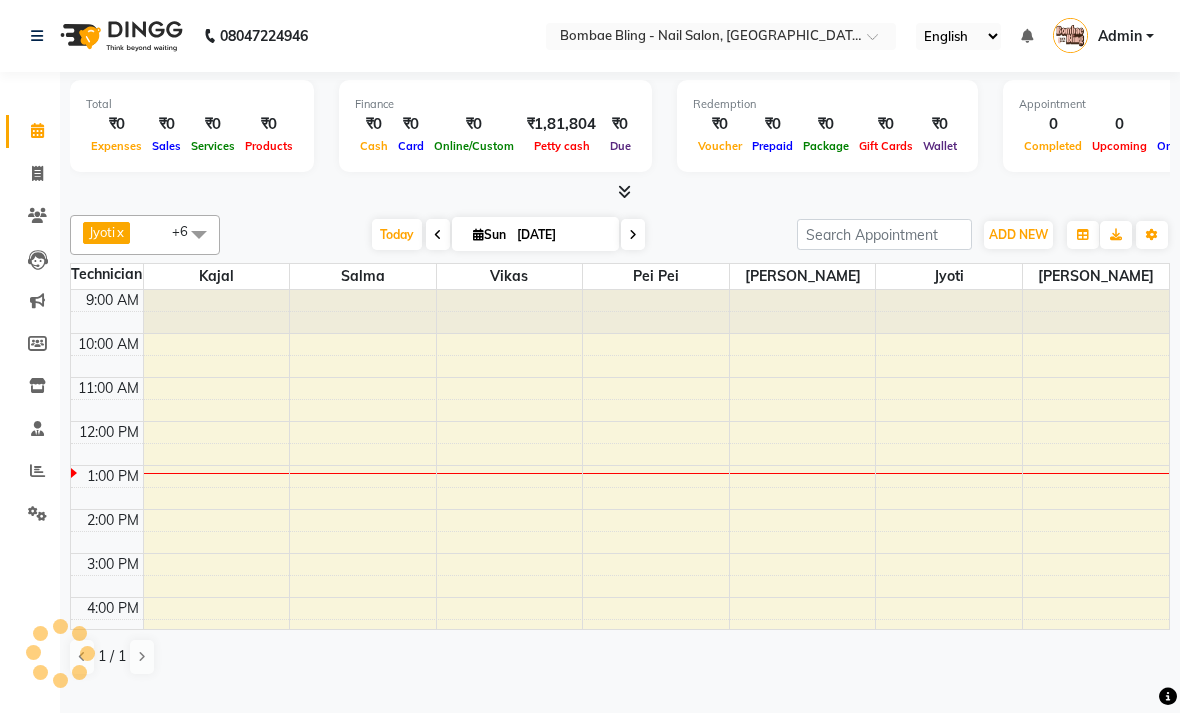 scroll, scrollTop: 0, scrollLeft: 0, axis: both 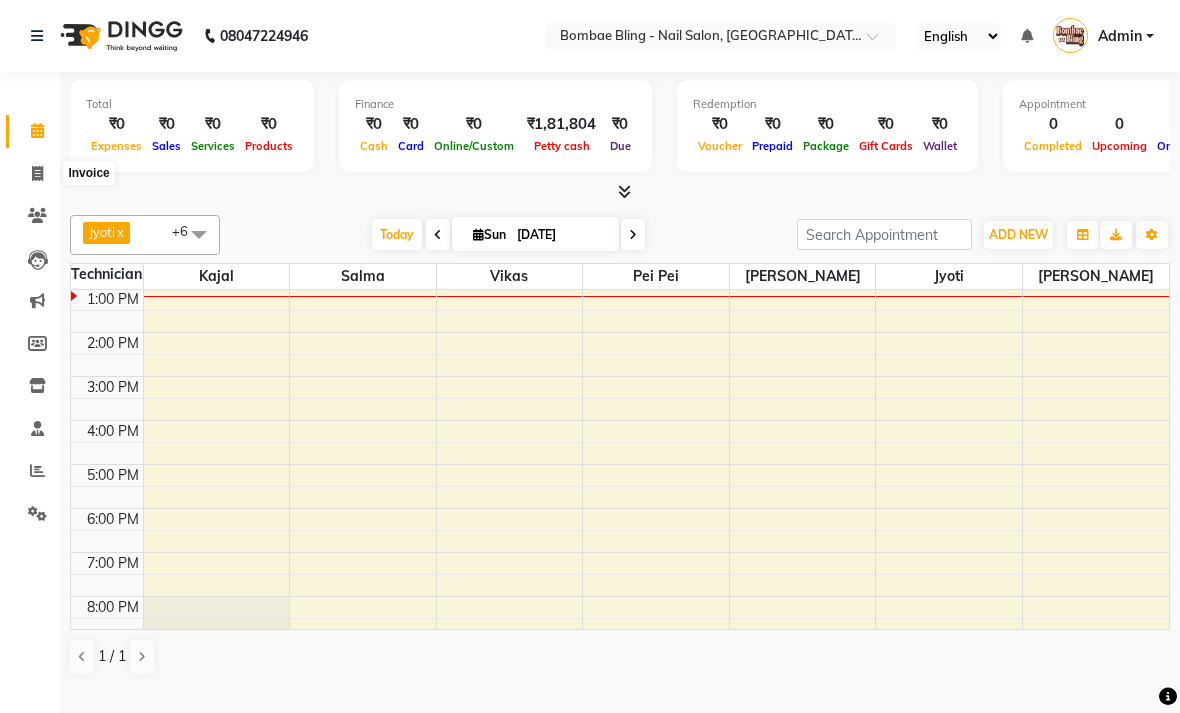click 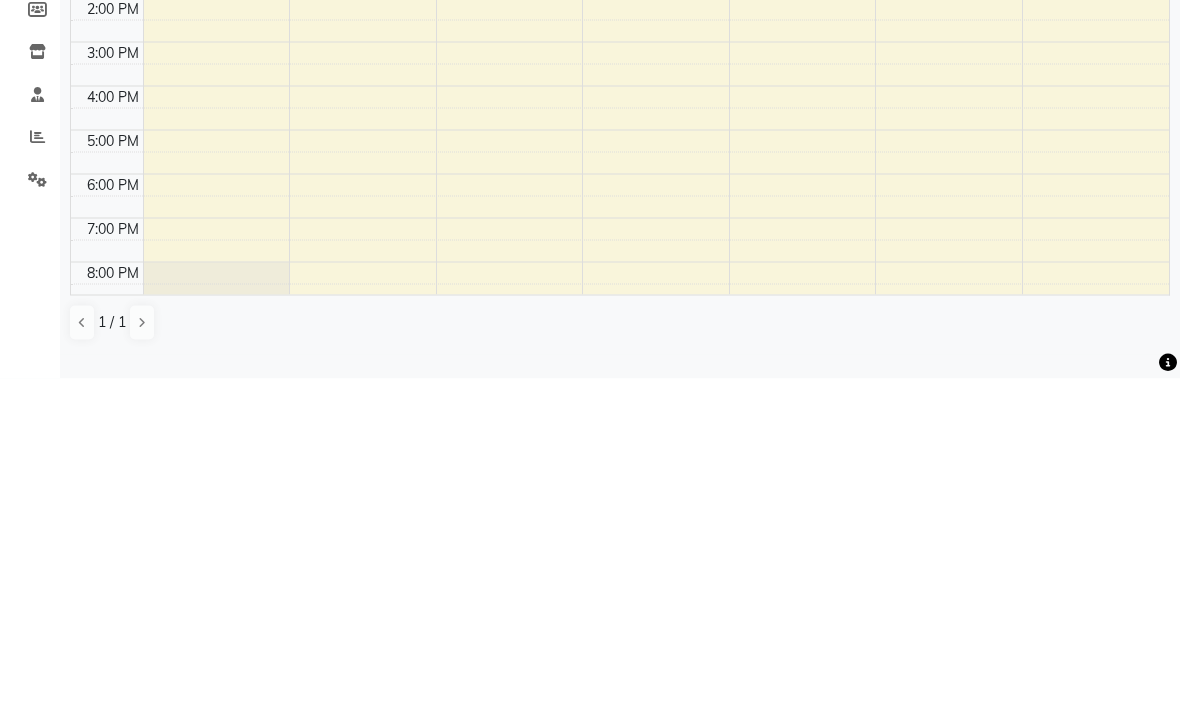 select on "service" 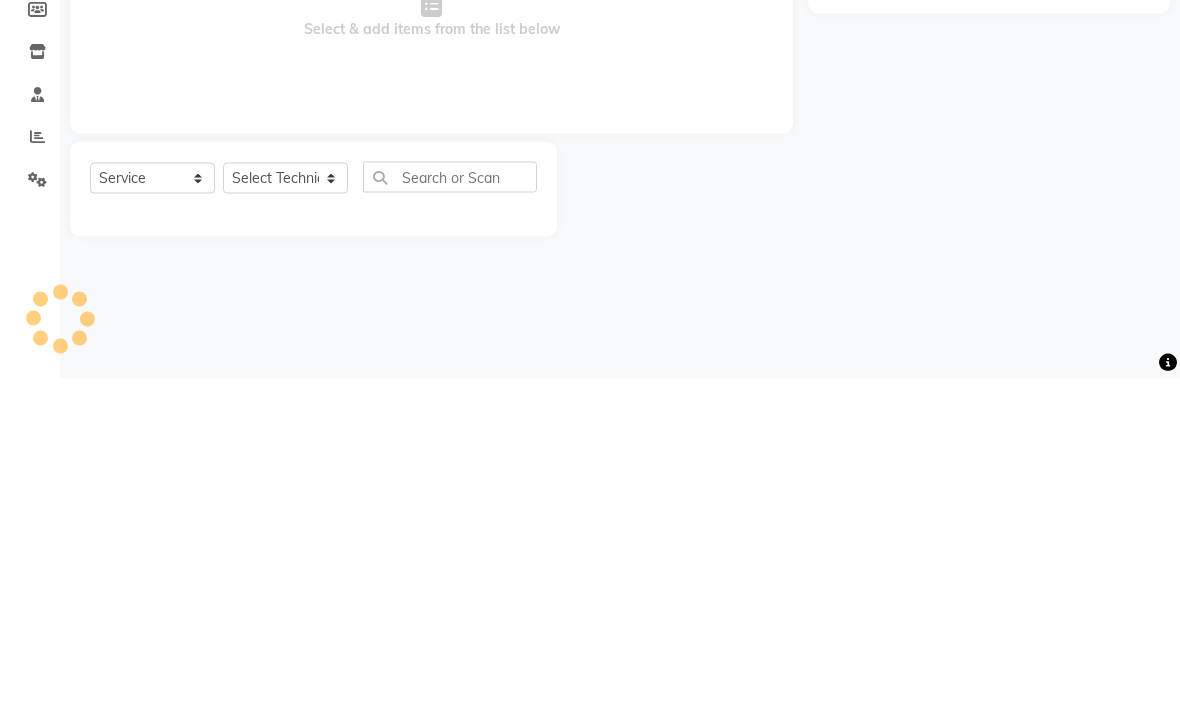 type on "0474" 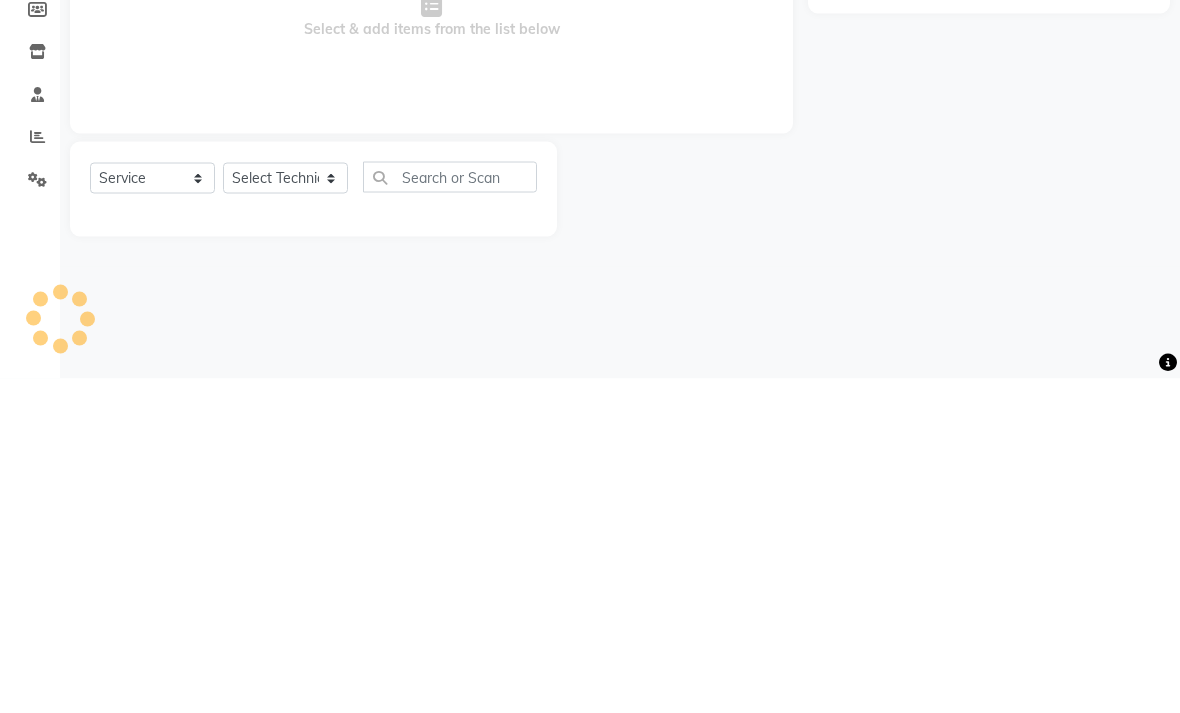 select on "912" 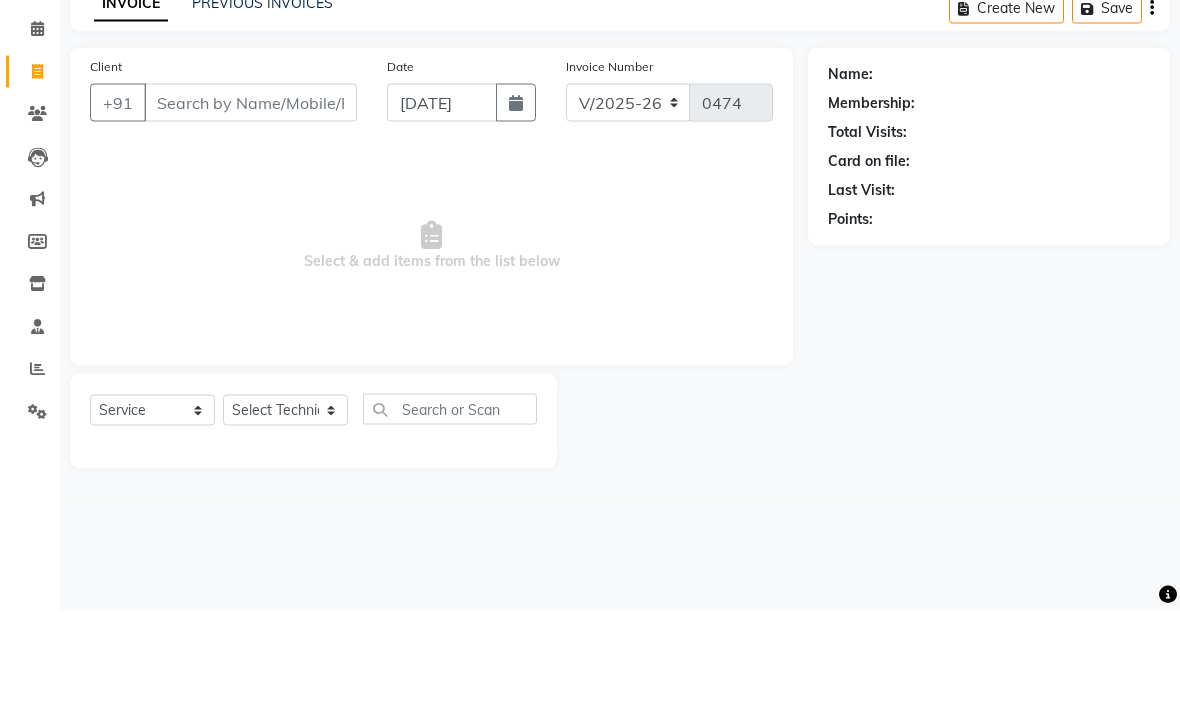 click on "PREVIOUS INVOICES" 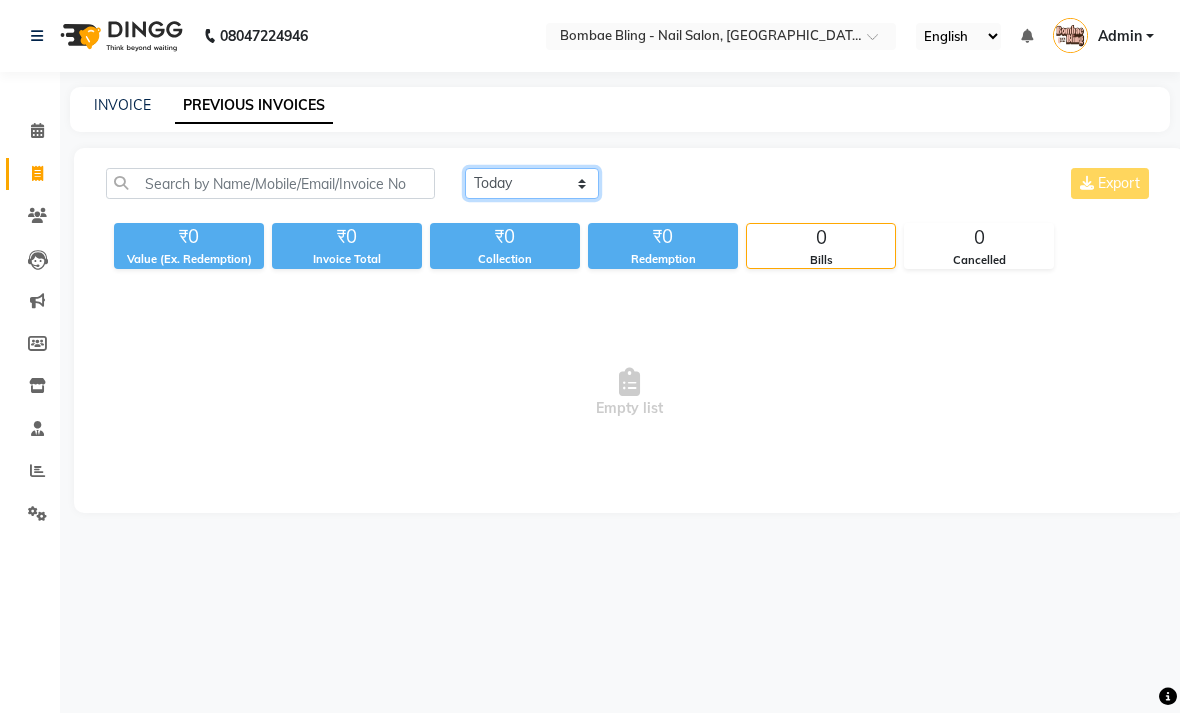 click on "[DATE] [DATE] Custom Range" 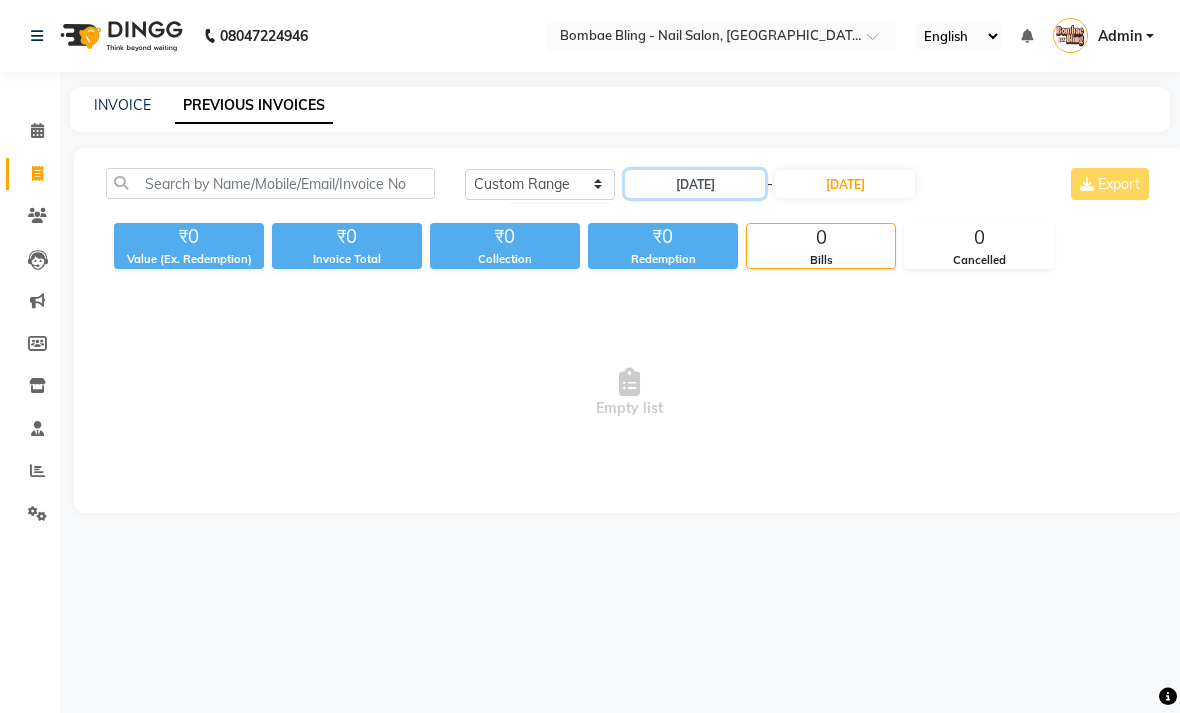 click on "[DATE]" 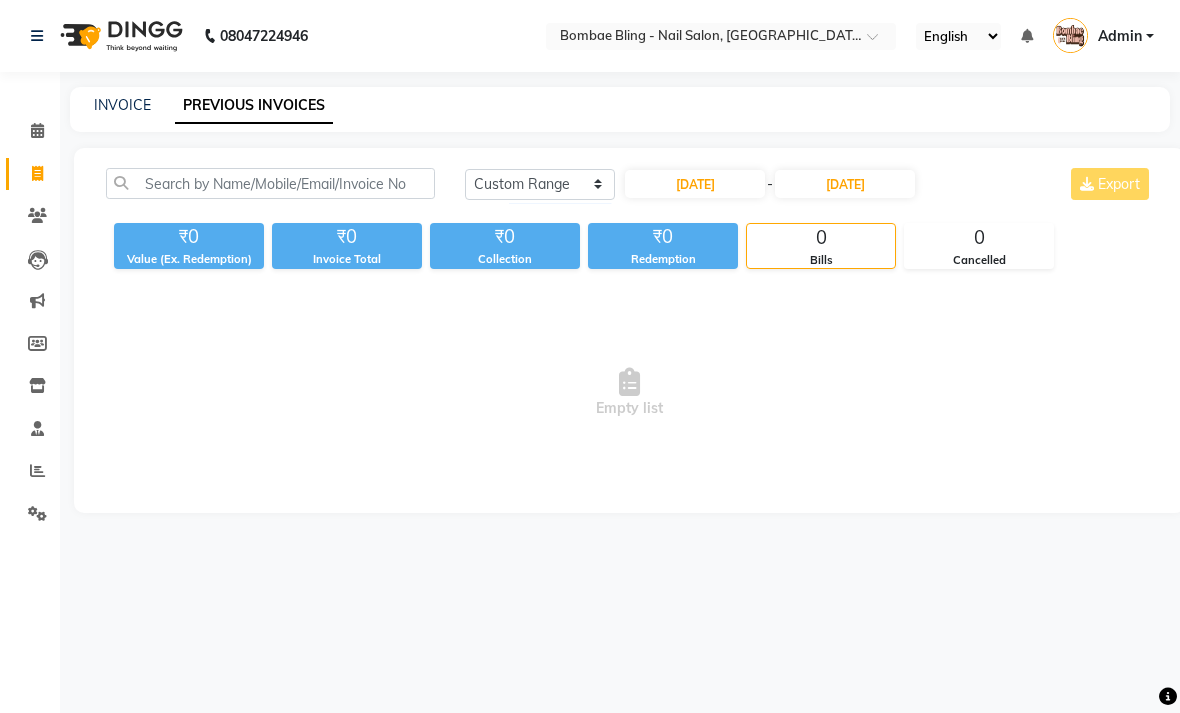 select on "7" 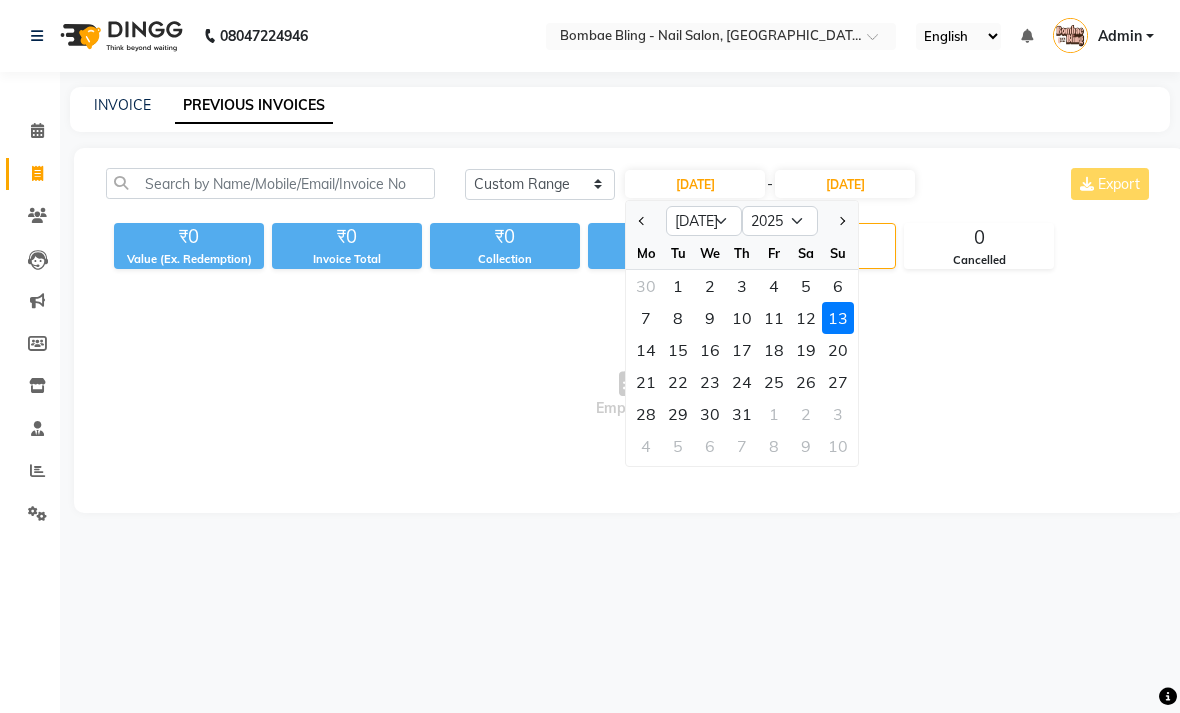 click on "11" 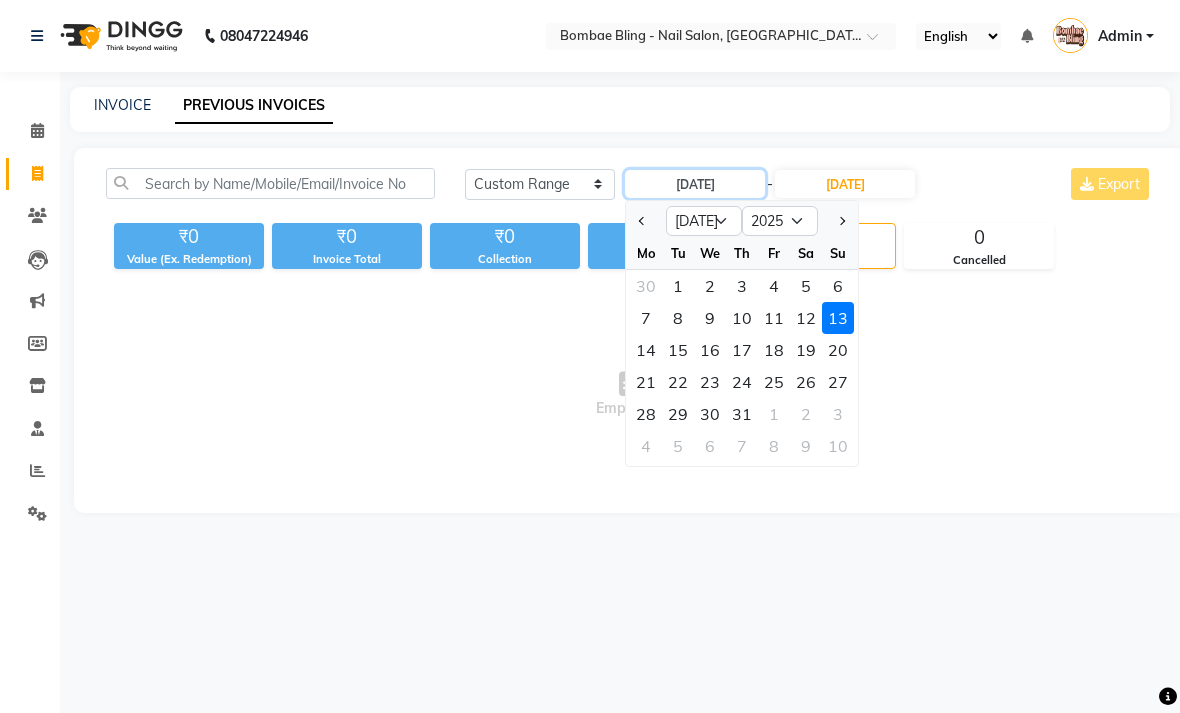 type on "[DATE]" 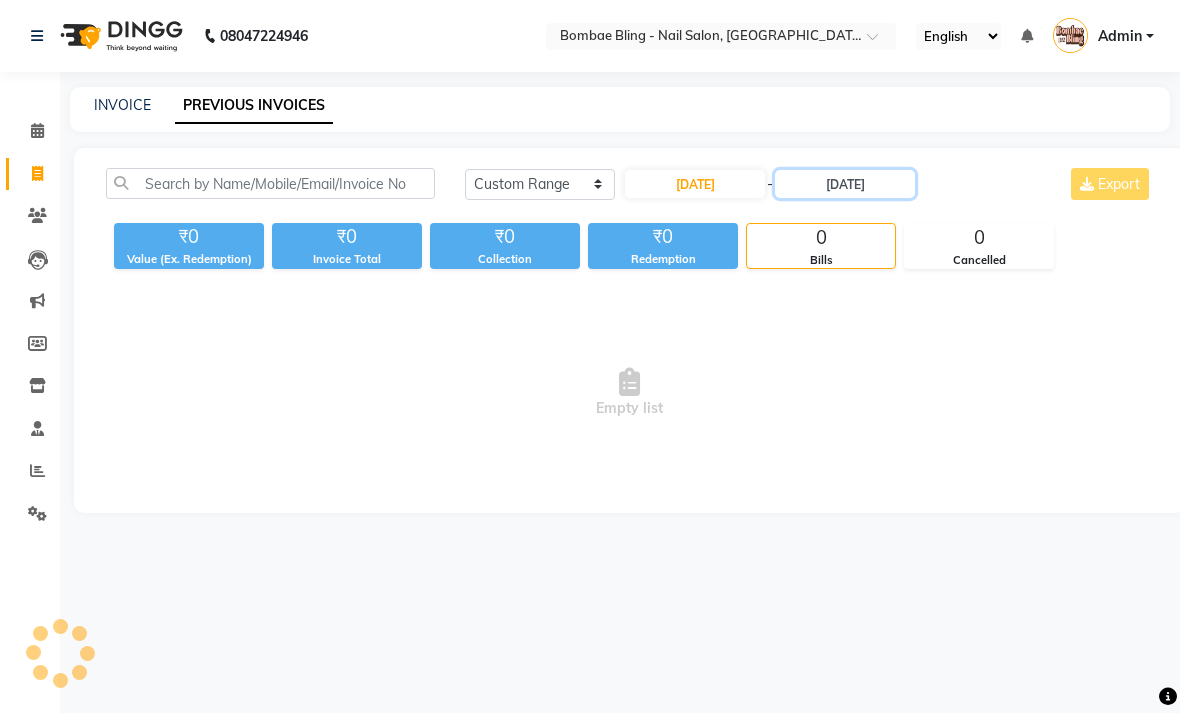 click on "[DATE]" 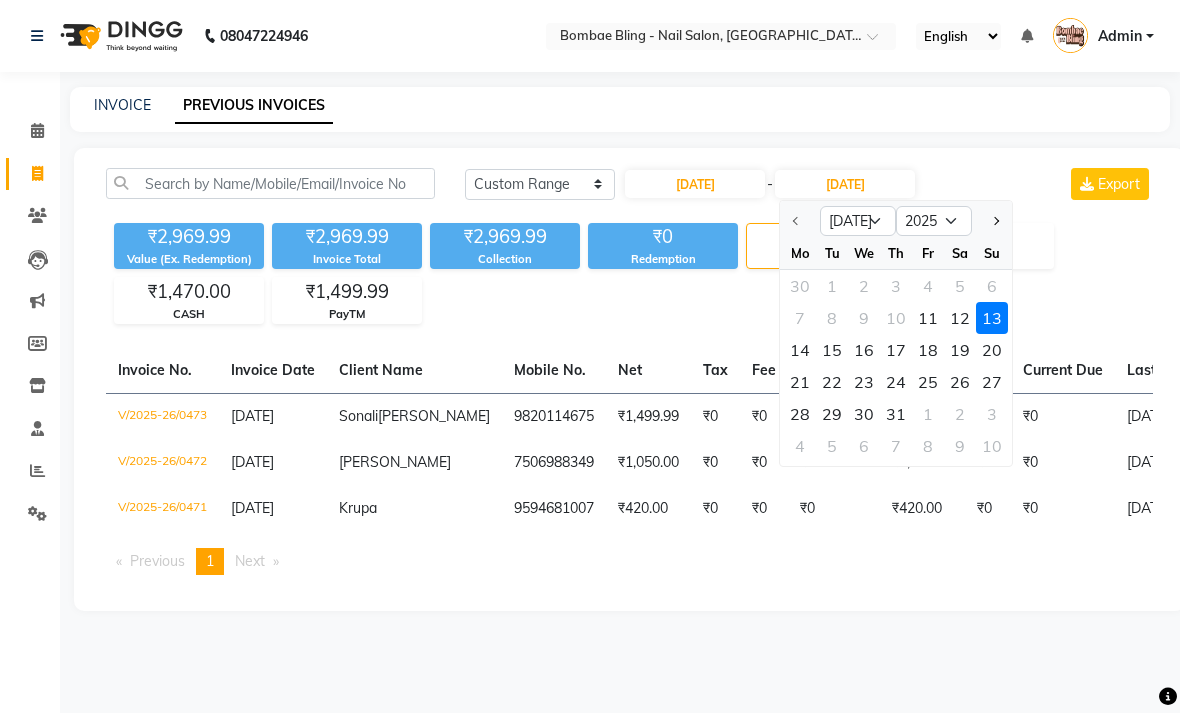 click on "11" 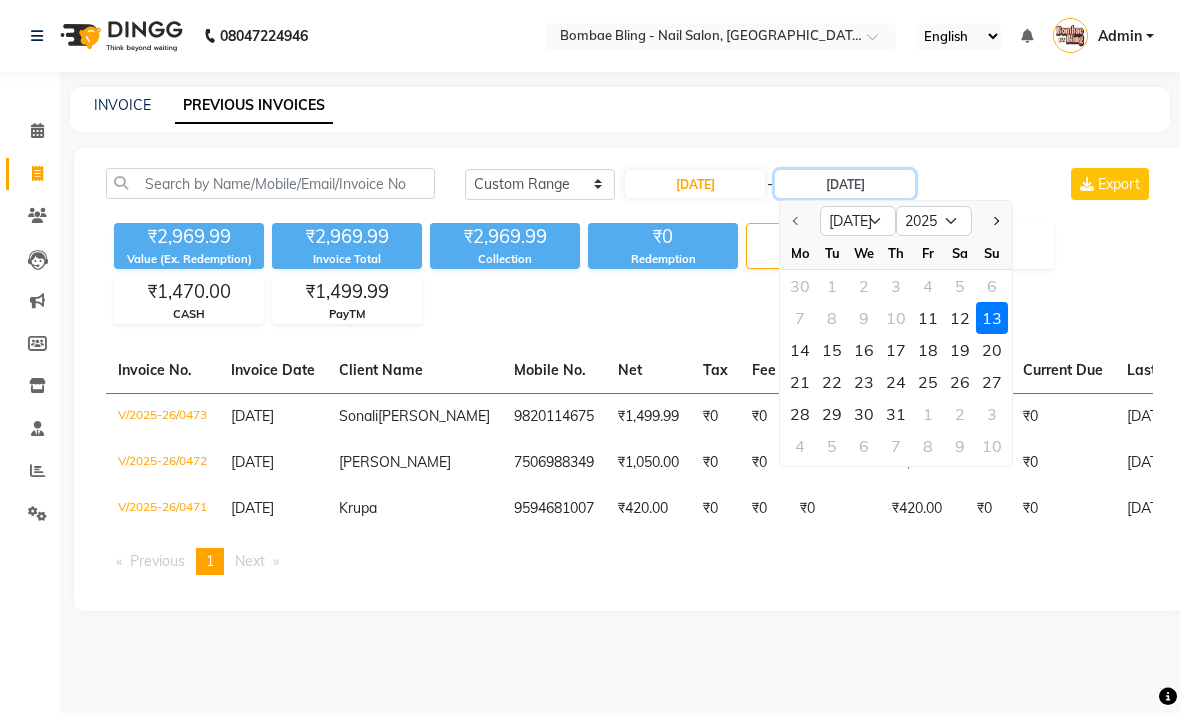type on "[DATE]" 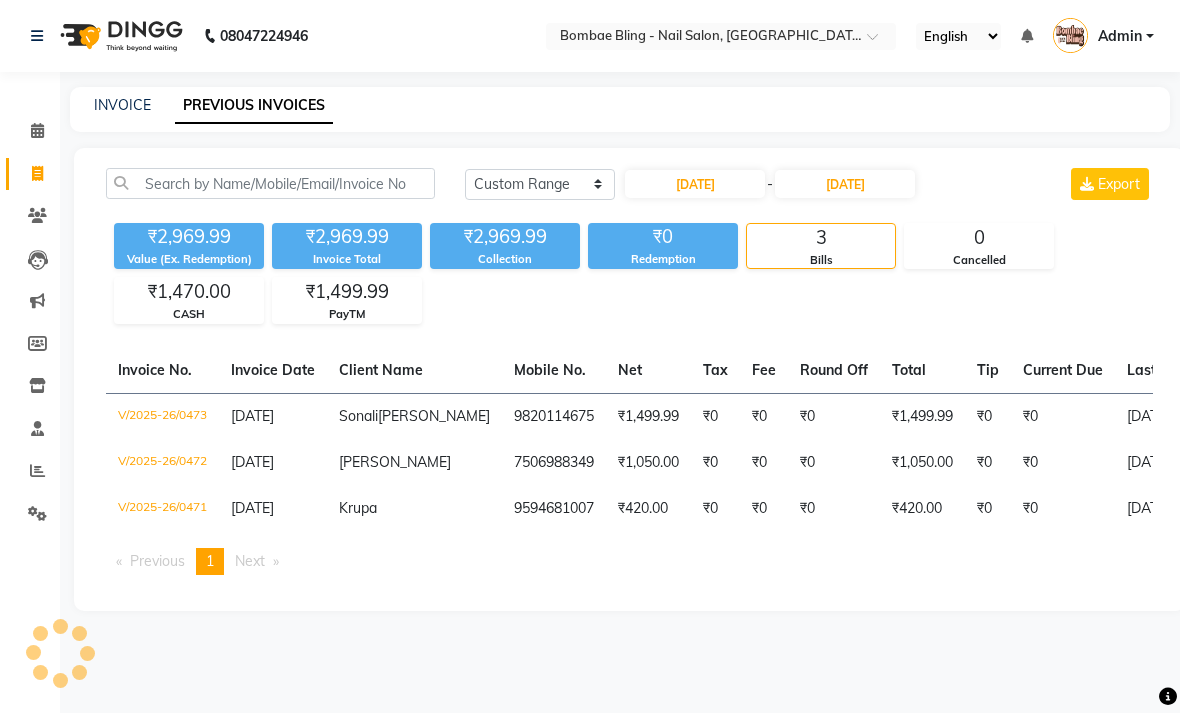 click on "₹2,969.99 Value (Ex. Redemption) ₹2,969.99 Invoice Total  ₹2,969.99 Collection ₹0 Redemption 3 Bills 0 Cancelled ₹1,470.00 CASH ₹1,499.99 PayTM" 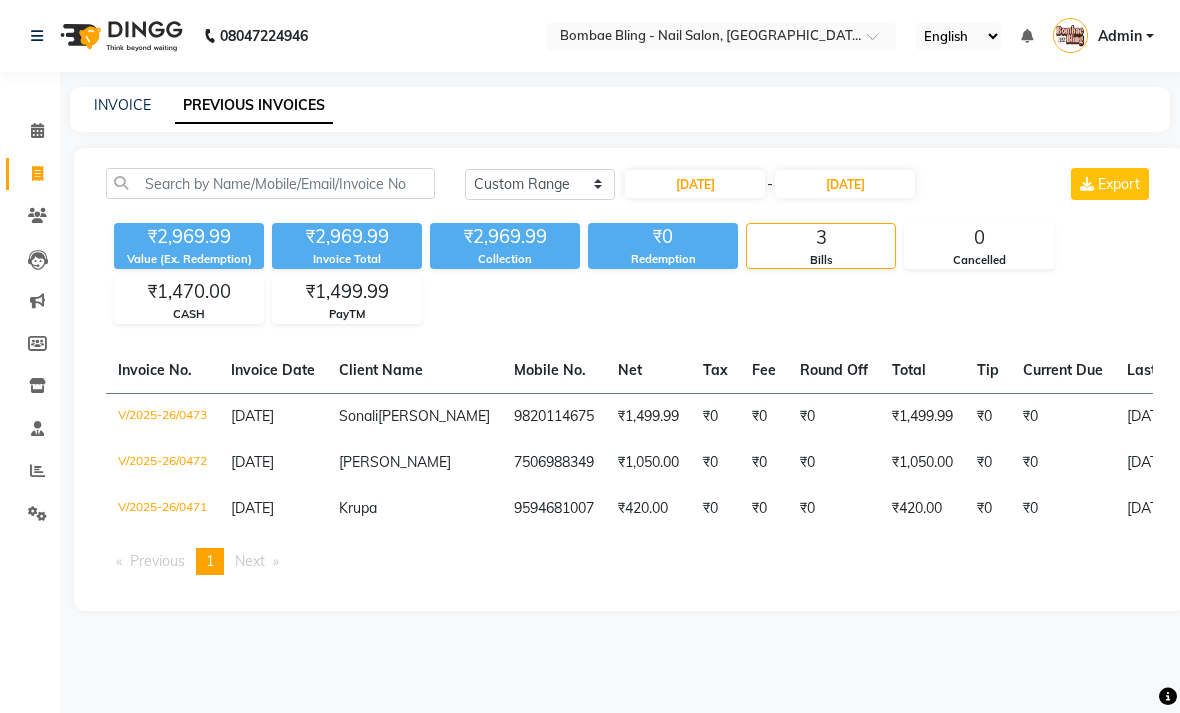 click on "INVOICE PREVIOUS INVOICES" 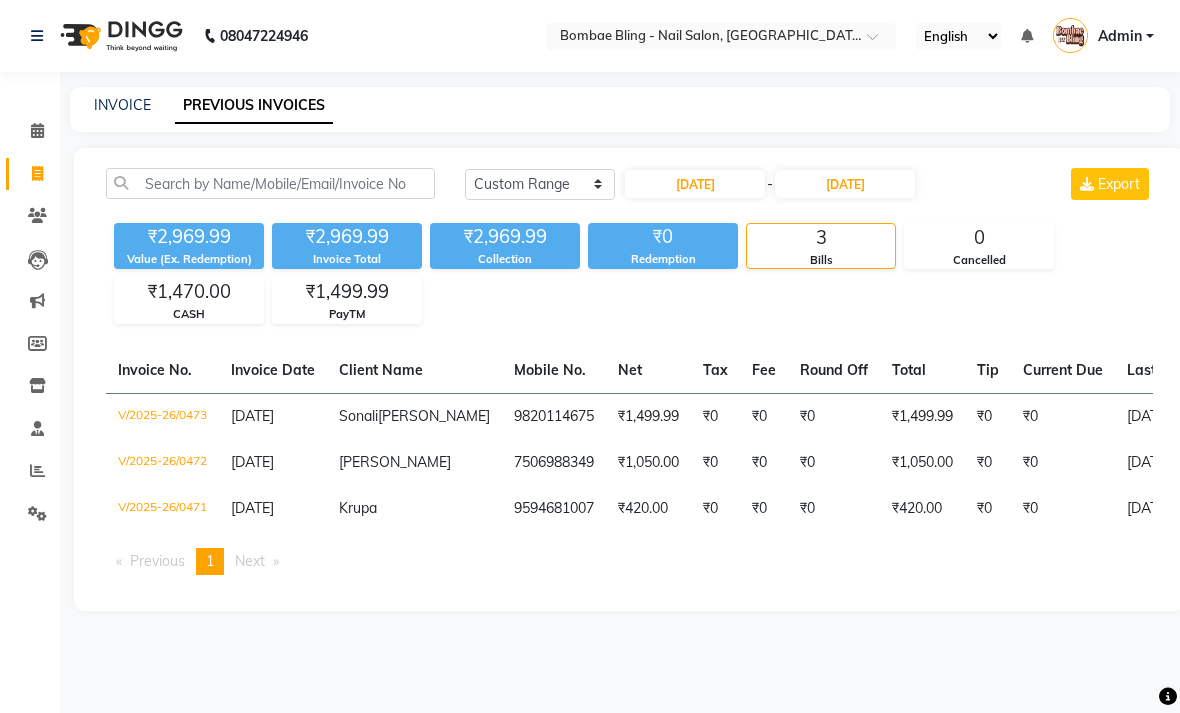 click 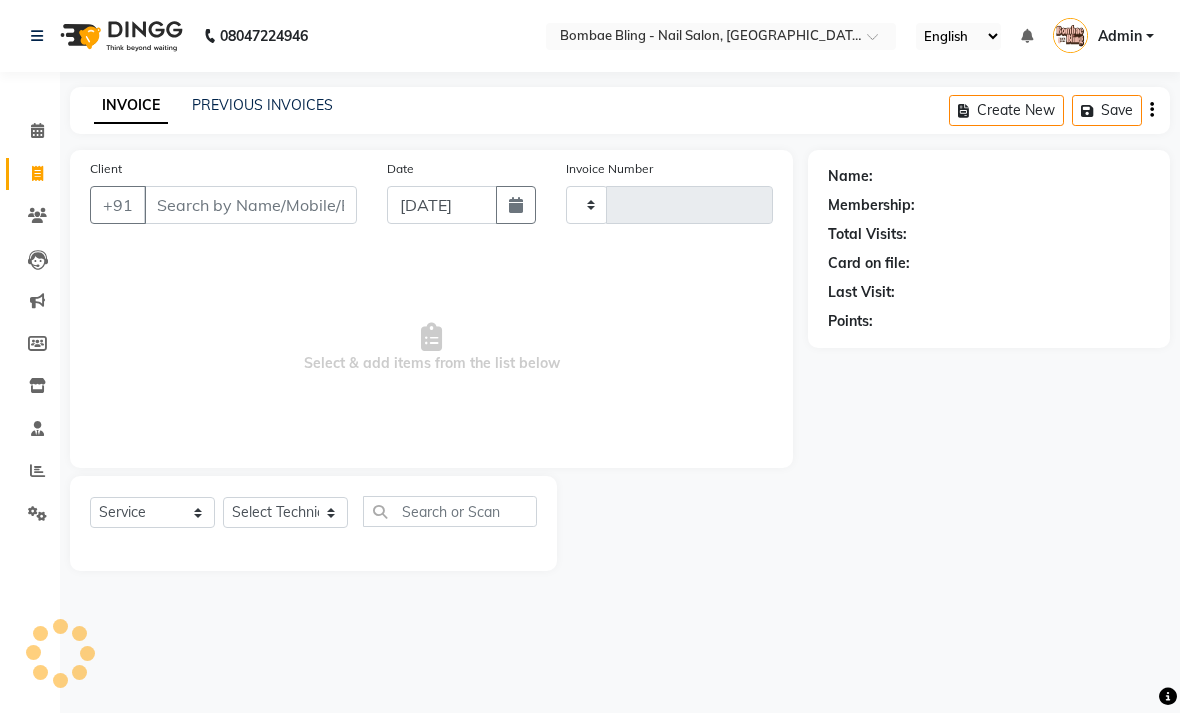 type on "0474" 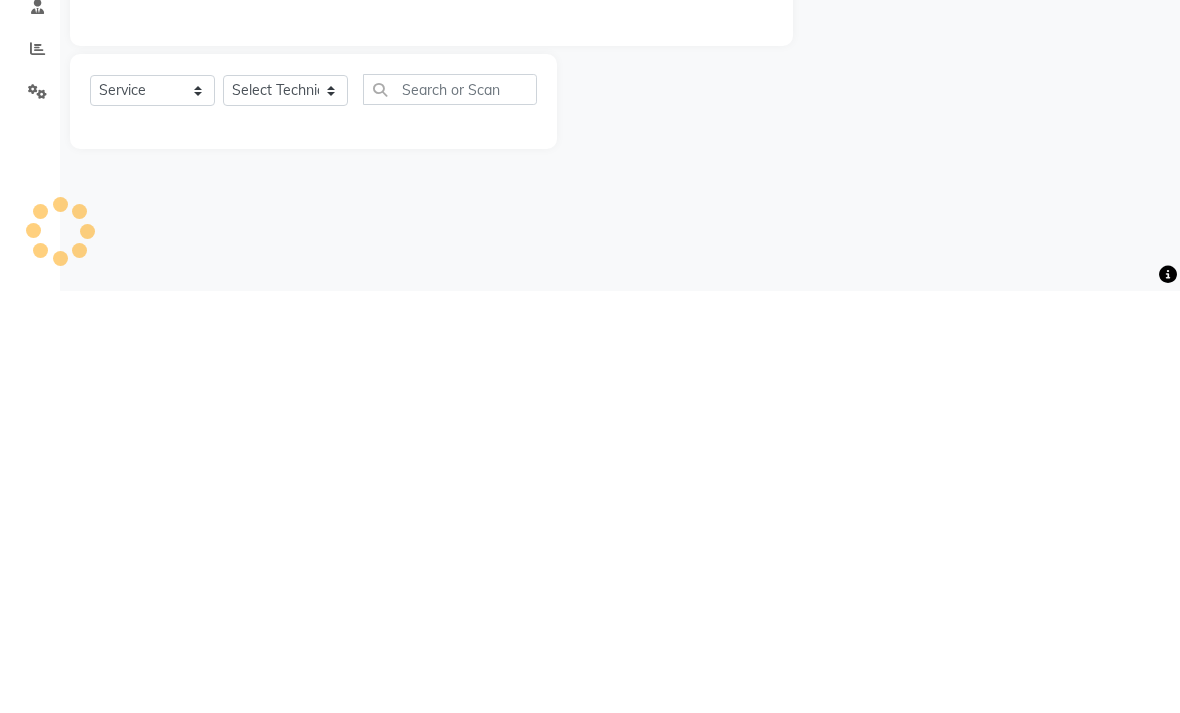 select on "912" 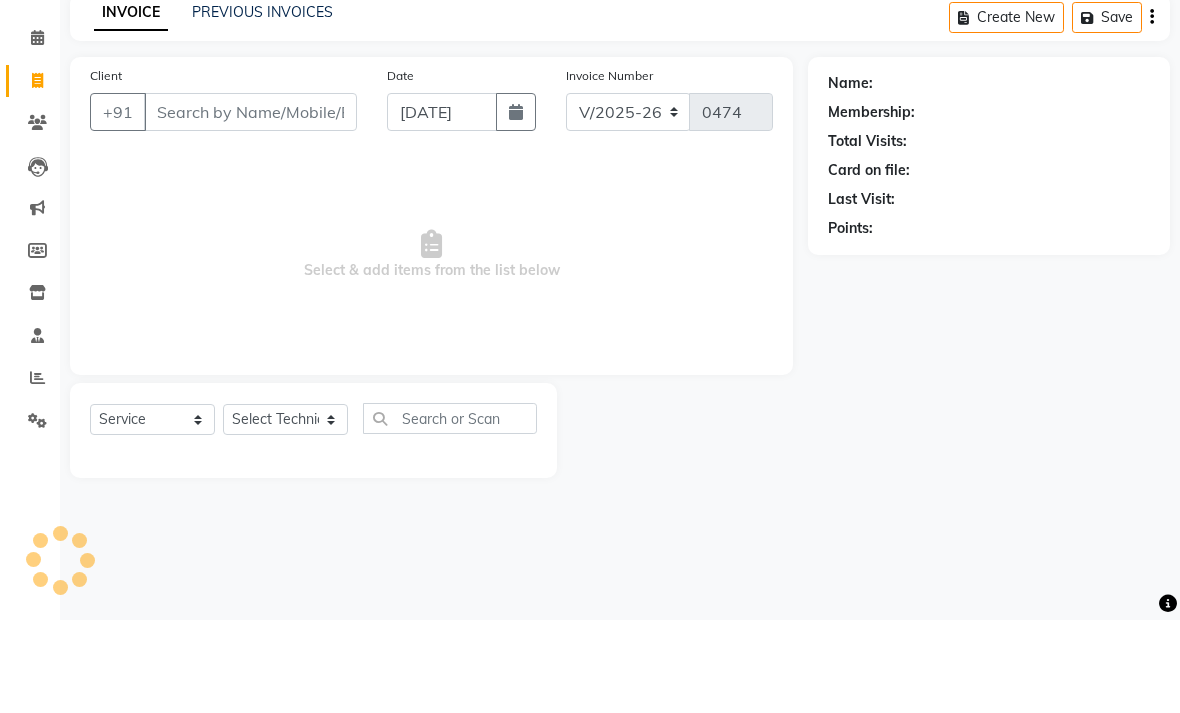 click 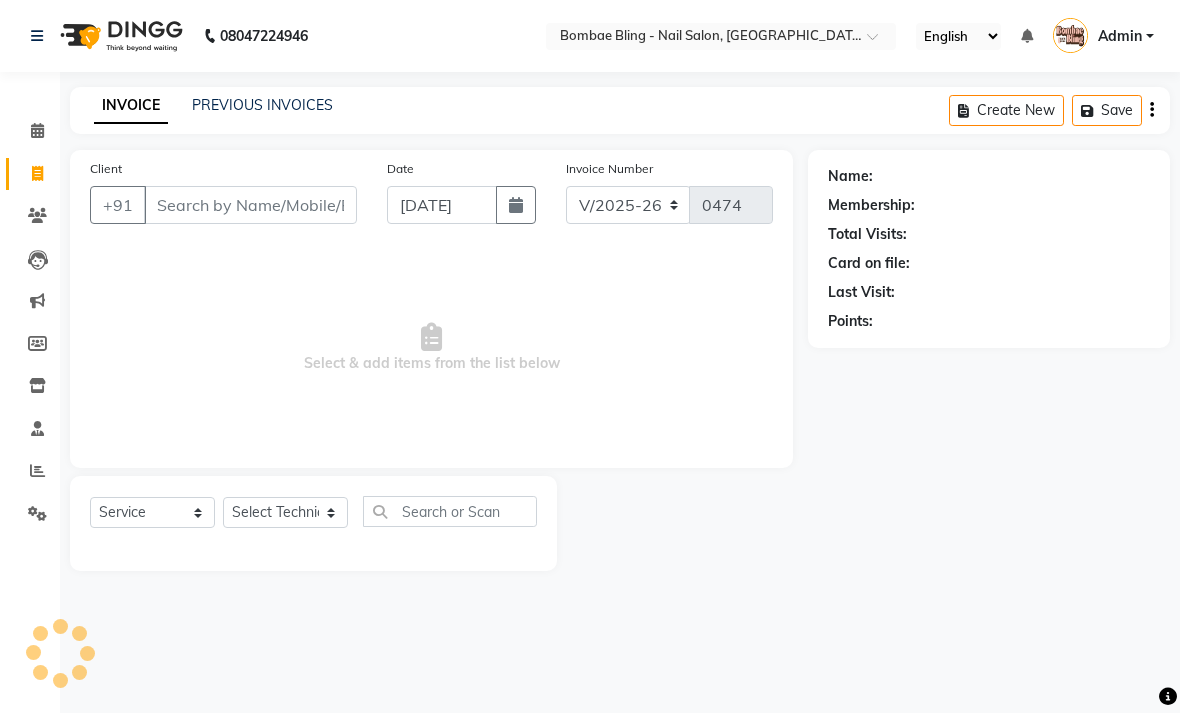 select on "7" 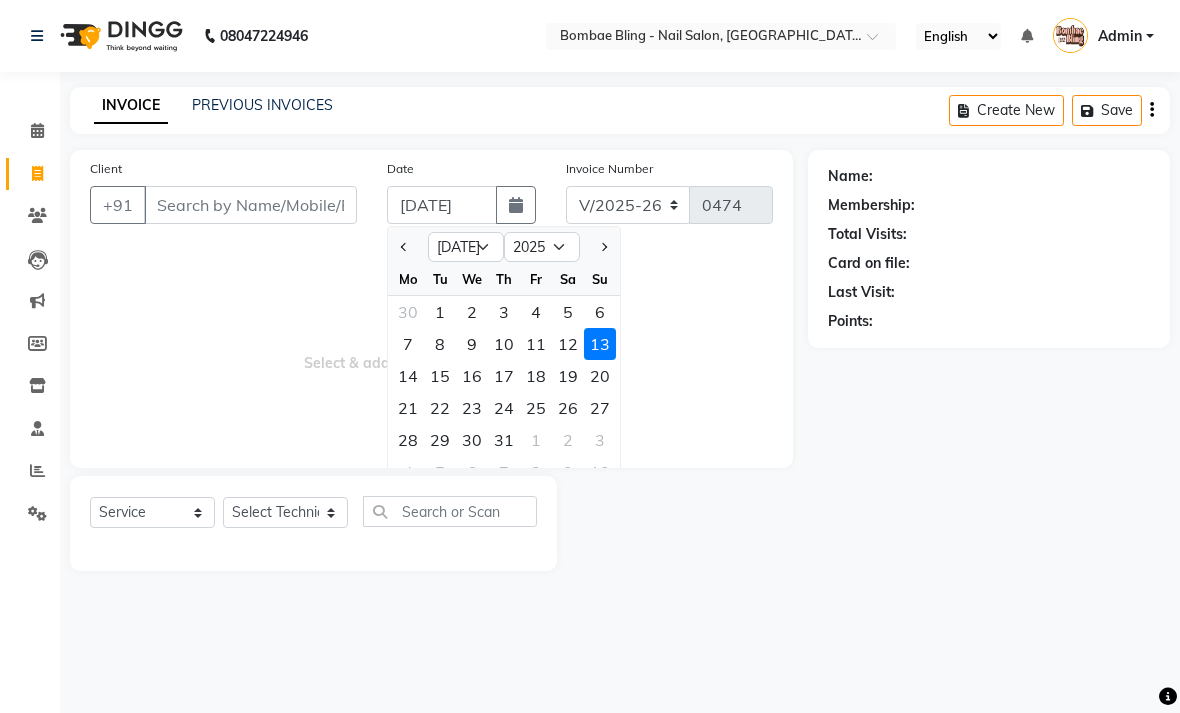 click on "12" 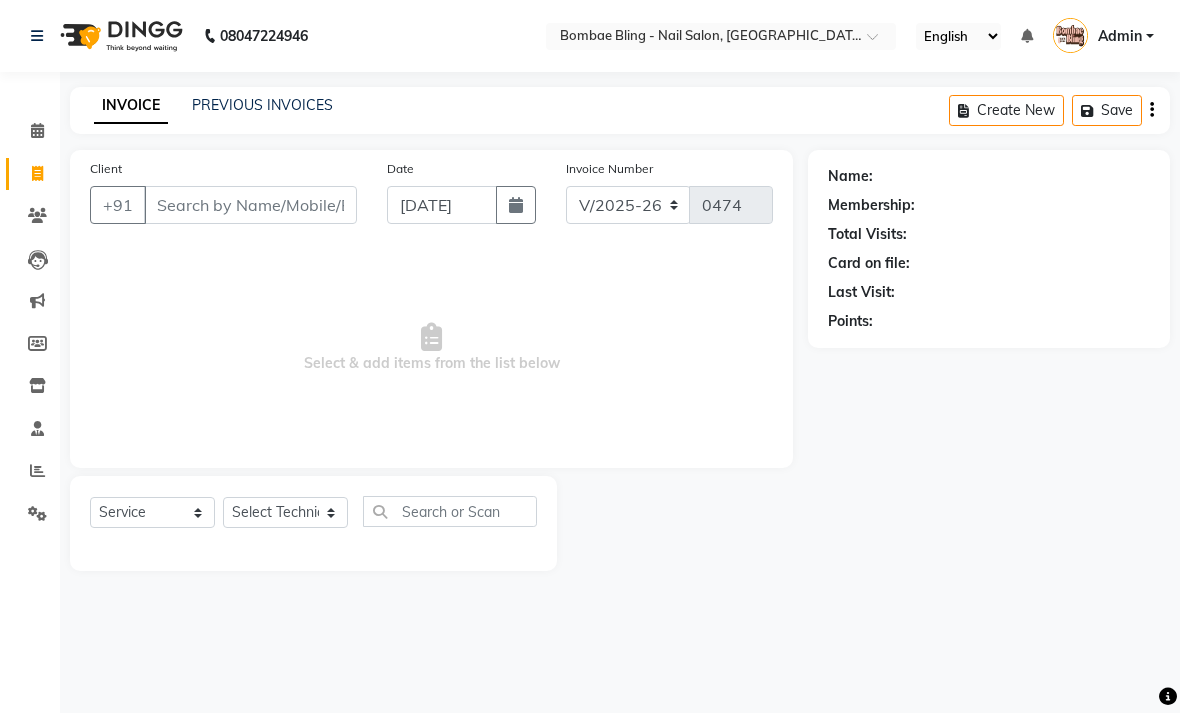 type on "12-07-2025" 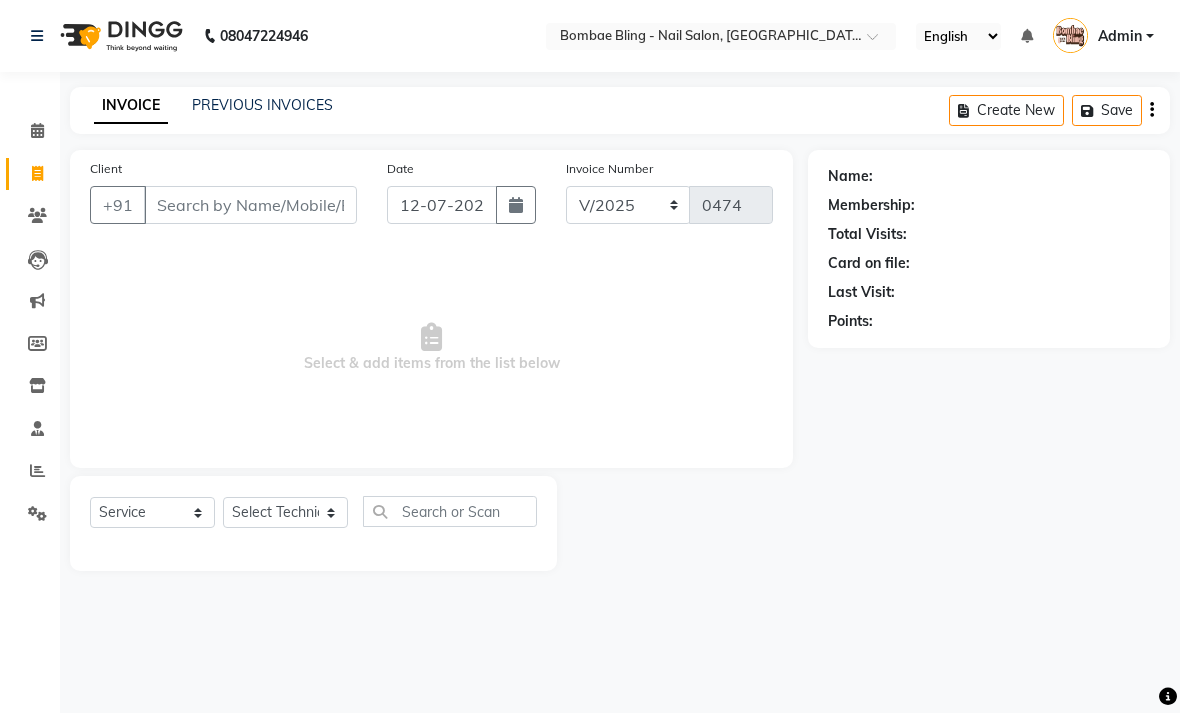 click on "Name: Membership: Total Visits: Card on file: Last Visit:  Points:" 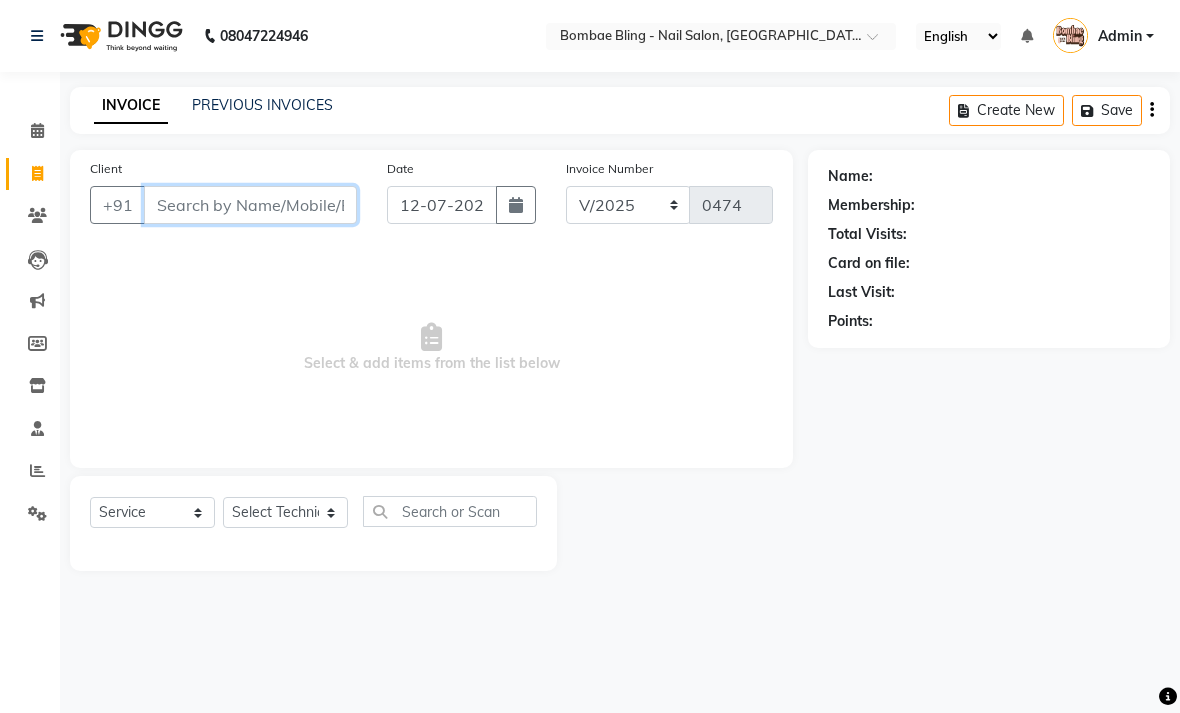 click on "Client" at bounding box center (250, 205) 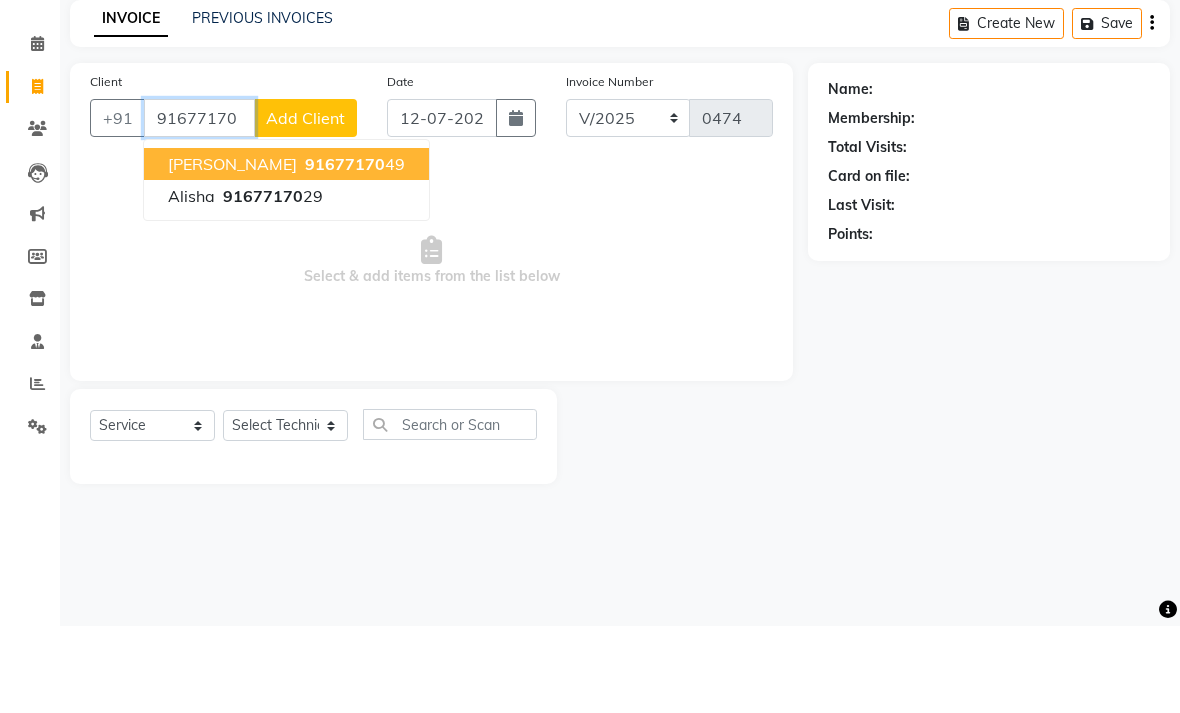 click on "[PERSON_NAME]   91677170 29" at bounding box center [286, 283] 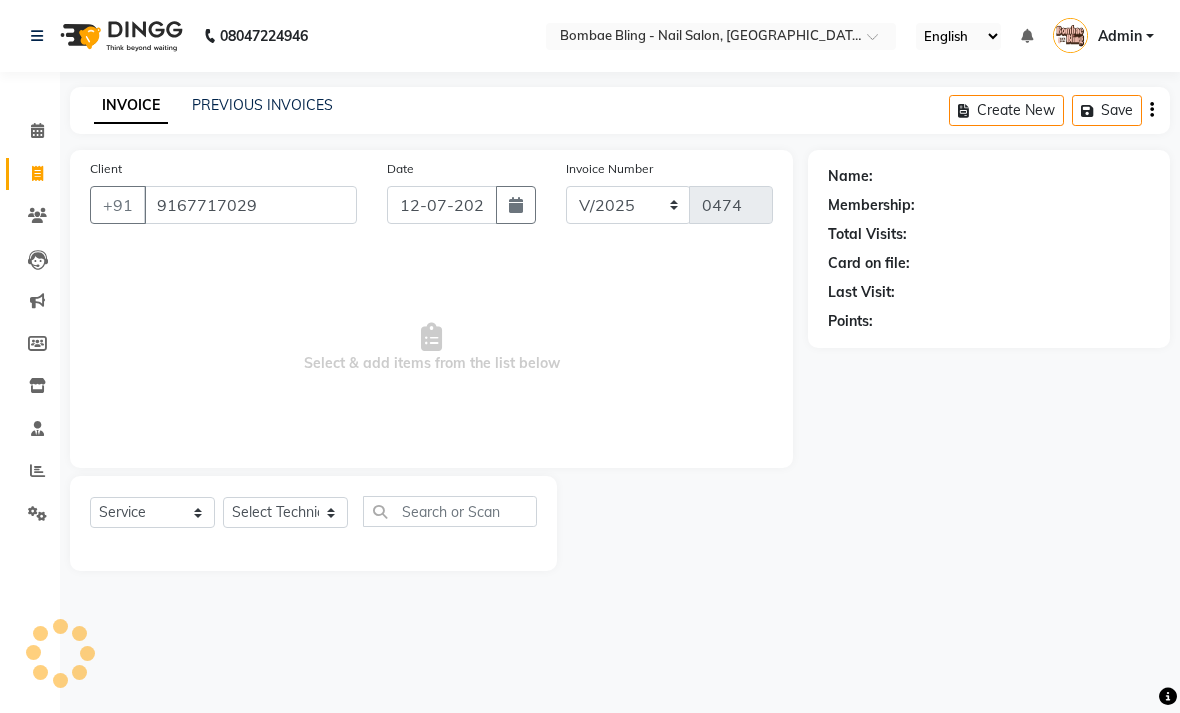 select on "1: Object" 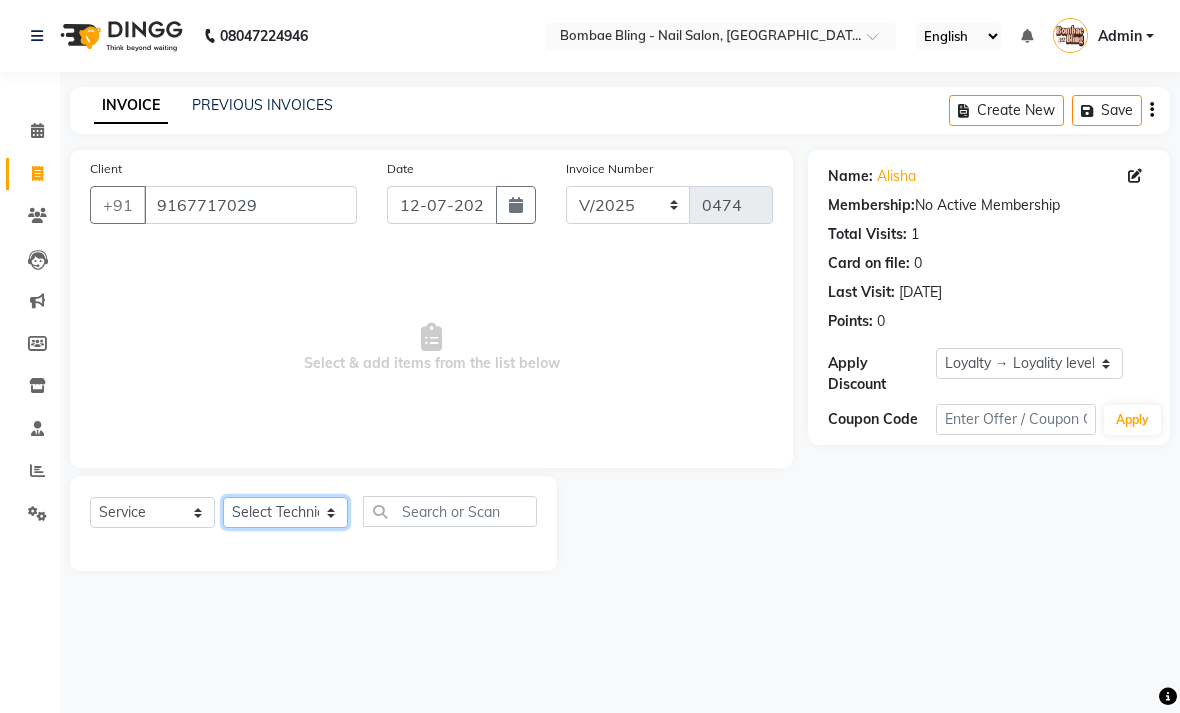 click on "Select Technician [PERSON_NAME] [PERSON_NAME] Front Desk Jyoti Kajal [PERSON_NAME] pei [PERSON_NAME] [PERSON_NAME]" 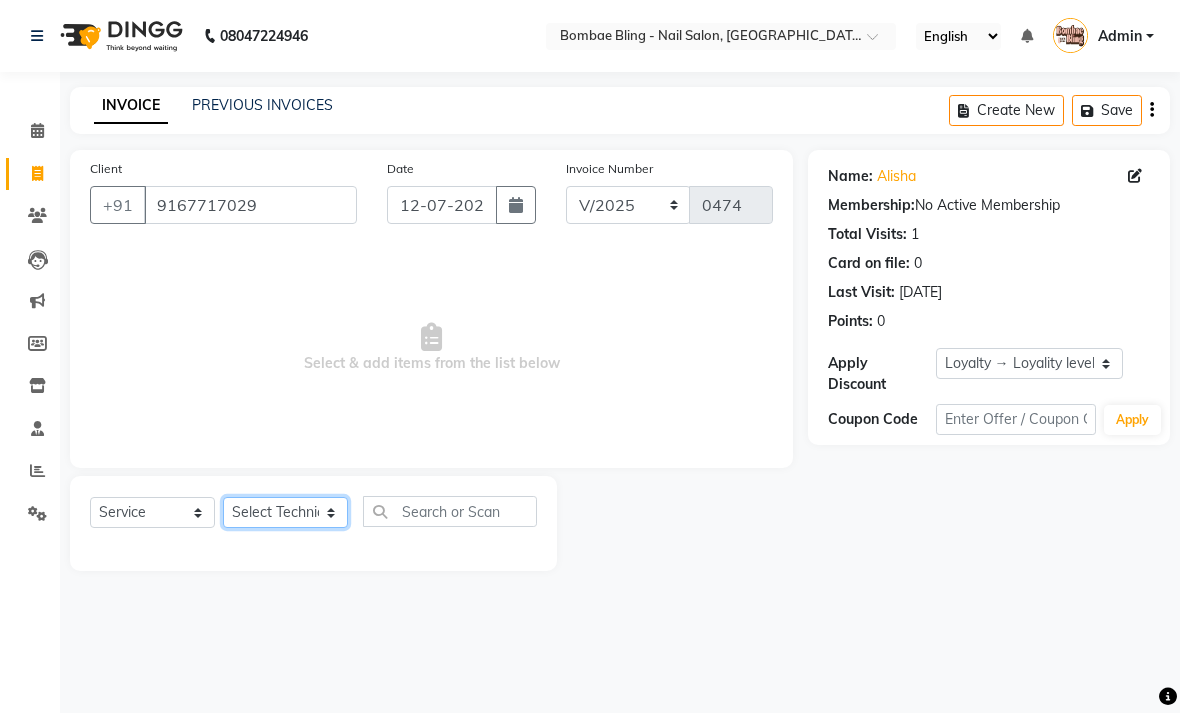 select on "84576" 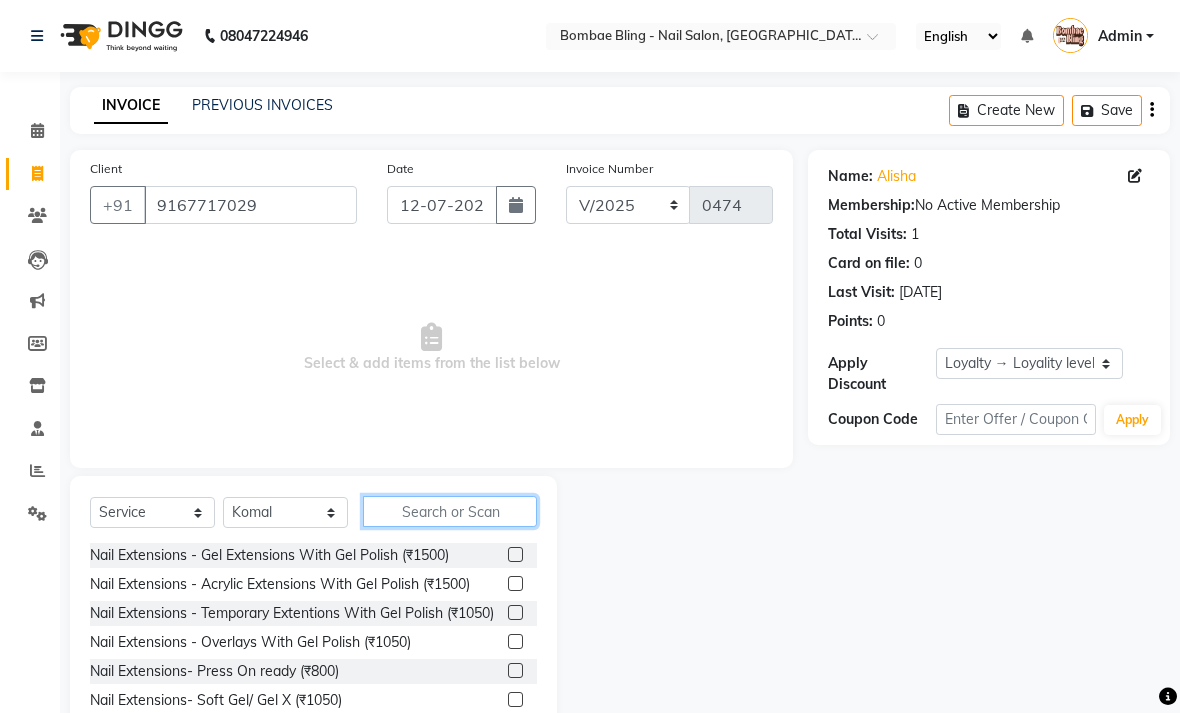 click 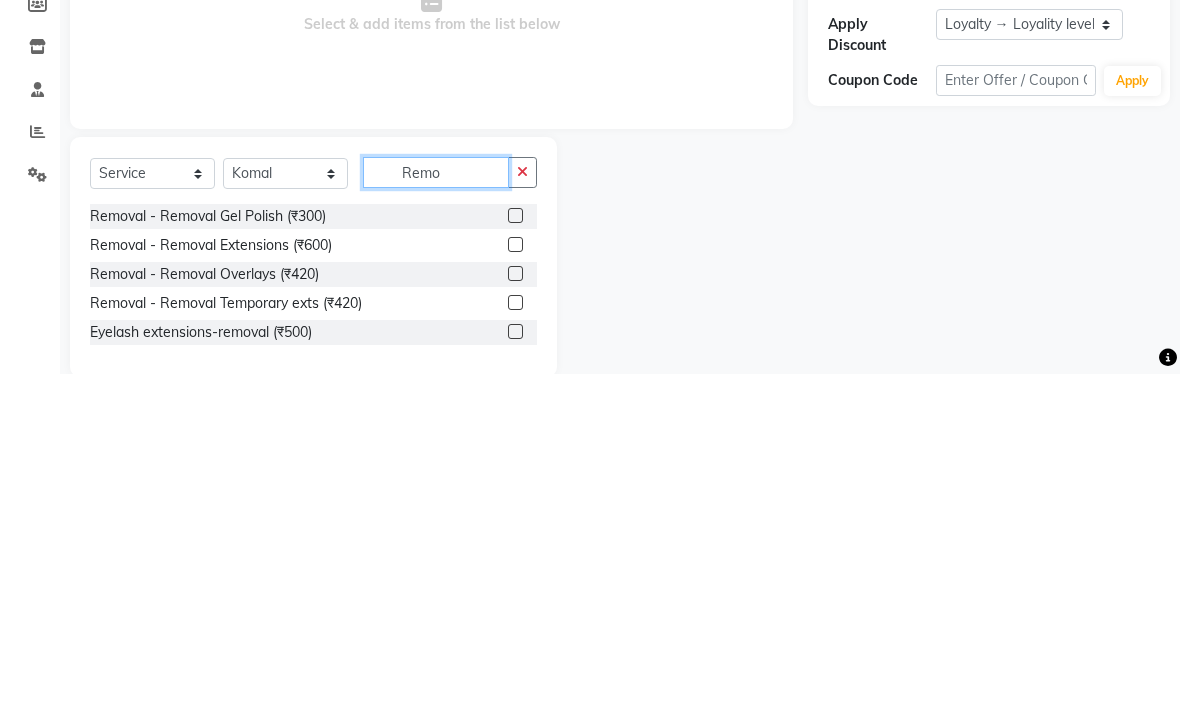 type on "Remo" 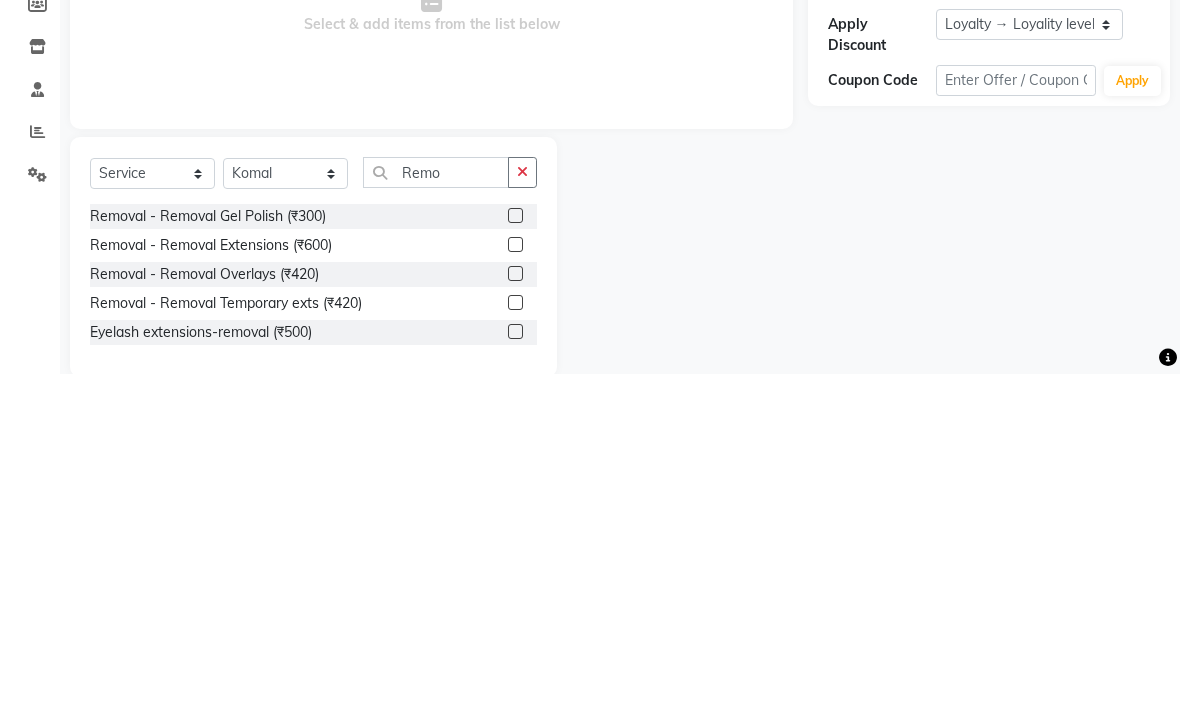 click on "Name: [PERSON_NAME]  Membership:  No Active Membership  Total Visits:  1 Card on file:  0 Last Visit:   [DATE] Points:   0  Apply Discount Select  Loyalty → Loyality level 1  Coupon Code Apply" 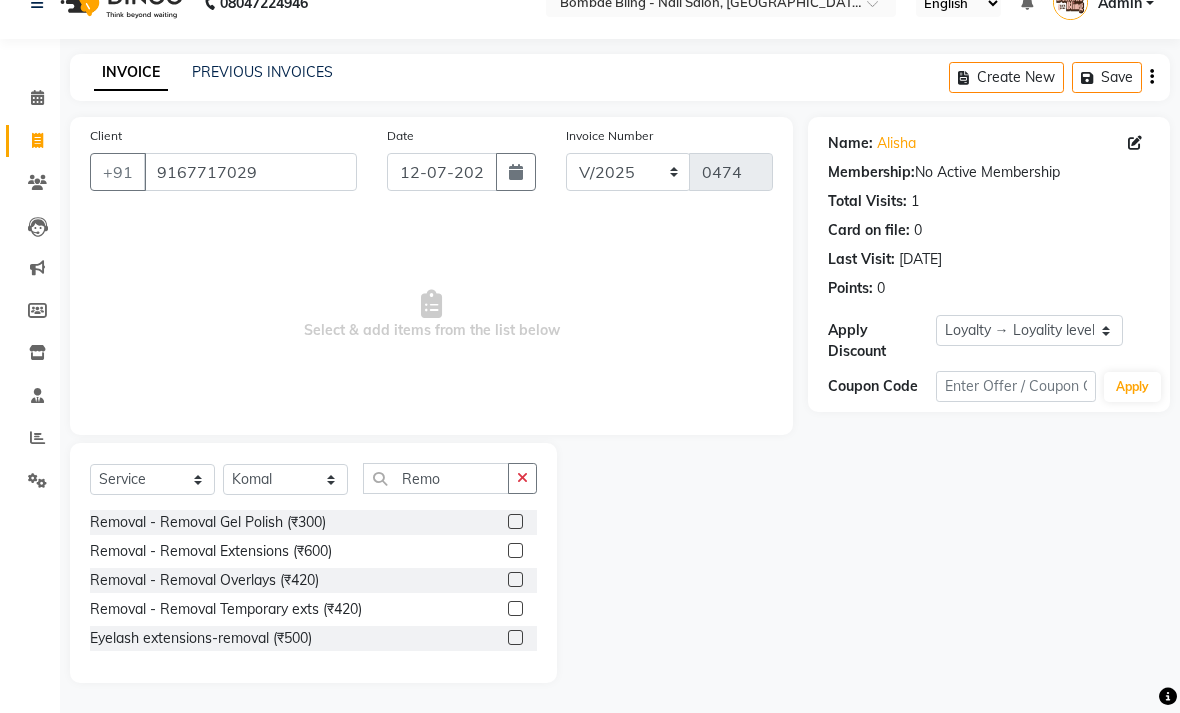 click 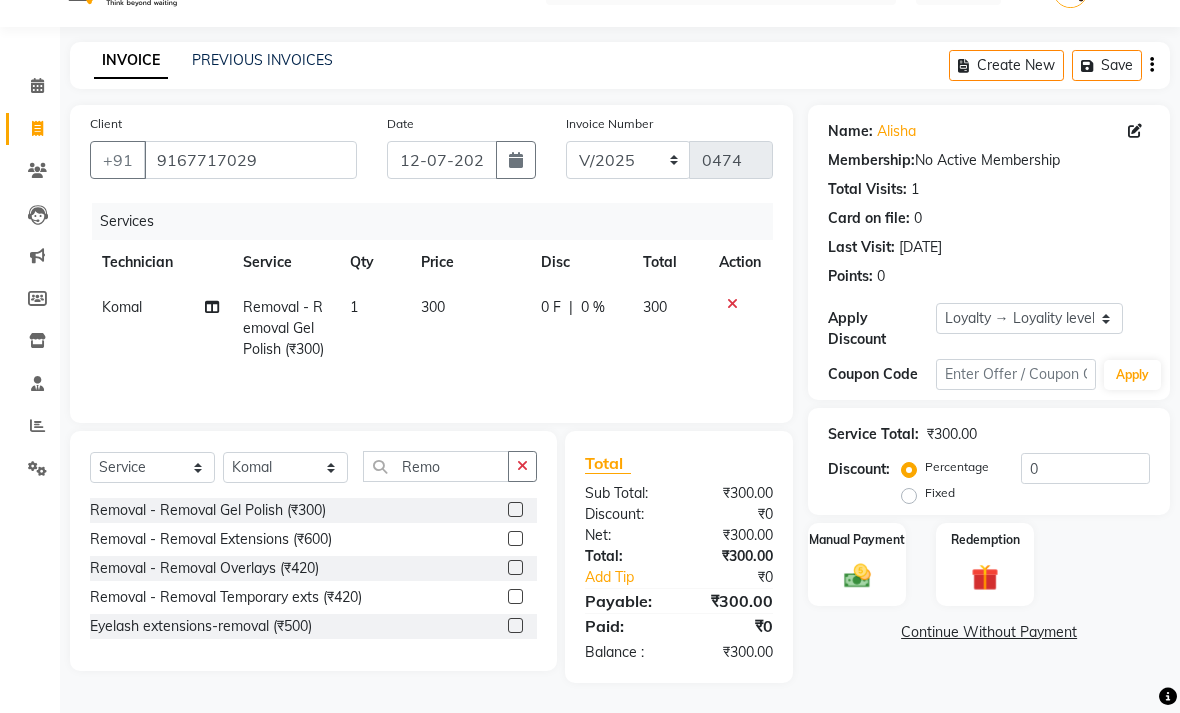 click 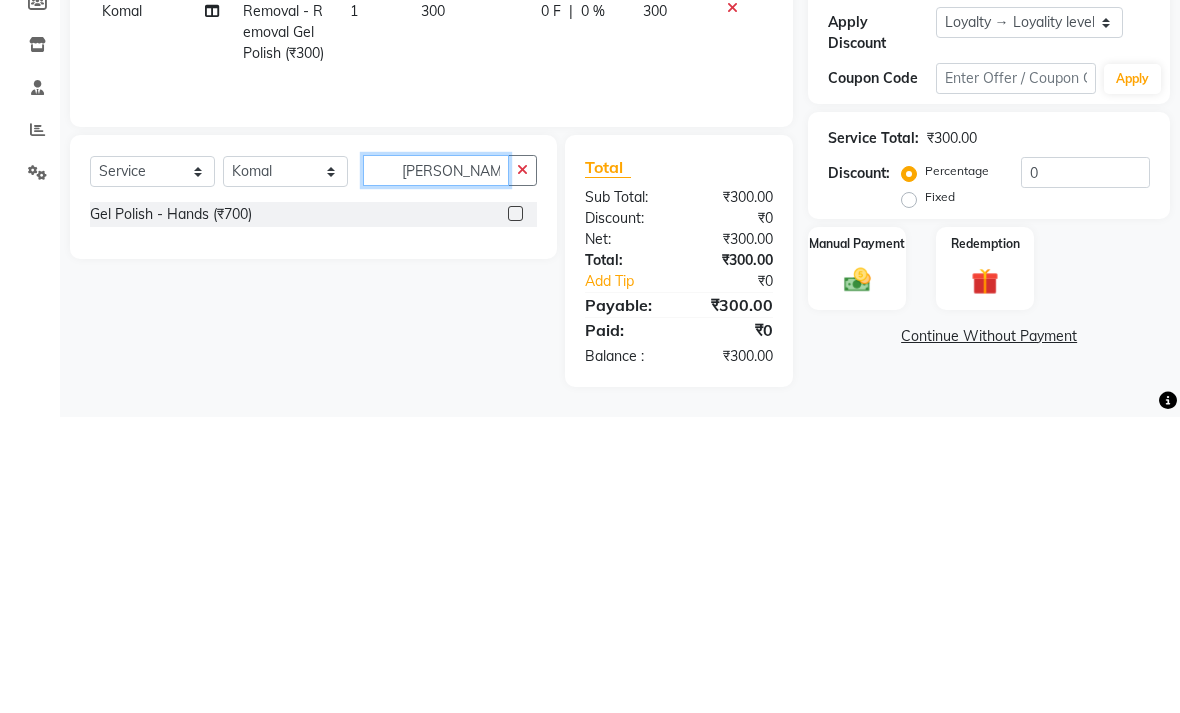 type on "[PERSON_NAME]" 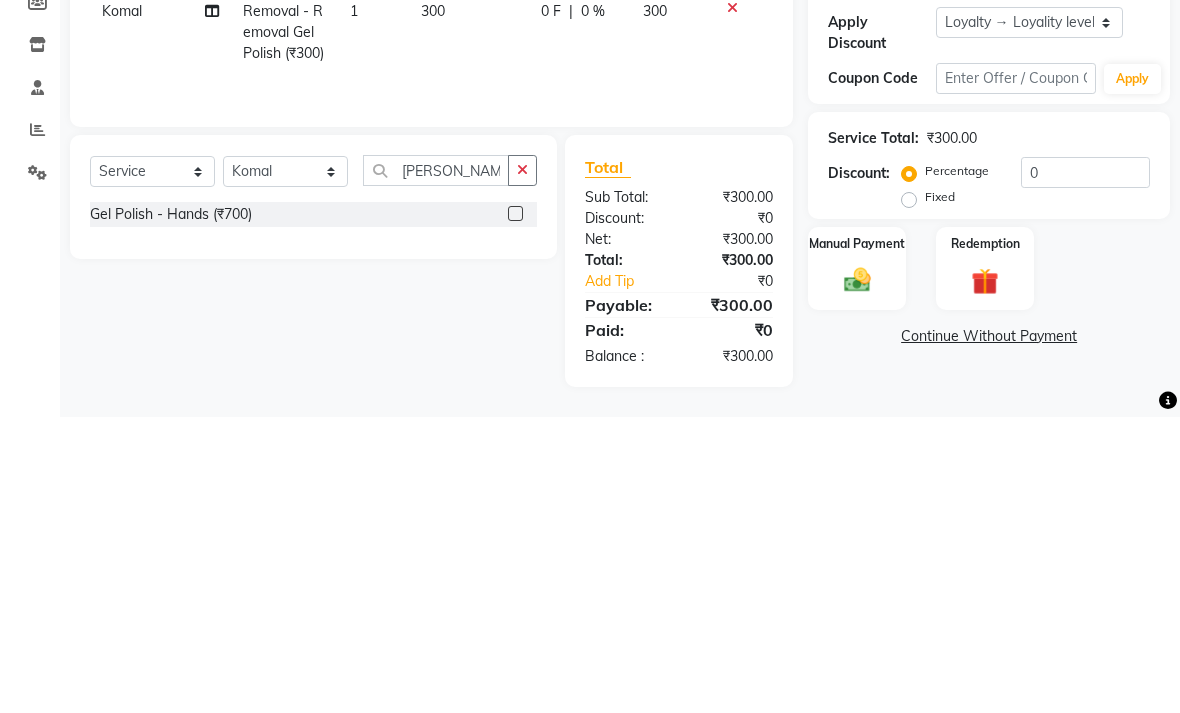 click 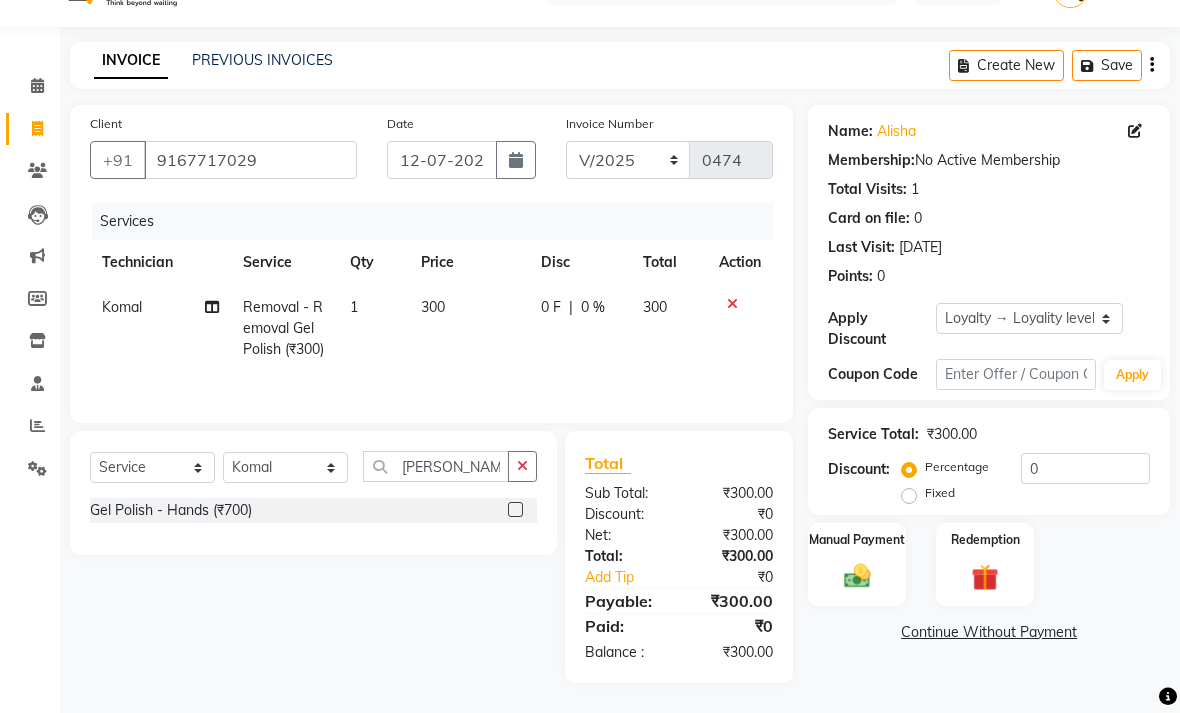 click 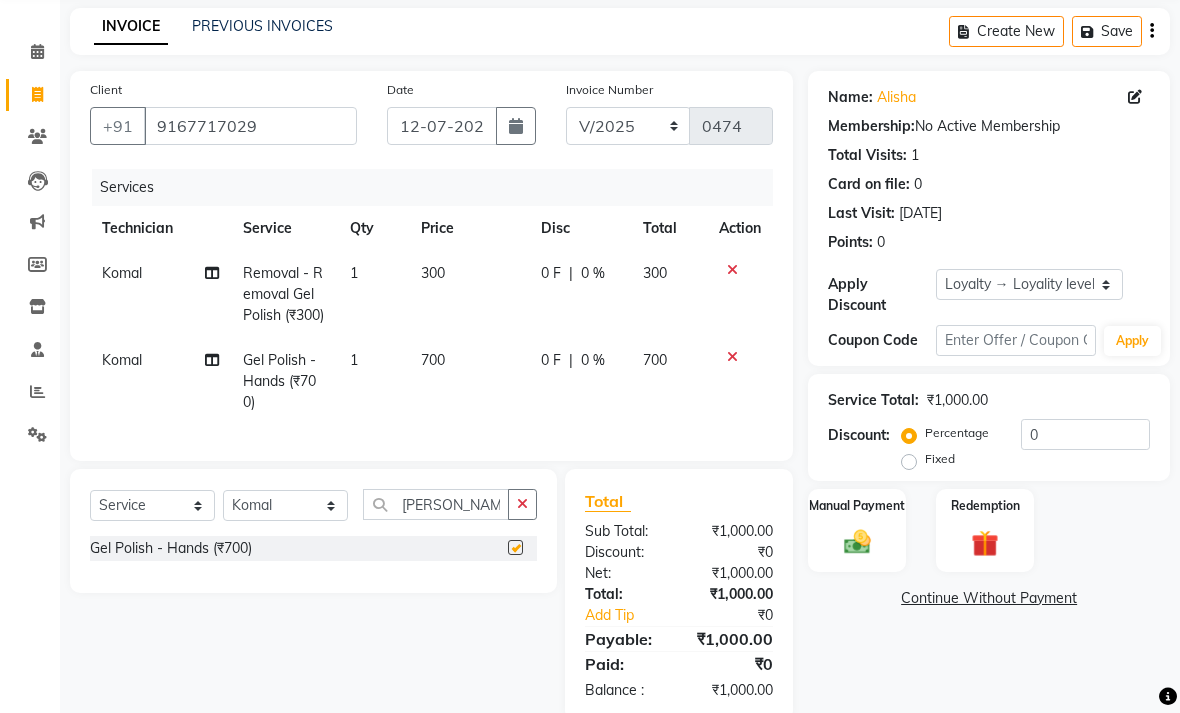 checkbox on "false" 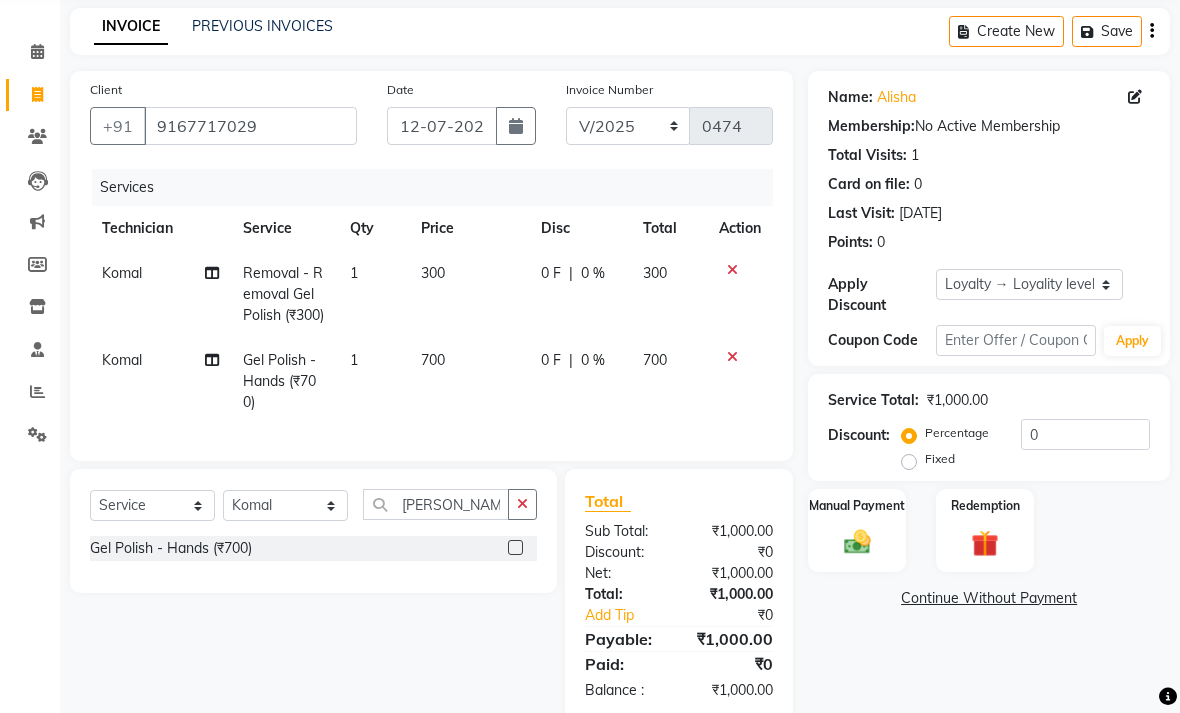 click on "0 F | 0 %" 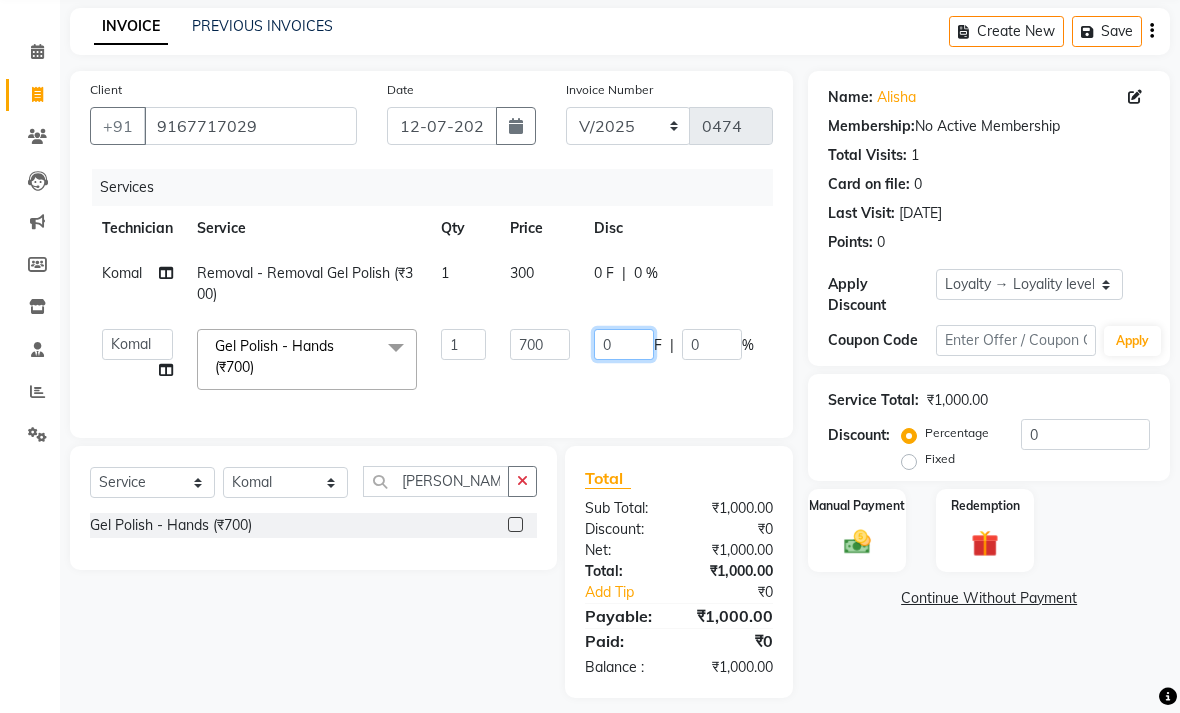 click on "0" 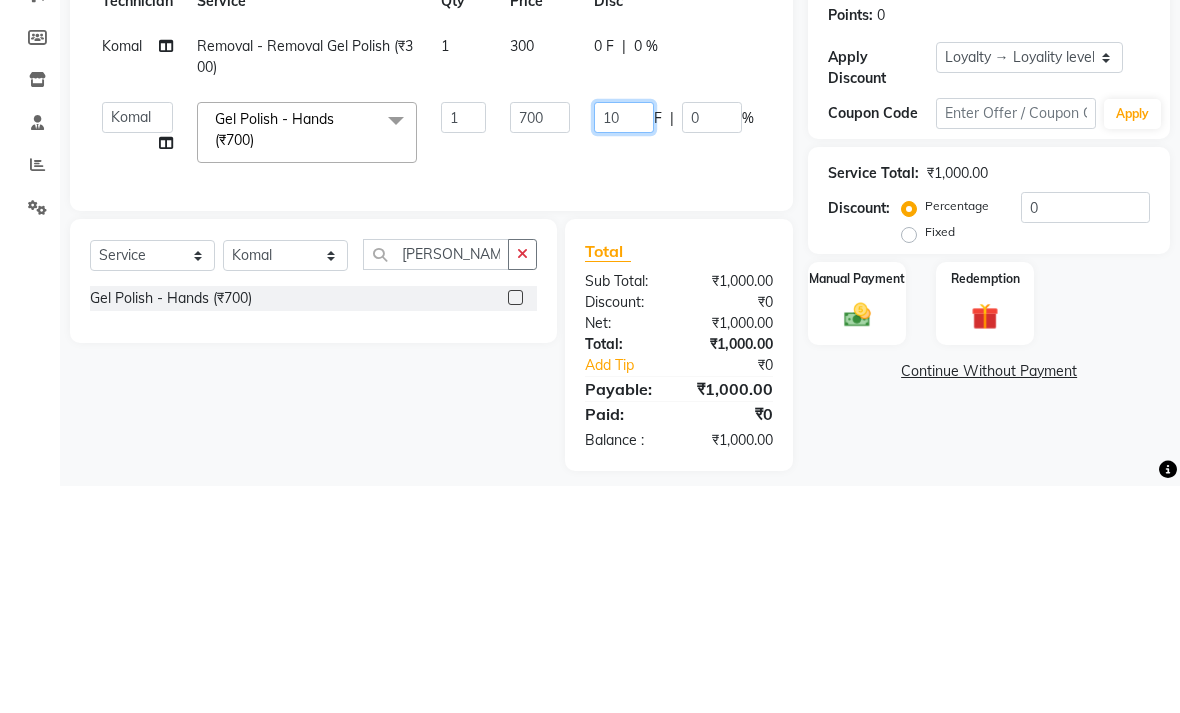 type on "100" 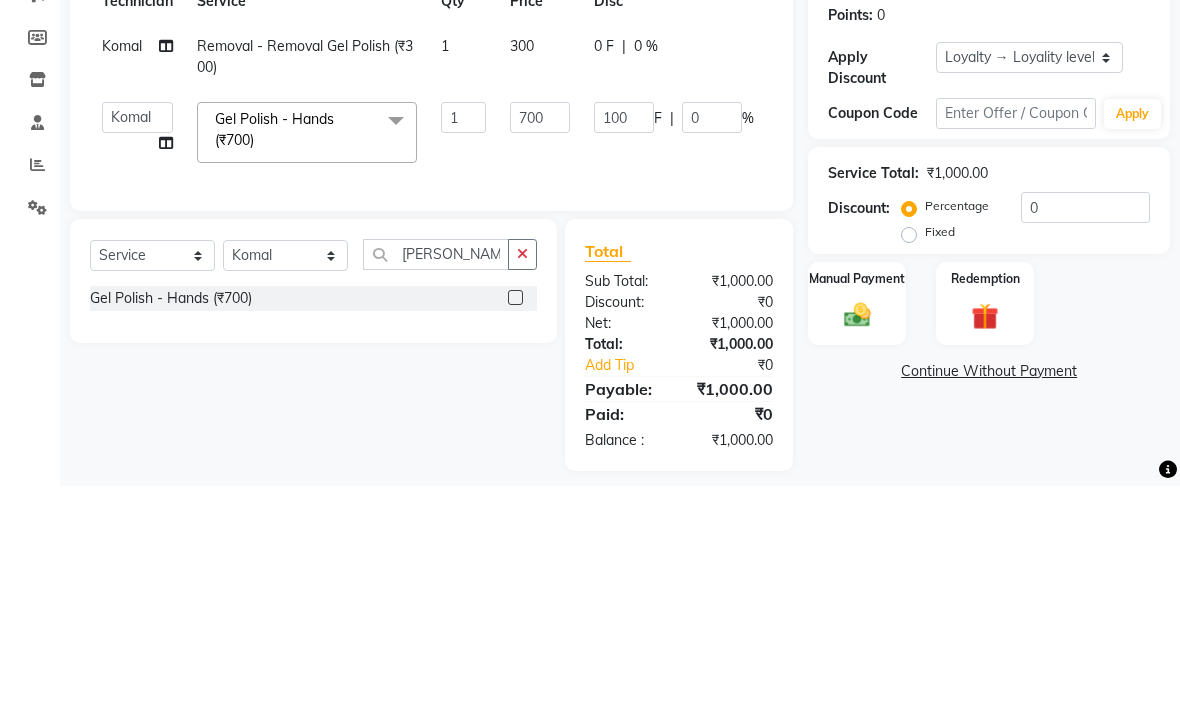click on "Points:   0" 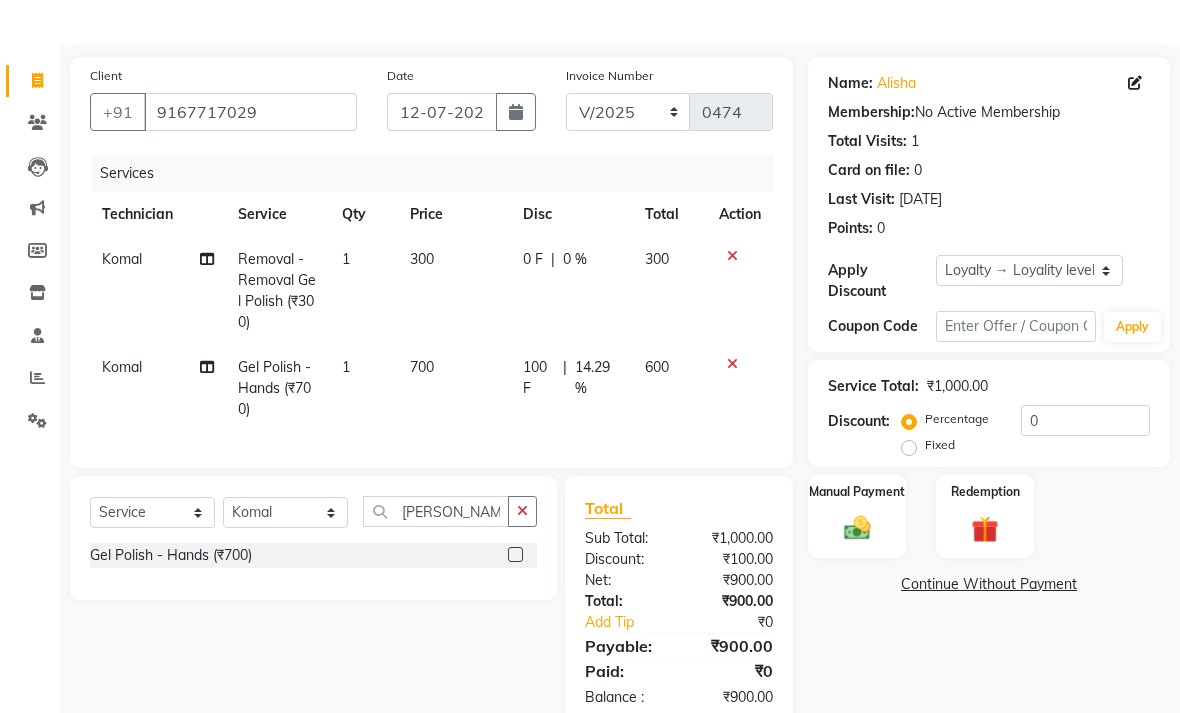 scroll, scrollTop: 121, scrollLeft: 0, axis: vertical 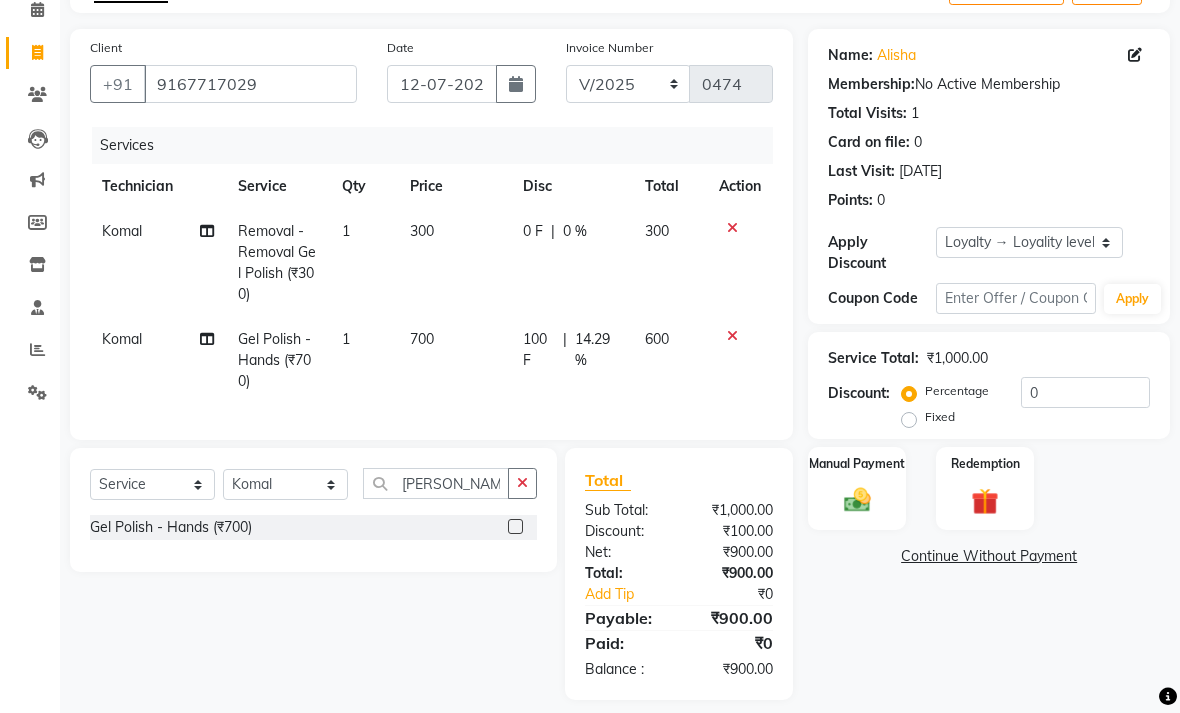 click 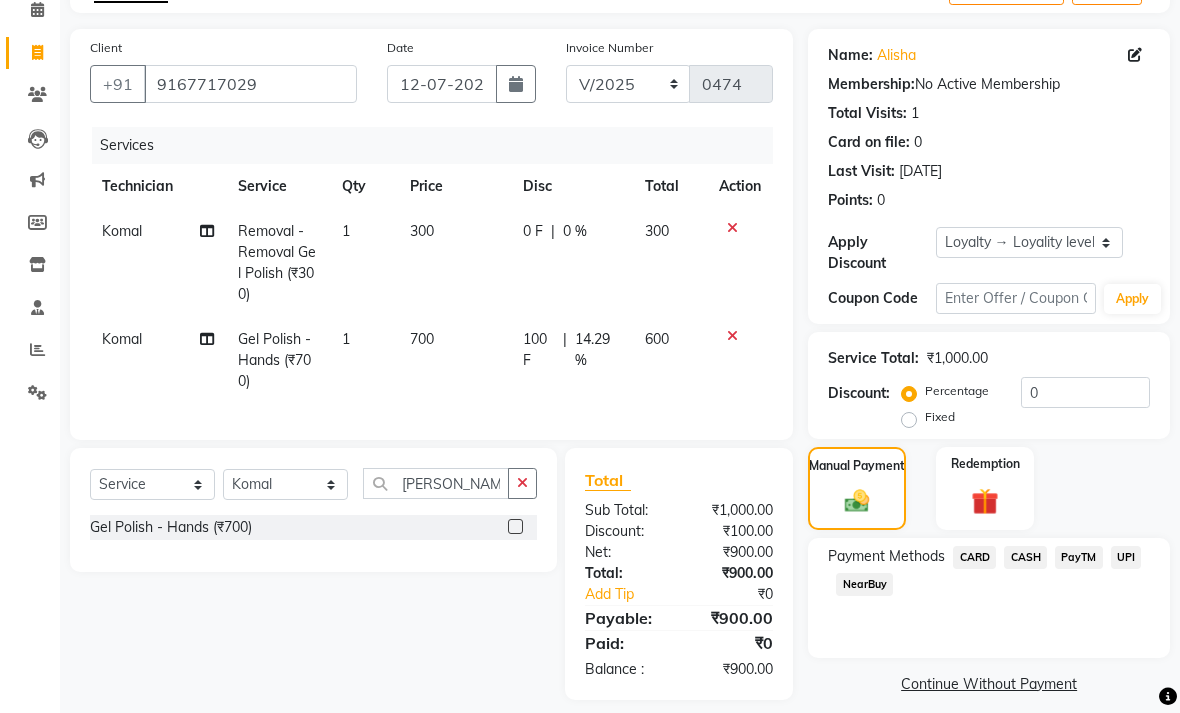 click on "PayTM" 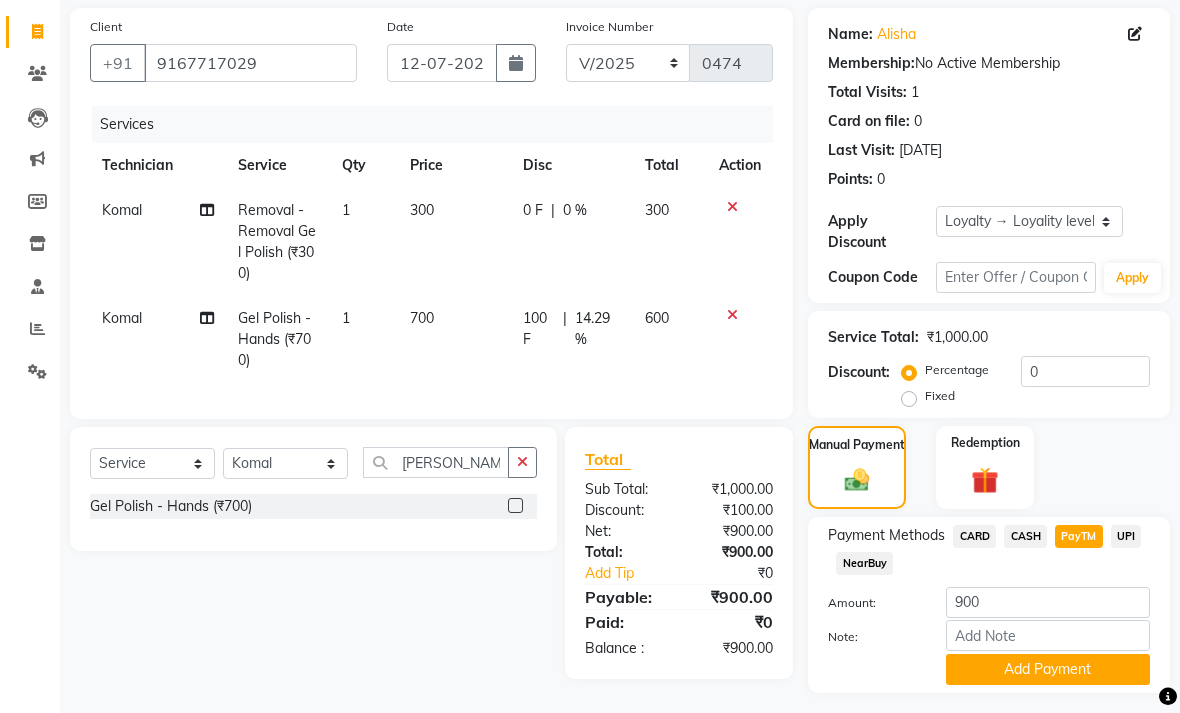 click on "Add Payment" 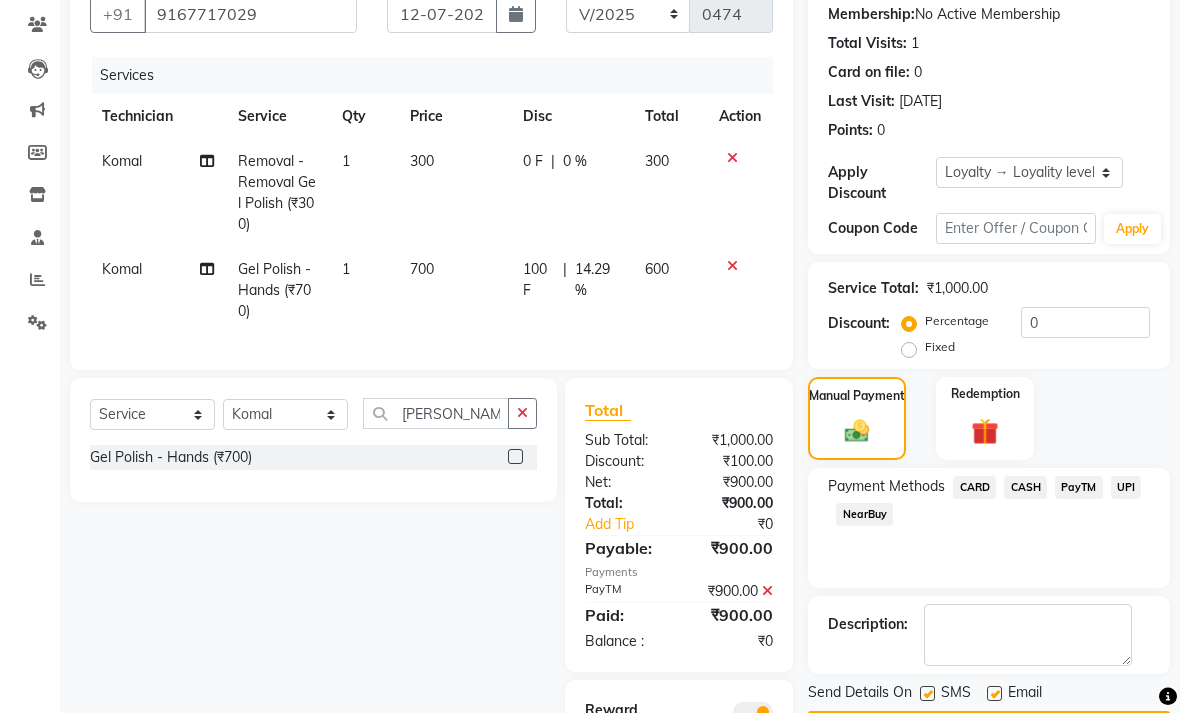scroll, scrollTop: 198, scrollLeft: 0, axis: vertical 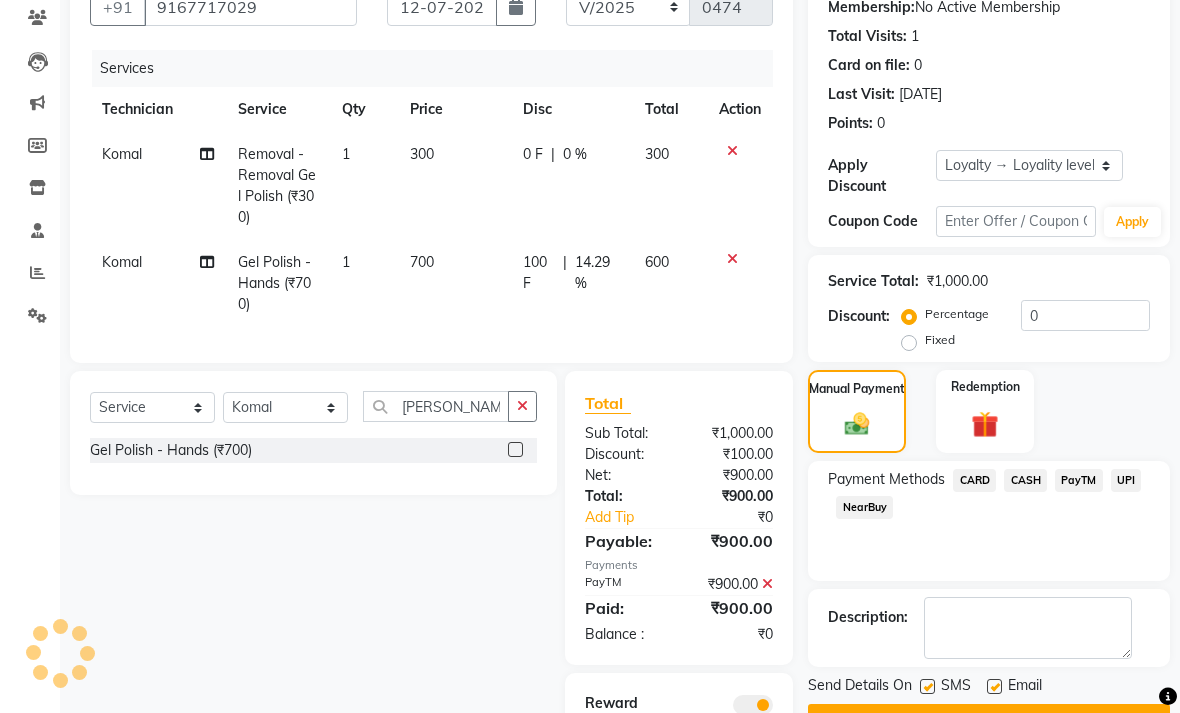 click 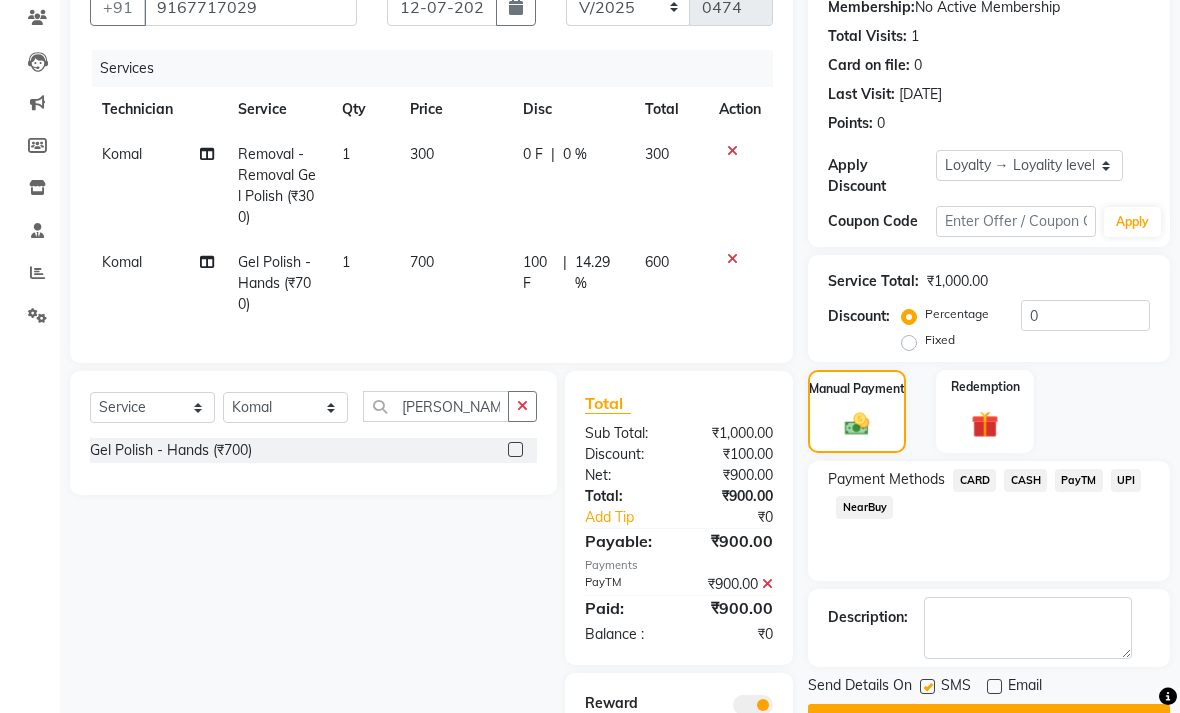 click on "Send Details On SMS Email" 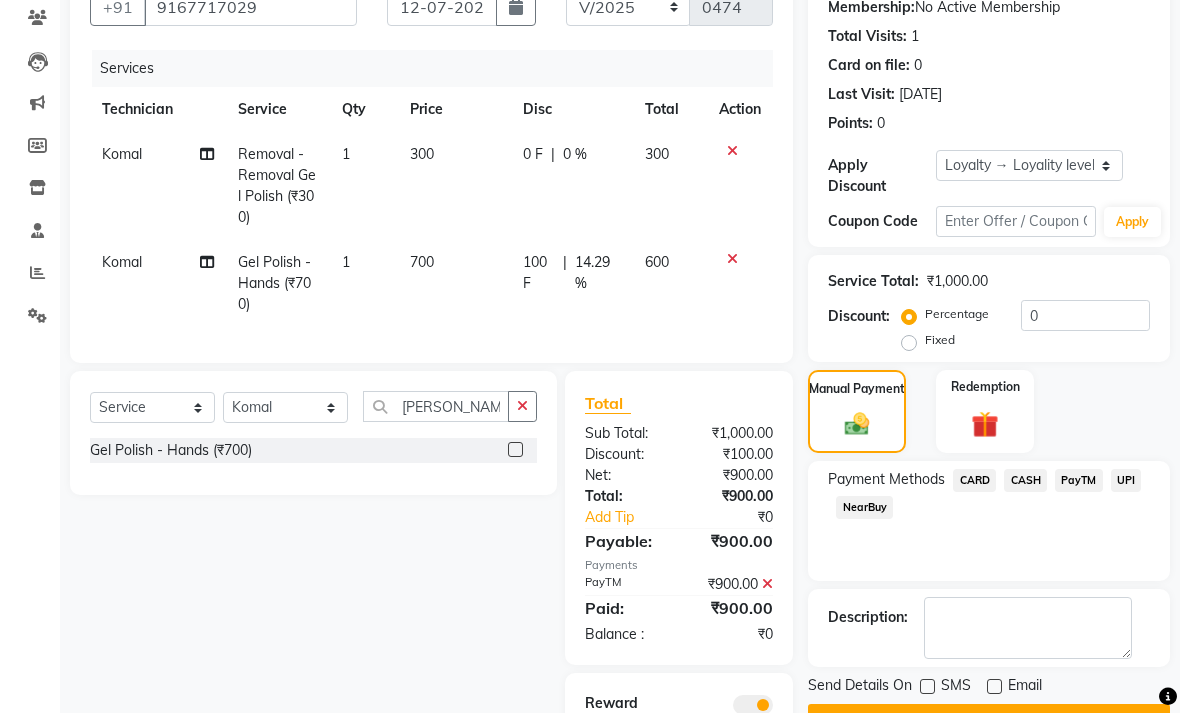 click on "Checkout" 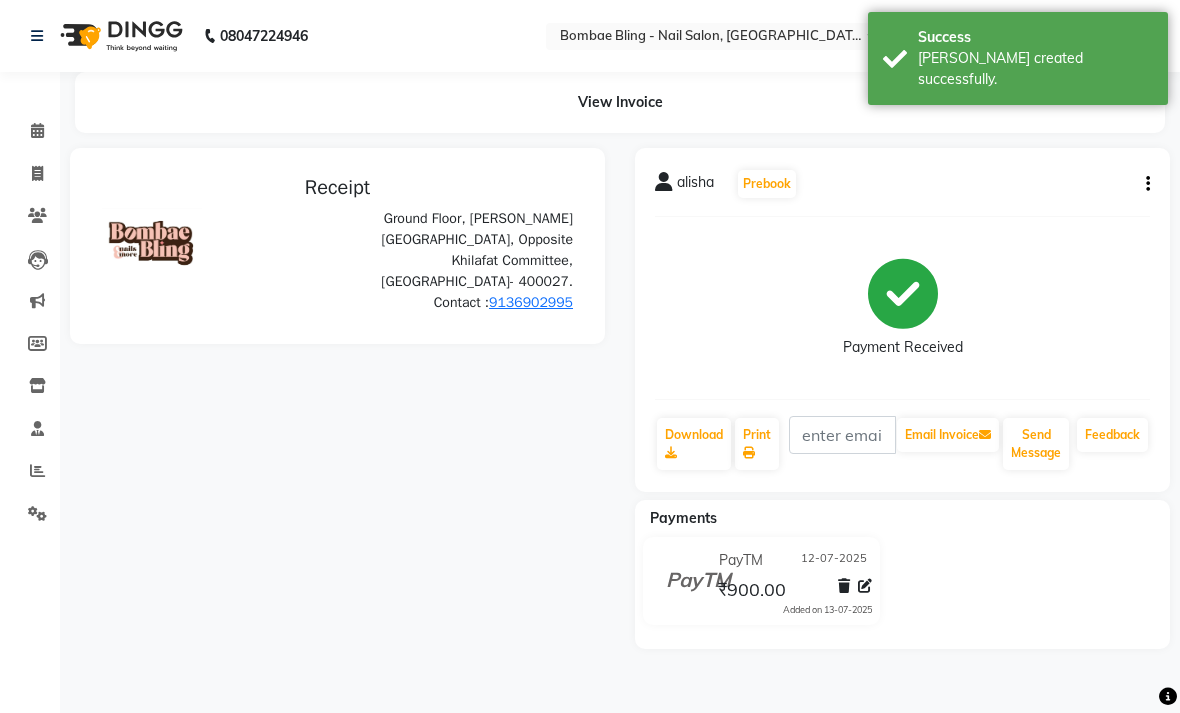 scroll, scrollTop: 0, scrollLeft: 0, axis: both 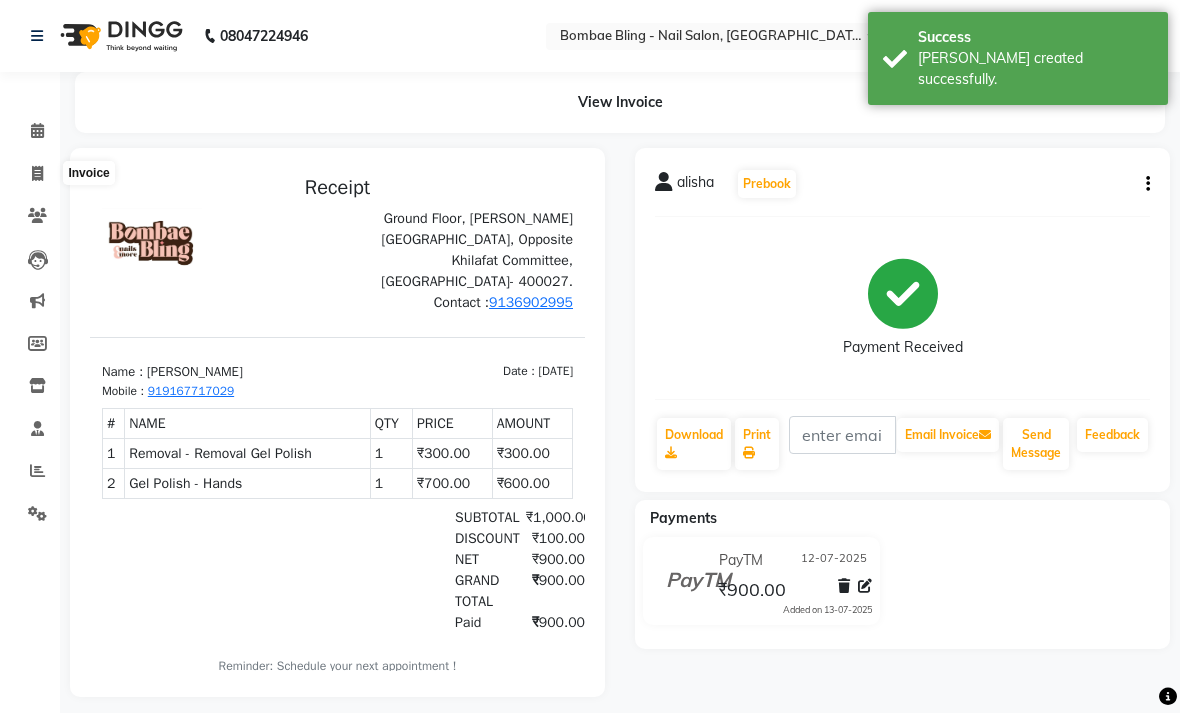 click 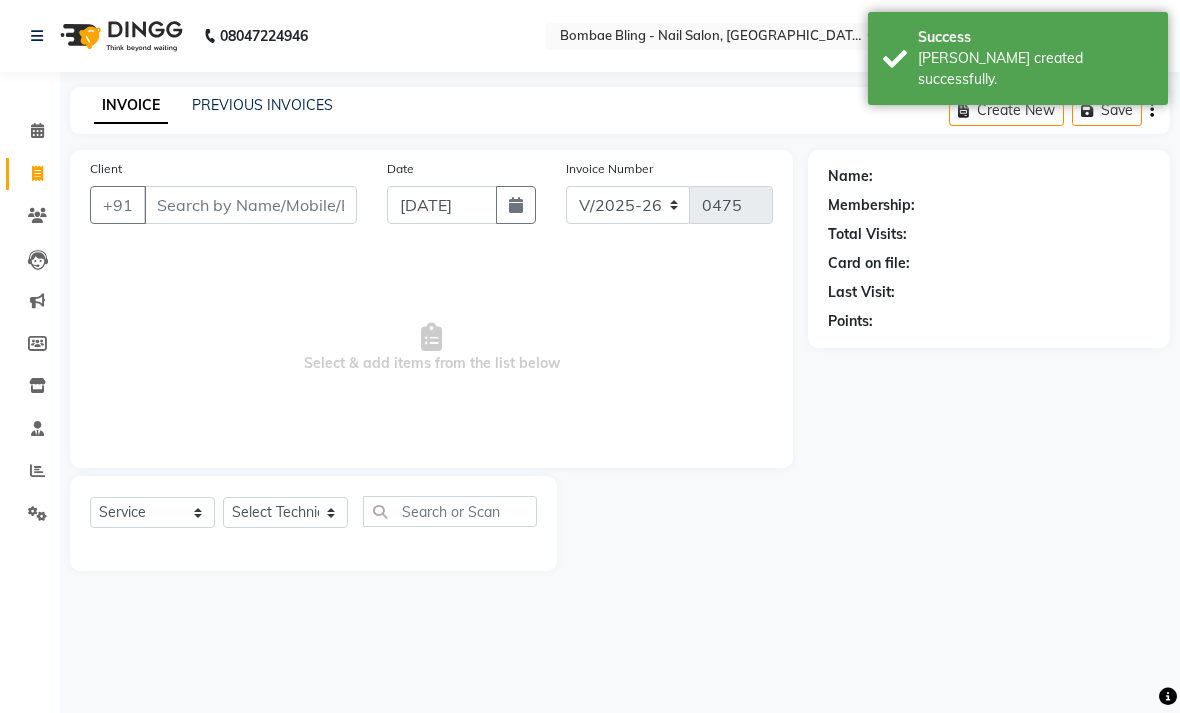 click 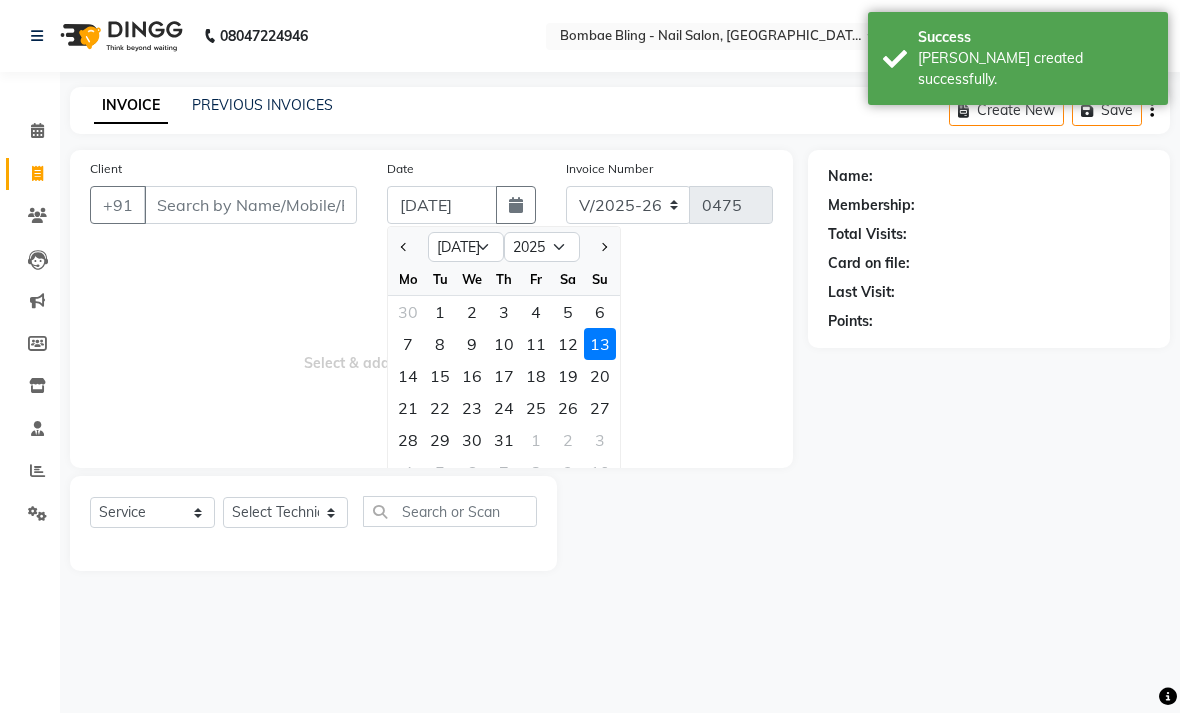 click on "12" 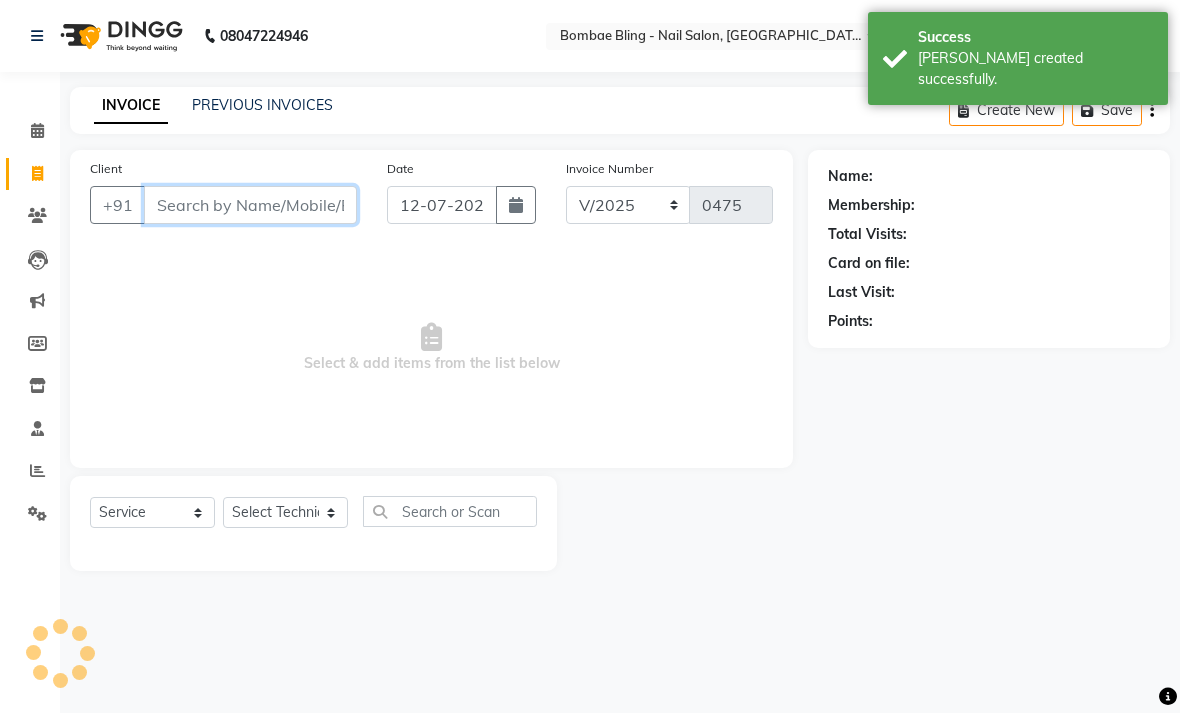 click on "Client" at bounding box center (250, 205) 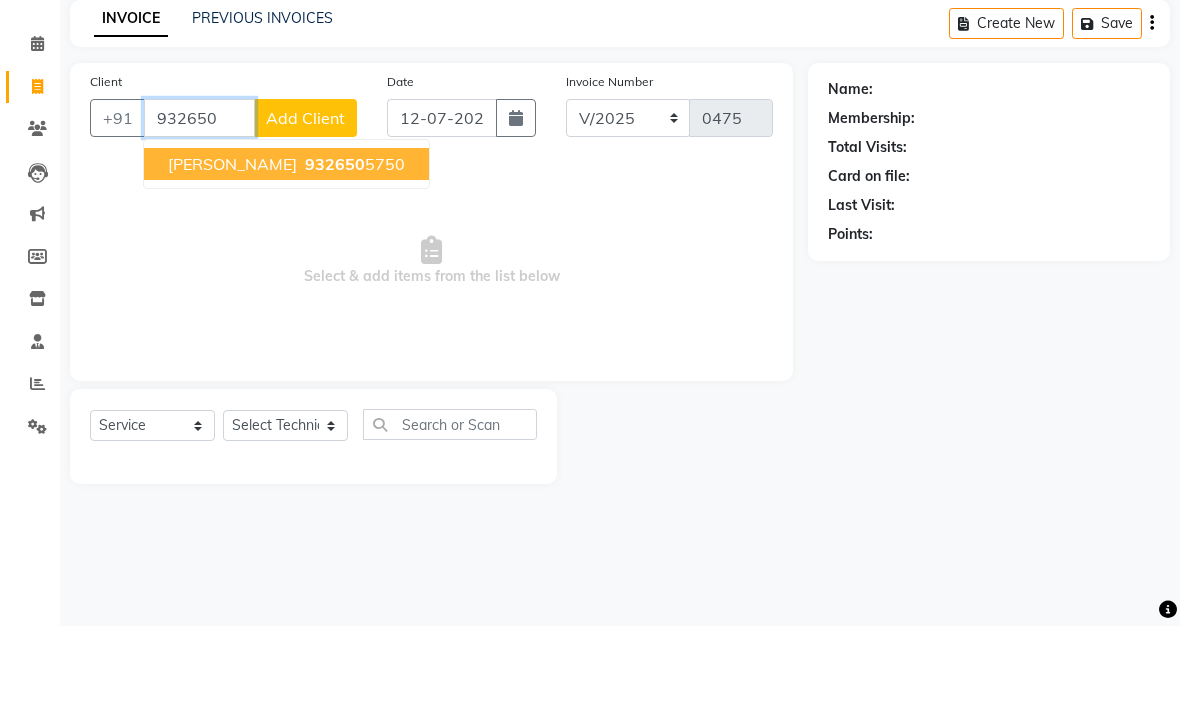 click on "[PERSON_NAME]   932650 5750" at bounding box center (286, 251) 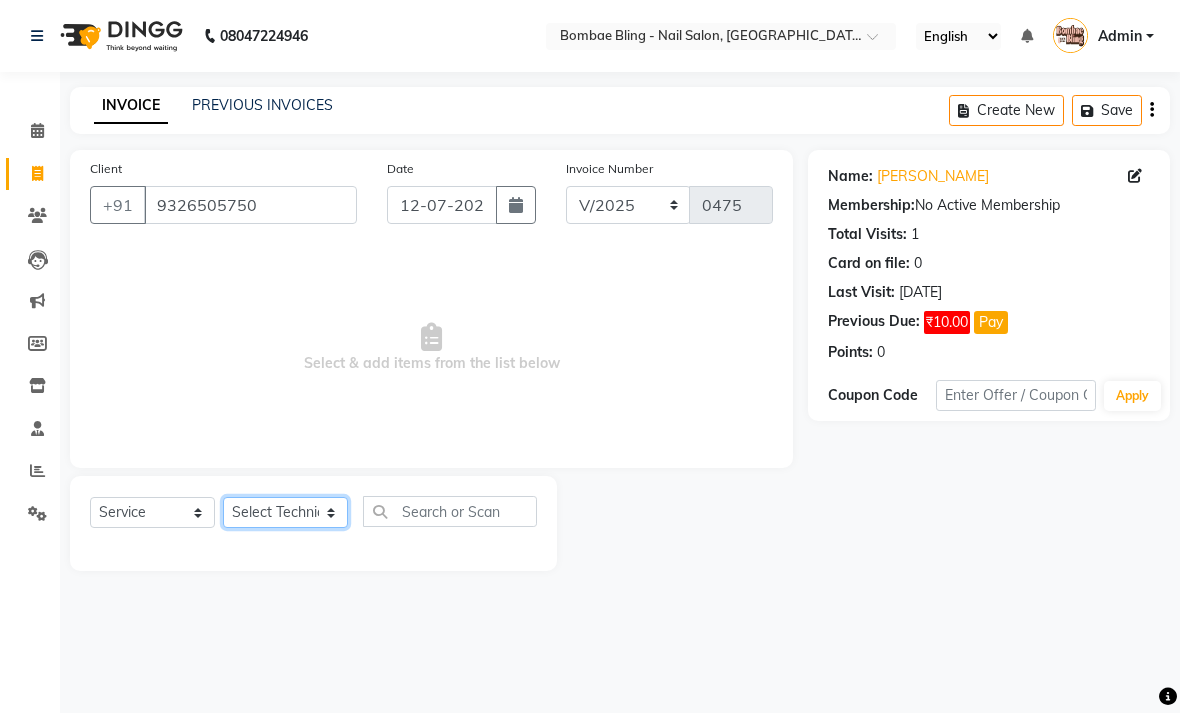 click on "Select Technician [PERSON_NAME] [PERSON_NAME] Front Desk Jyoti Kajal [PERSON_NAME] pei [PERSON_NAME] [PERSON_NAME]" 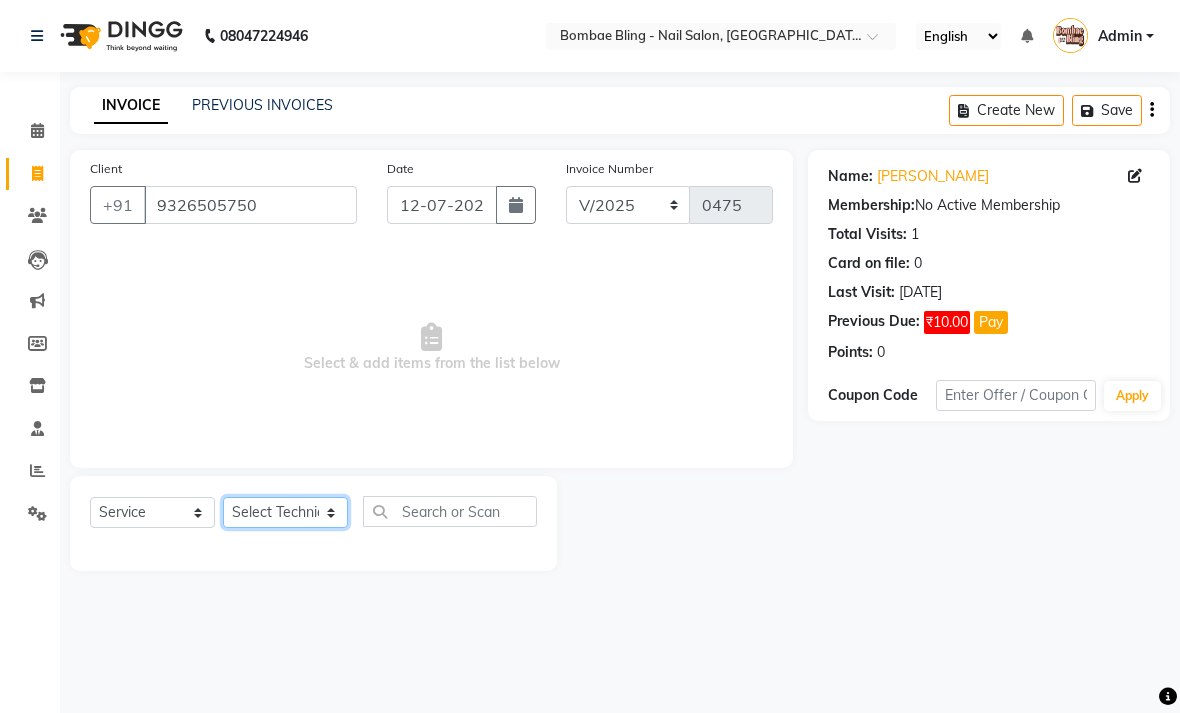 select on "84576" 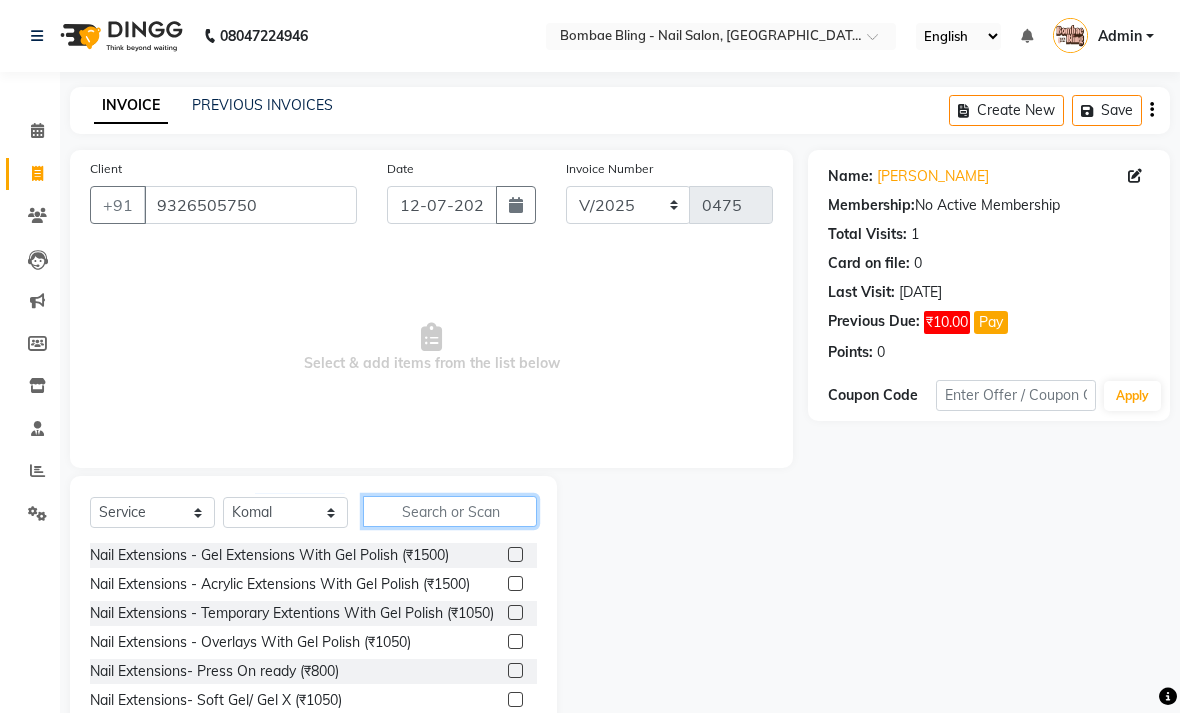 click 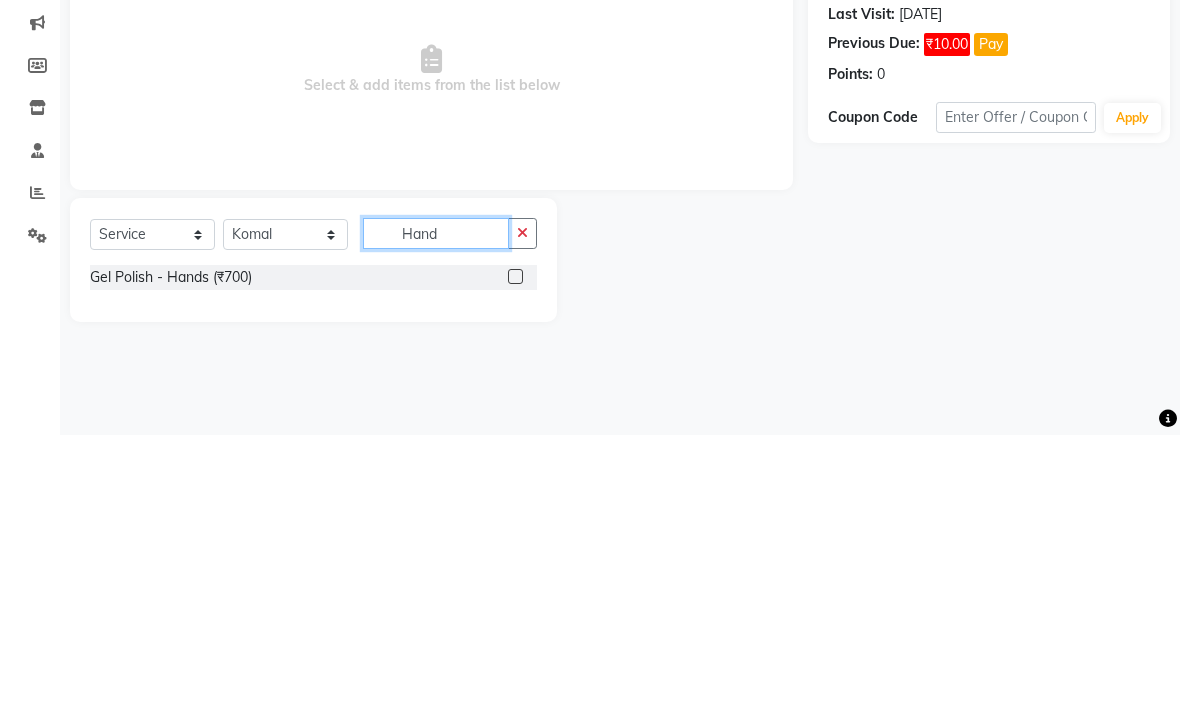 type on "Hand" 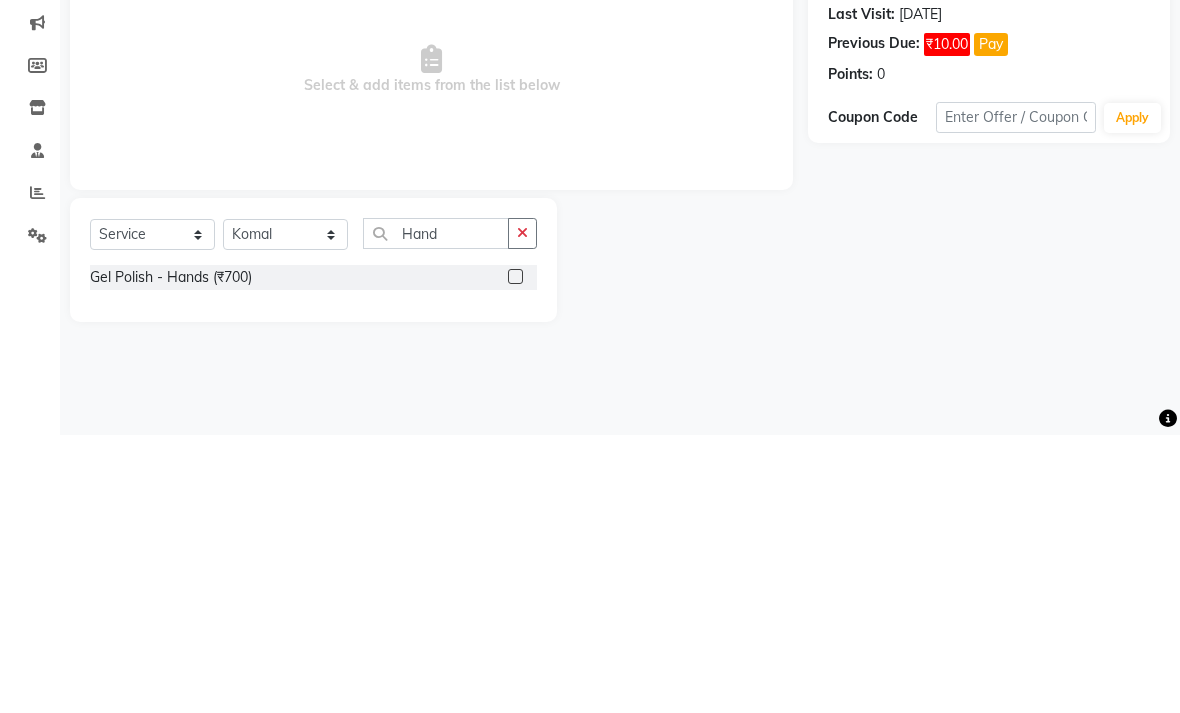 click 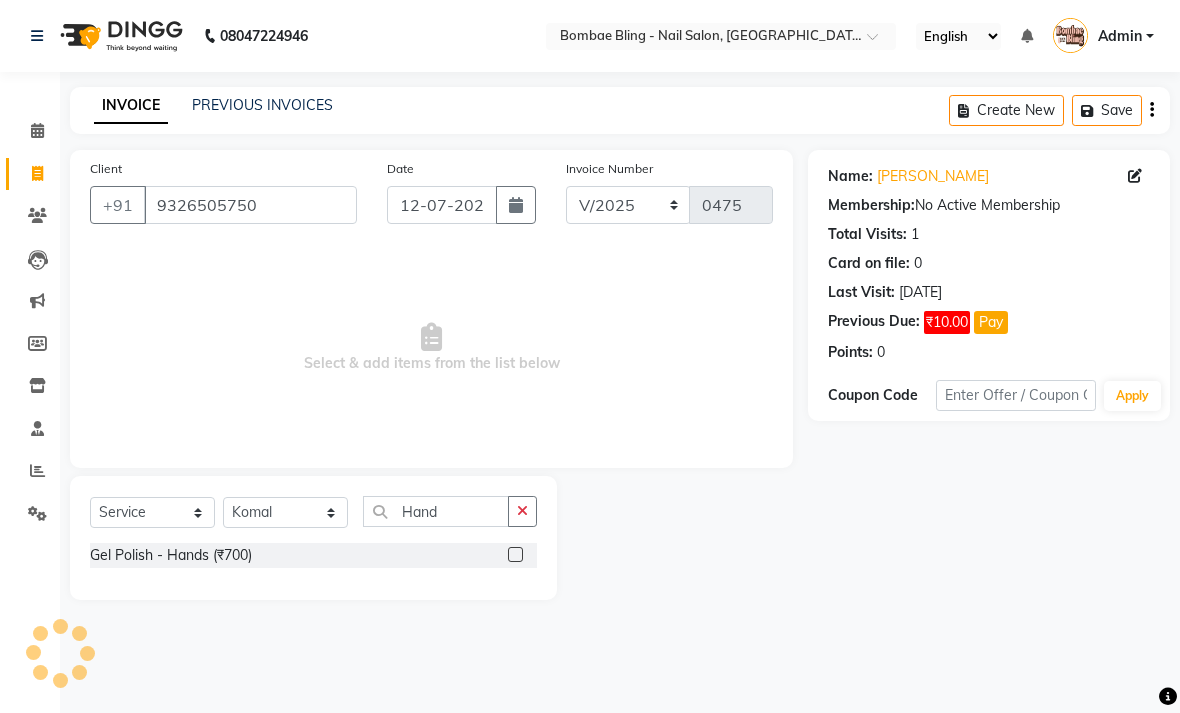 click 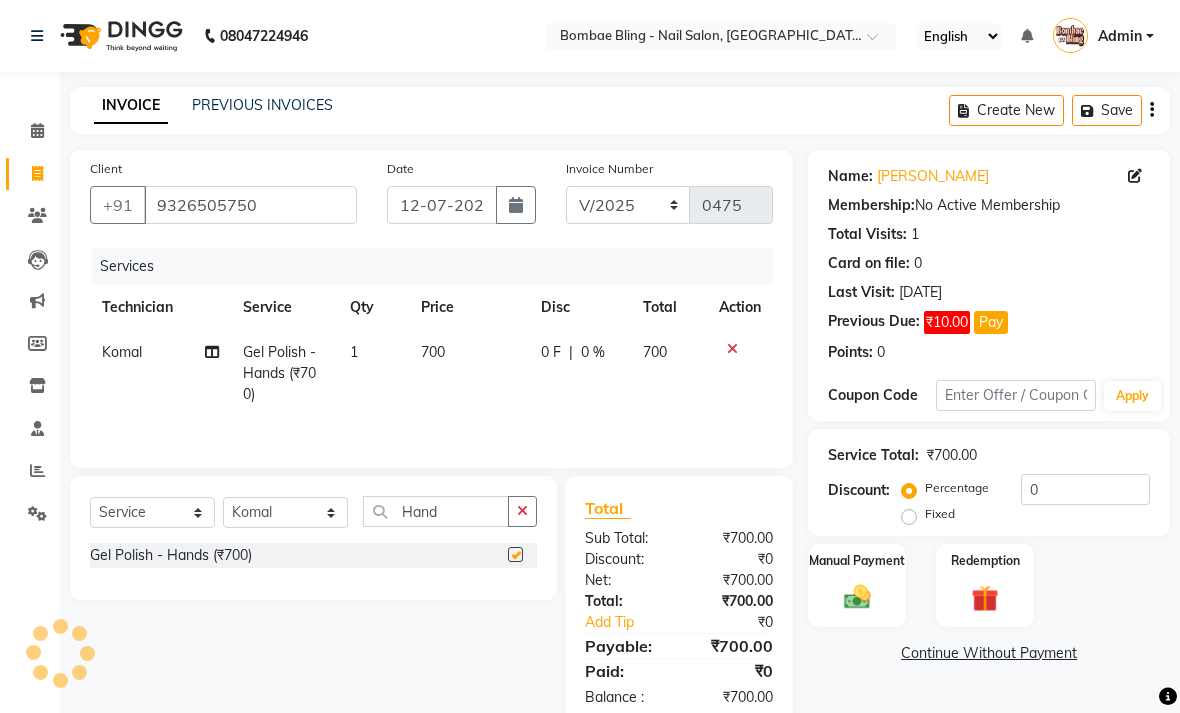 checkbox on "false" 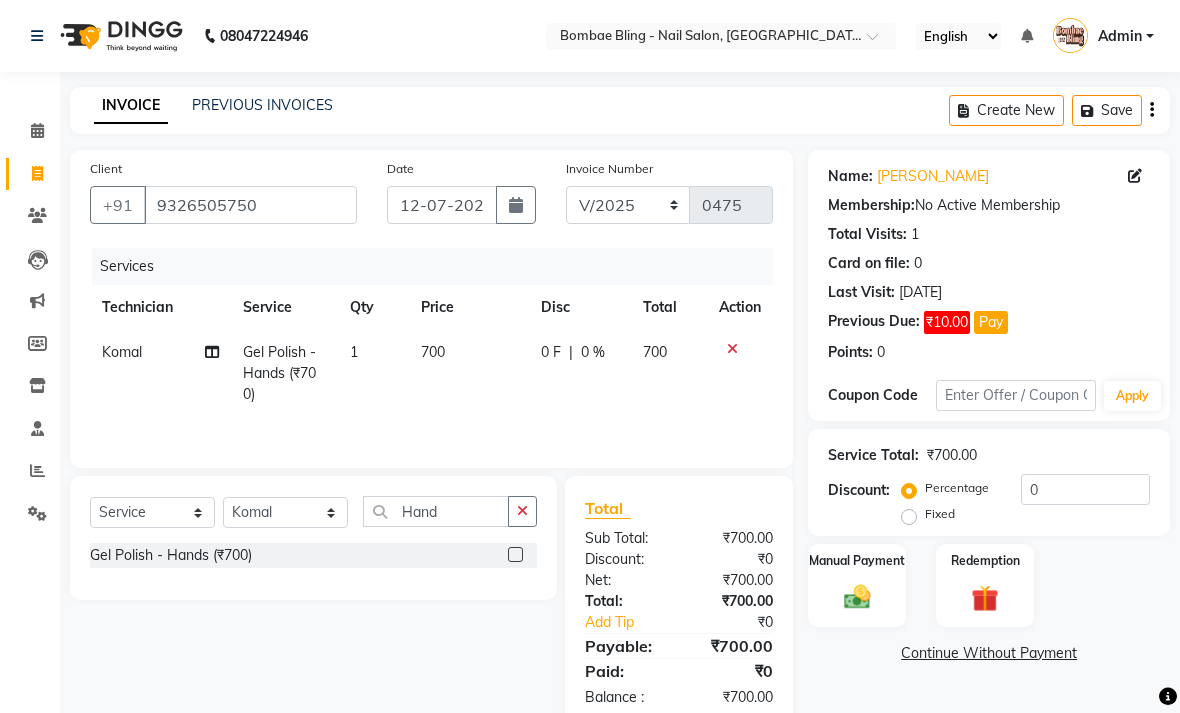 click on "0 F | 0 %" 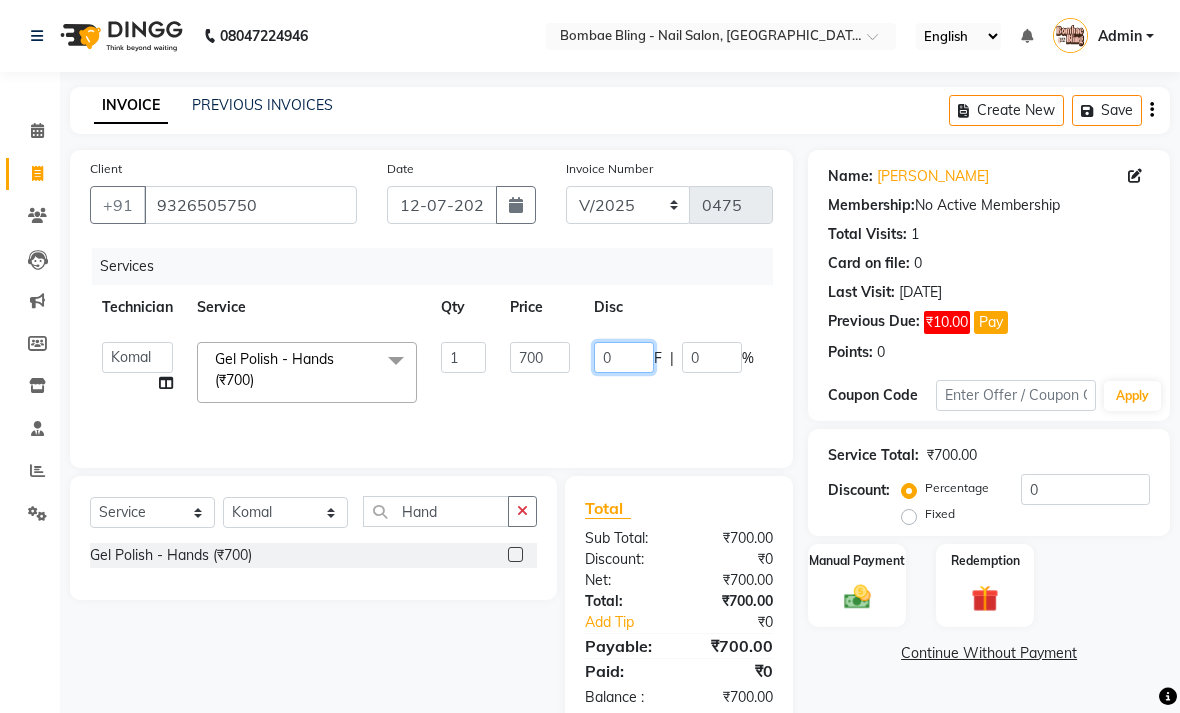click on "0" 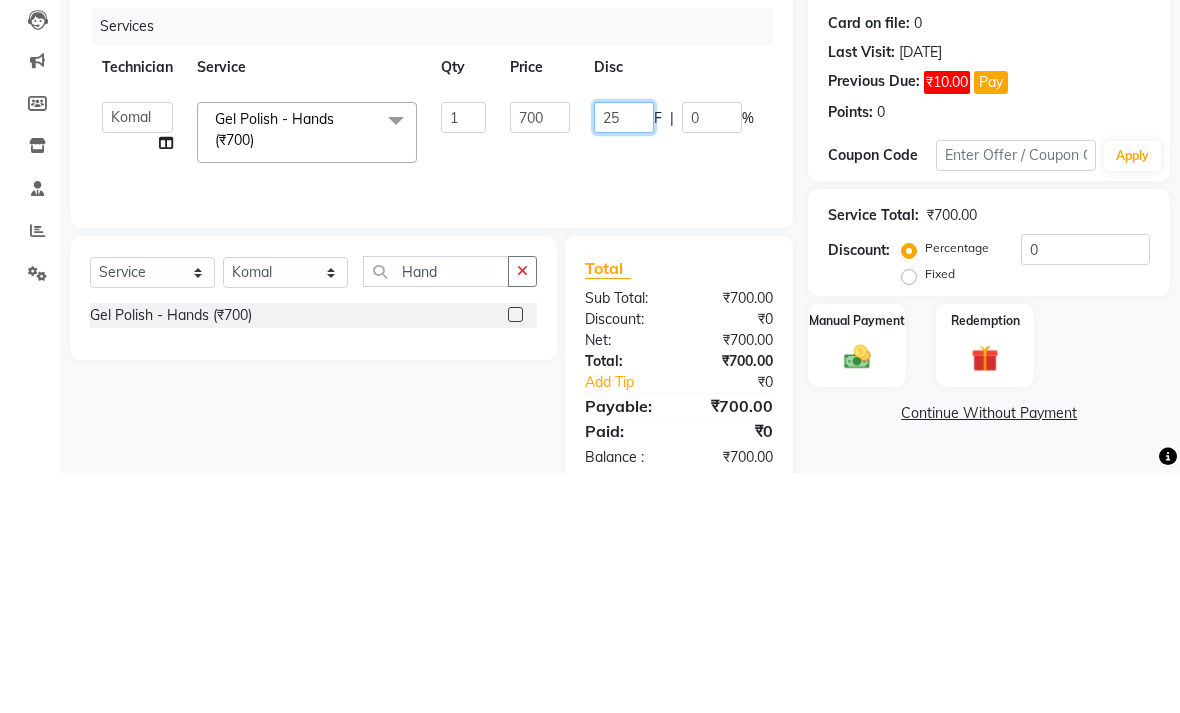 type on "250" 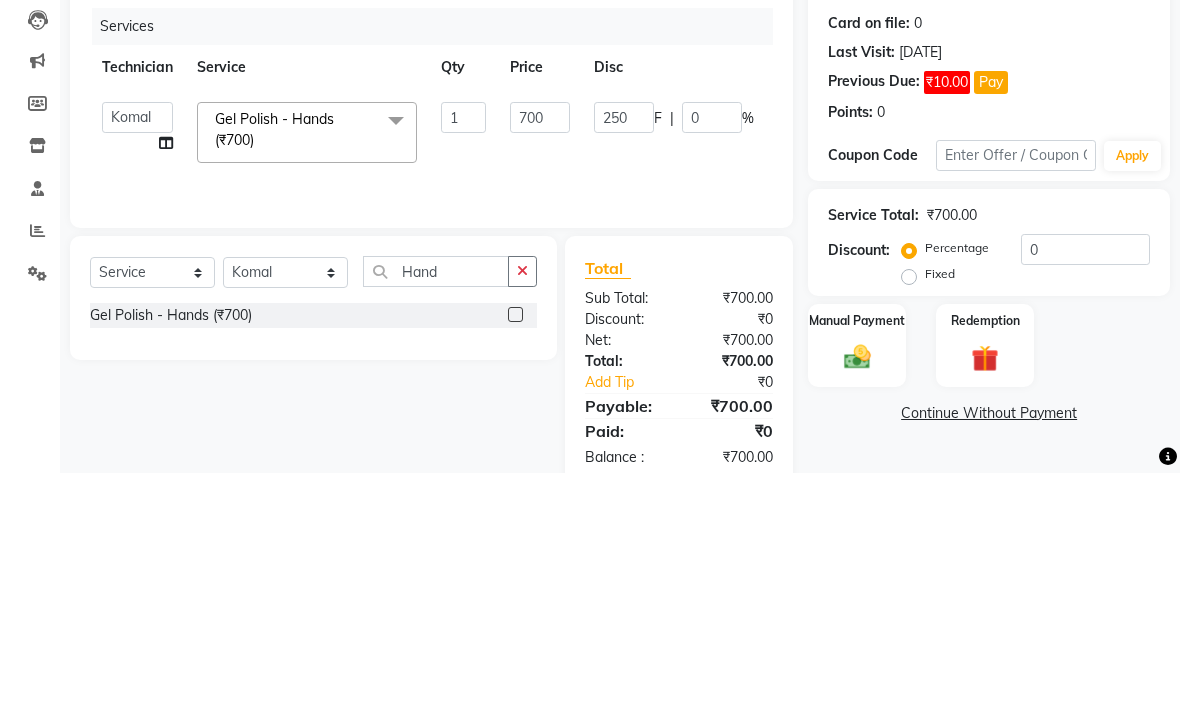 click on "Client [PHONE_NUMBER] Date [DATE] Invoice Number V/2025 V/[PHONE_NUMBER] Services Technician Service Qty Price Disc Total Action  [PERSON_NAME]   [PERSON_NAME]   Front Desk   Jyoti   Kajal   [PERSON_NAME] pei   [PERSON_NAME]   [PERSON_NAME]    Vikas  Gel Polish - Hands (₹700)  x Nail Extensions  -  Gel Extensions With Gel Polish (₹1500) Nail Extensions  -  Acrylic Extensions With Gel Polish (₹1500) Nail Extensions  -  Temporary Extentions With Gel Polish (₹1050) Nail Extensions  -  Overlays With Gel Polish (₹1050) Nail Extensions- Press On ready (₹800) Nail Extensions- Soft Gel/ Gel X (₹1050) Nail Extensions- Press On application (₹300) Nail extensions- Nail wipes (₹100) Pedicure- Heel Peel (₹1500) Pedicure - Classic (₹680) Pedicure - Dtan (₹950) Pedicure Pack (₹200) Pedicure Spa  (₹1400) Cleanup- glow (₹1050) Cleanup- acne (₹1050) Cleanup- fruit (₹780) Cleanup- Snow White  (₹1230) Bleach - Face & Neck (₹320) Bleach - Half Arms (₹320) Bleach- Full Arms  (₹500) Nail Art (₹50)" 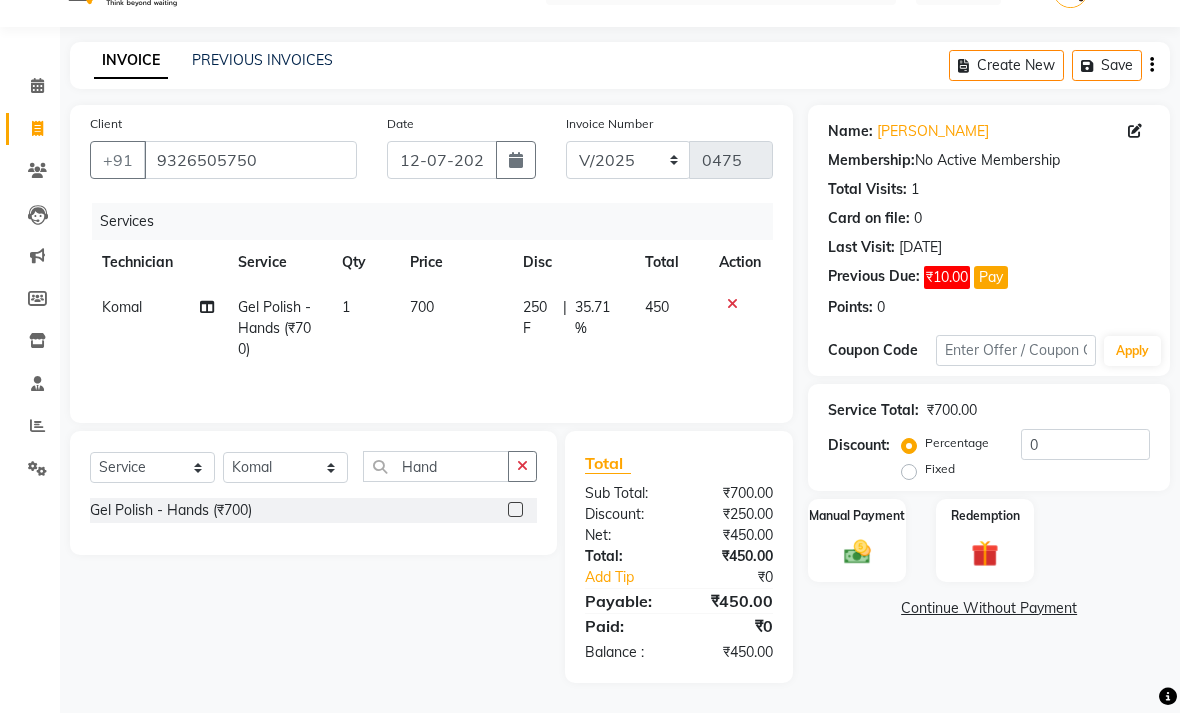 click 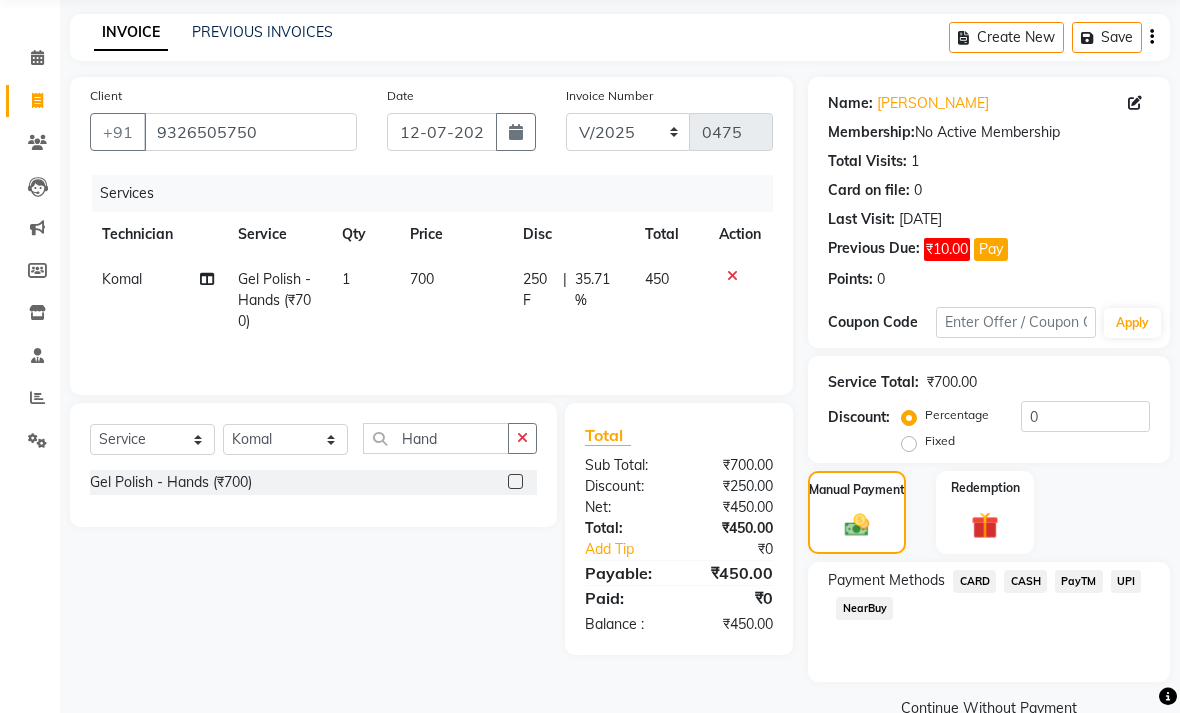 click on "CASH" 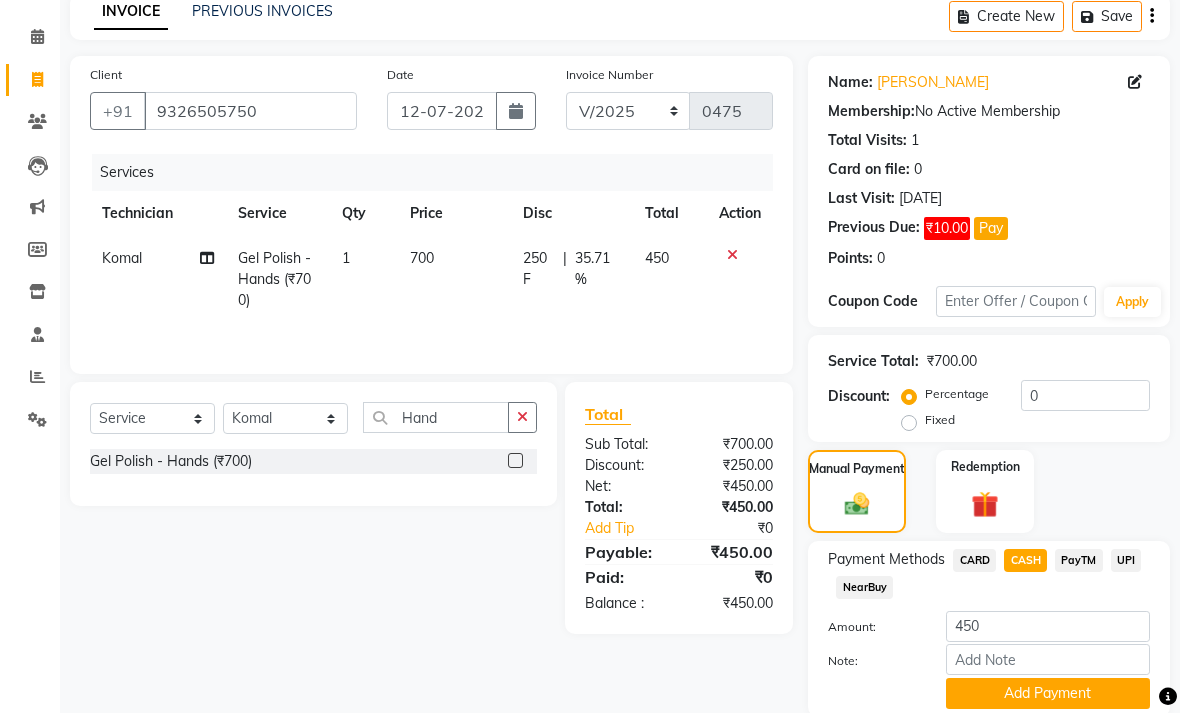 scroll, scrollTop: 95, scrollLeft: 0, axis: vertical 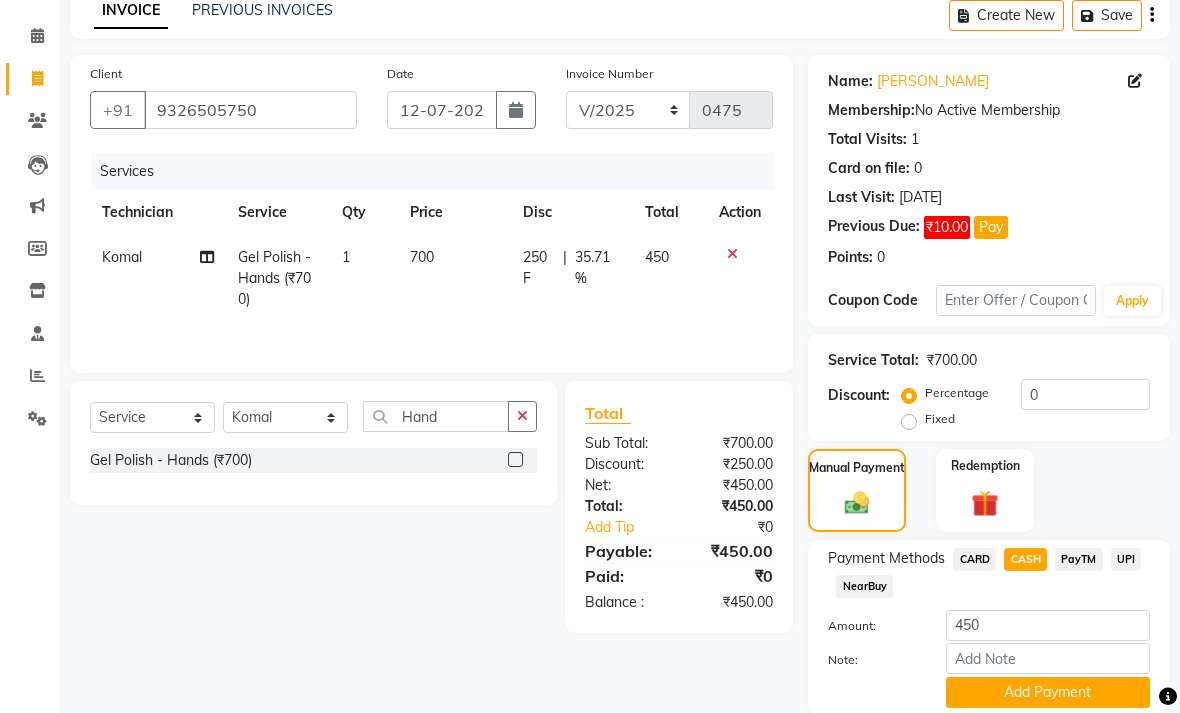 click on "Add Payment" 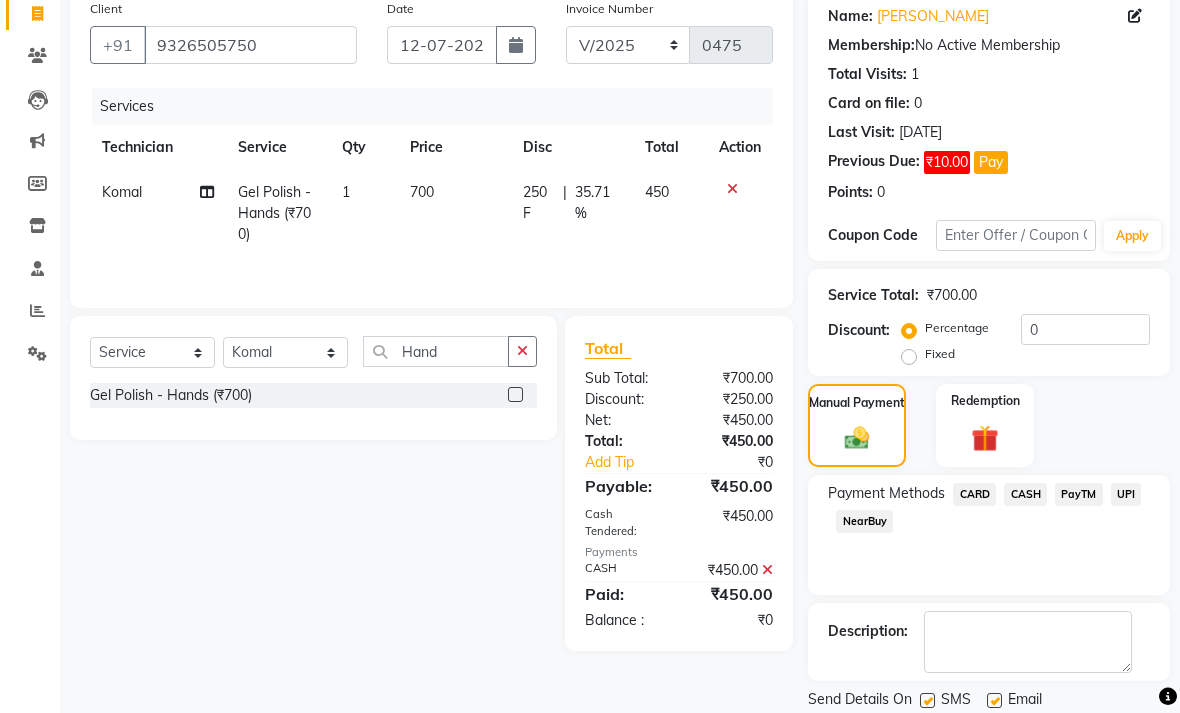 scroll, scrollTop: 192, scrollLeft: 0, axis: vertical 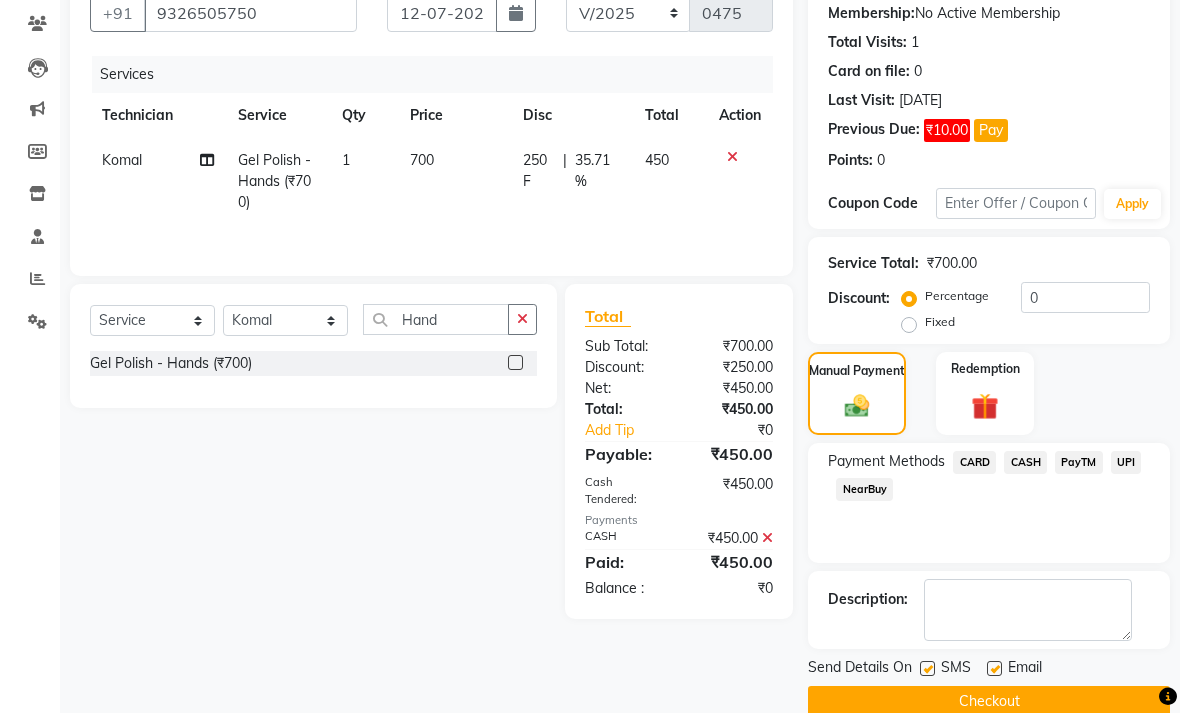 click on "₹450.00" 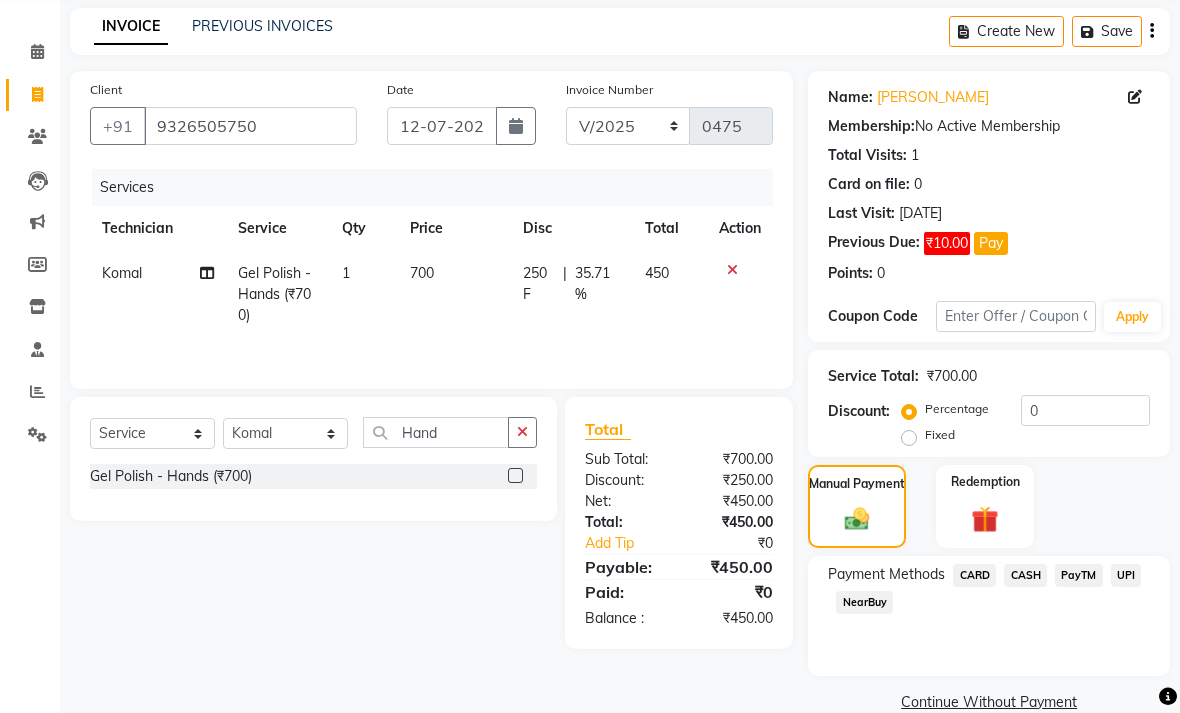 click on "PayTM" 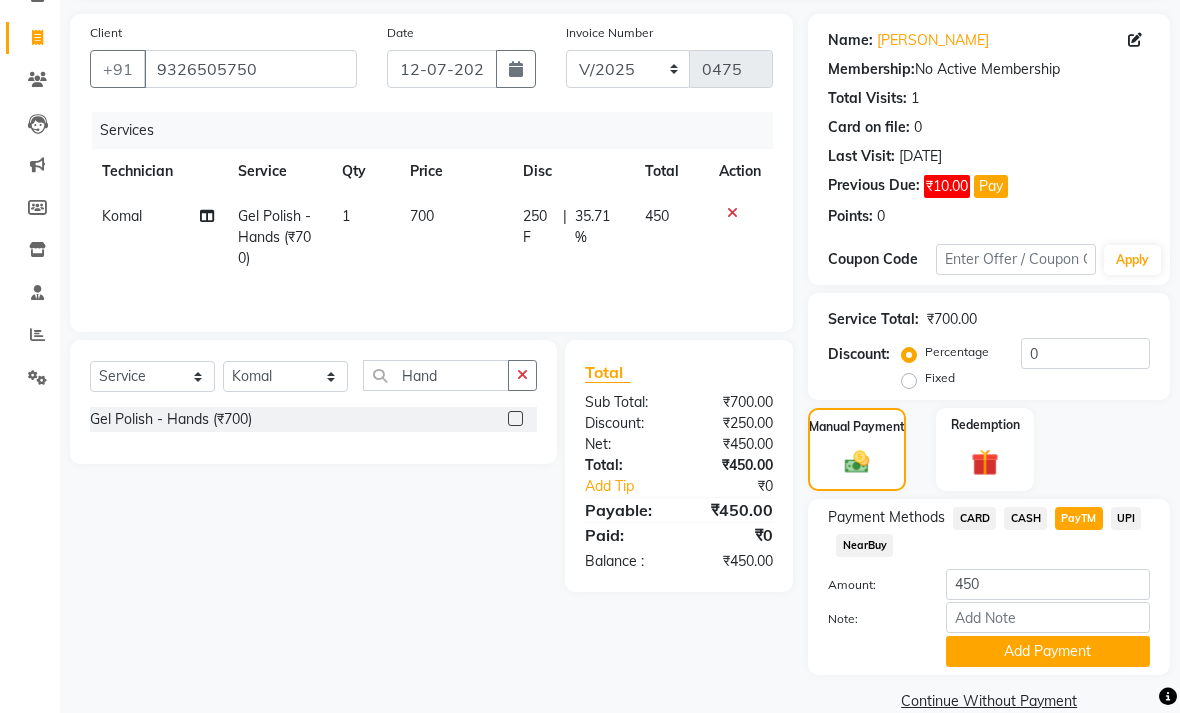 click on "Add Payment" 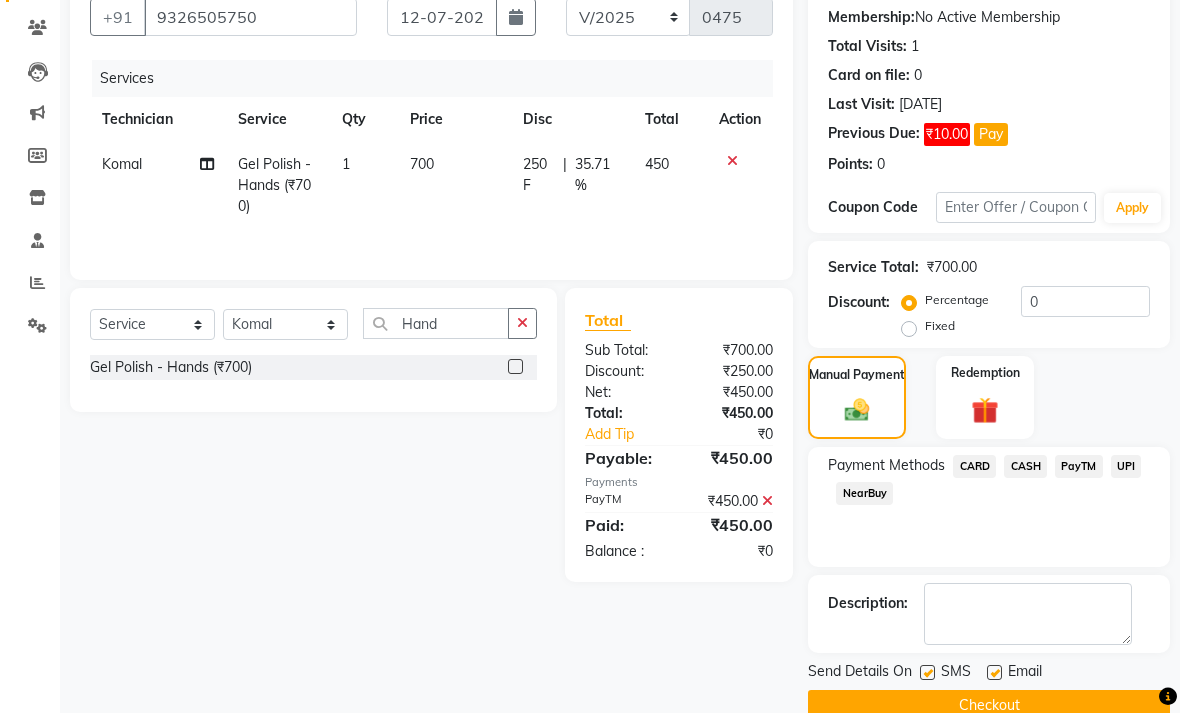 scroll, scrollTop: 192, scrollLeft: 0, axis: vertical 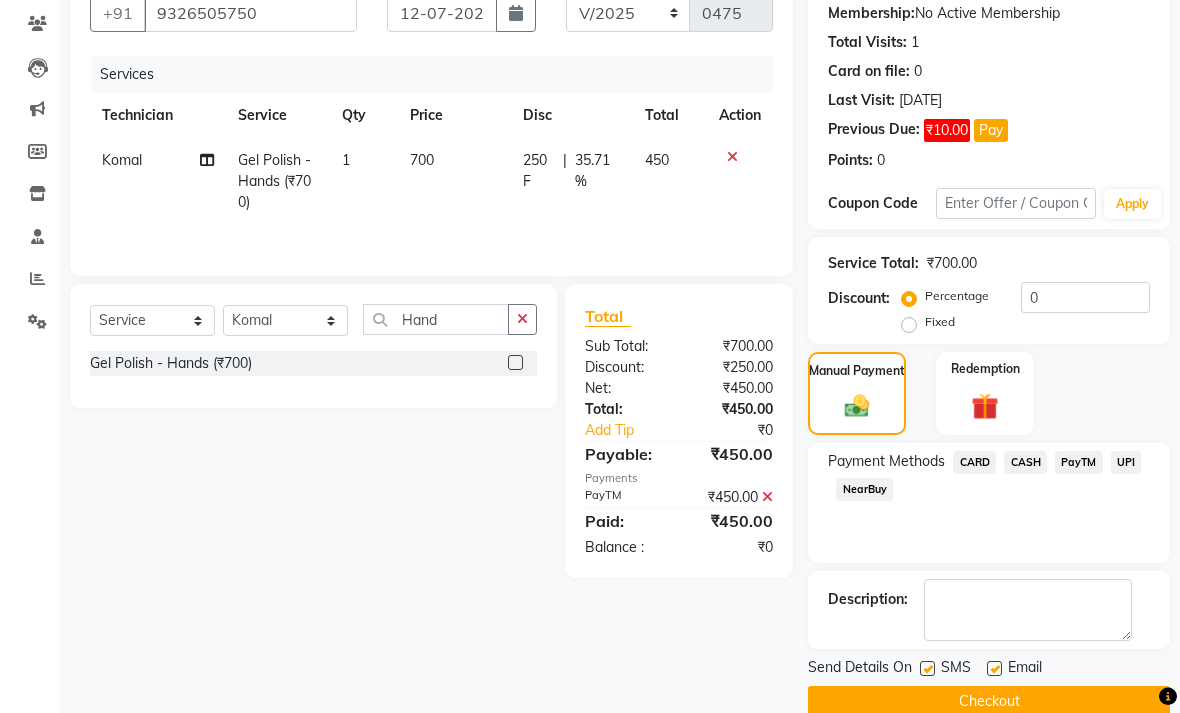 click 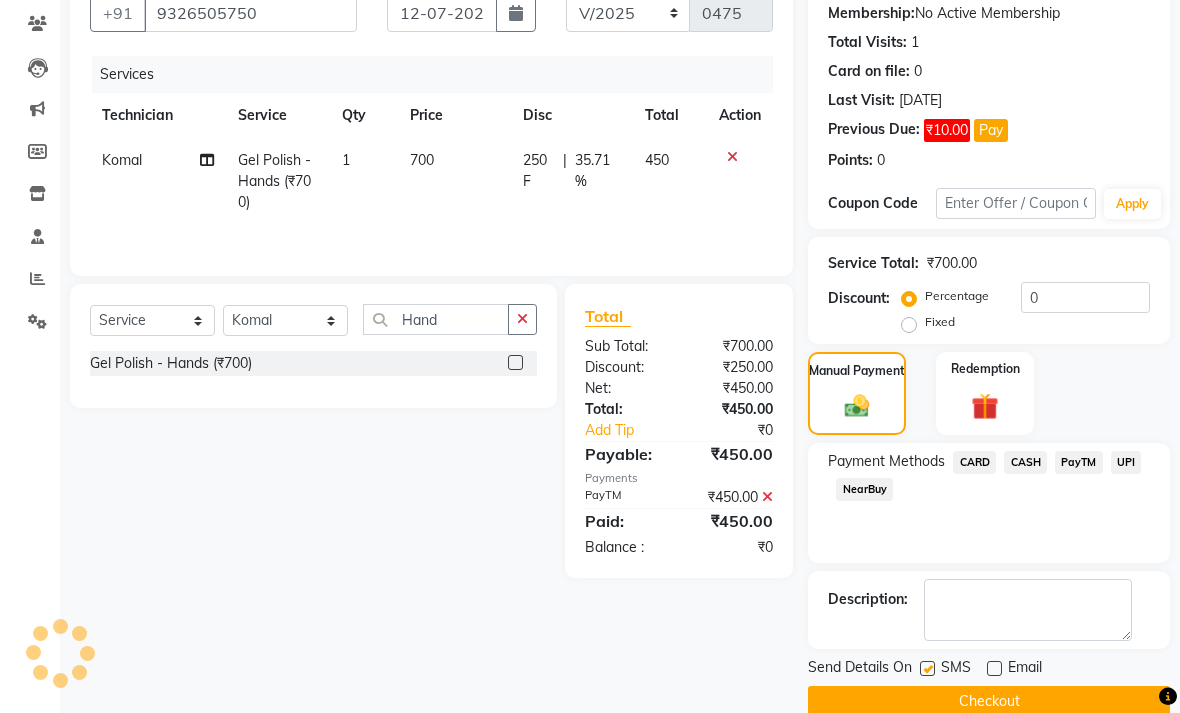 click on "Send Details On" 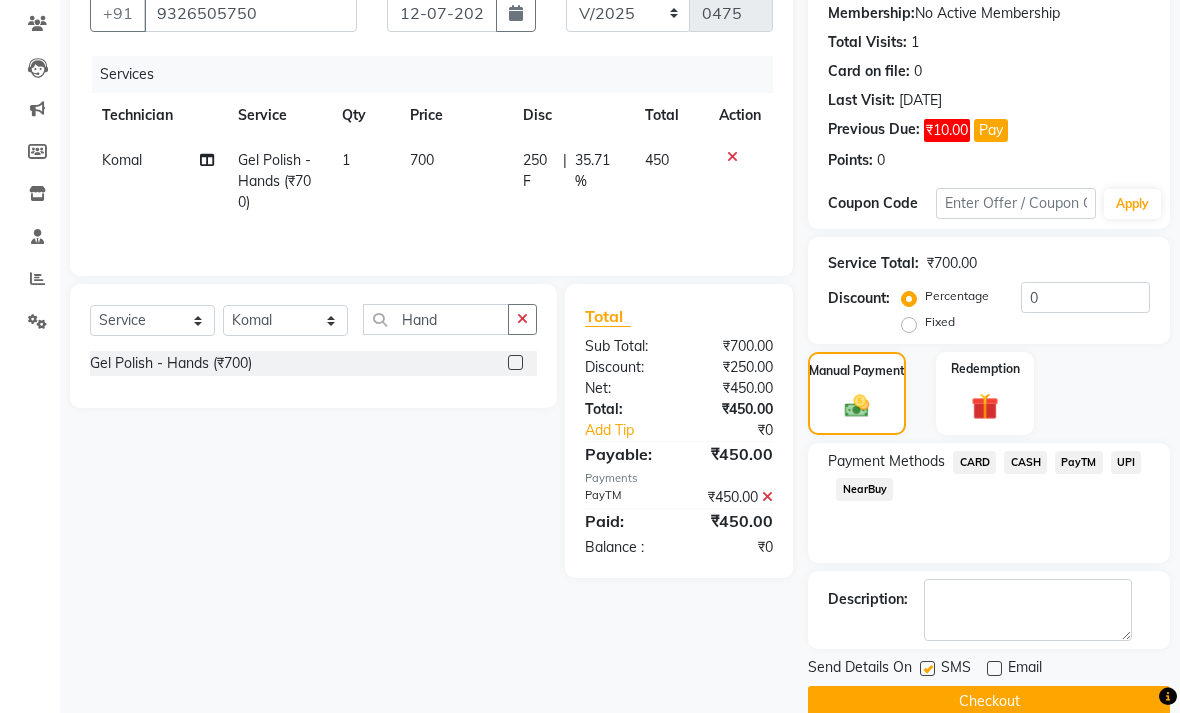 click 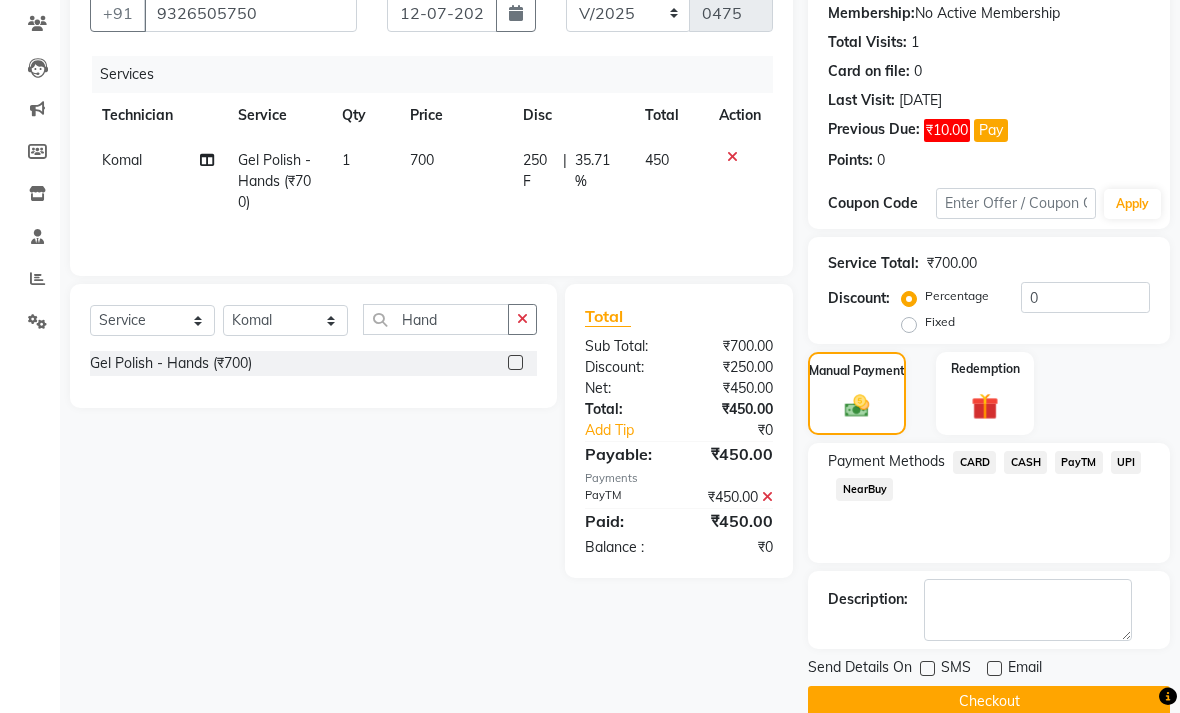 click on "Checkout" 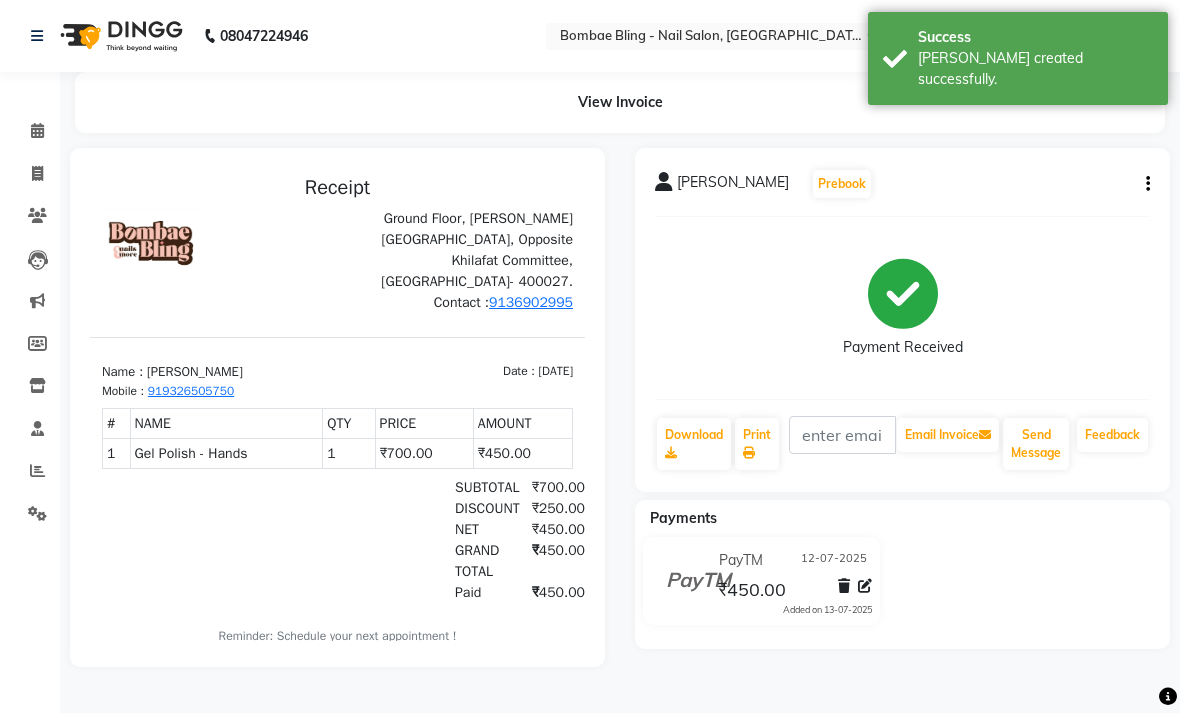 scroll, scrollTop: 0, scrollLeft: 0, axis: both 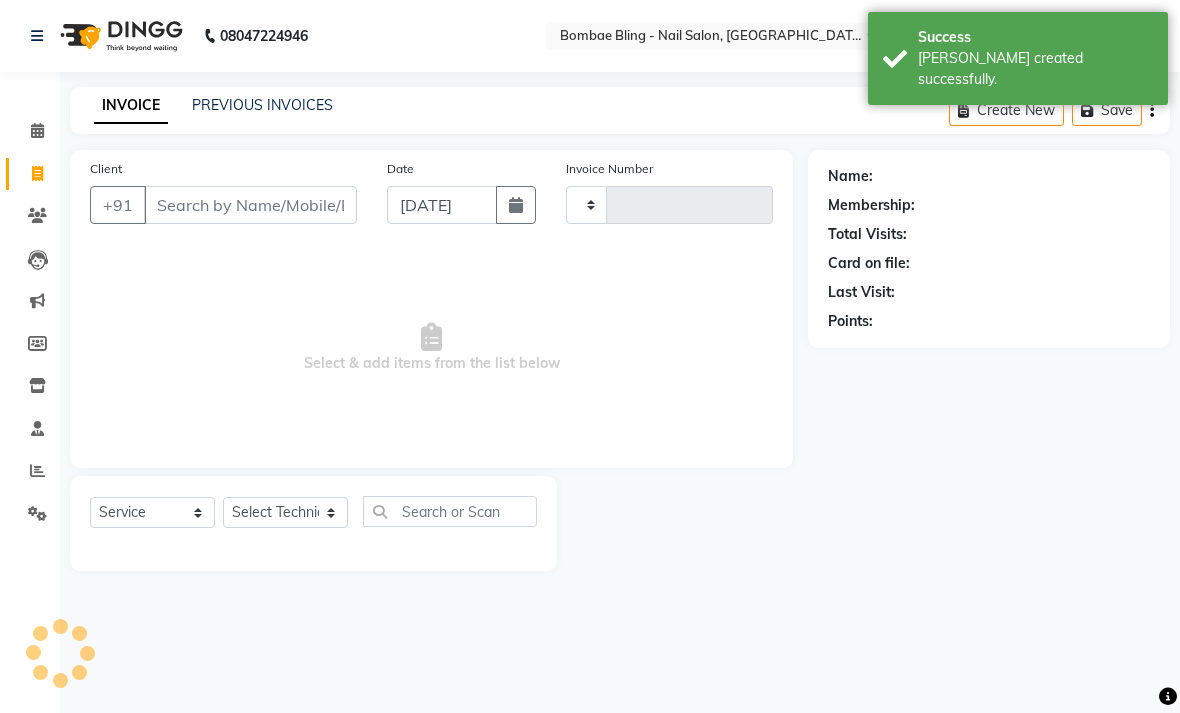 type on "0476" 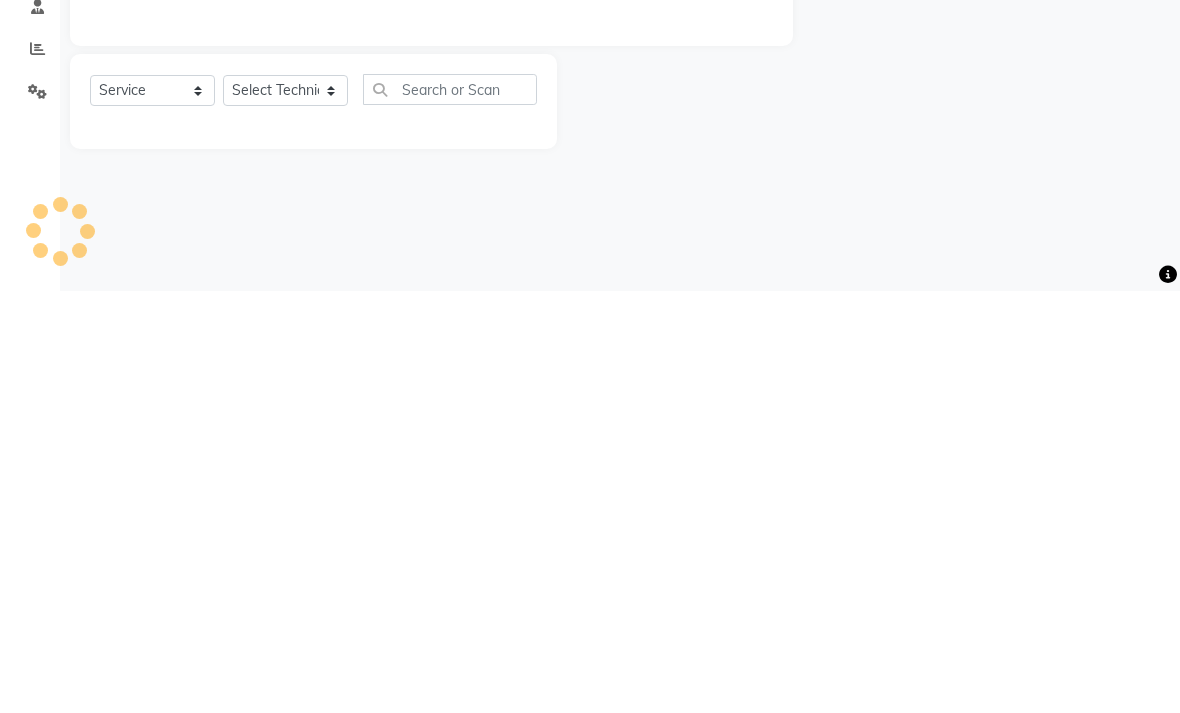 select on "912" 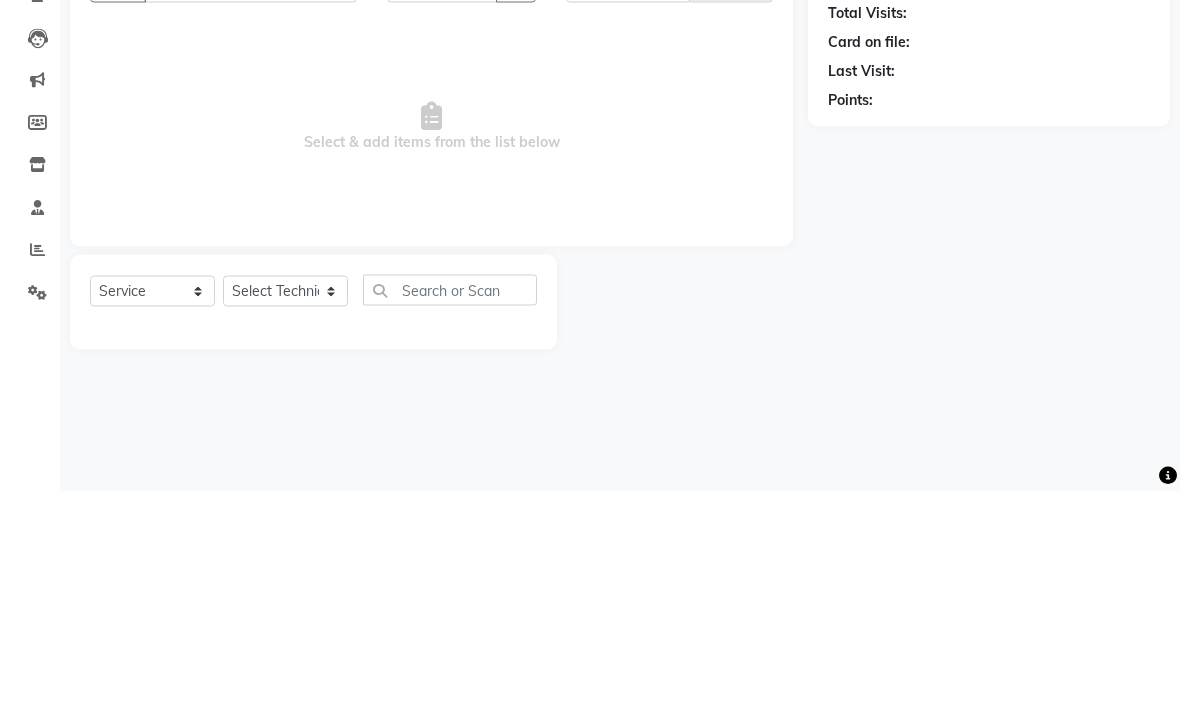 click 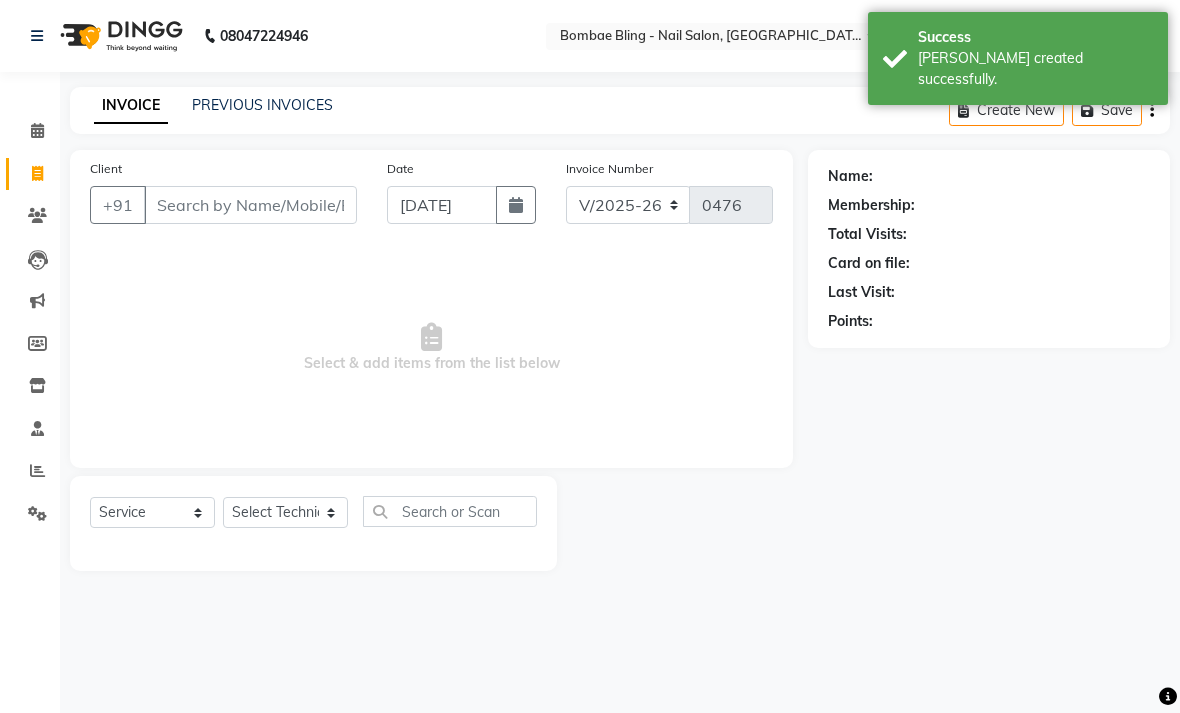 select on "7" 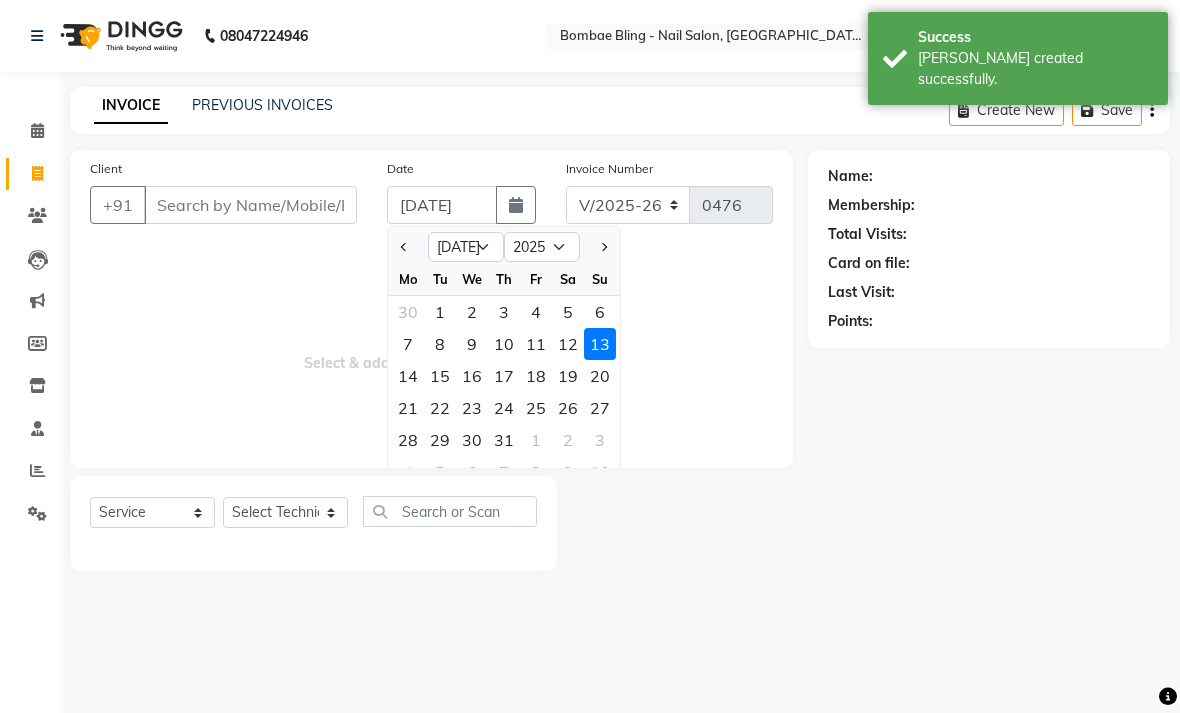 click on "12" 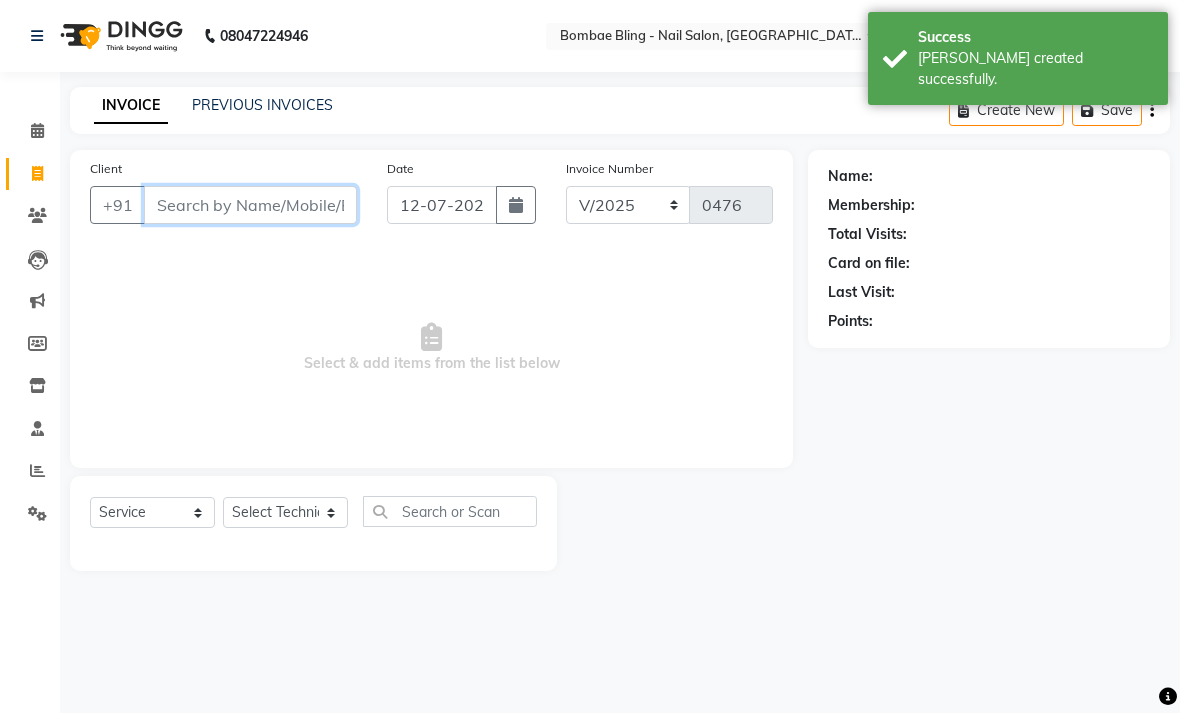 click on "Client" at bounding box center (250, 205) 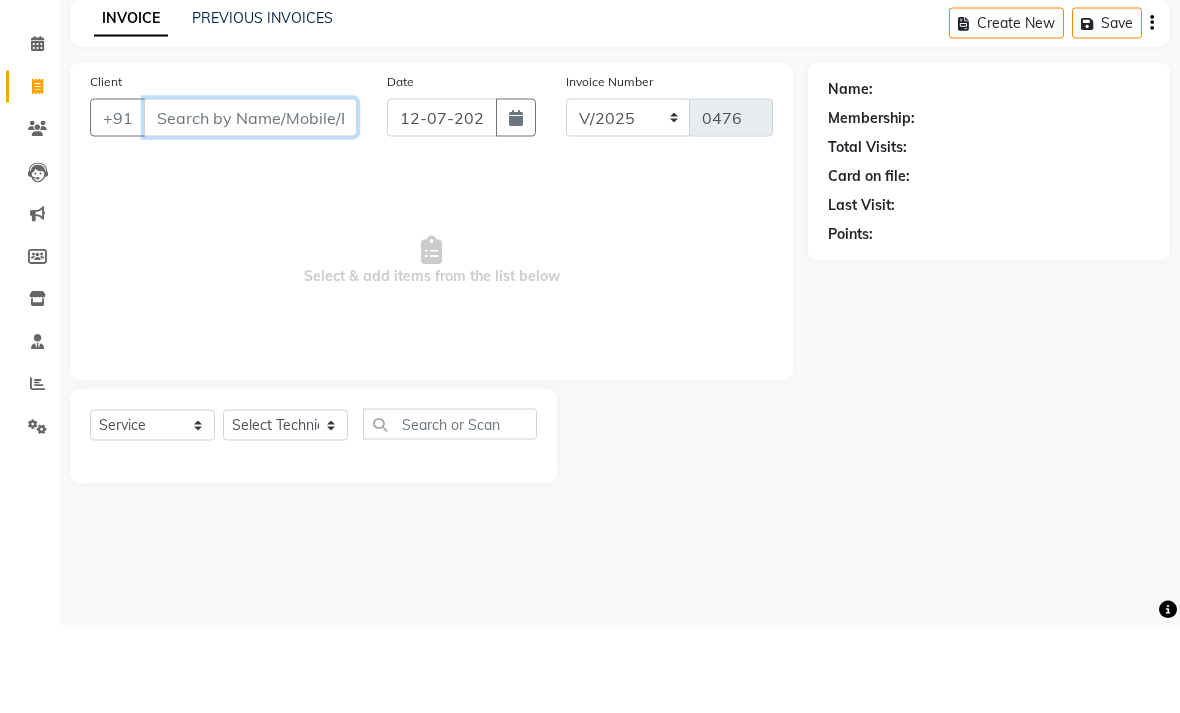 type on "o" 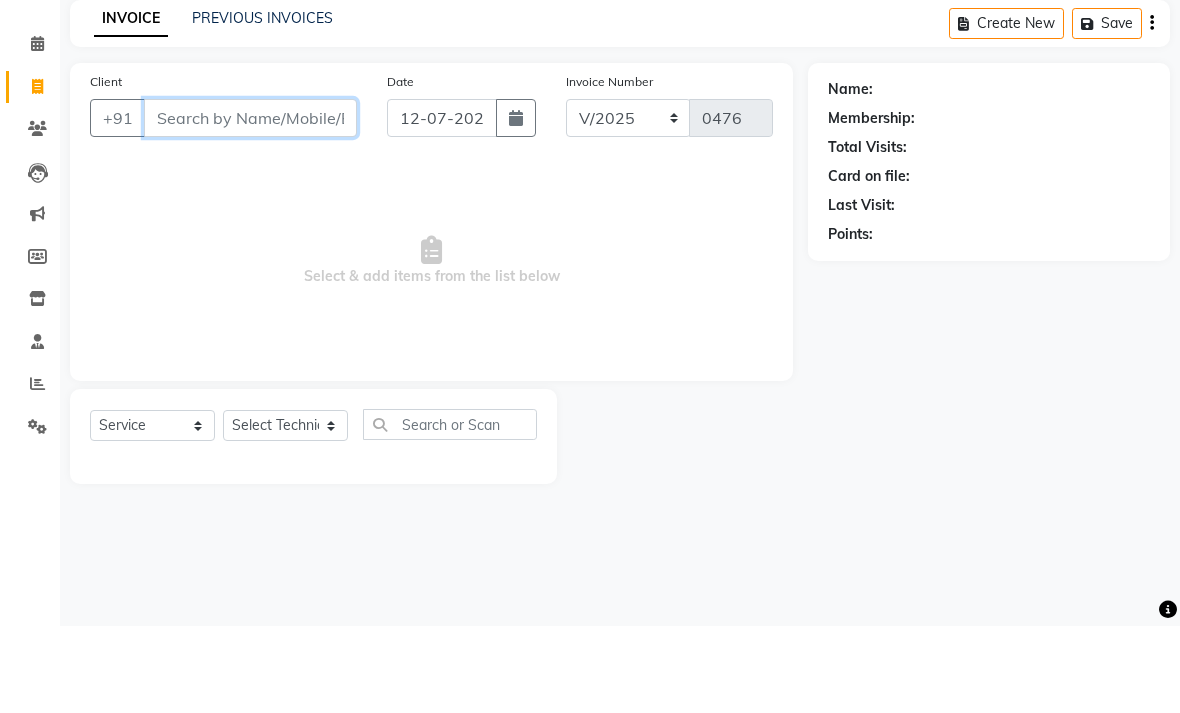 type on "9" 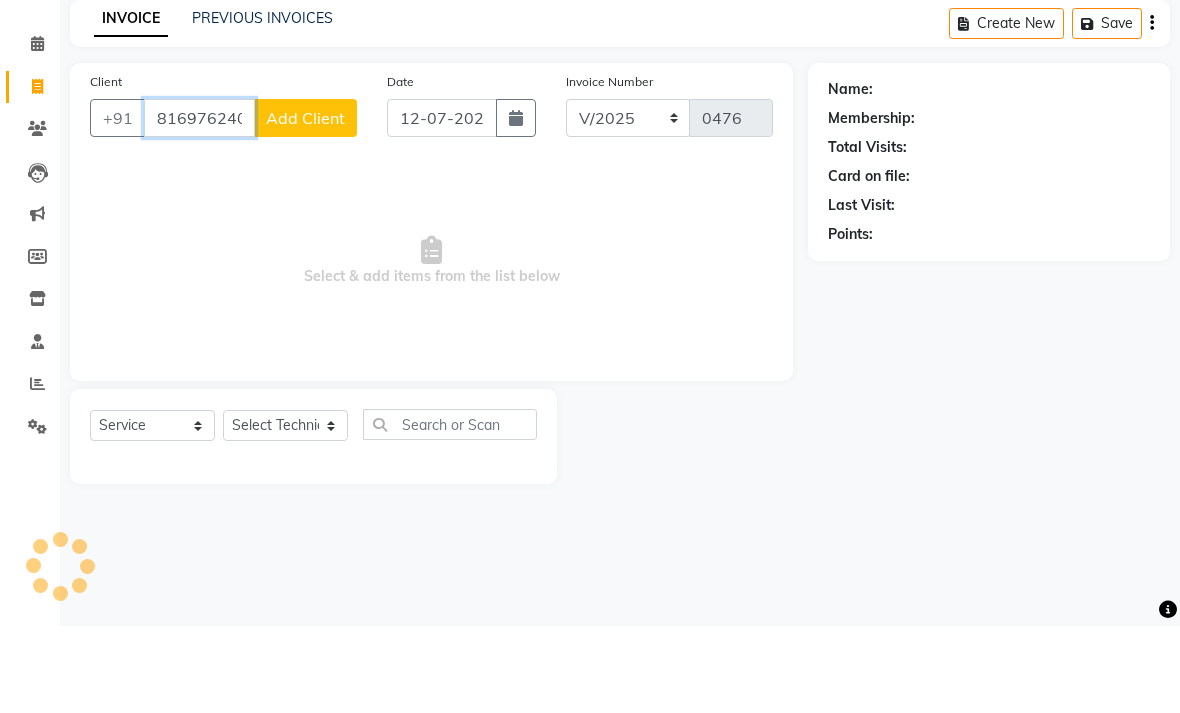 type on "8169762400" 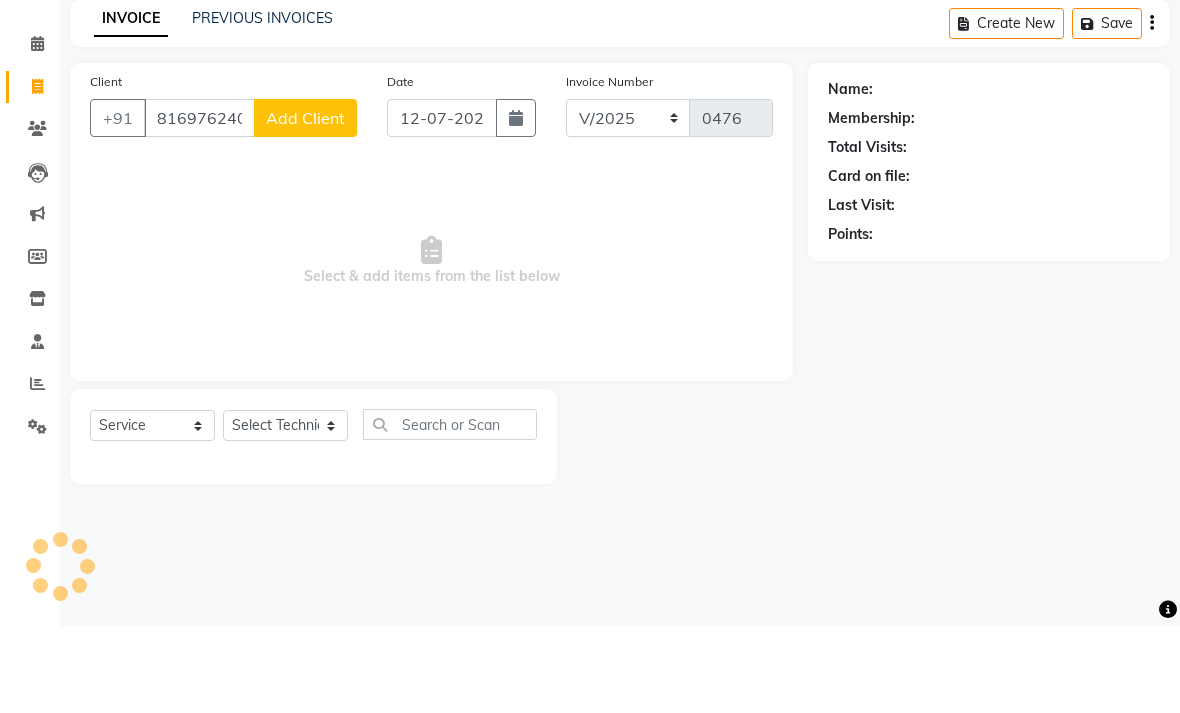 click on "Add Client" 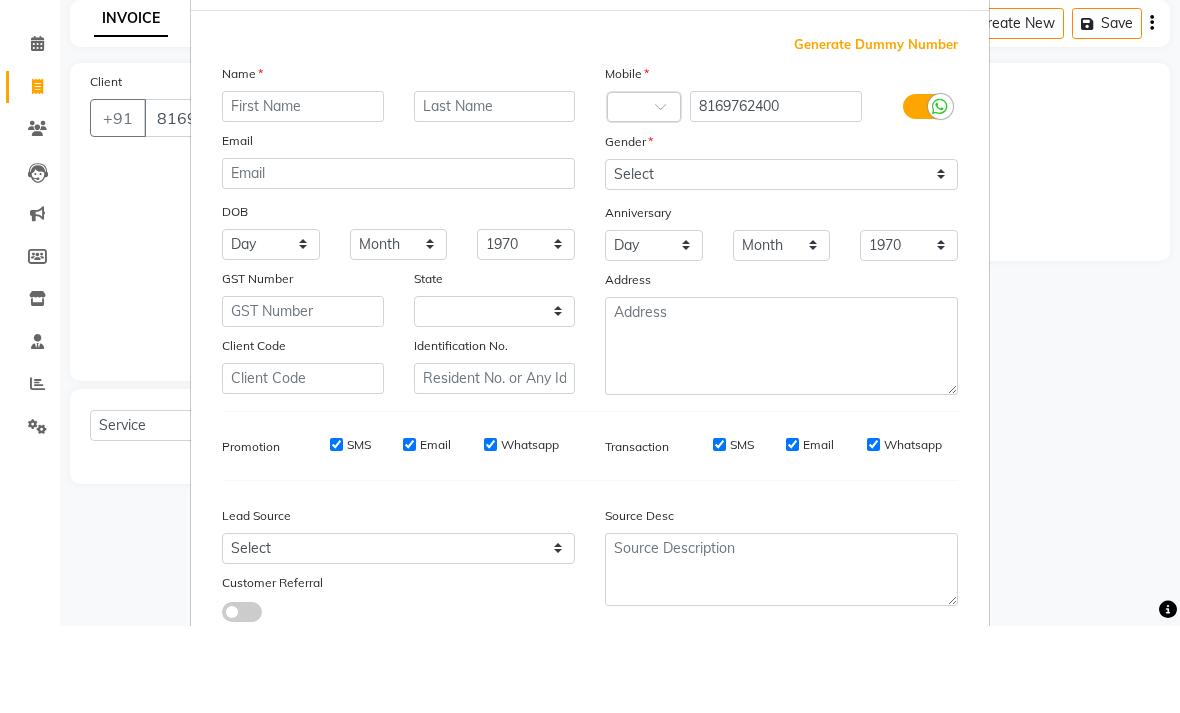 select on "22" 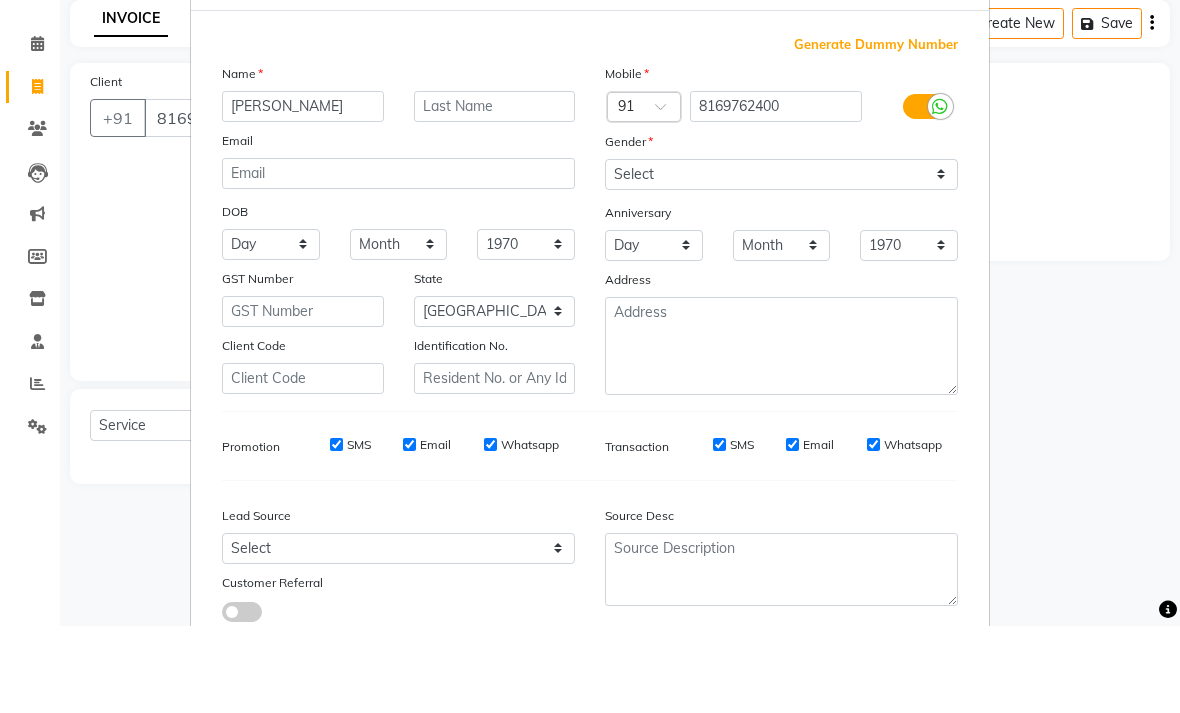 type on "[PERSON_NAME]" 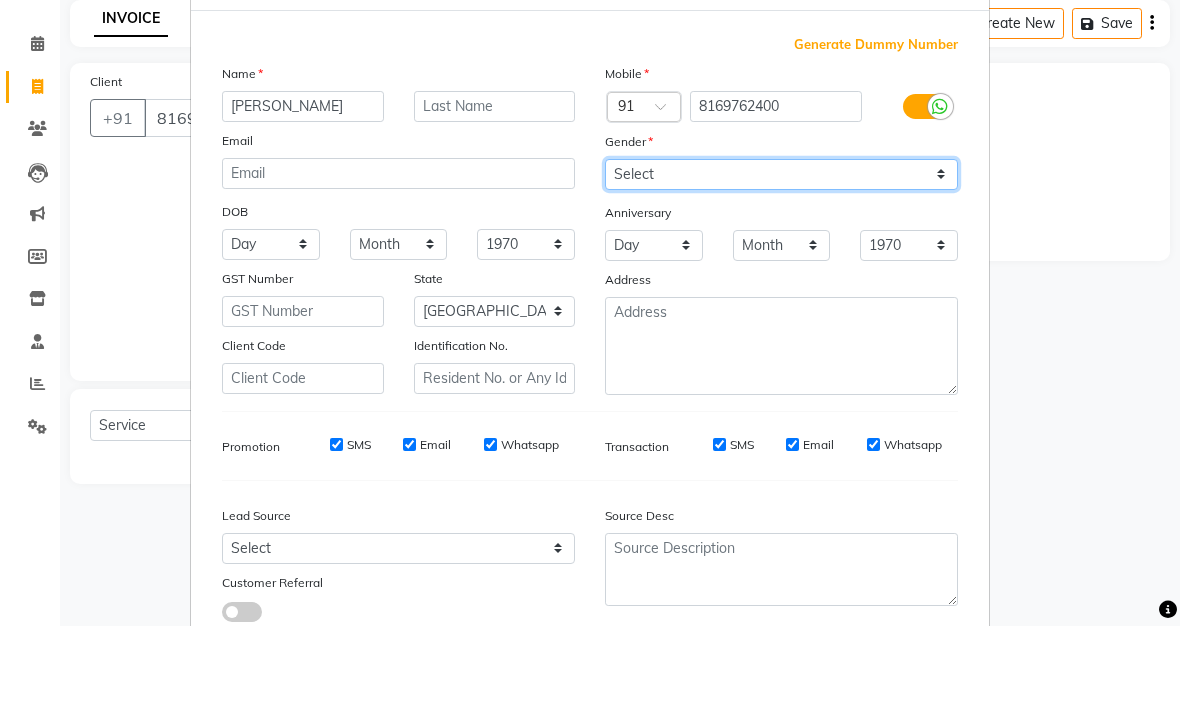 click on "Select [DEMOGRAPHIC_DATA] [DEMOGRAPHIC_DATA] Other Prefer Not To Say" at bounding box center [781, 261] 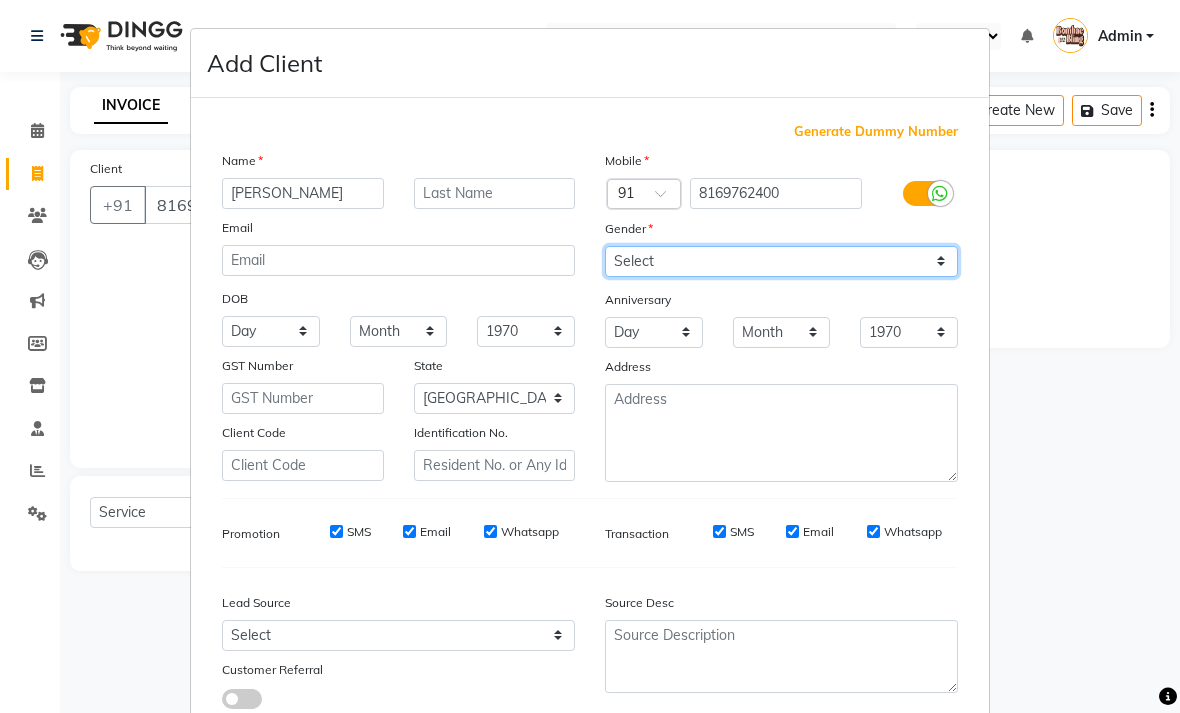select on "[DEMOGRAPHIC_DATA]" 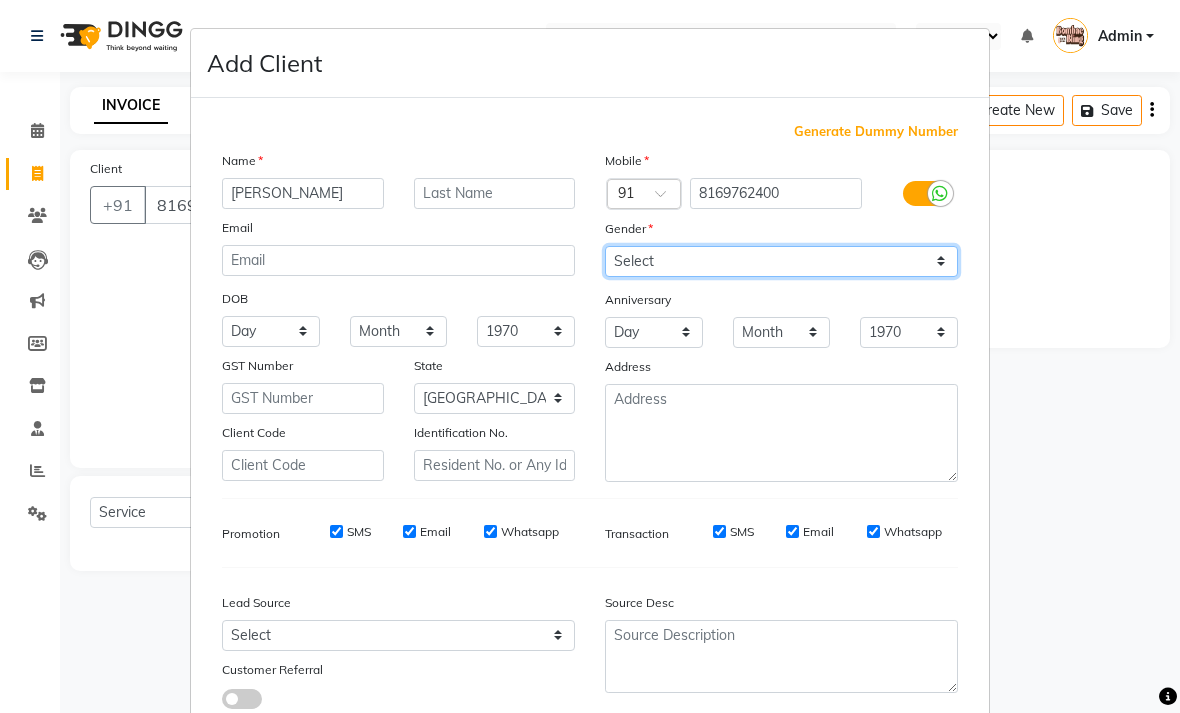 scroll, scrollTop: 123, scrollLeft: 0, axis: vertical 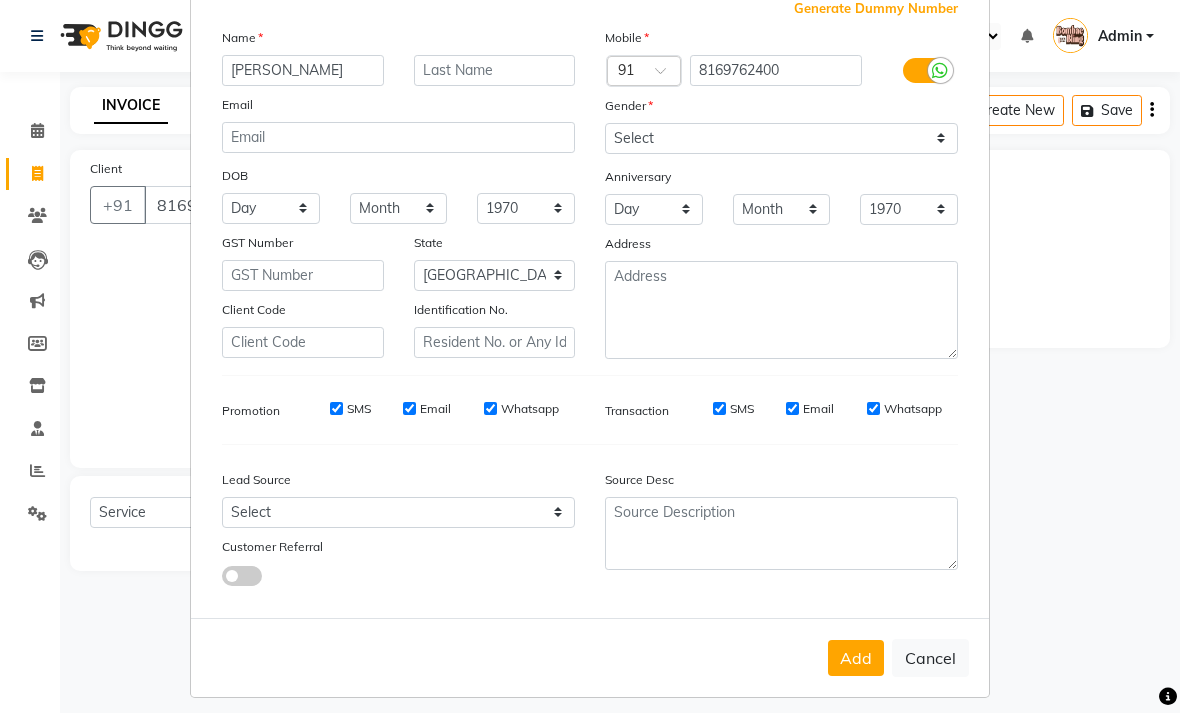 click on "Add" at bounding box center [856, 658] 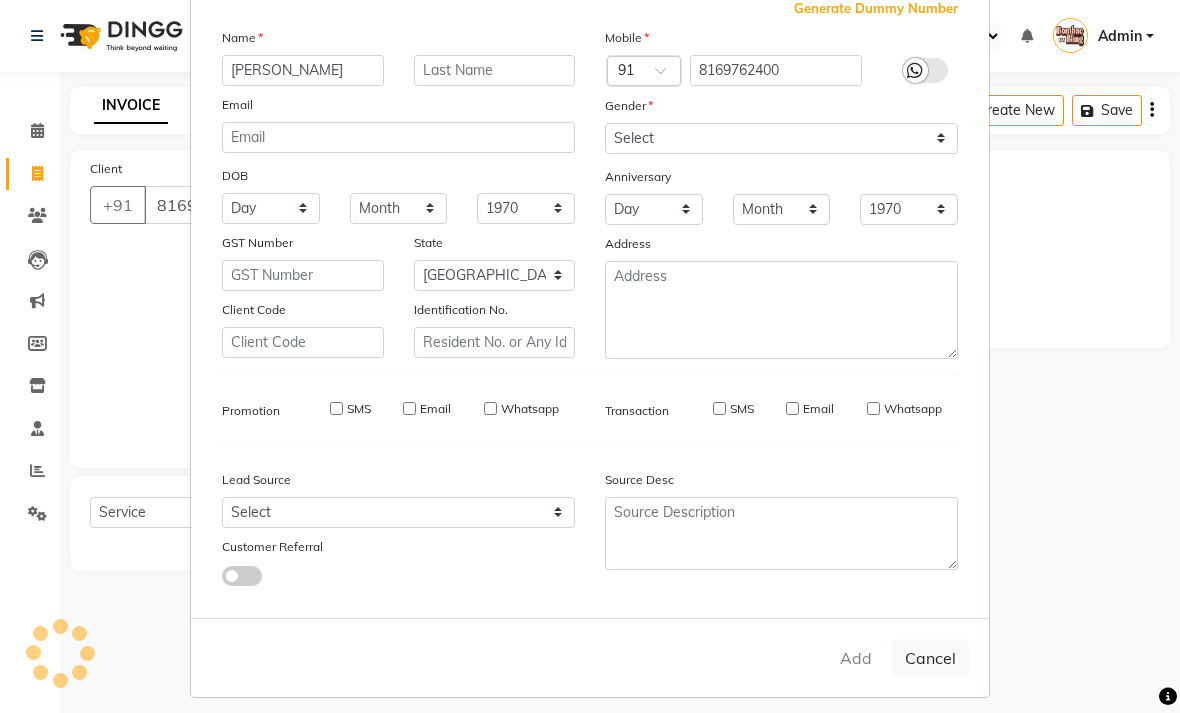 type 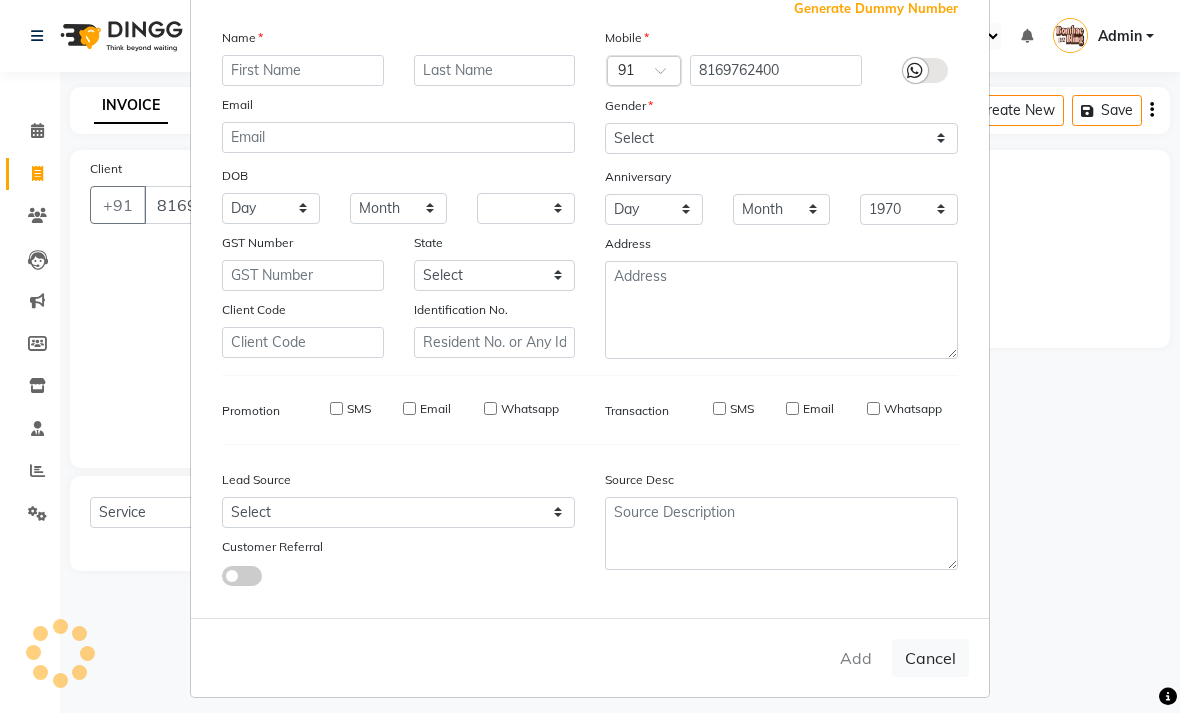 type 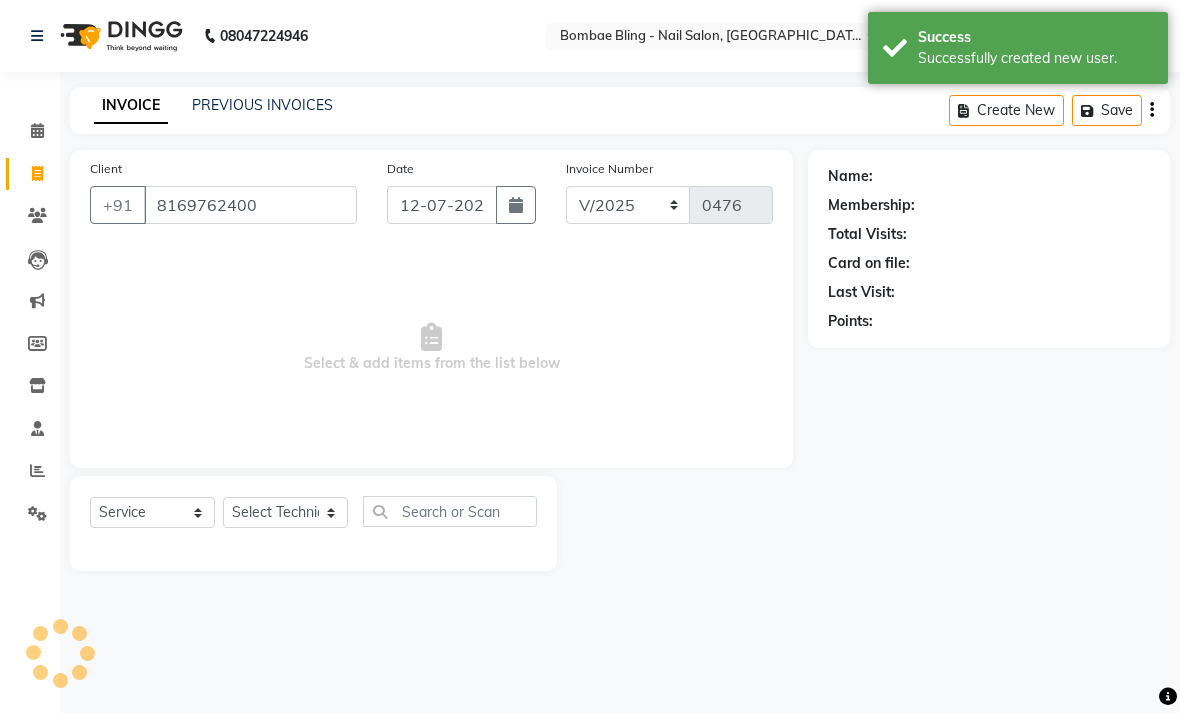 select on "1: Object" 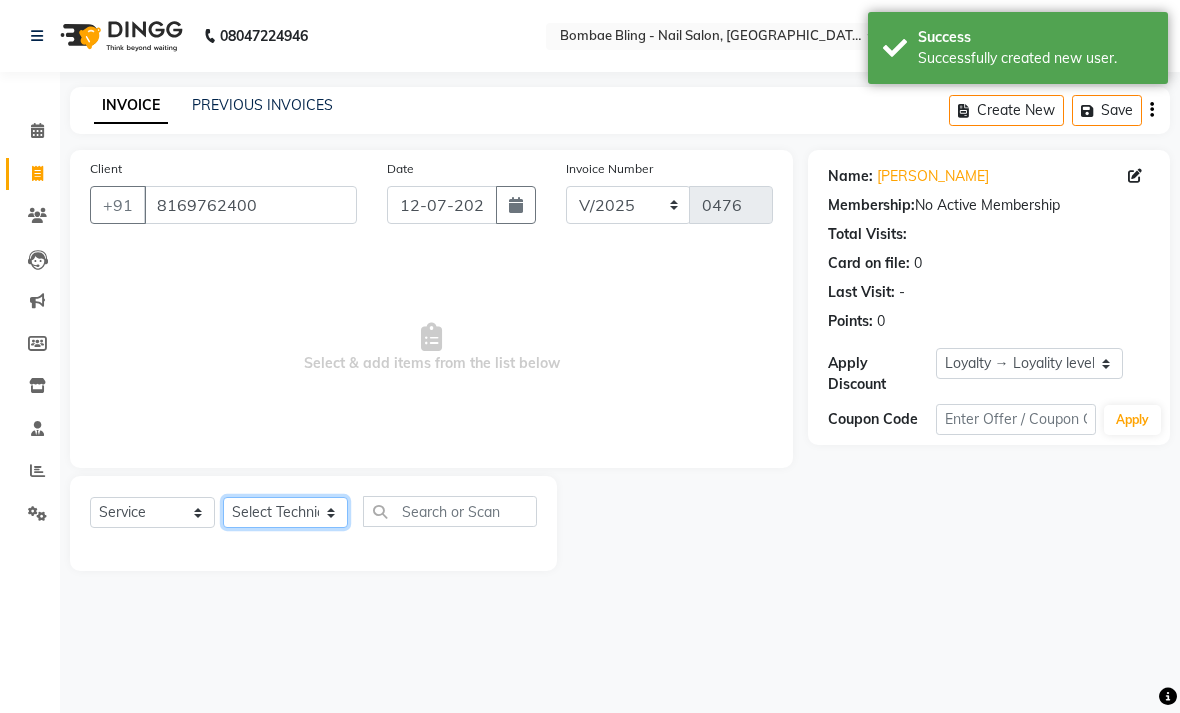 click on "Select Technician [PERSON_NAME] [PERSON_NAME] Front Desk Jyoti Kajal [PERSON_NAME] pei [PERSON_NAME] [PERSON_NAME]" 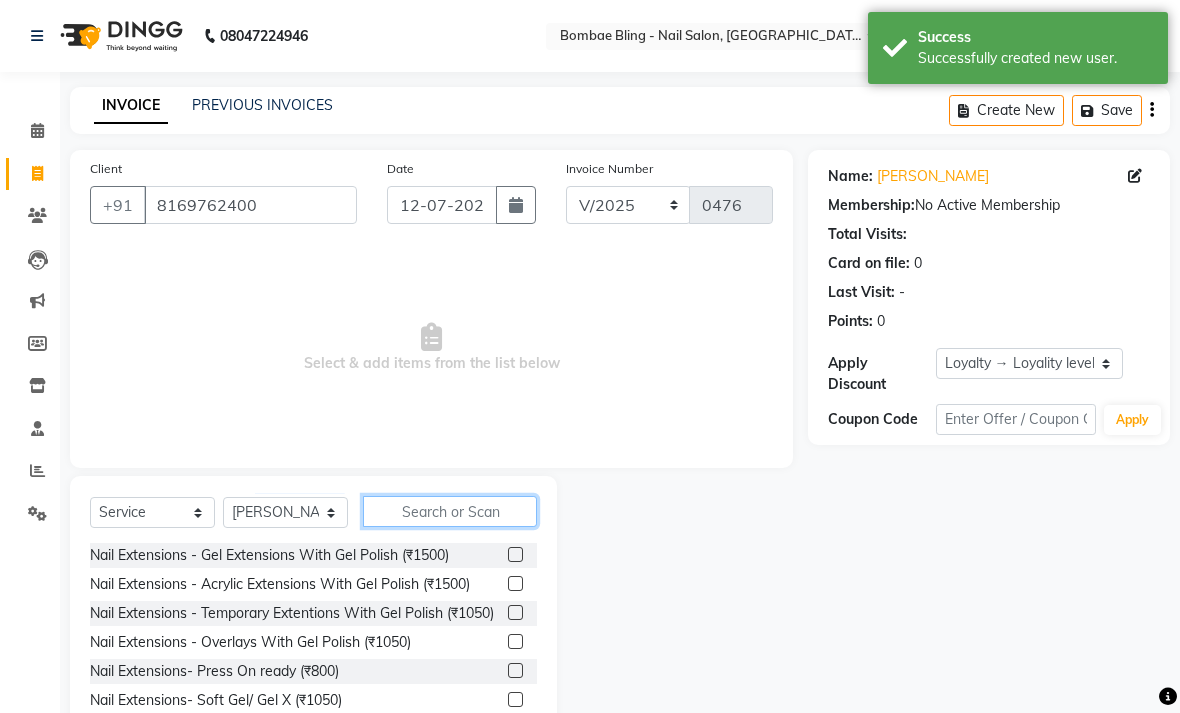 click 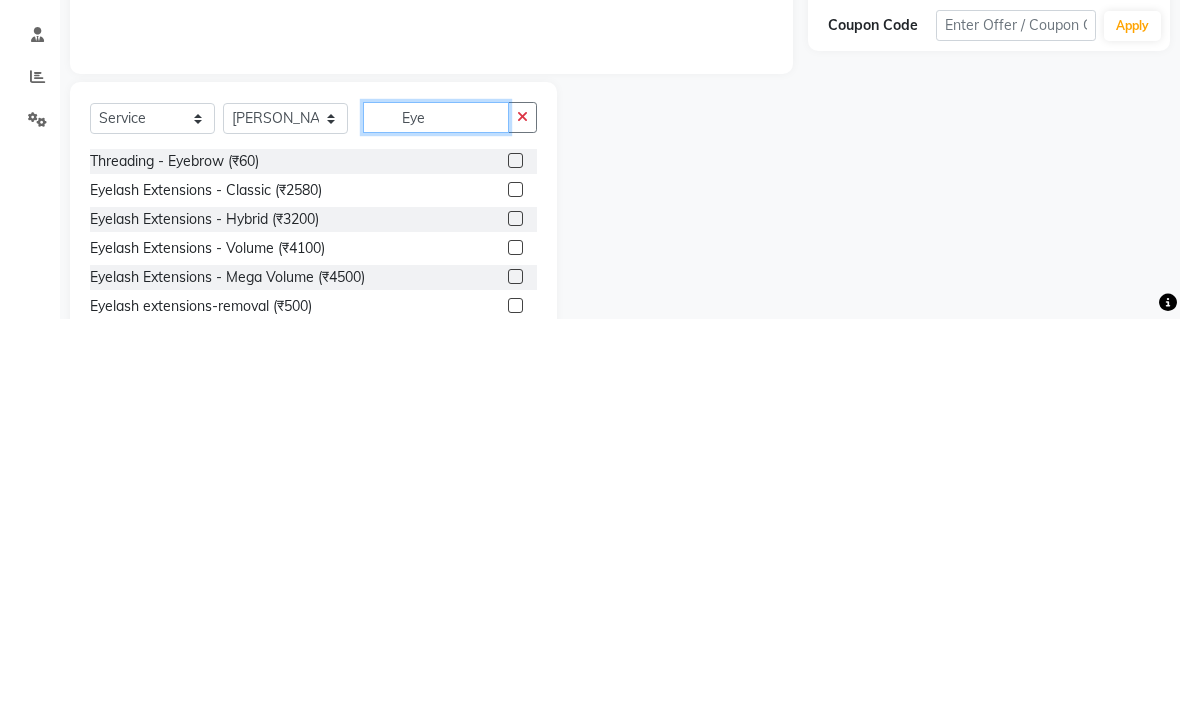 type on "Eye" 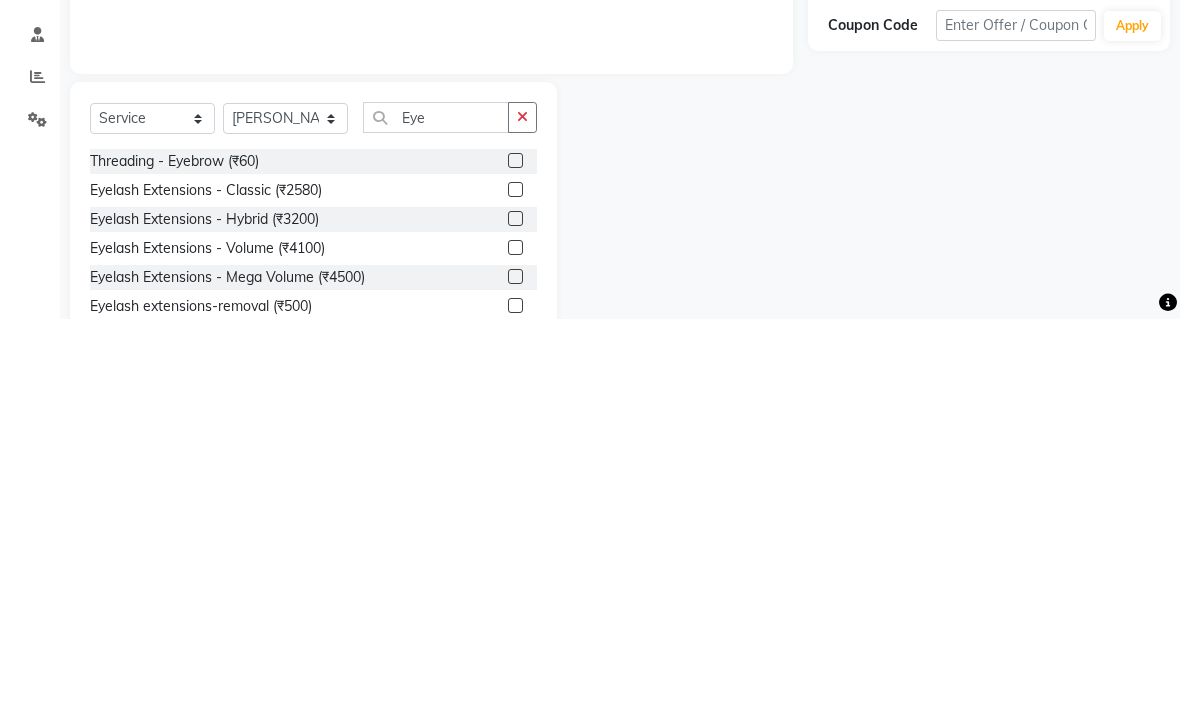 click 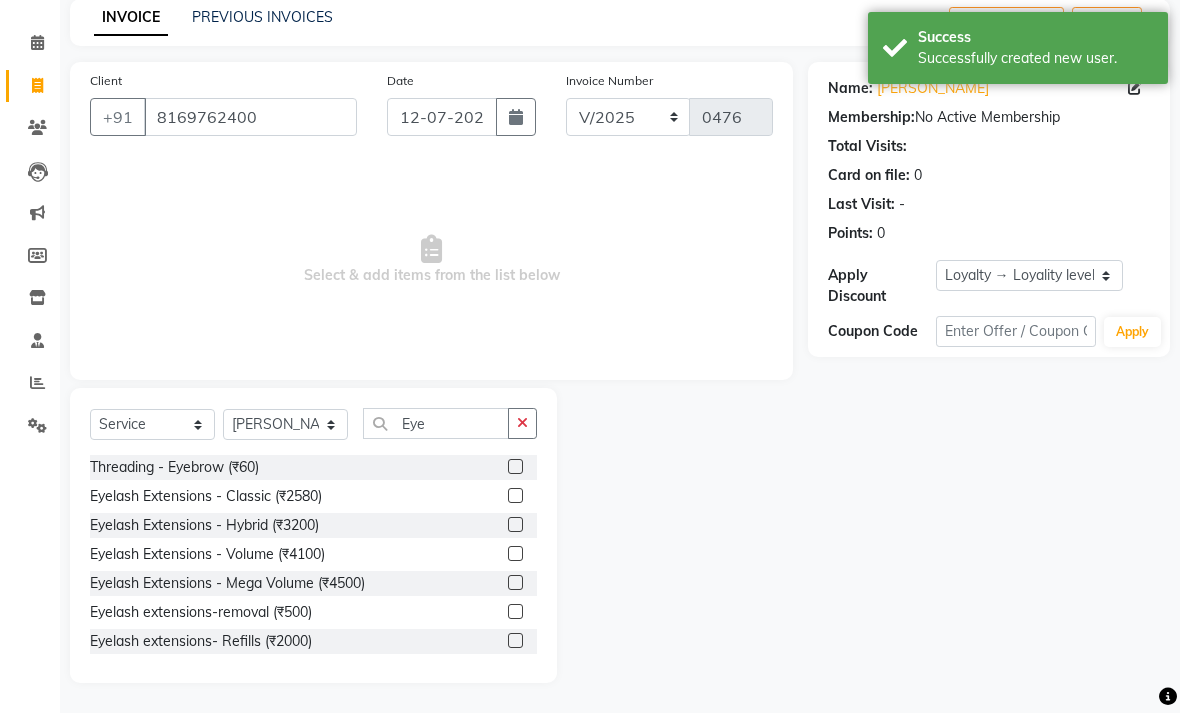 click 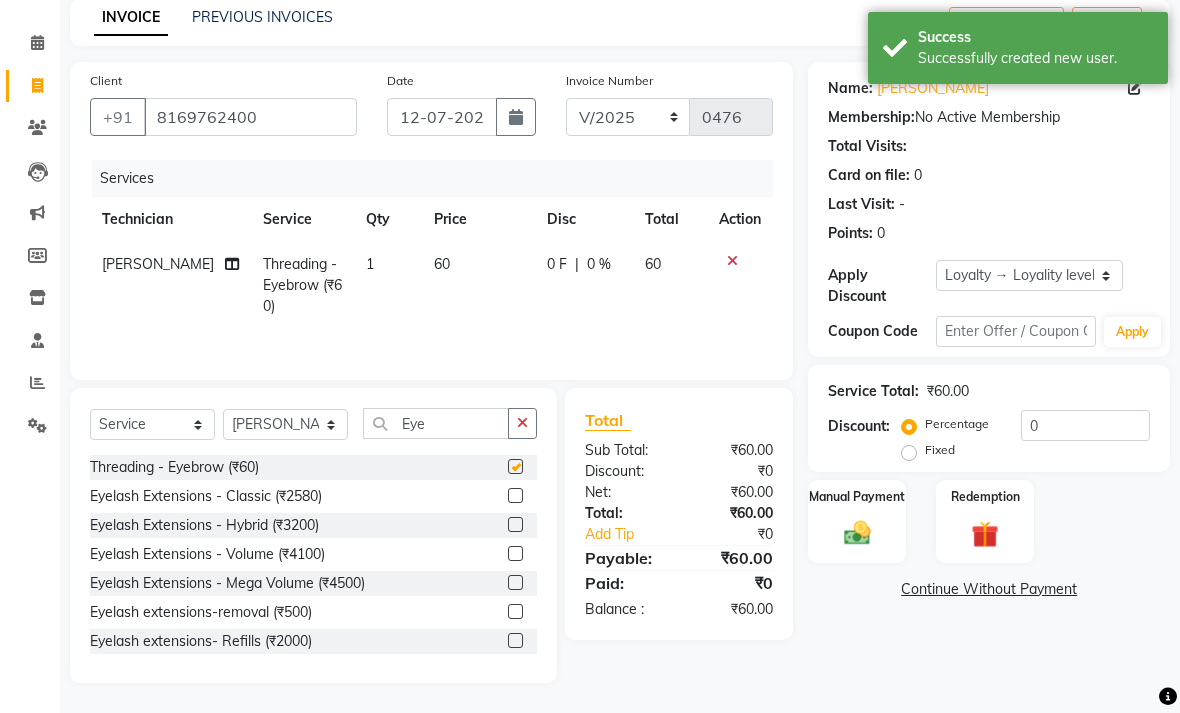 checkbox on "false" 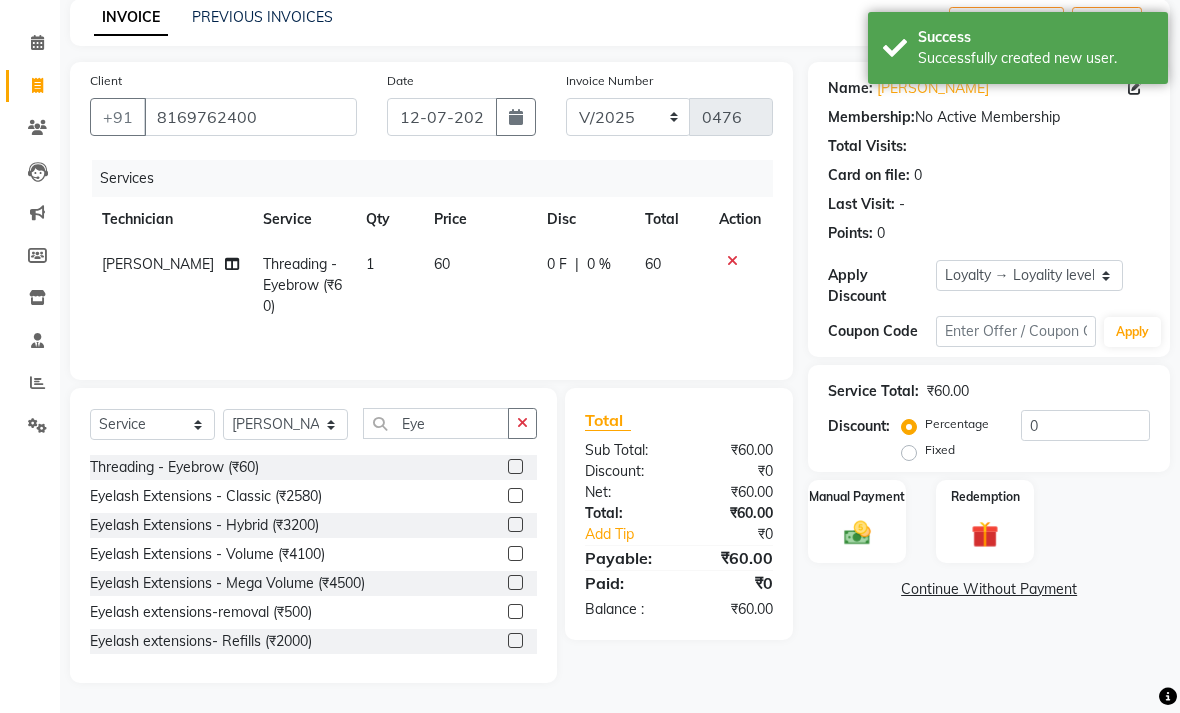 click 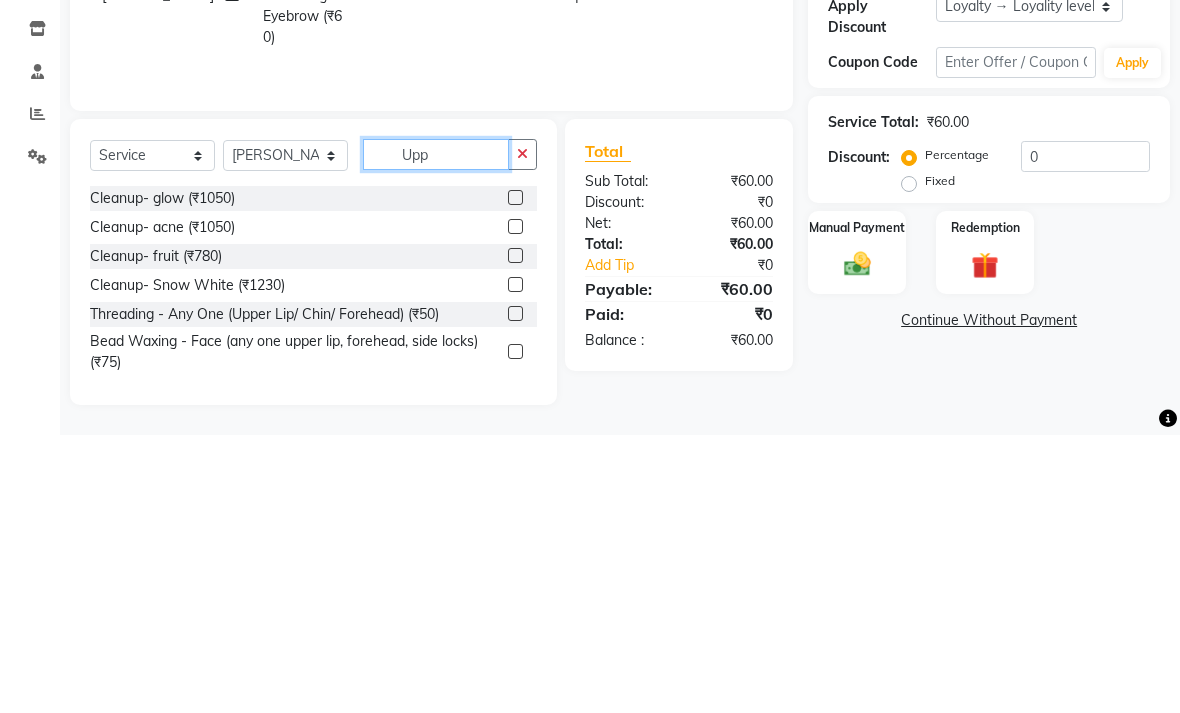scroll, scrollTop: 73, scrollLeft: 0, axis: vertical 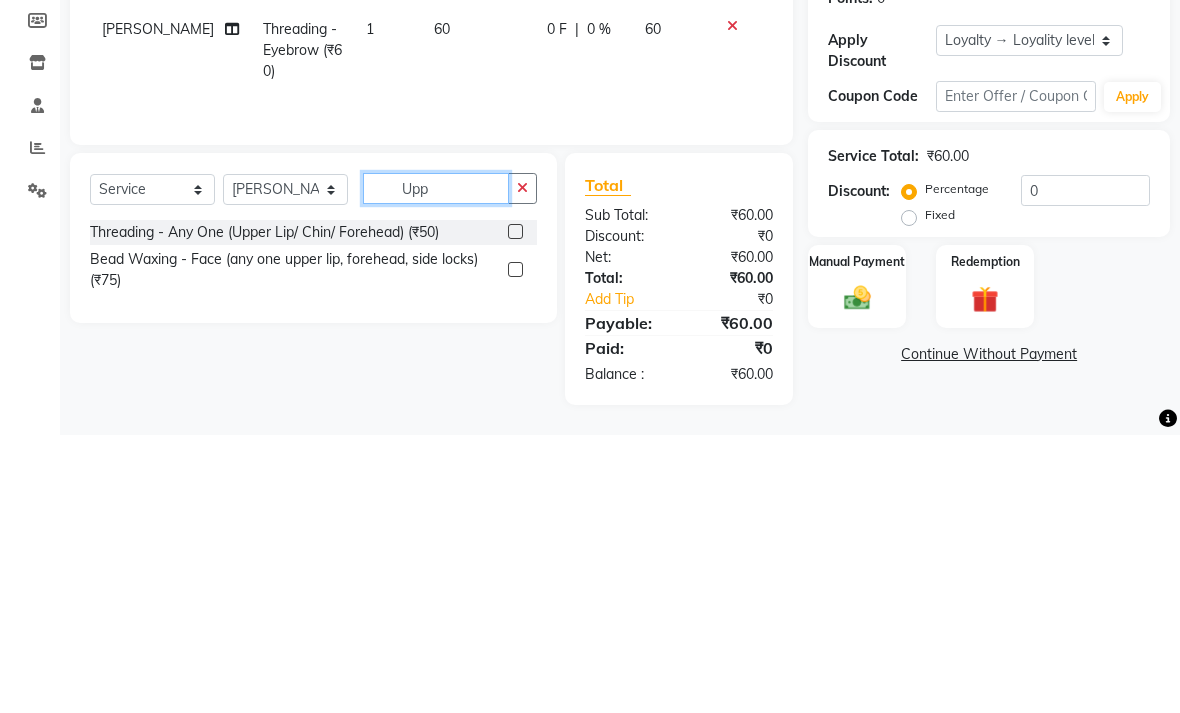 type on "Upp" 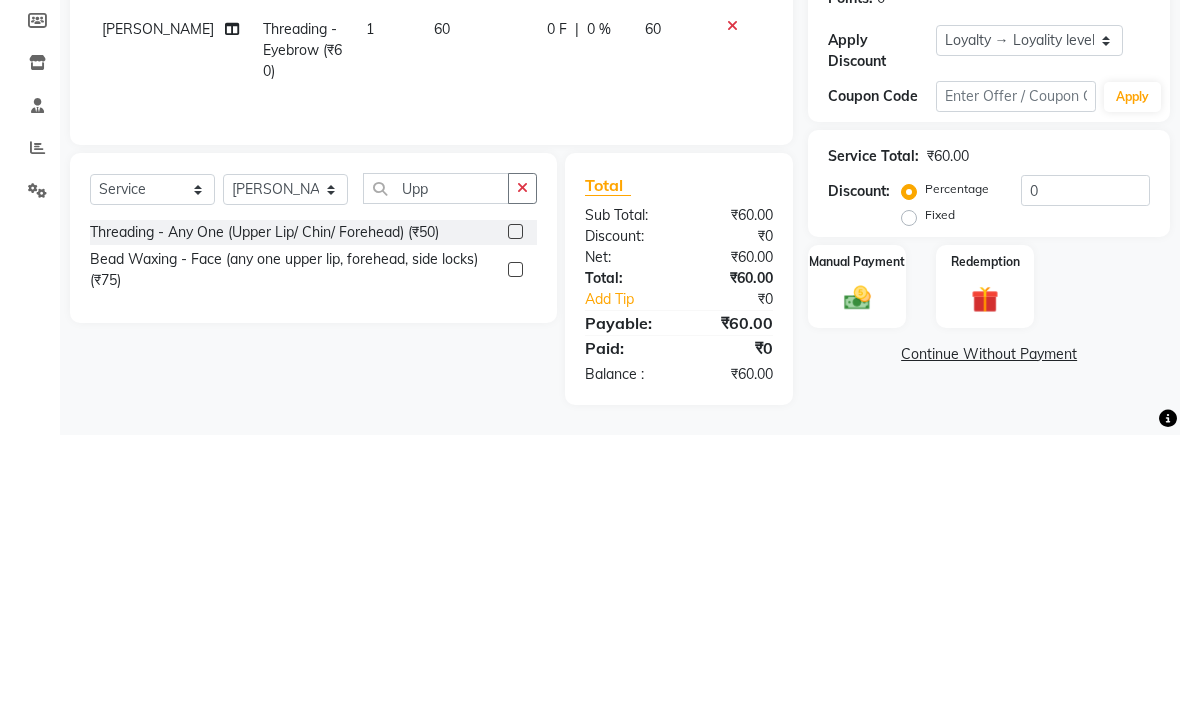 click 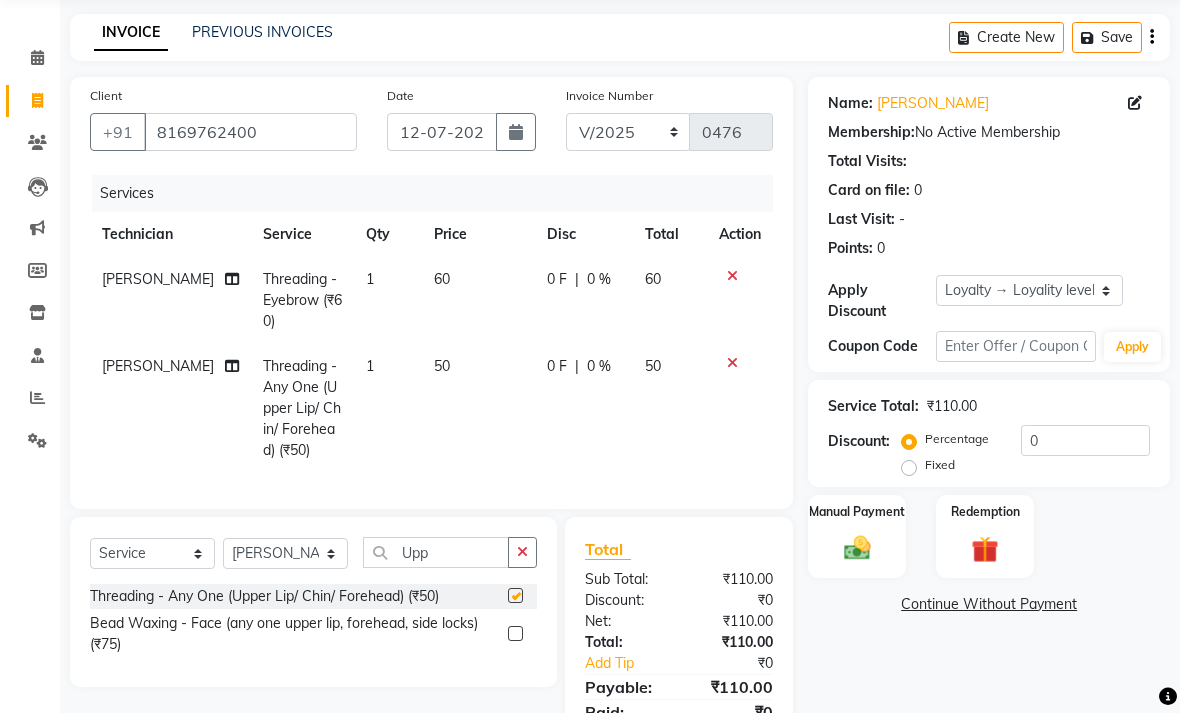 checkbox on "false" 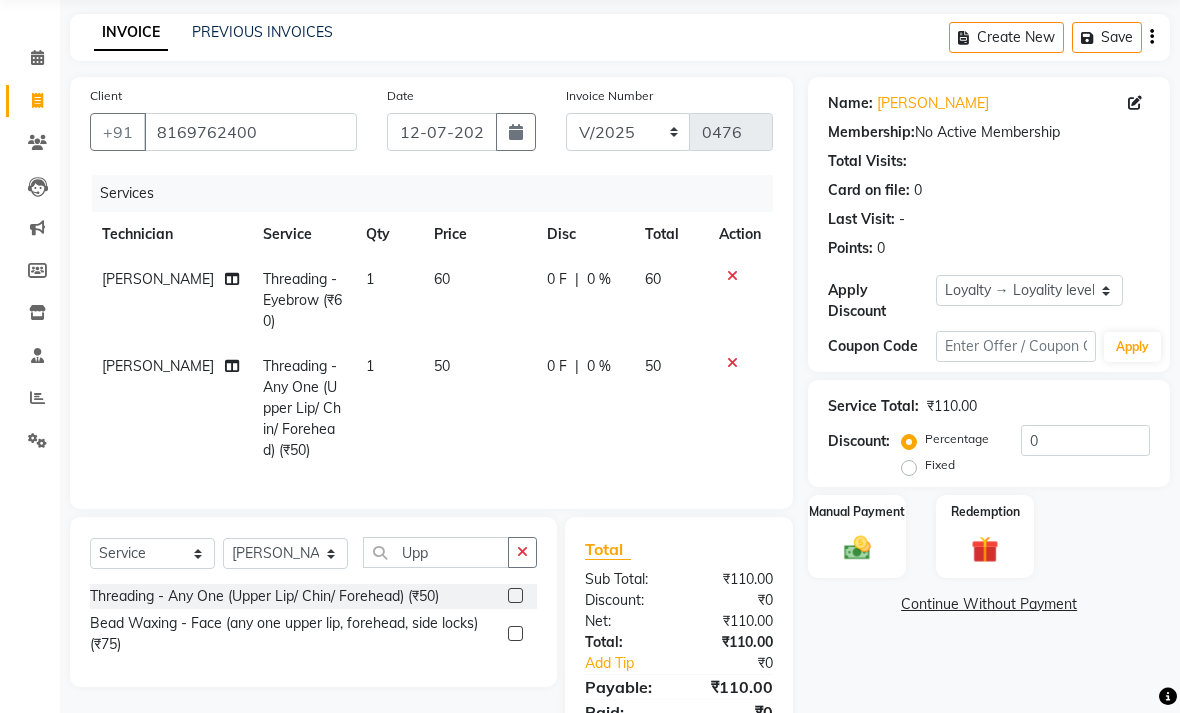 click on "50" 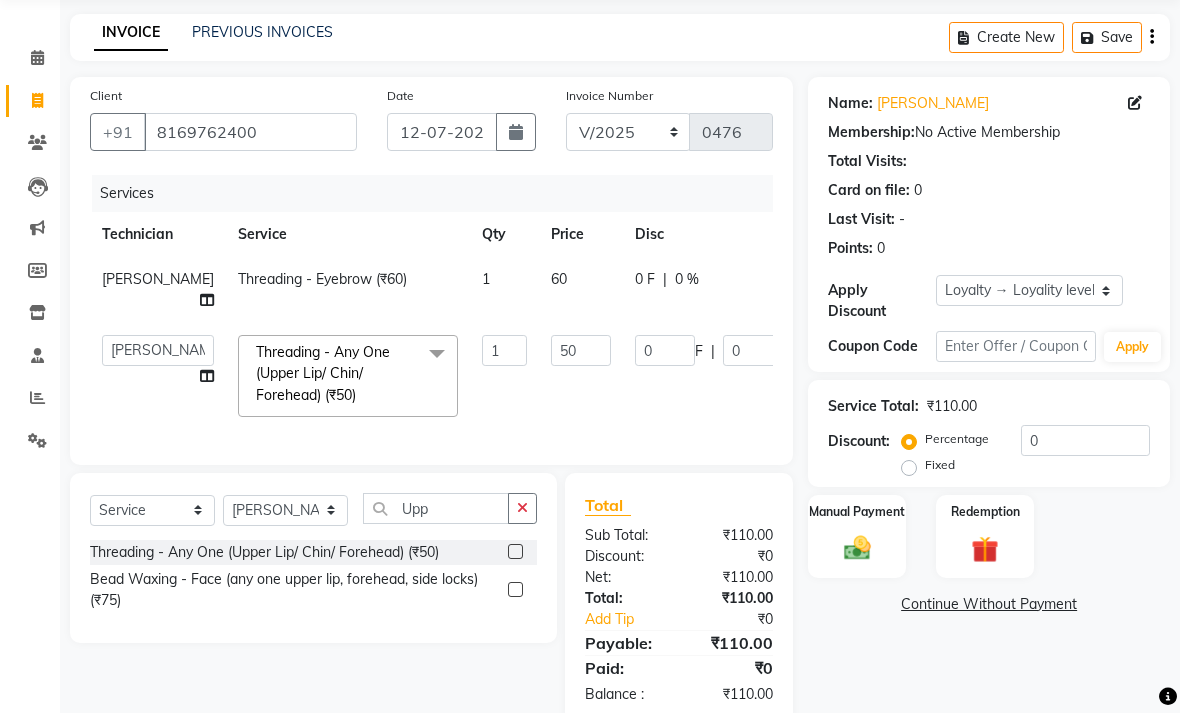 click on "60" 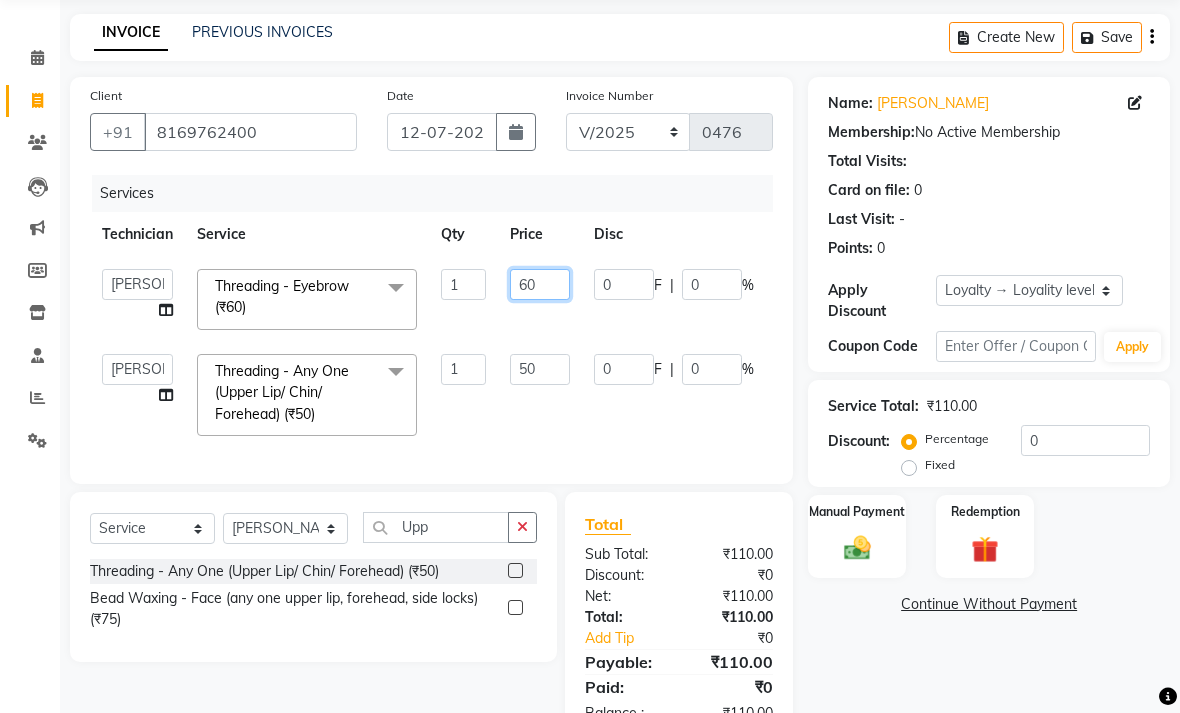 click on "60" 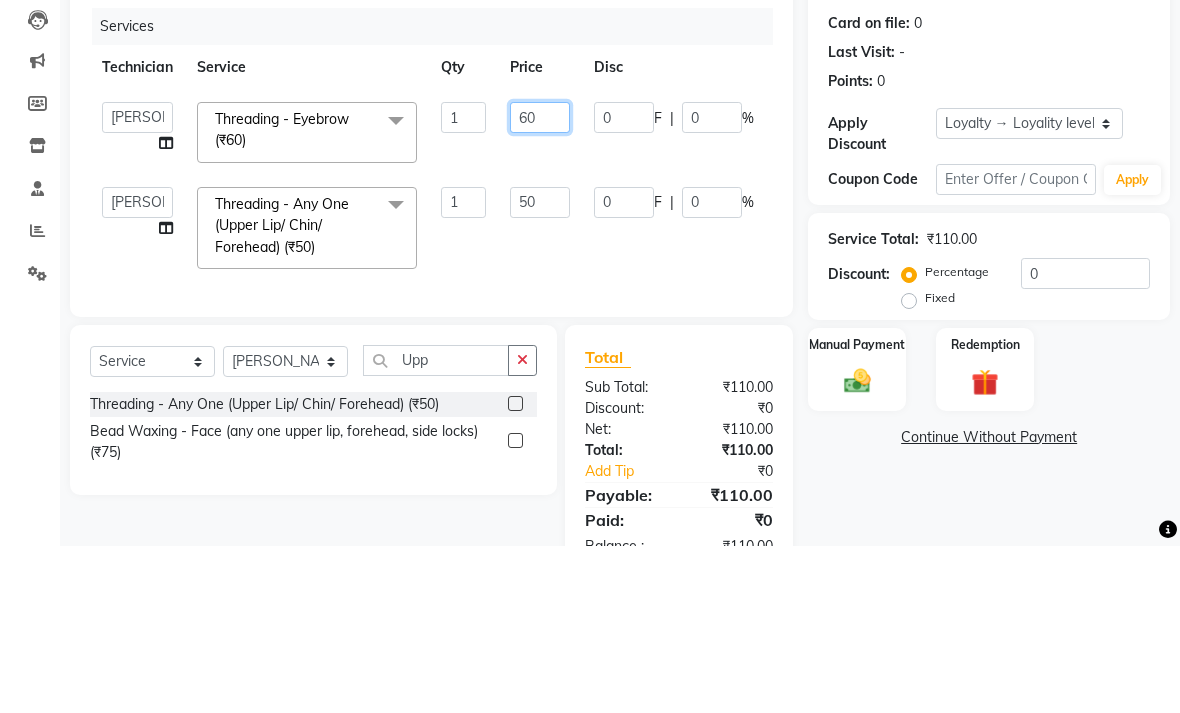 type on "6" 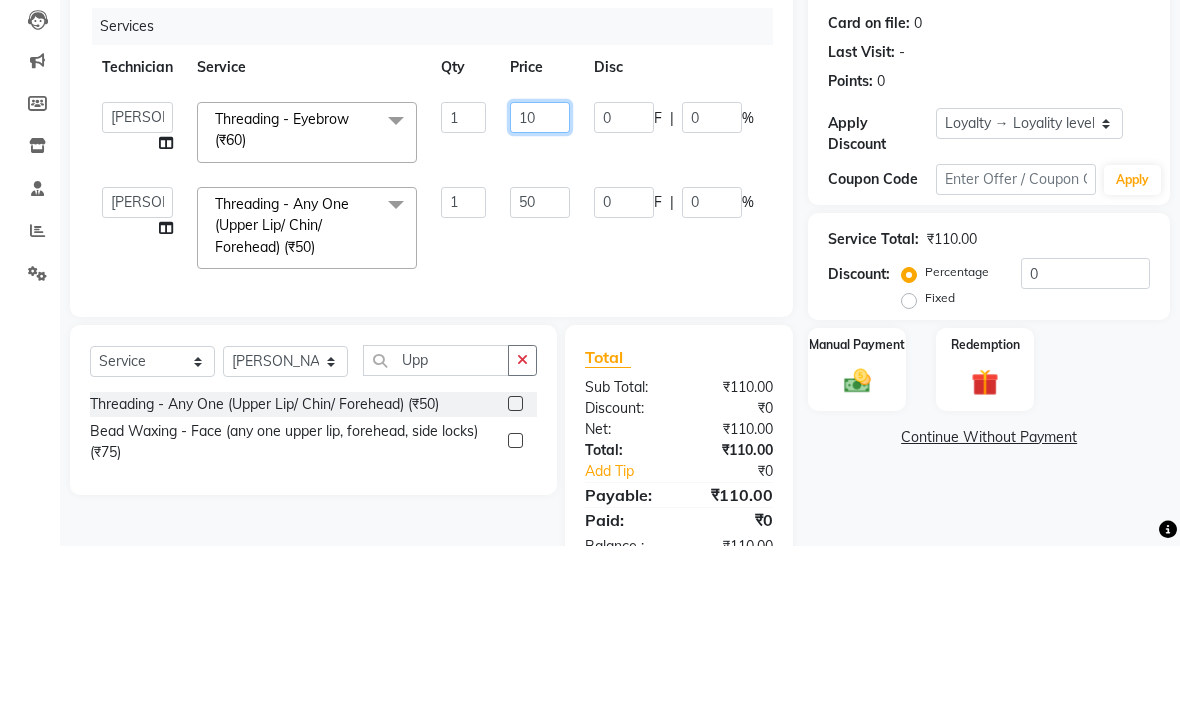type on "100" 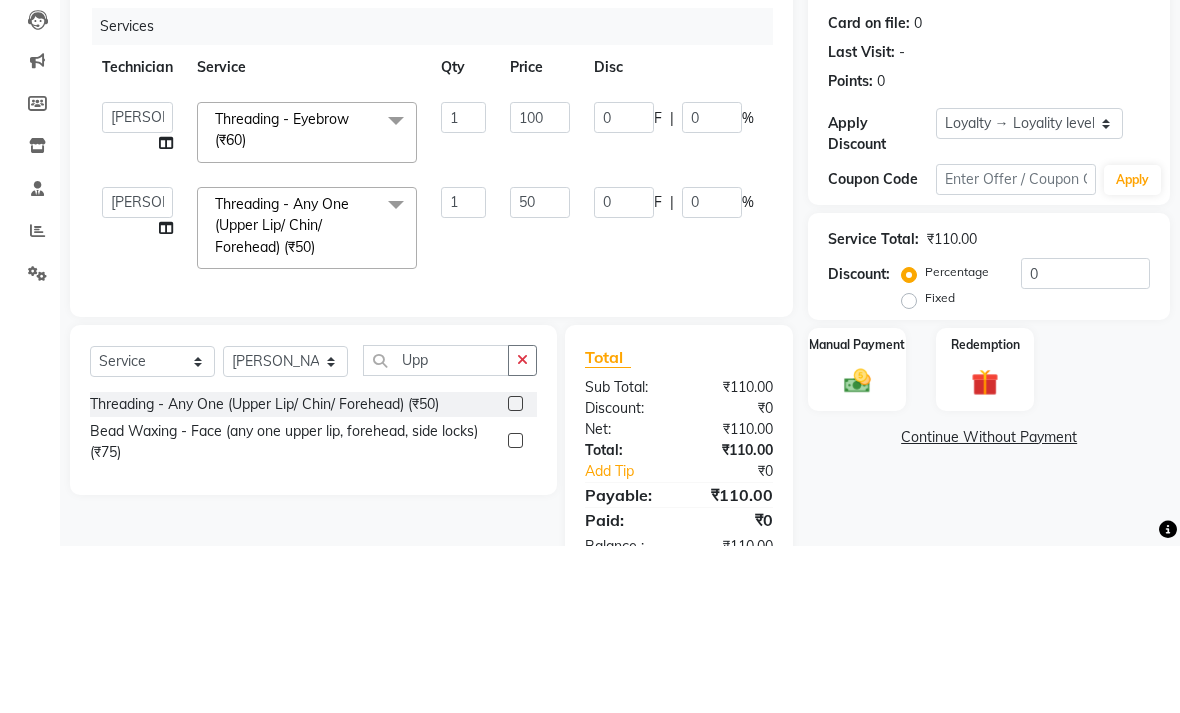 click on "Points:   0" 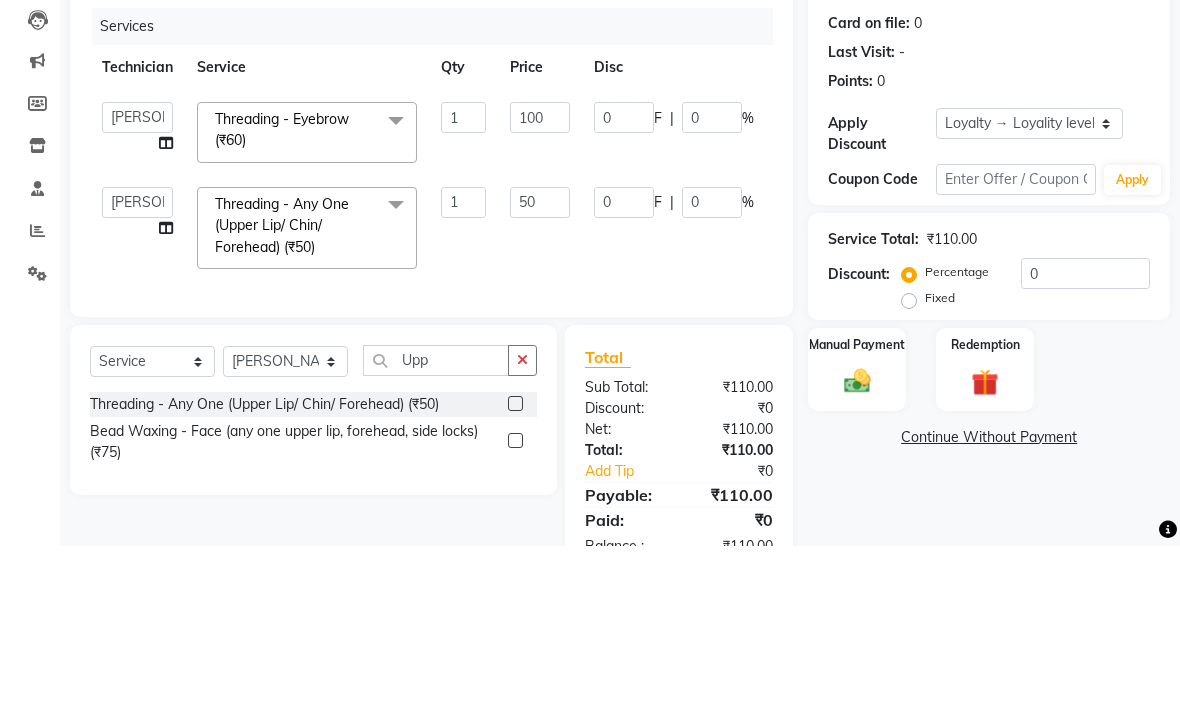 scroll, scrollTop: 142, scrollLeft: 0, axis: vertical 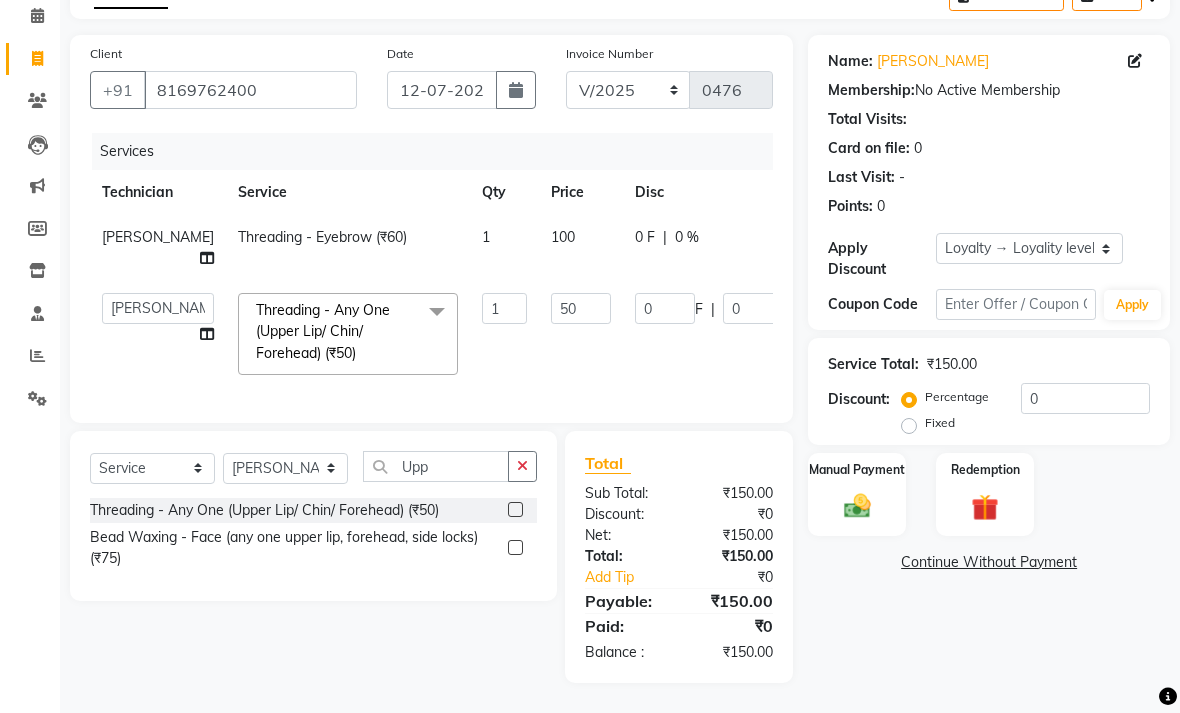 click 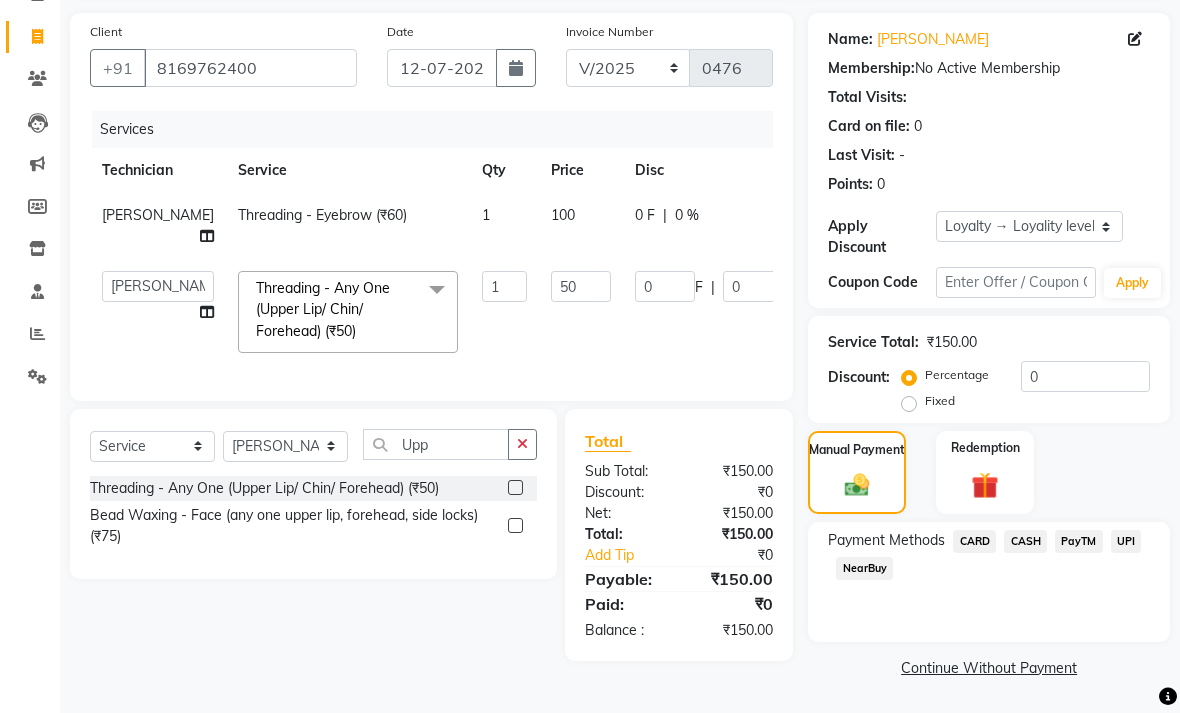 click on "CASH" 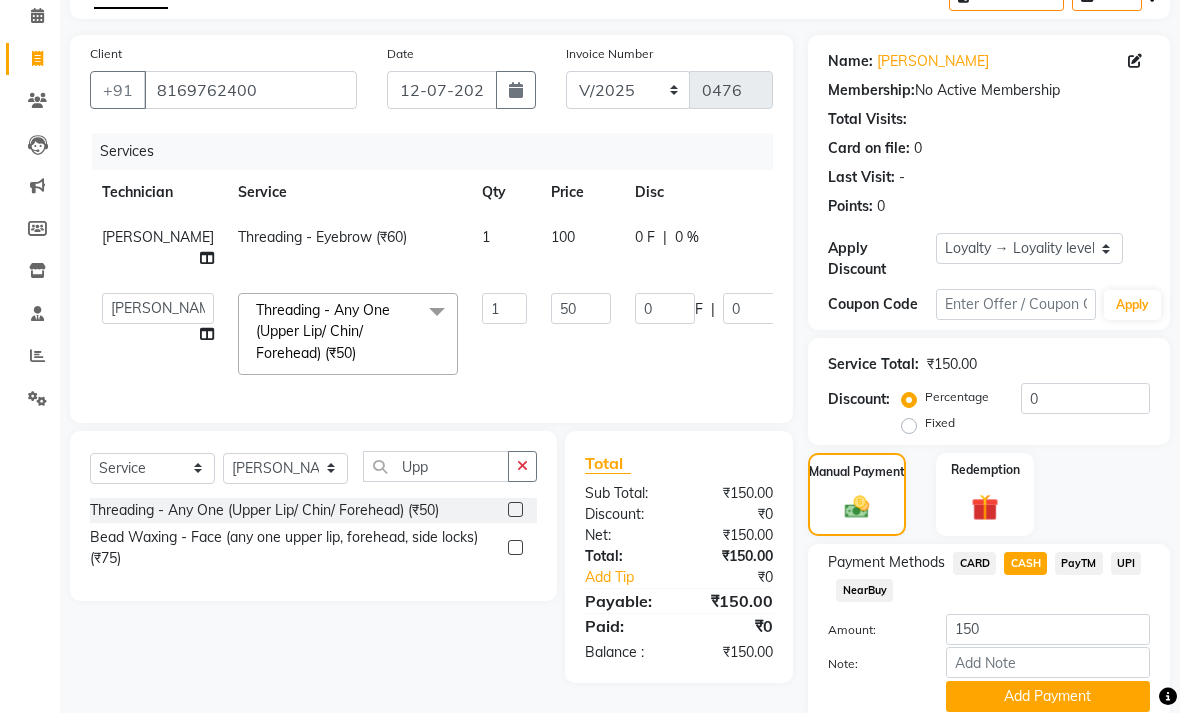 click on "Add Payment" 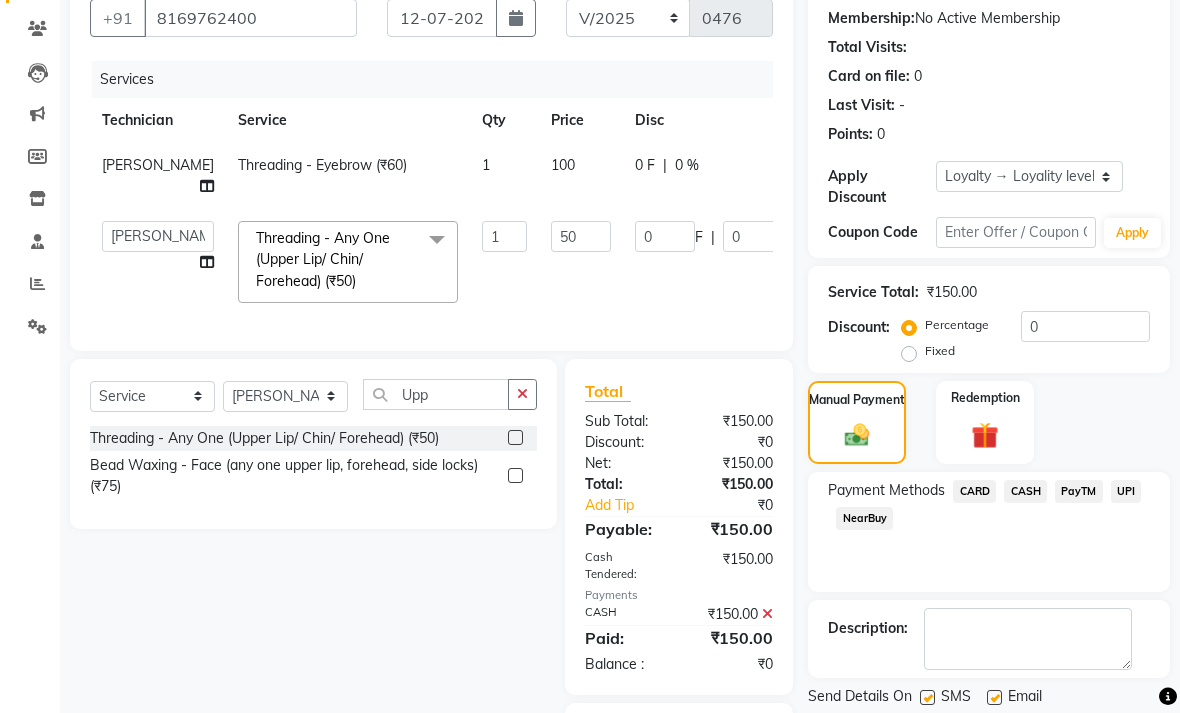 scroll, scrollTop: 188, scrollLeft: 0, axis: vertical 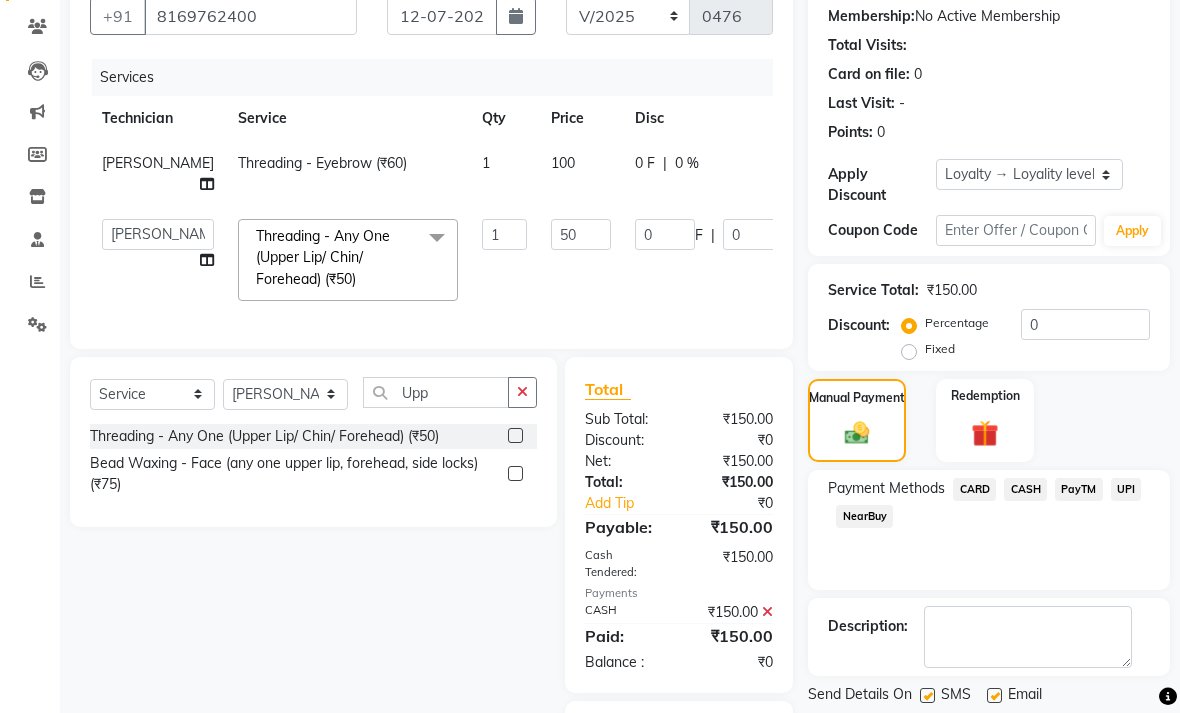 click on "Email" 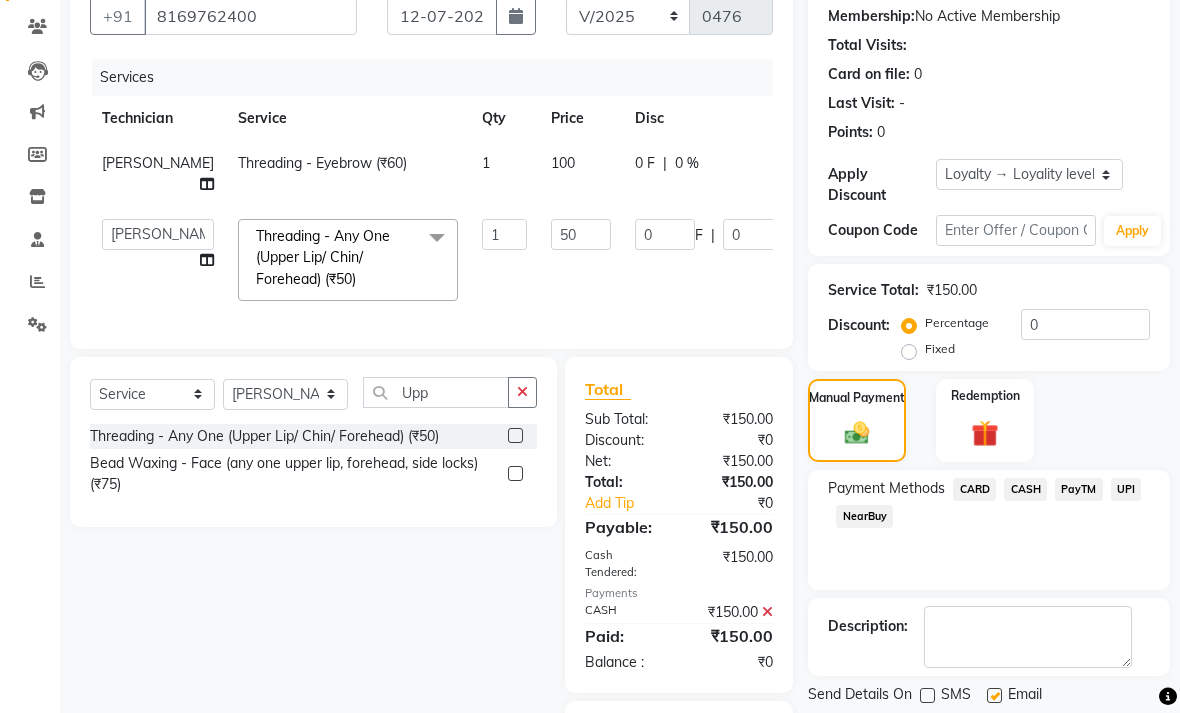 scroll, scrollTop: 189, scrollLeft: 0, axis: vertical 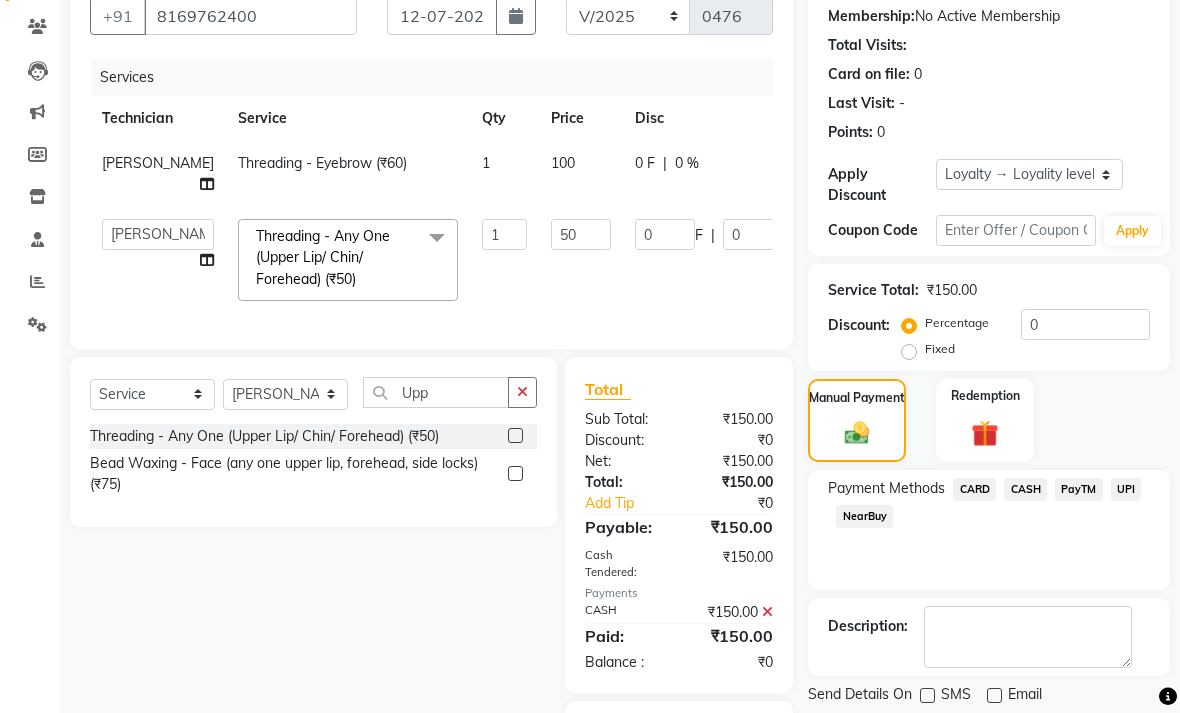click 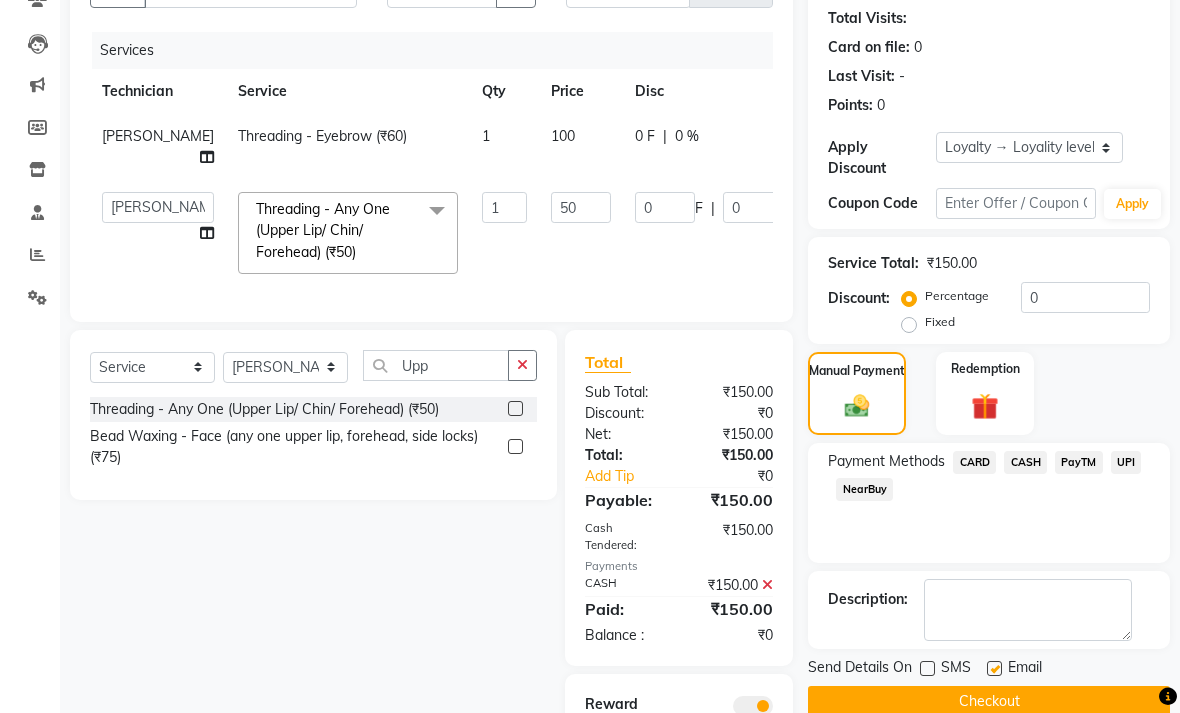 scroll, scrollTop: 225, scrollLeft: 0, axis: vertical 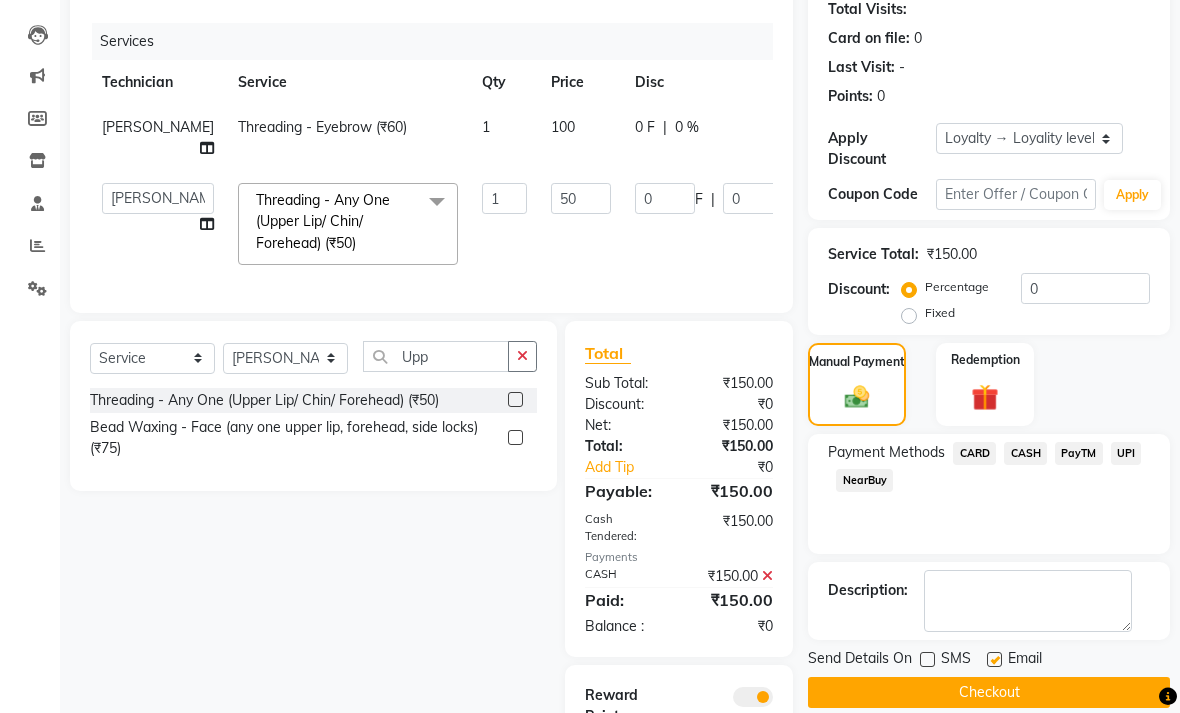 click 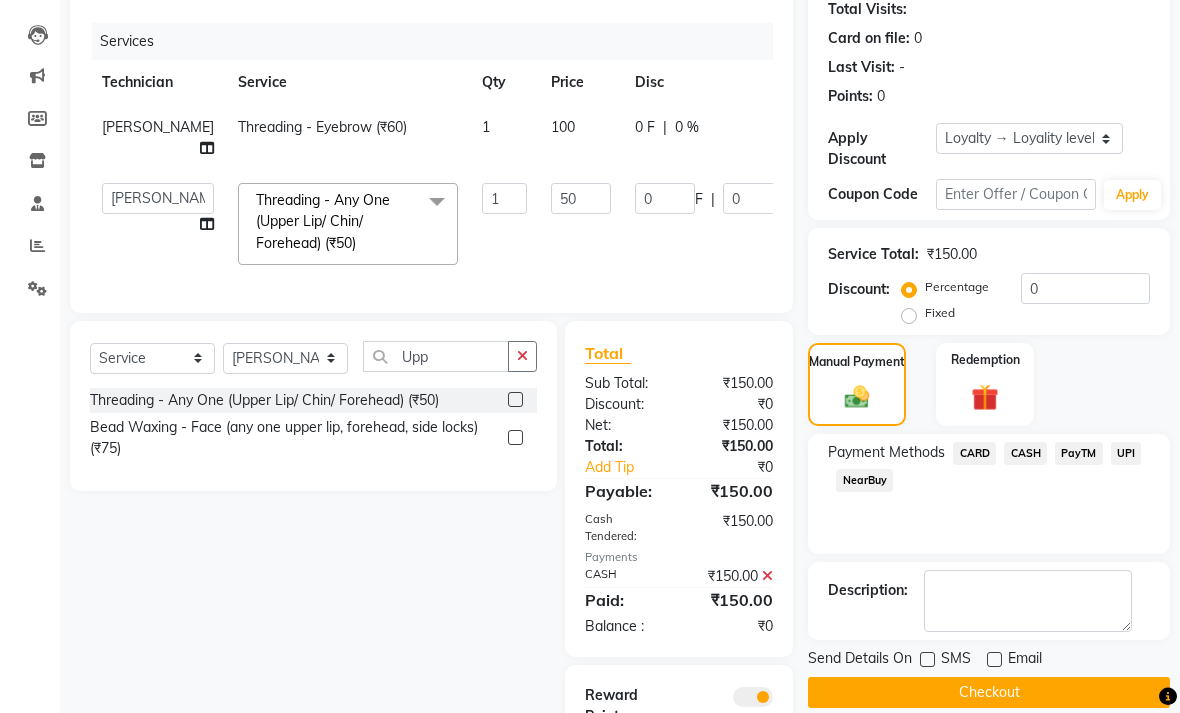 click on "Checkout" 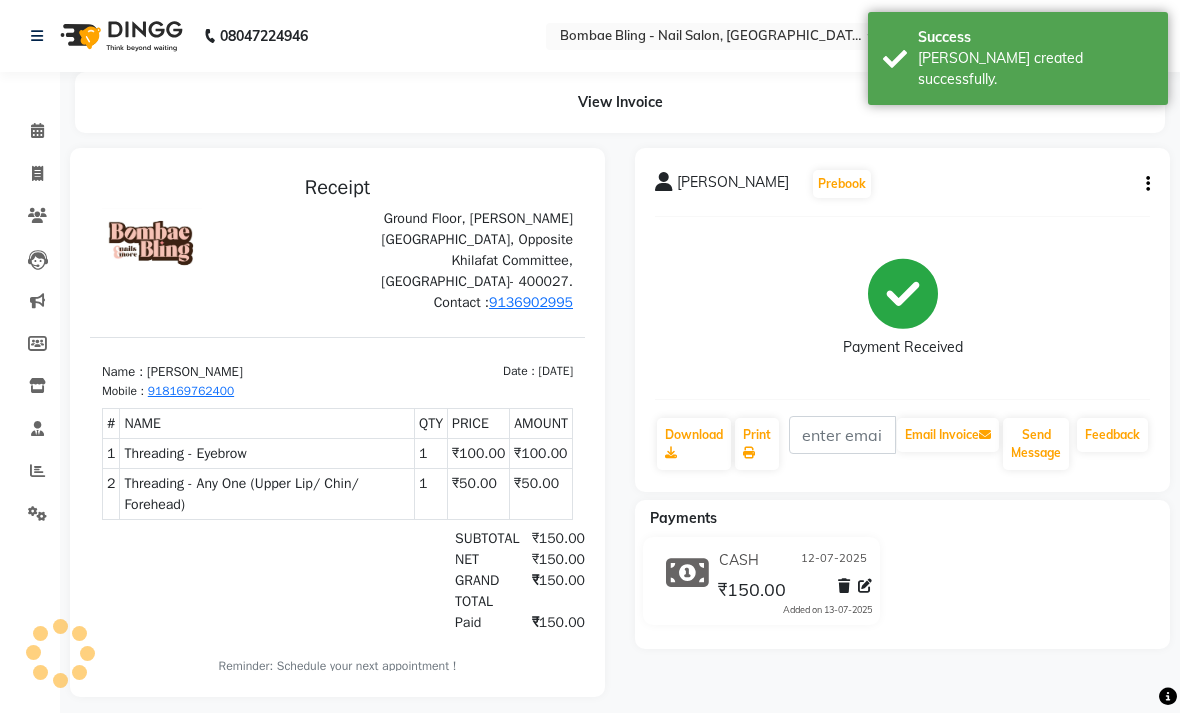 scroll, scrollTop: 0, scrollLeft: 0, axis: both 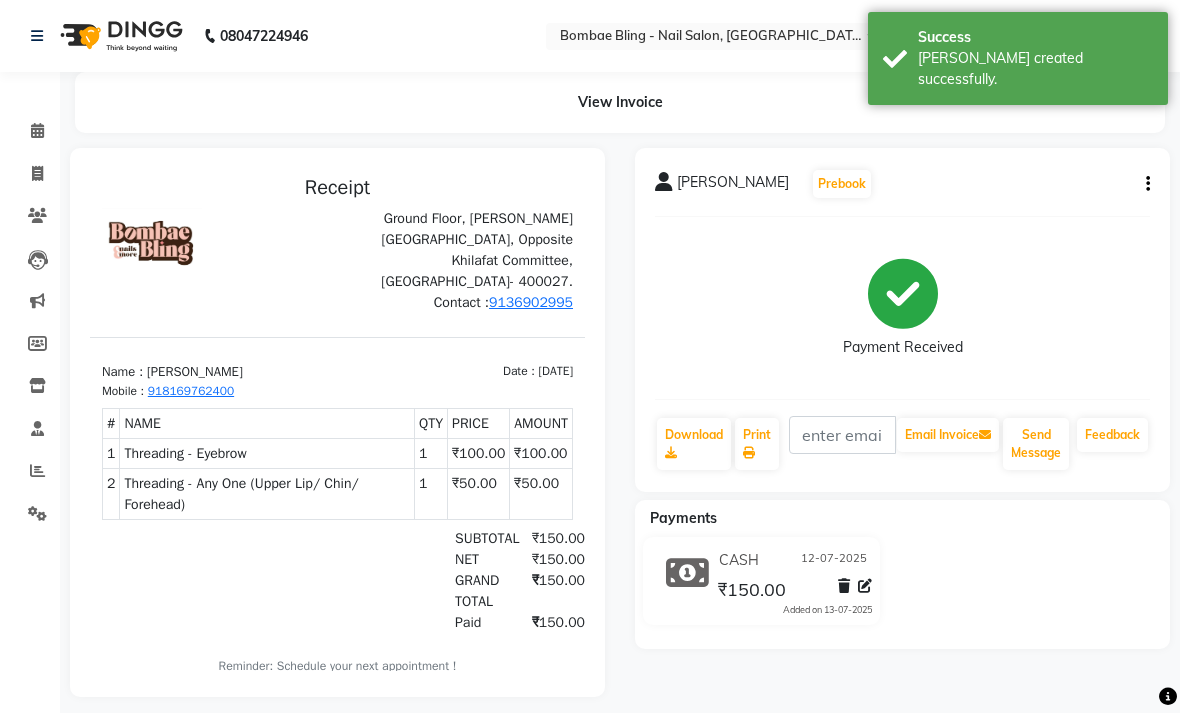 click on "Clients" 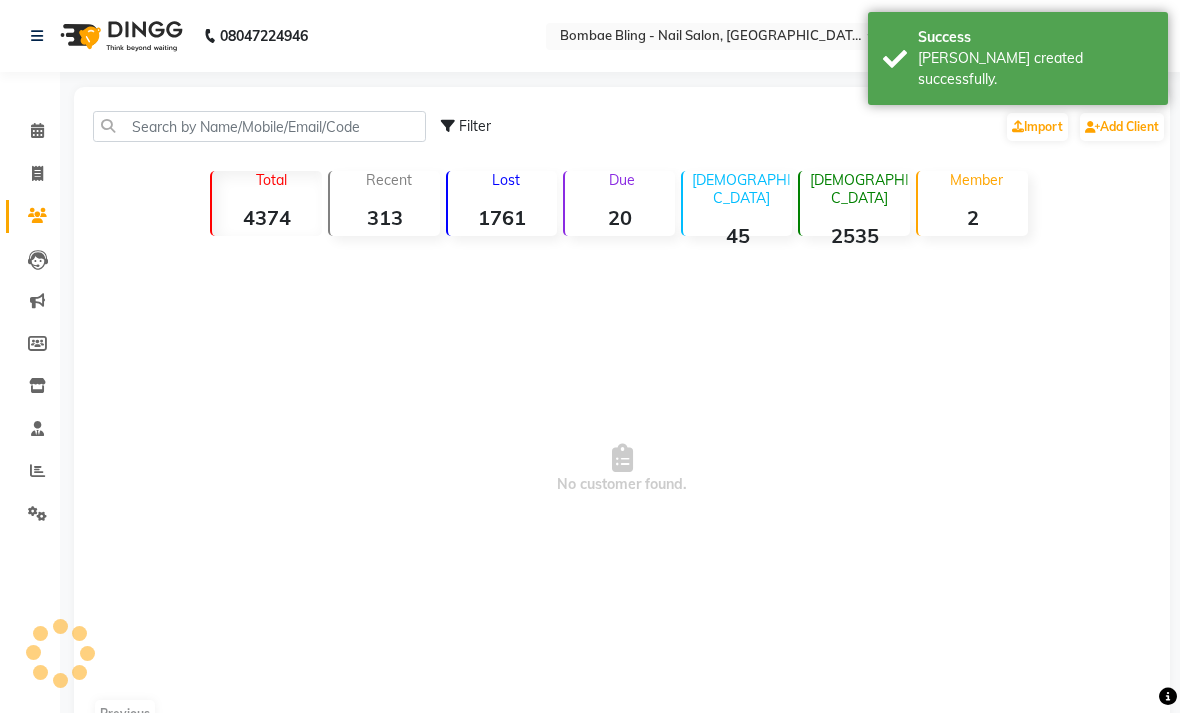 click on "Invoice" 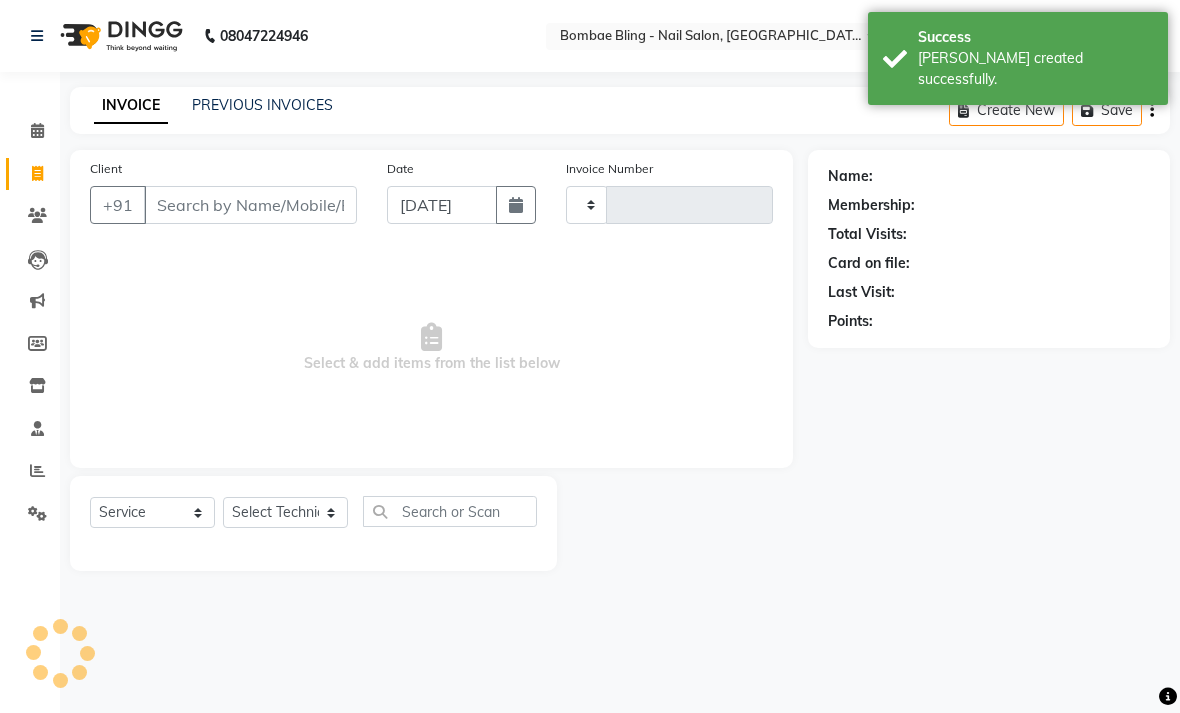 type on "0477" 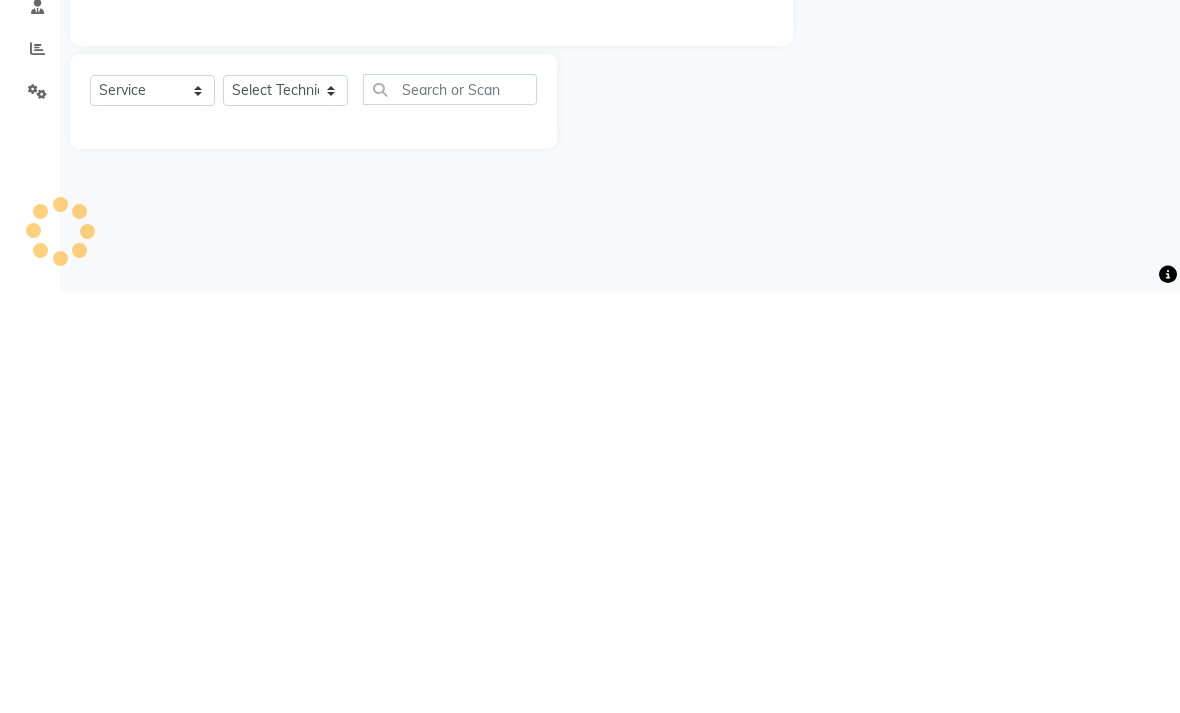 select on "912" 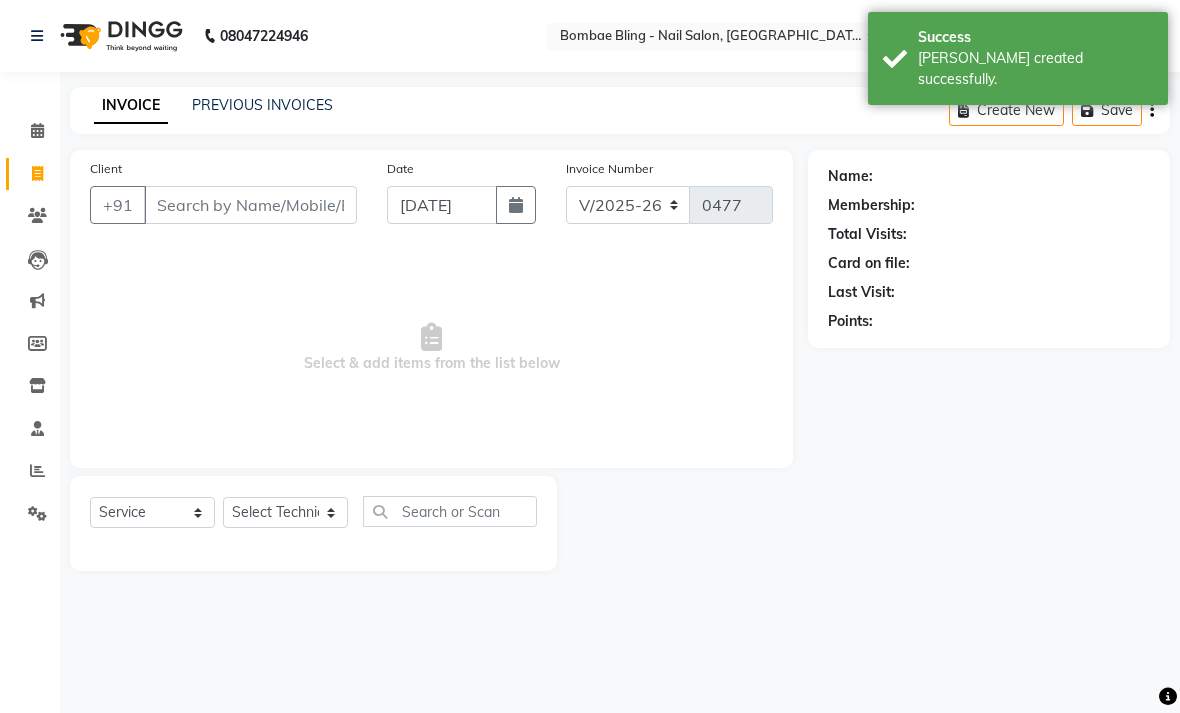 click 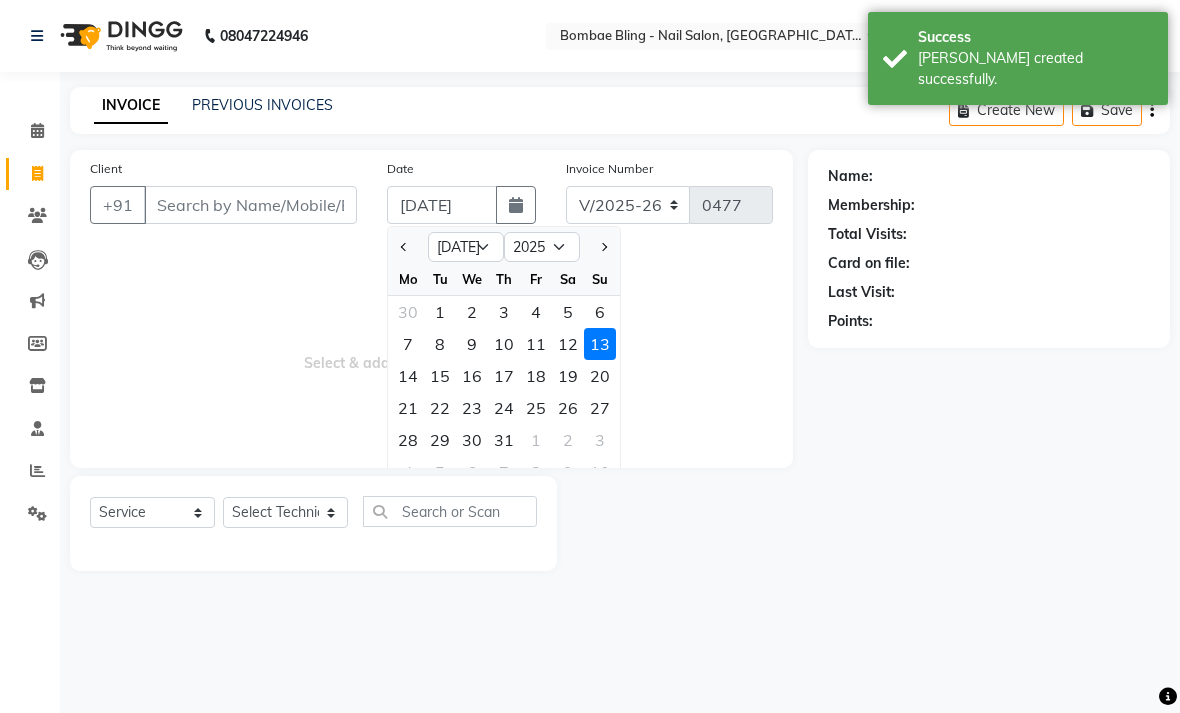 click on "12" 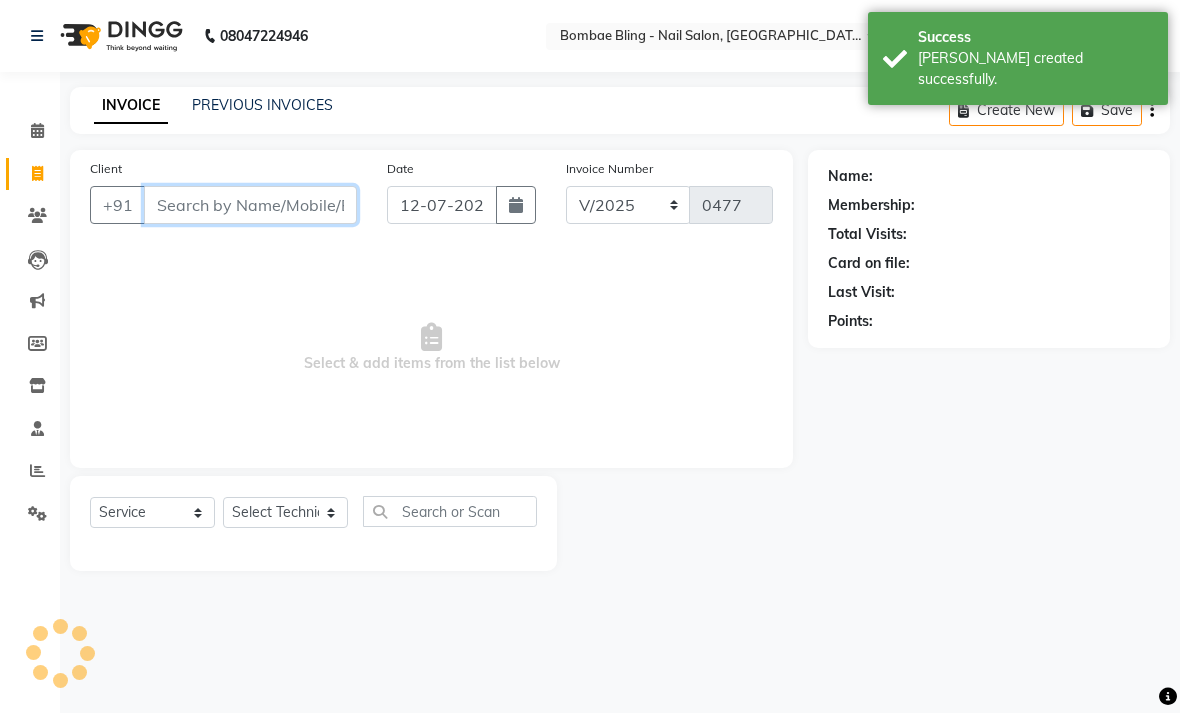 click on "Client" at bounding box center [250, 205] 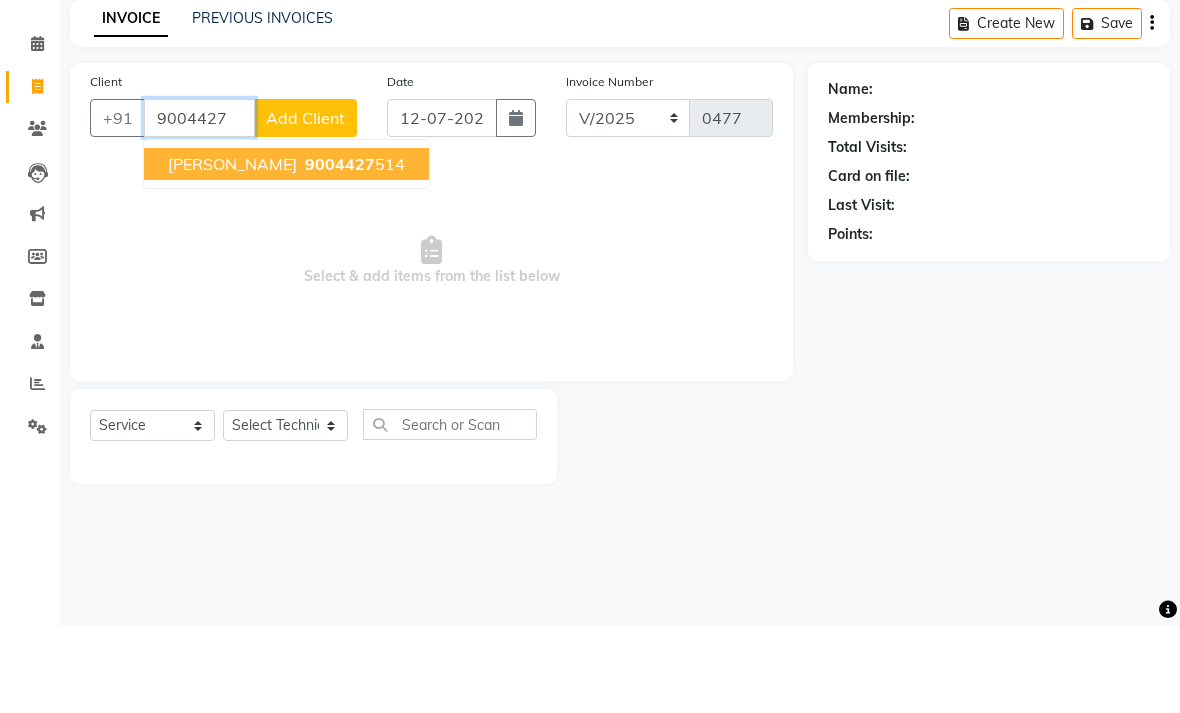 click on "9004427 514" at bounding box center (353, 251) 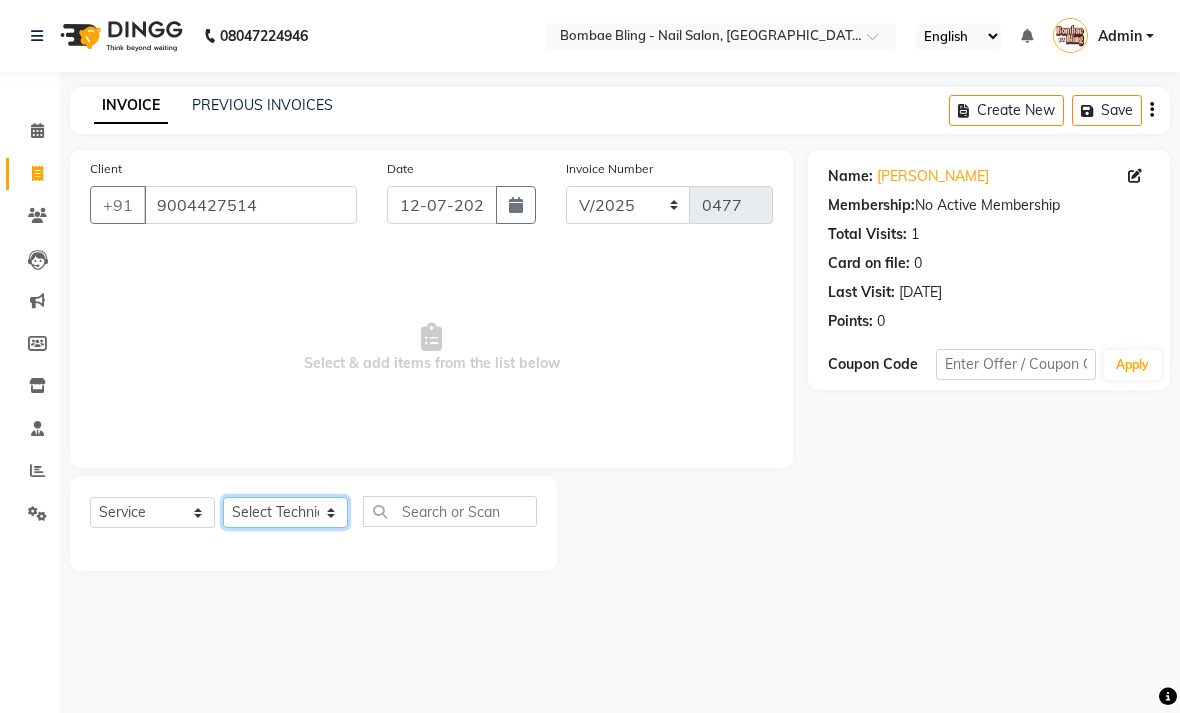 click on "Select Technician [PERSON_NAME] [PERSON_NAME] Front Desk Jyoti Kajal [PERSON_NAME] pei [PERSON_NAME] [PERSON_NAME]" 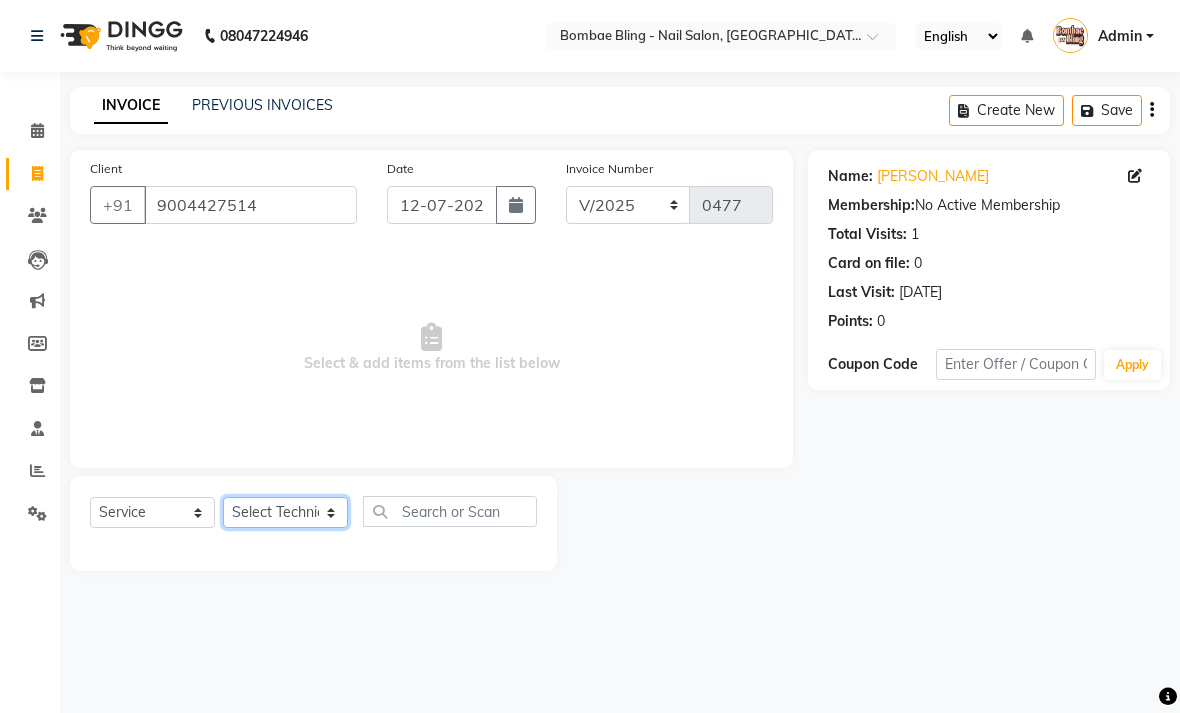 select on "62175" 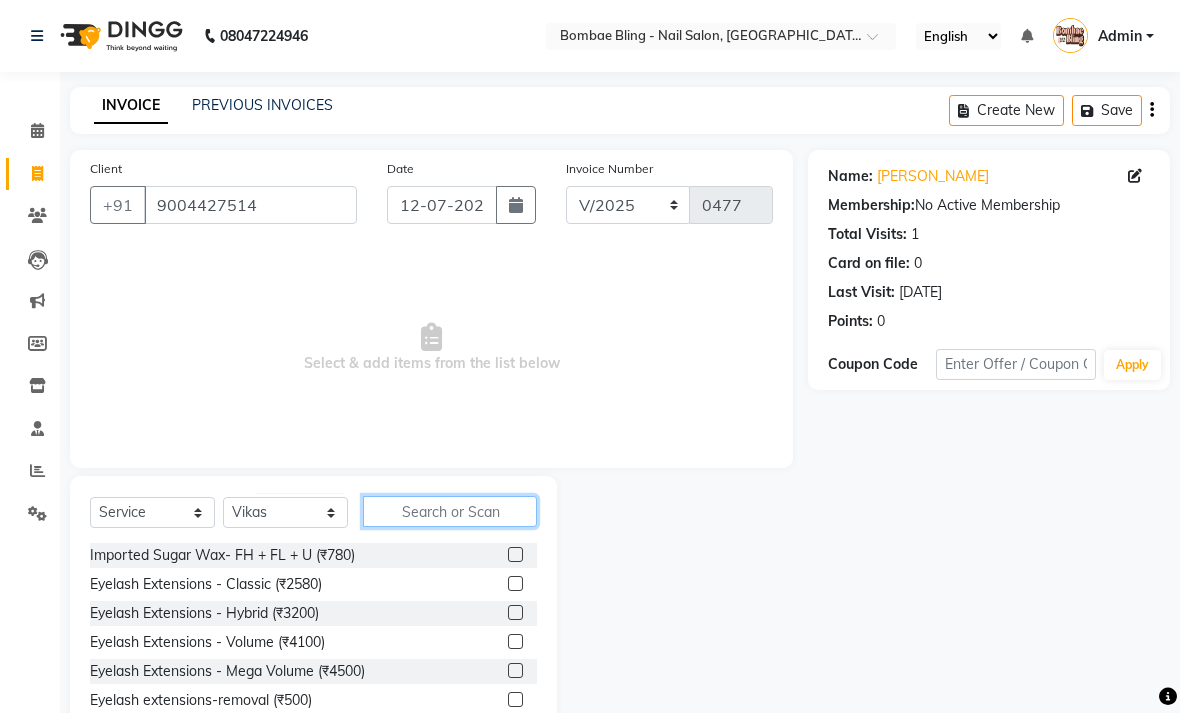 click 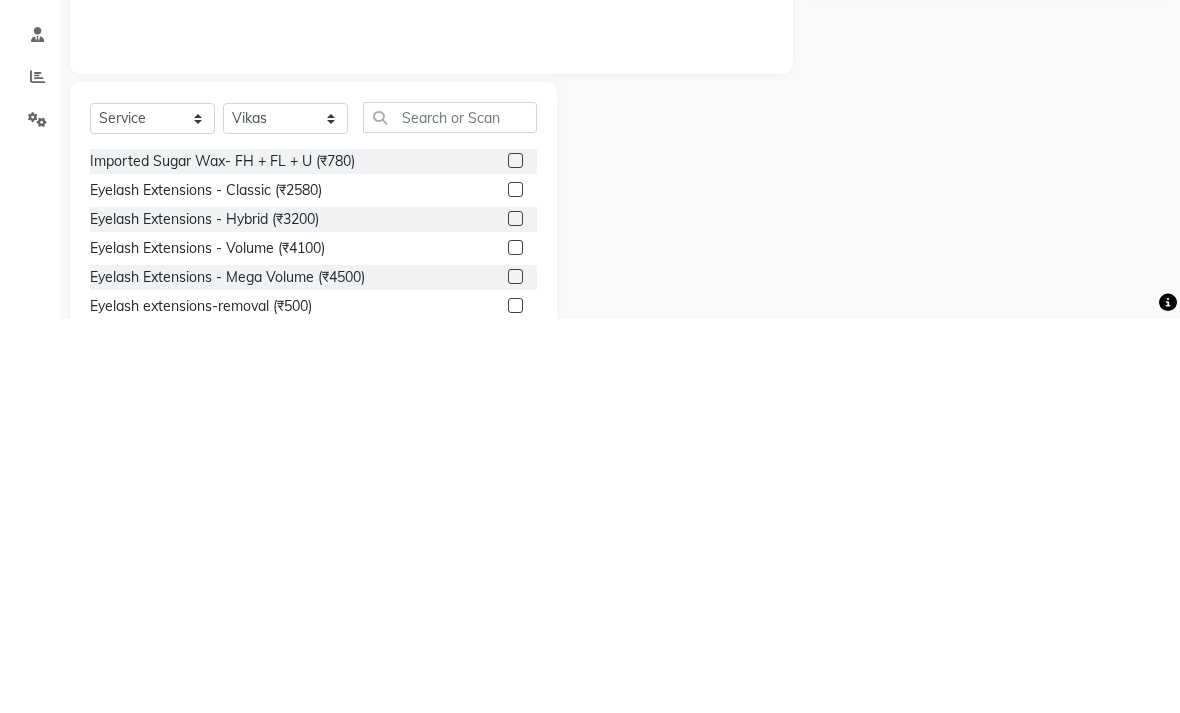 click 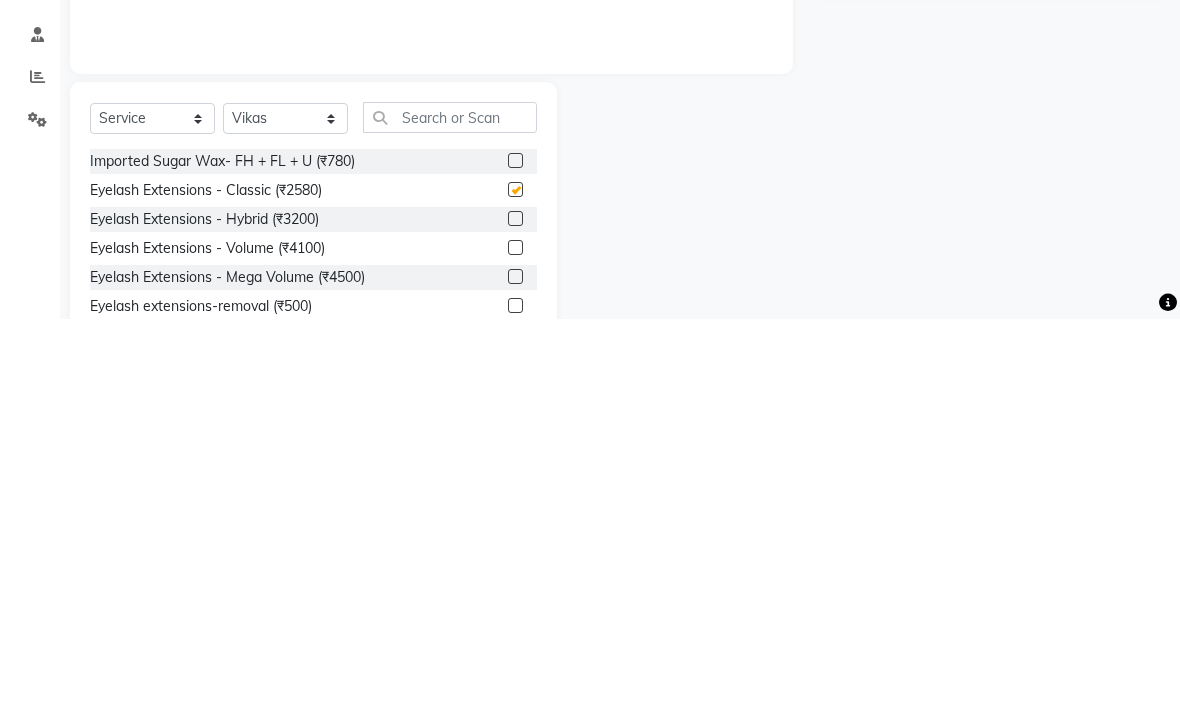 scroll, scrollTop: 116, scrollLeft: 0, axis: vertical 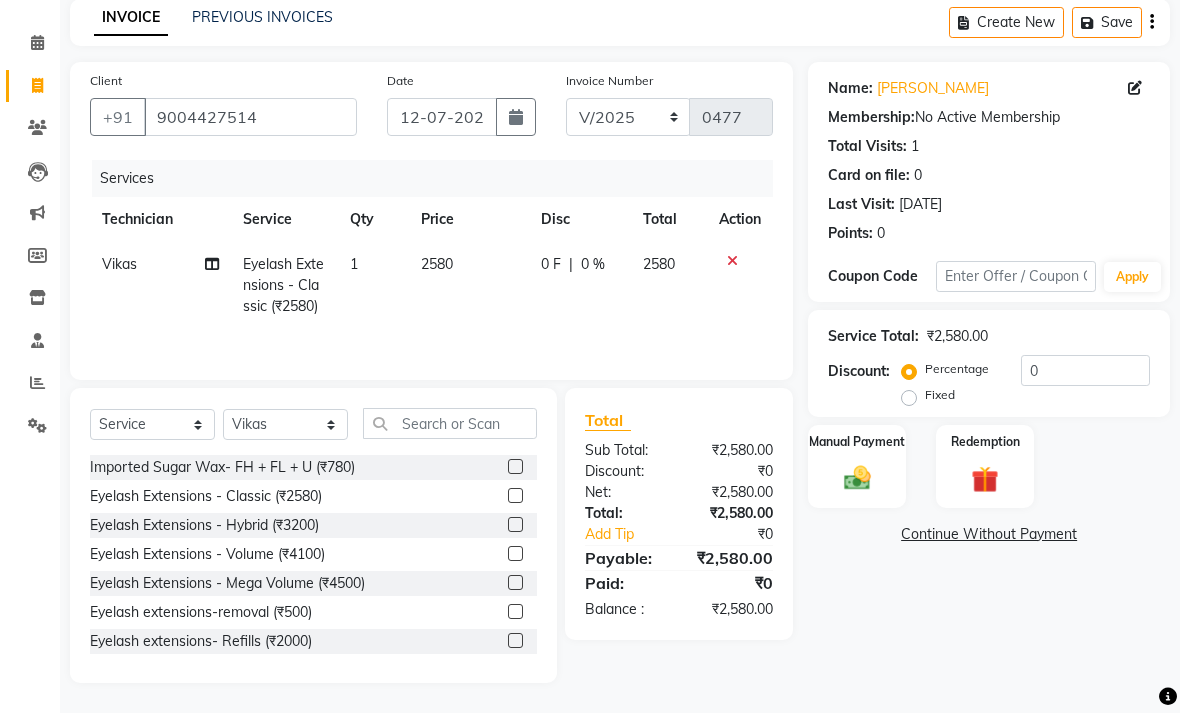 checkbox on "false" 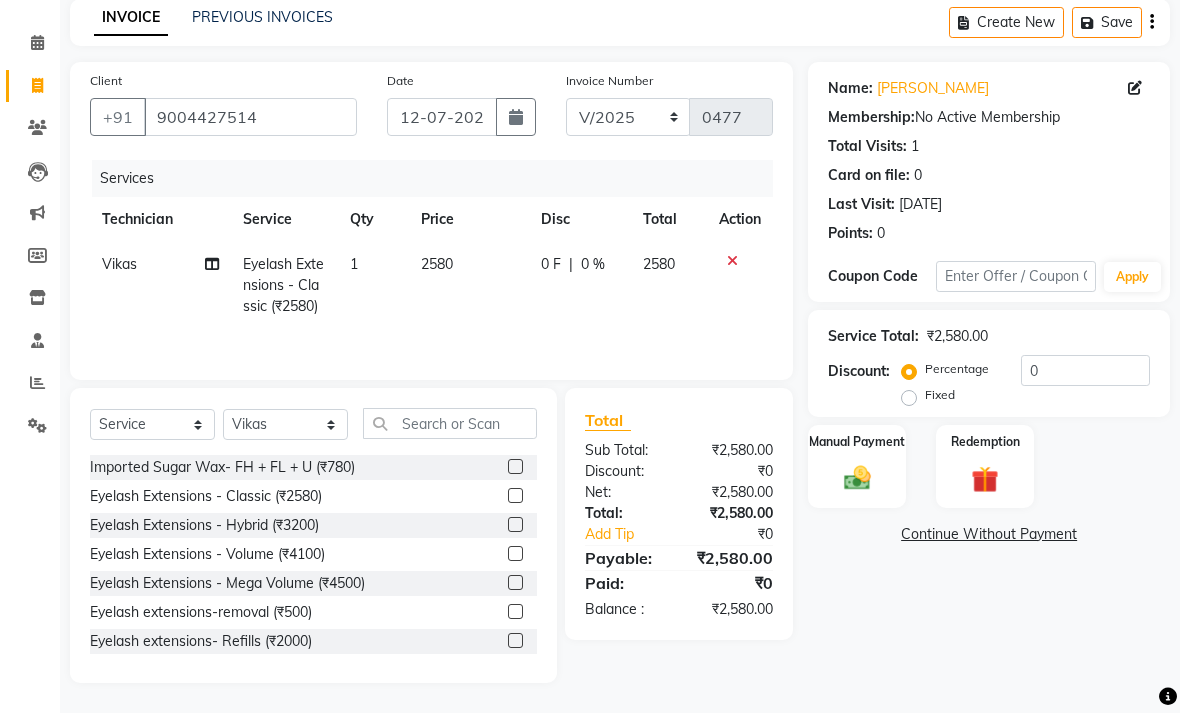 click on "0 %" 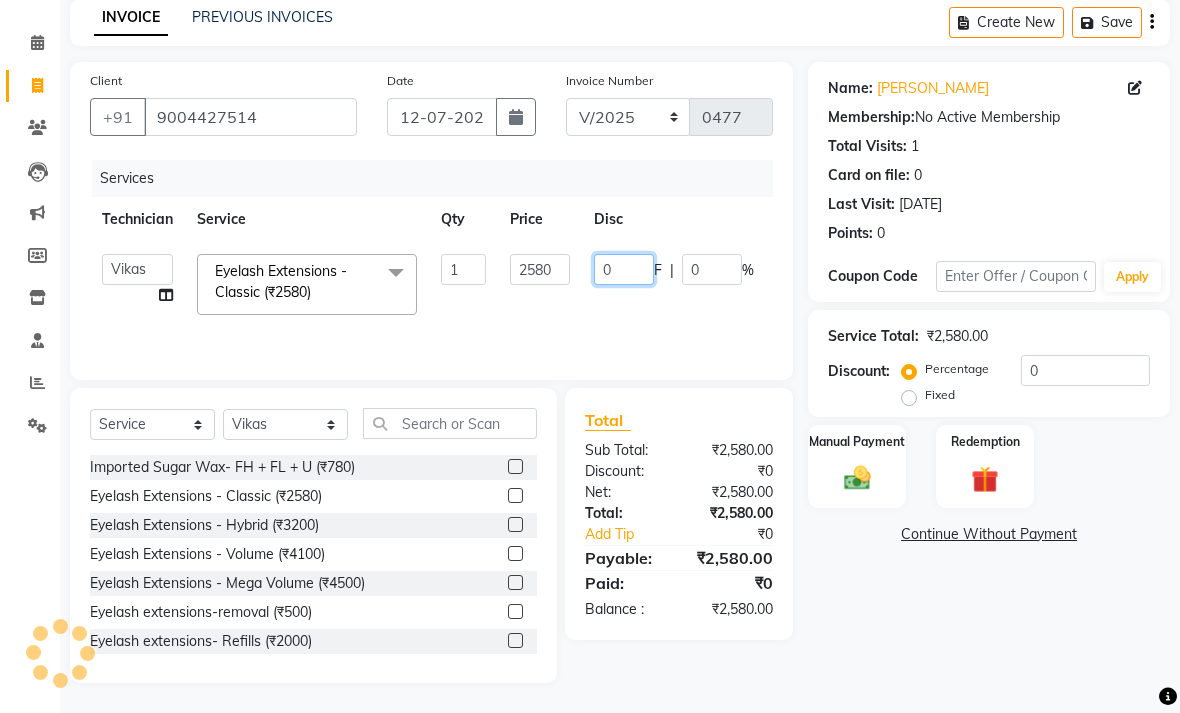 click on "0" 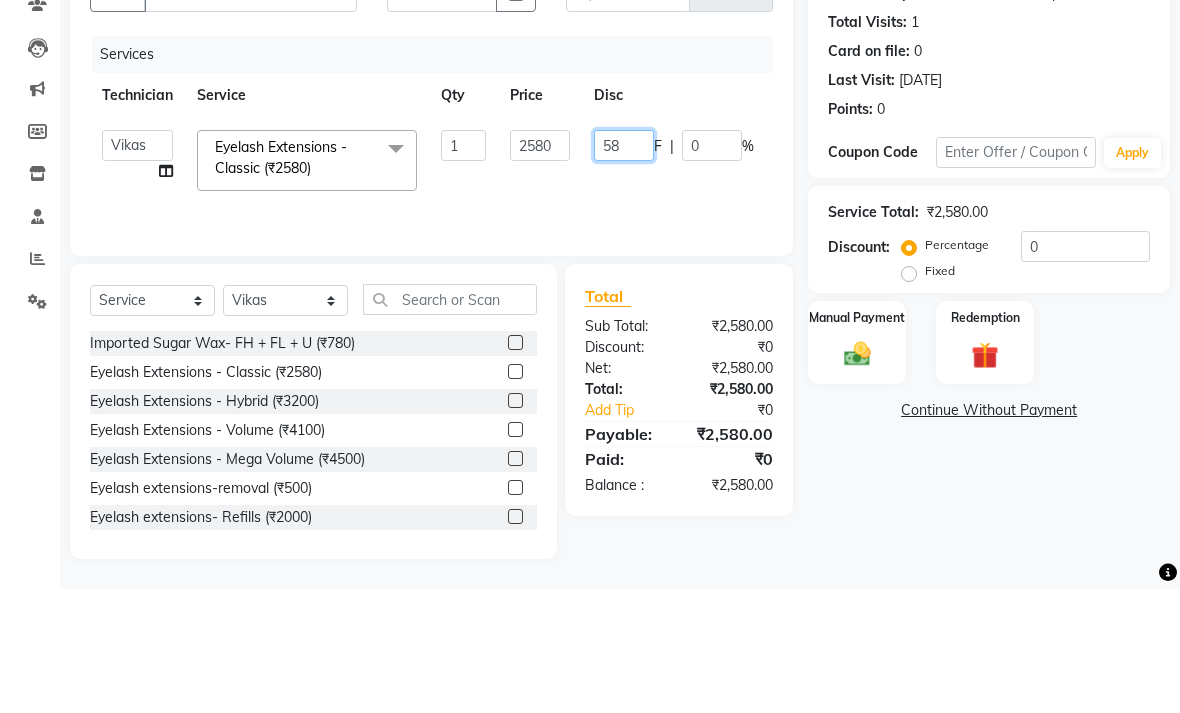 type on "580" 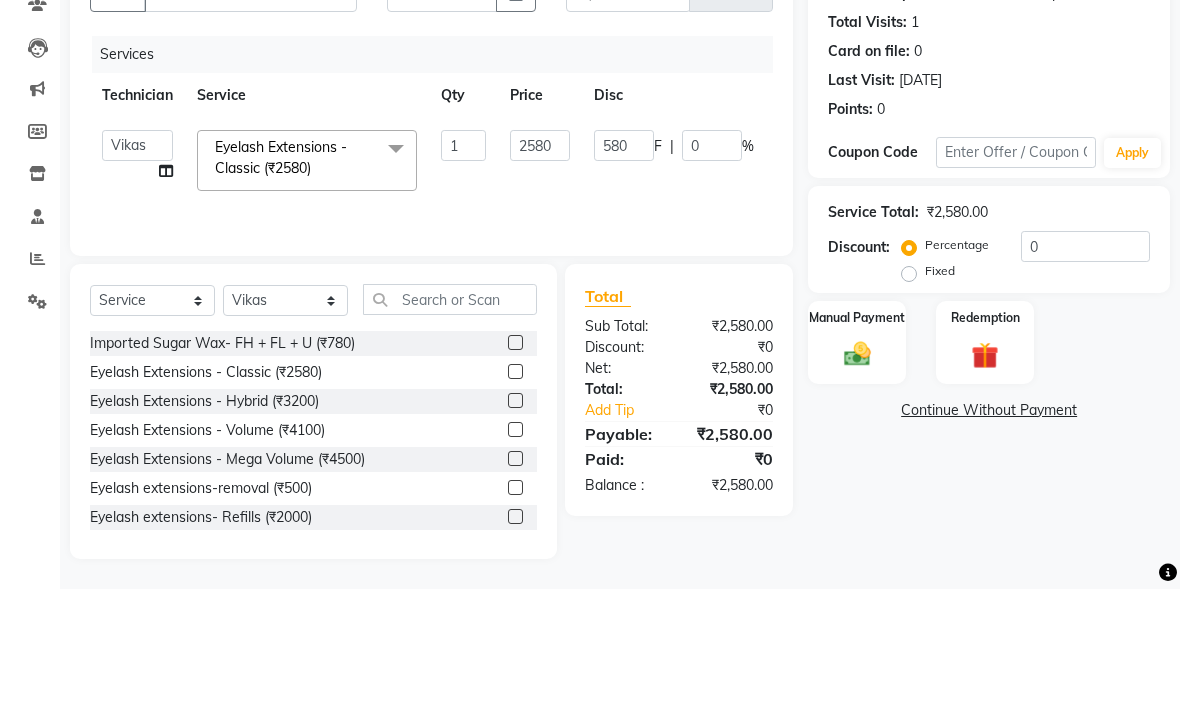 click on "Client [PHONE_NUMBER] Date [DATE] Invoice Number V/2025 V/[PHONE_NUMBER] Services Technician Service Qty Price Disc Total Action  [PERSON_NAME]   [PERSON_NAME]   Front Desk   Jyoti   Kajal   [PERSON_NAME] pei   [PERSON_NAME]   [PERSON_NAME]    Vikas  Eyelash Extensions - Classic (₹2580)  x Imported Sugar Wax- FH + FL + U (₹780) Eyelash Extensions - Classic (₹2580) Eyelash Extensions - Hybrid (₹3200) Eyelash Extensions - Volume (₹4100) Eyelash Extensions - Mega Volume (₹4500) Eyelash extensions-removal (₹500) Eyelash extensions- Refills (₹2000) Facial- Bridal (₹2850) D tan - Full arms (₹500) D tan - Full legs (₹600) D tan - Back half (₹320) D tan - Back full (₹350) D tan - Full body (₹2300) D tan - Half legs (₹420) Eyelash Extension Course- Advanced (₹30000) Basic to Advanced Nail Extension Course (₹50000) 1 2580 580 F | 0 % 2580" 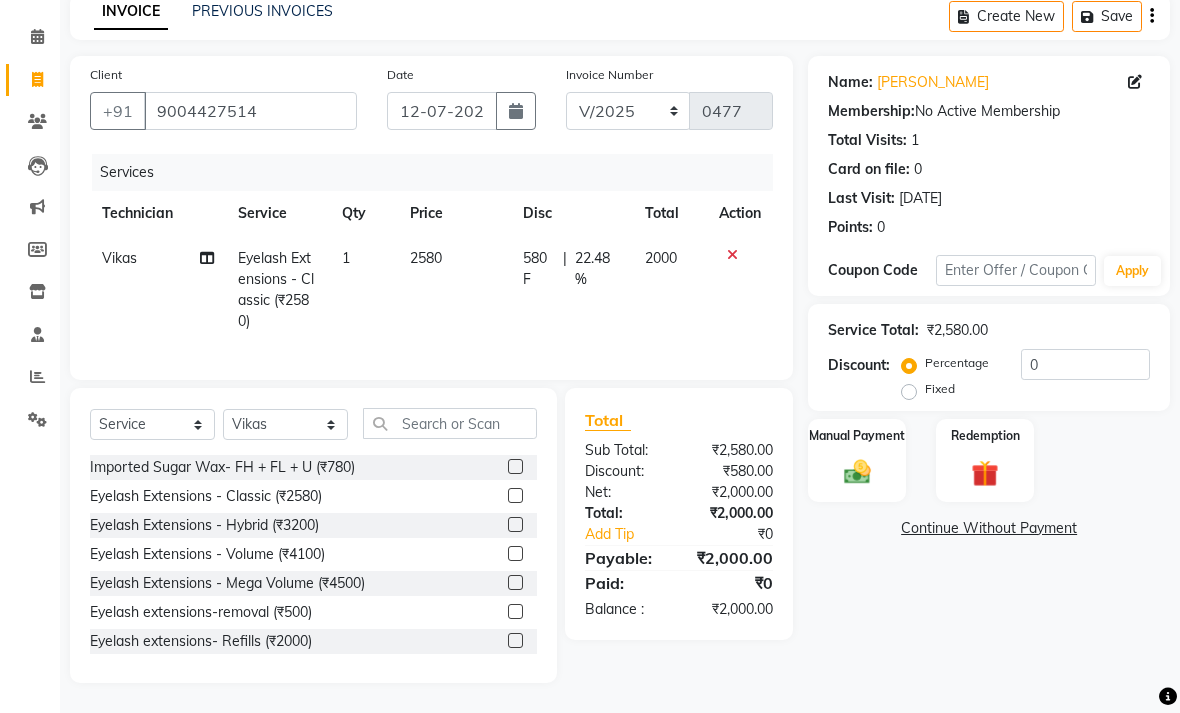 click 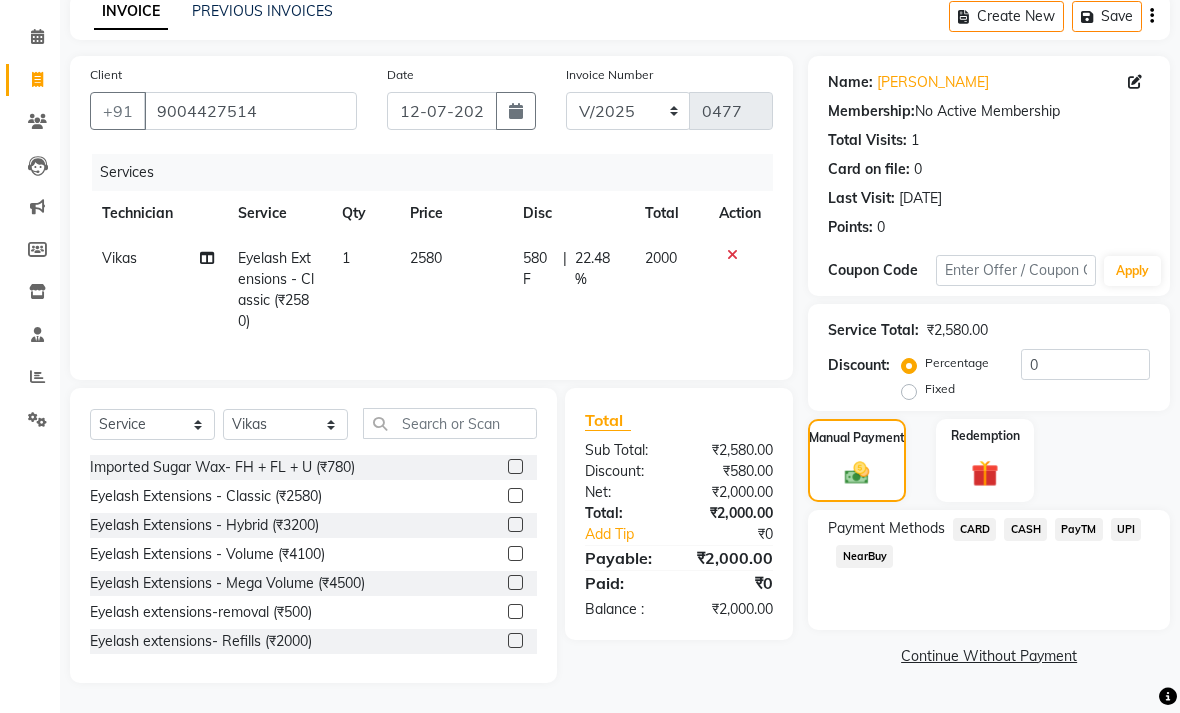 click on "PayTM" 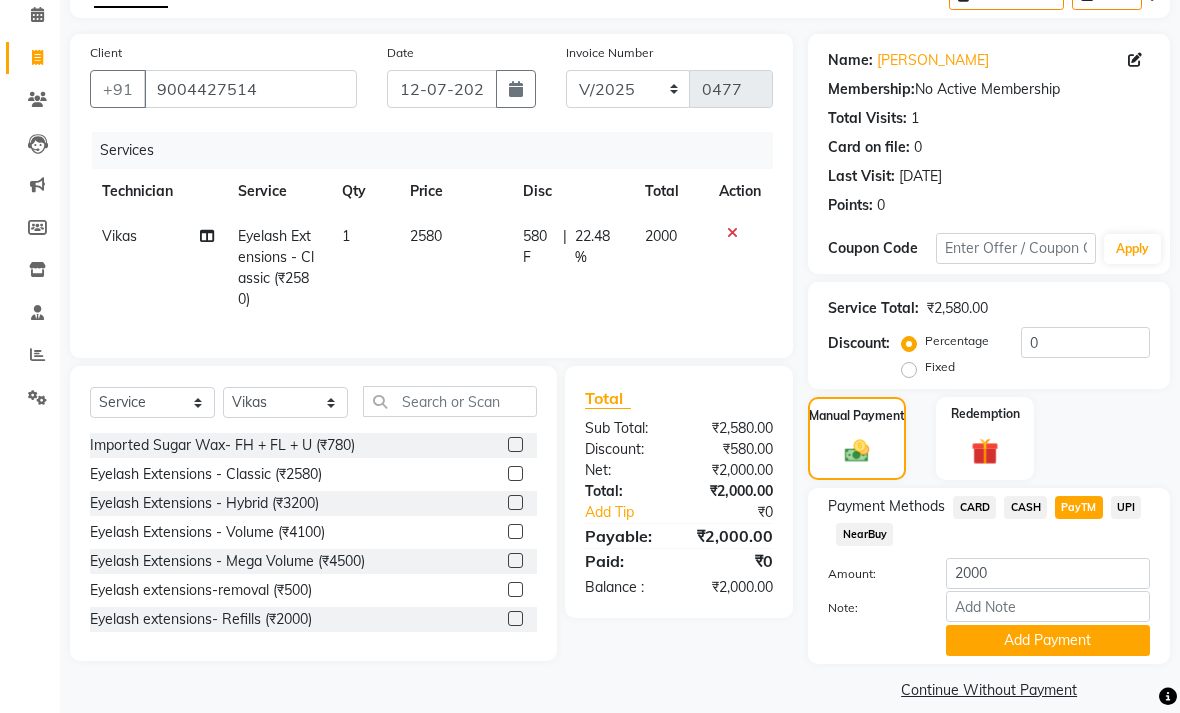 click on "CASH" 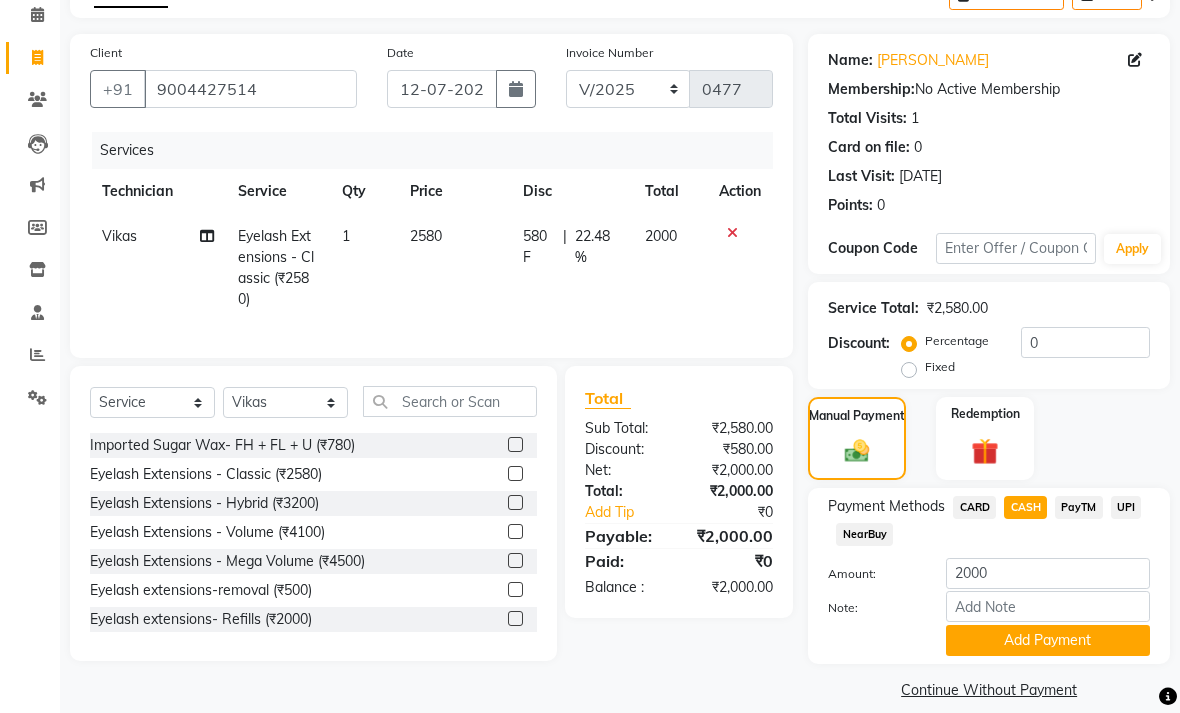 click on "Add Payment" 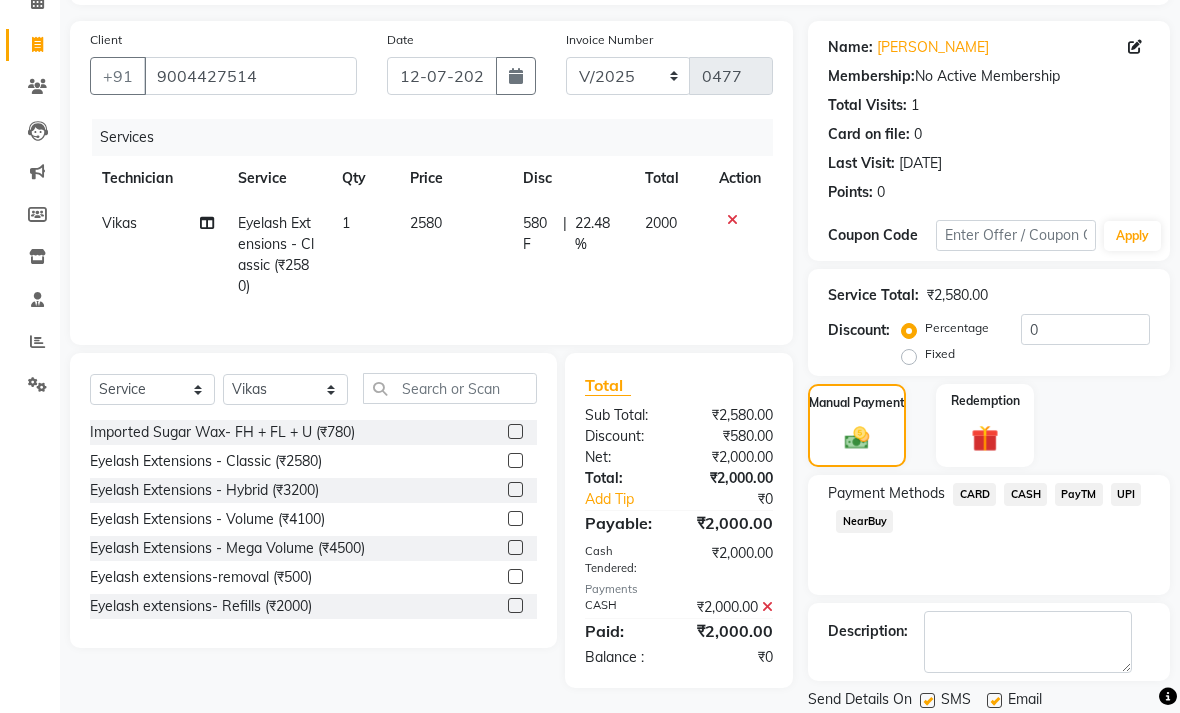 scroll, scrollTop: 120, scrollLeft: 0, axis: vertical 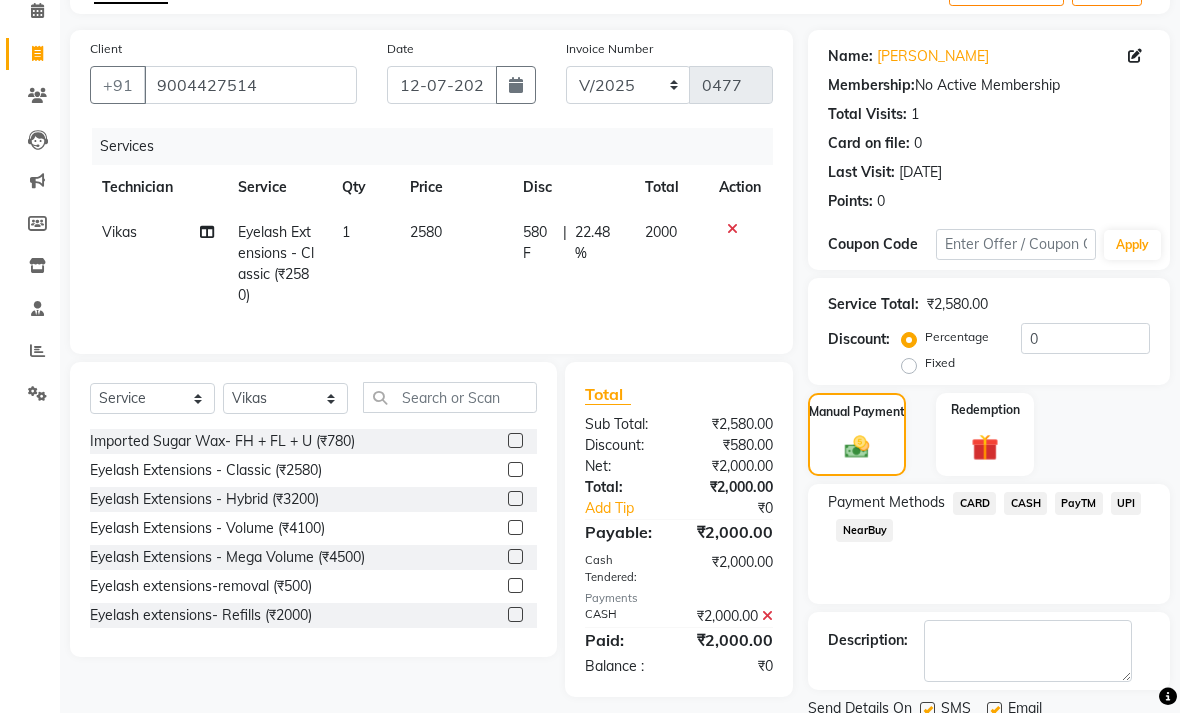 click 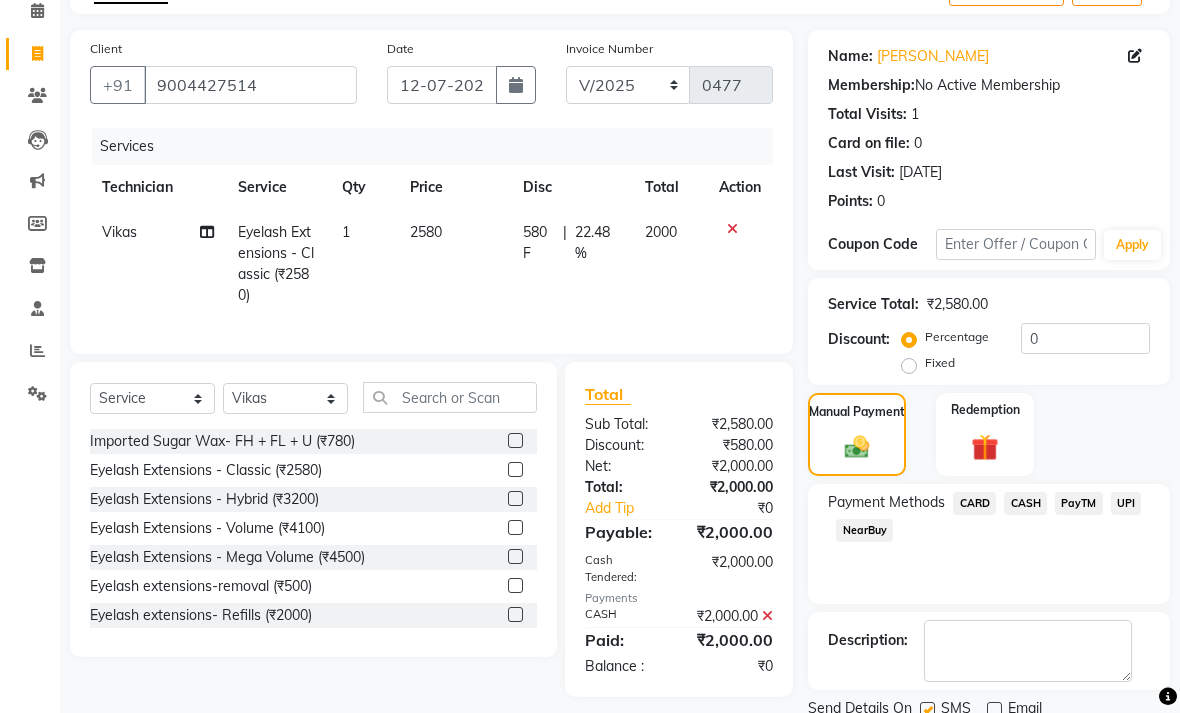 click 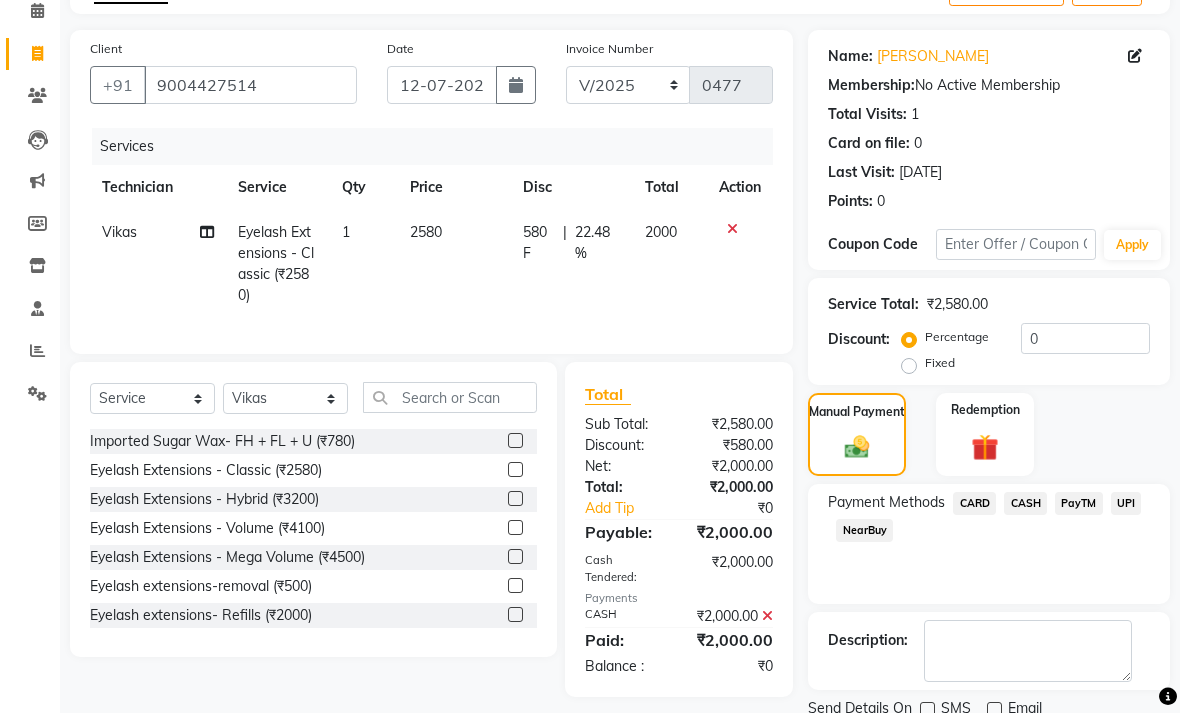 scroll, scrollTop: 161, scrollLeft: 0, axis: vertical 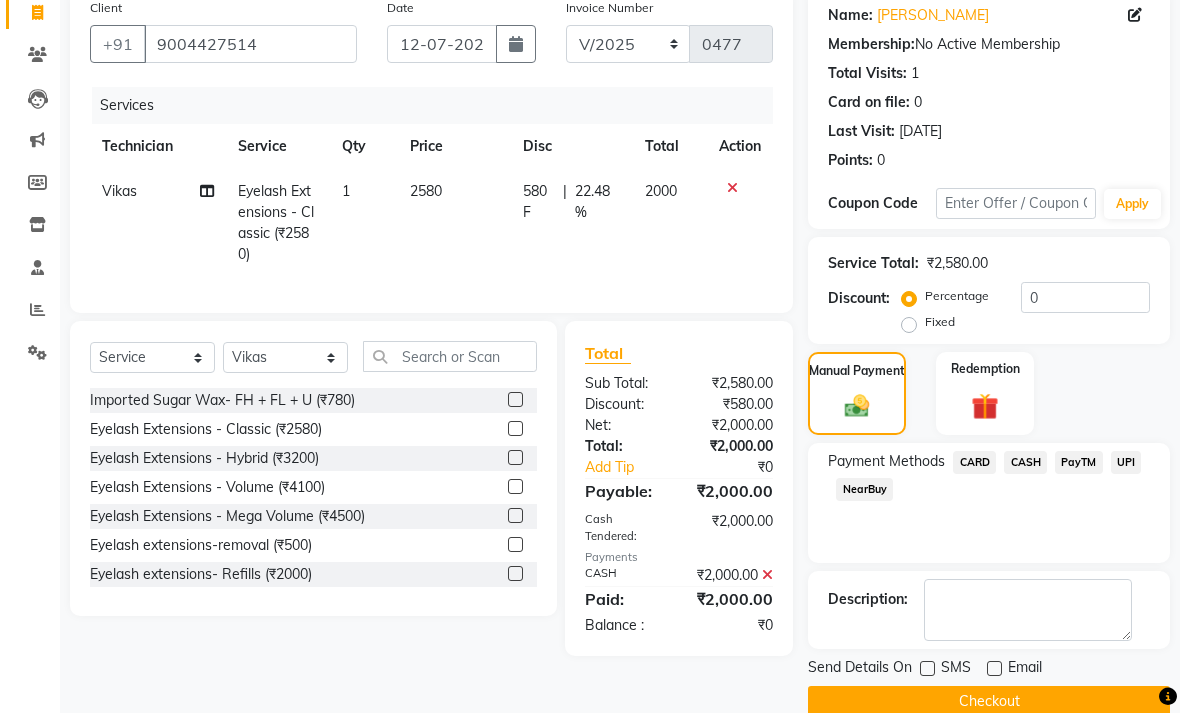 click on "Checkout" 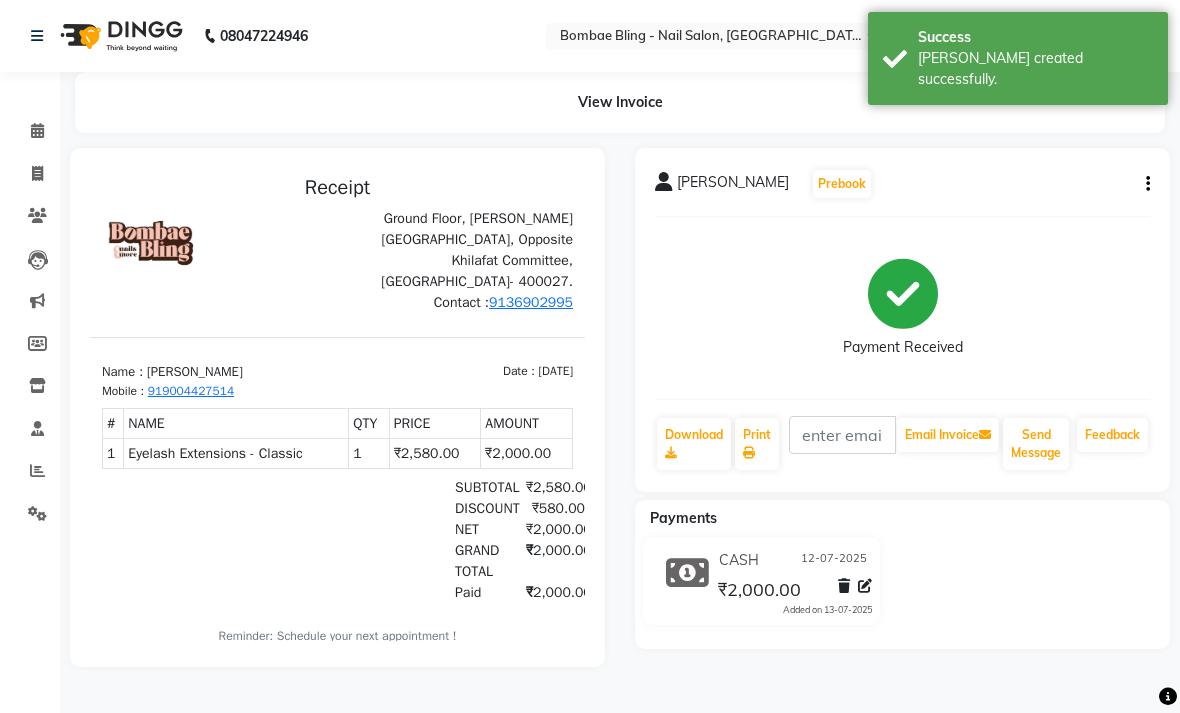 scroll, scrollTop: 0, scrollLeft: 0, axis: both 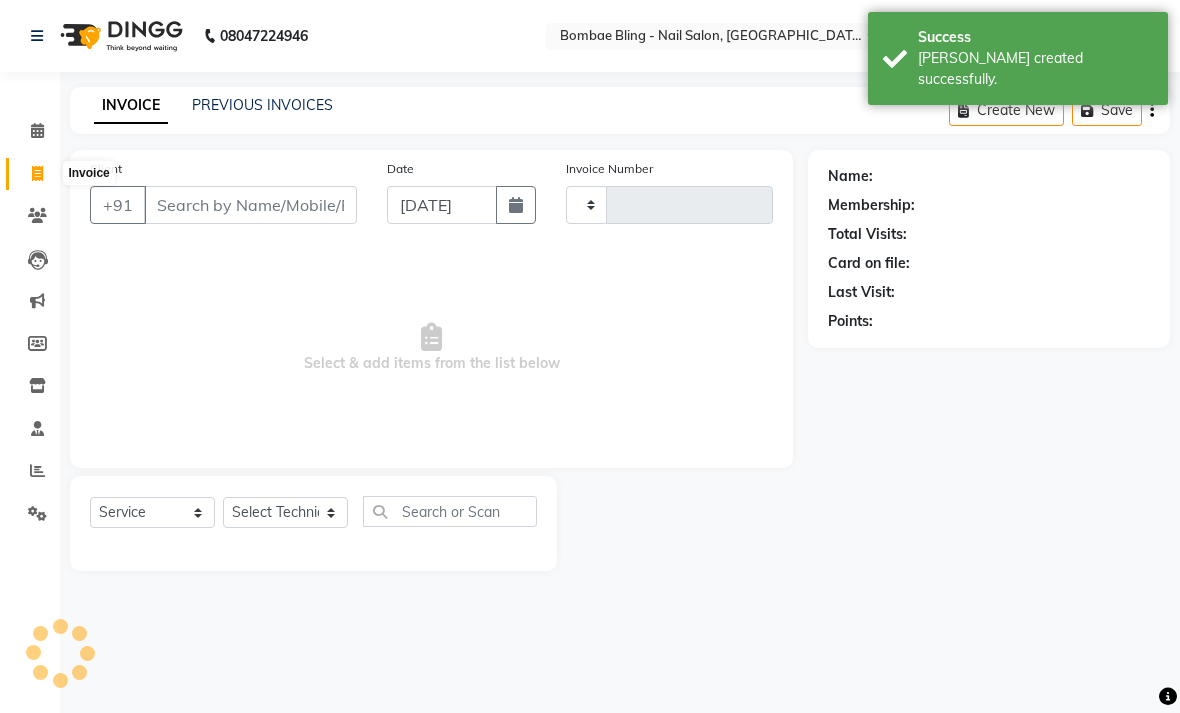 type on "0478" 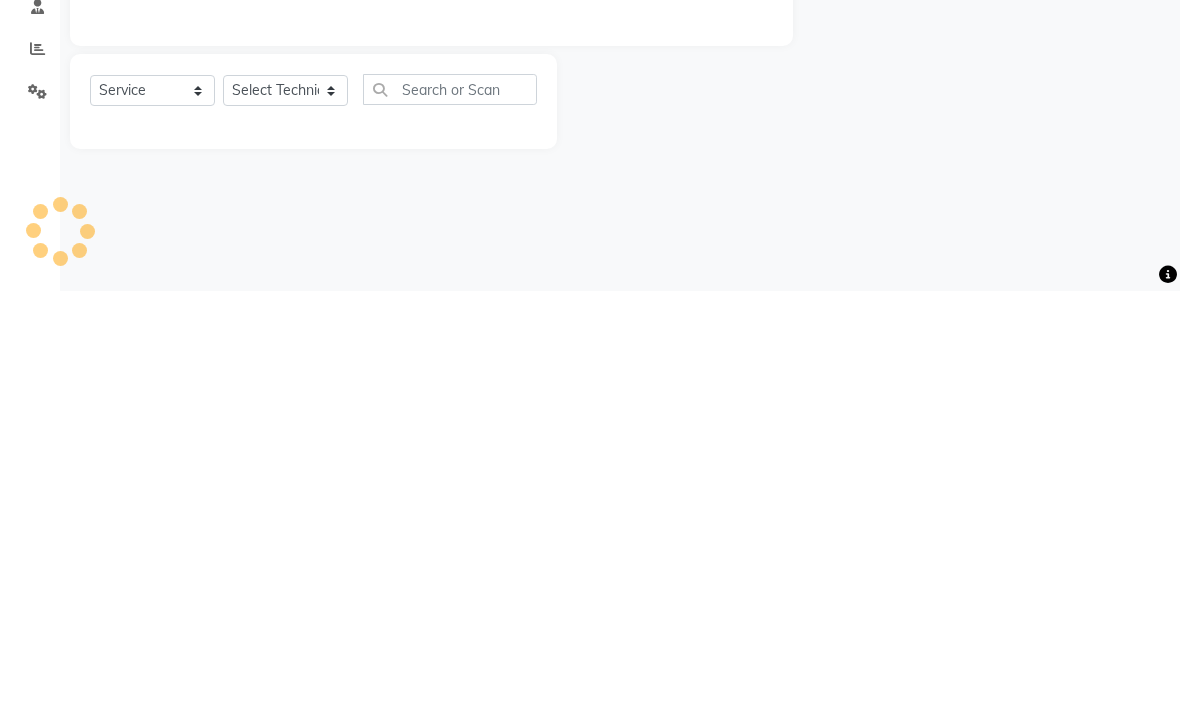 select on "912" 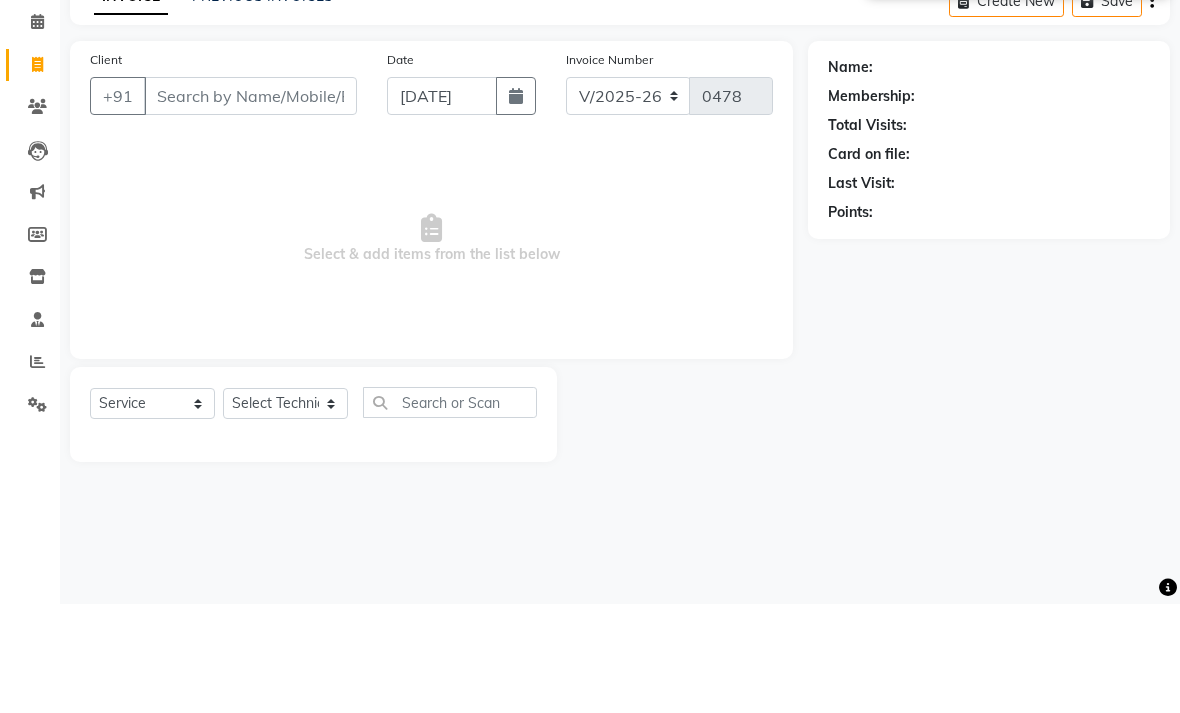 click 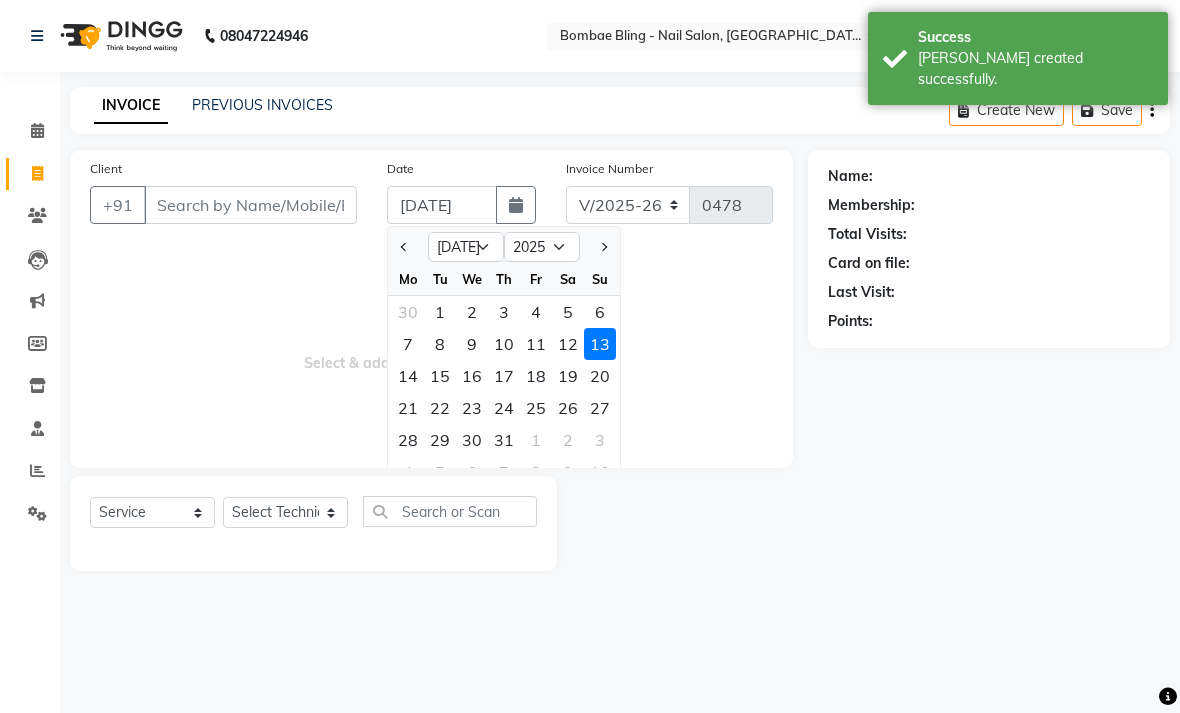 click on "12" 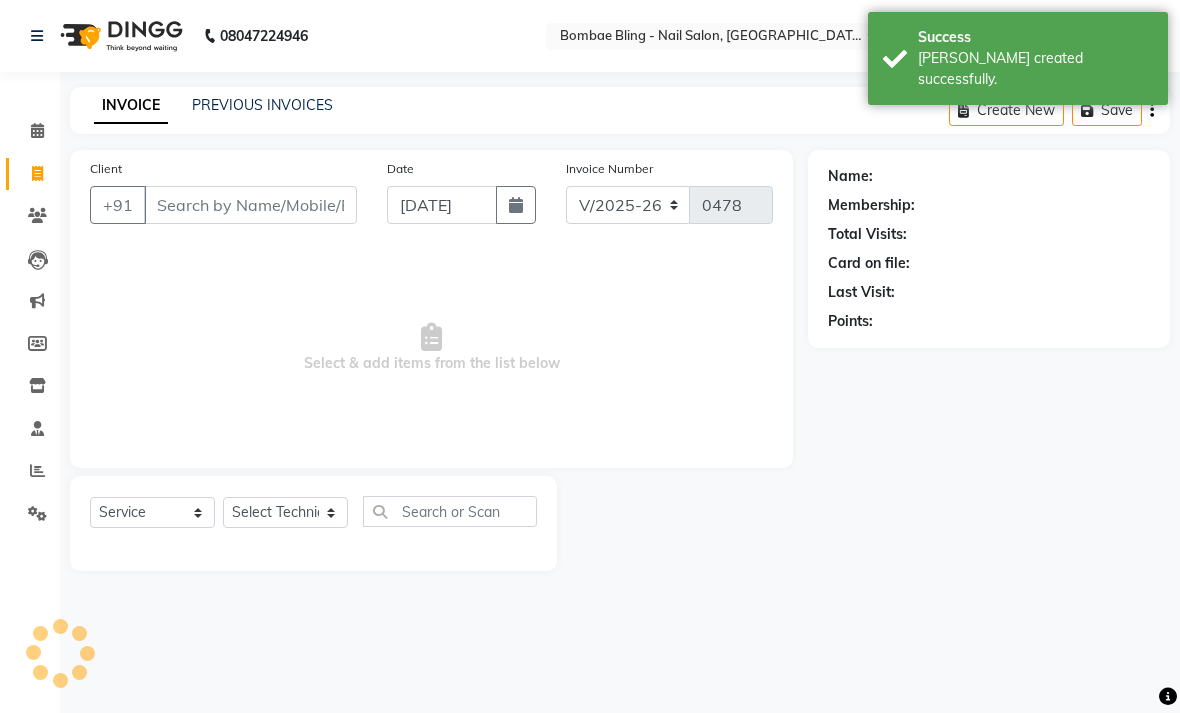 type on "12-07-2025" 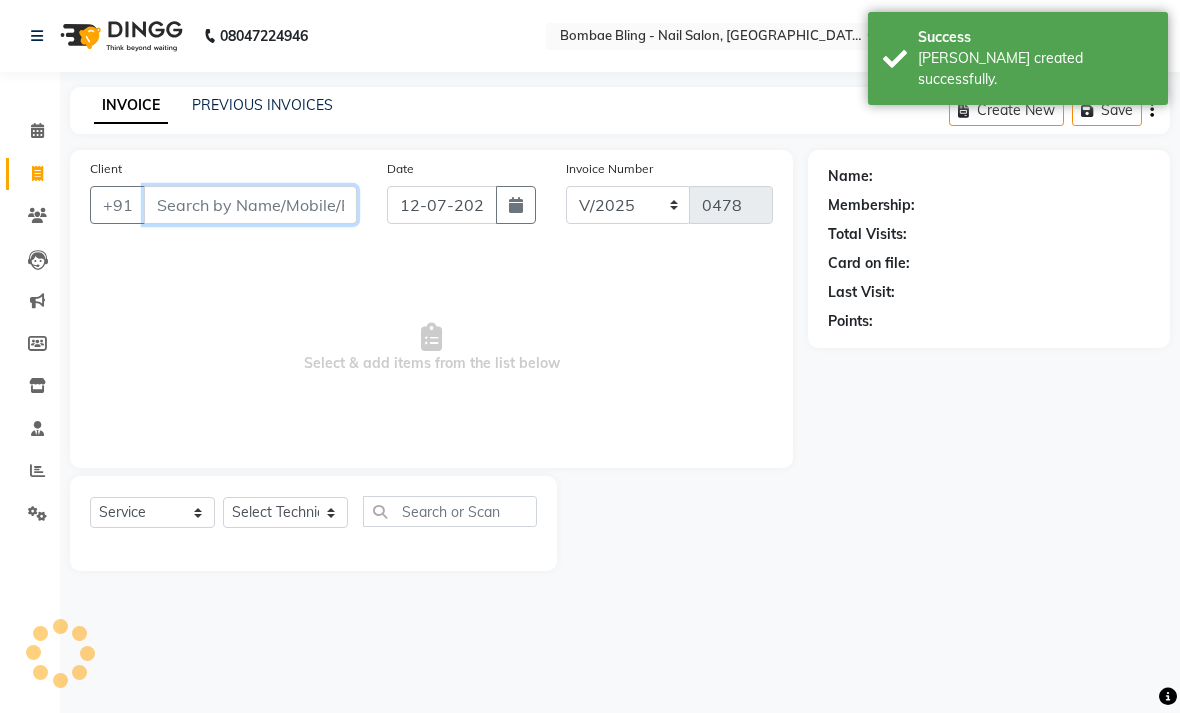 click on "Client" at bounding box center [250, 205] 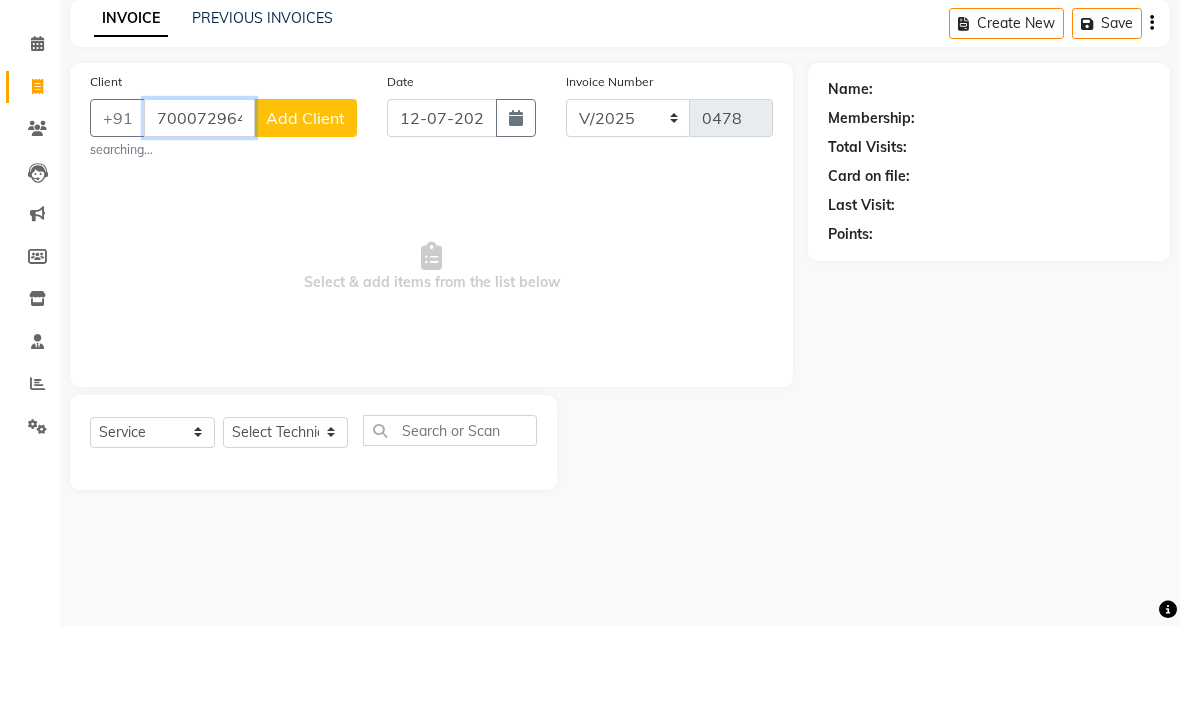 type on "7000729646" 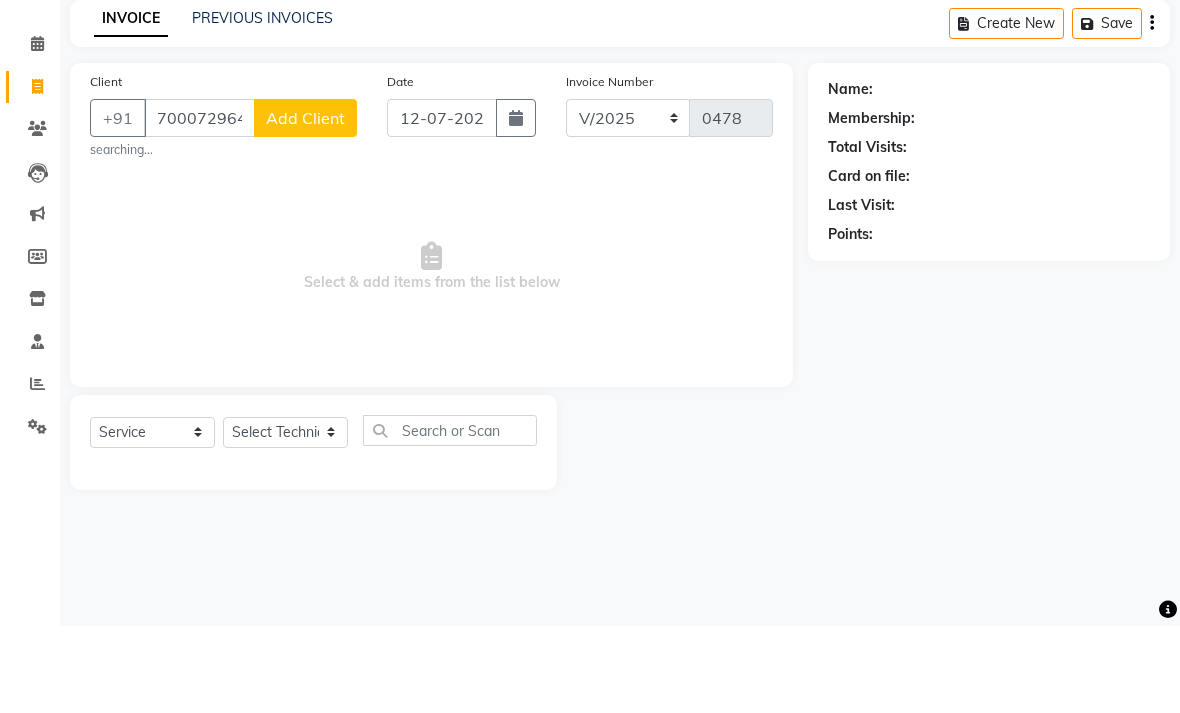 click on "Add Client" 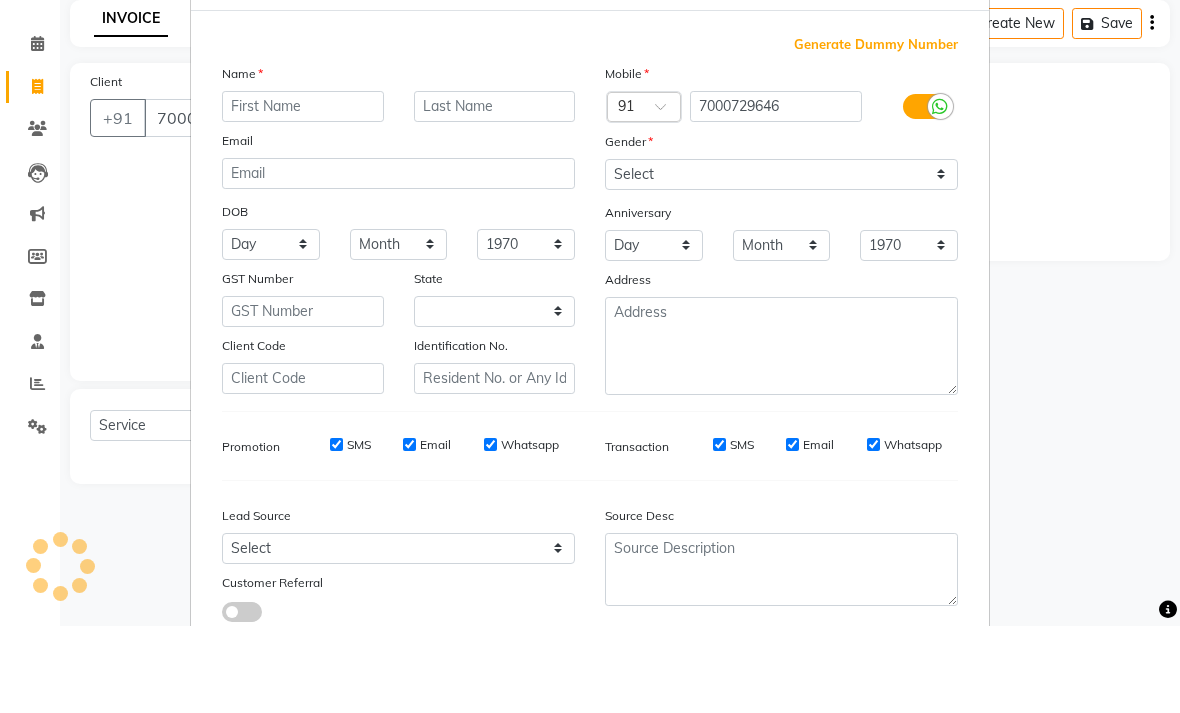 select on "22" 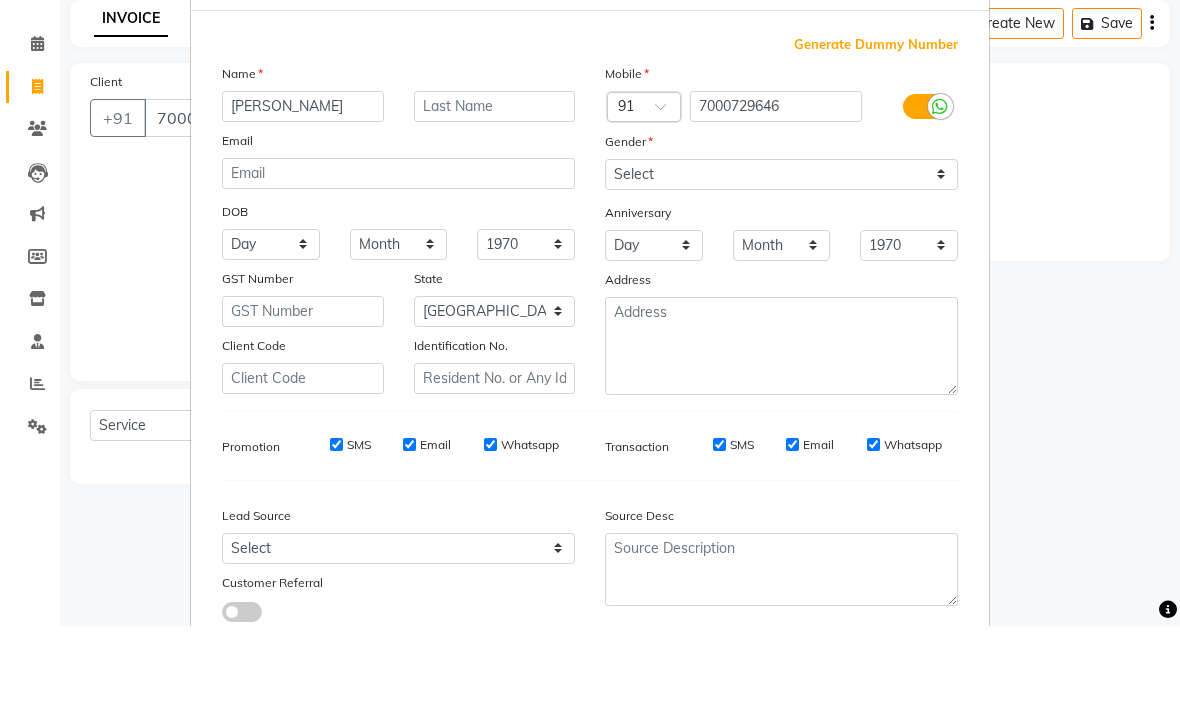 type on "[PERSON_NAME]" 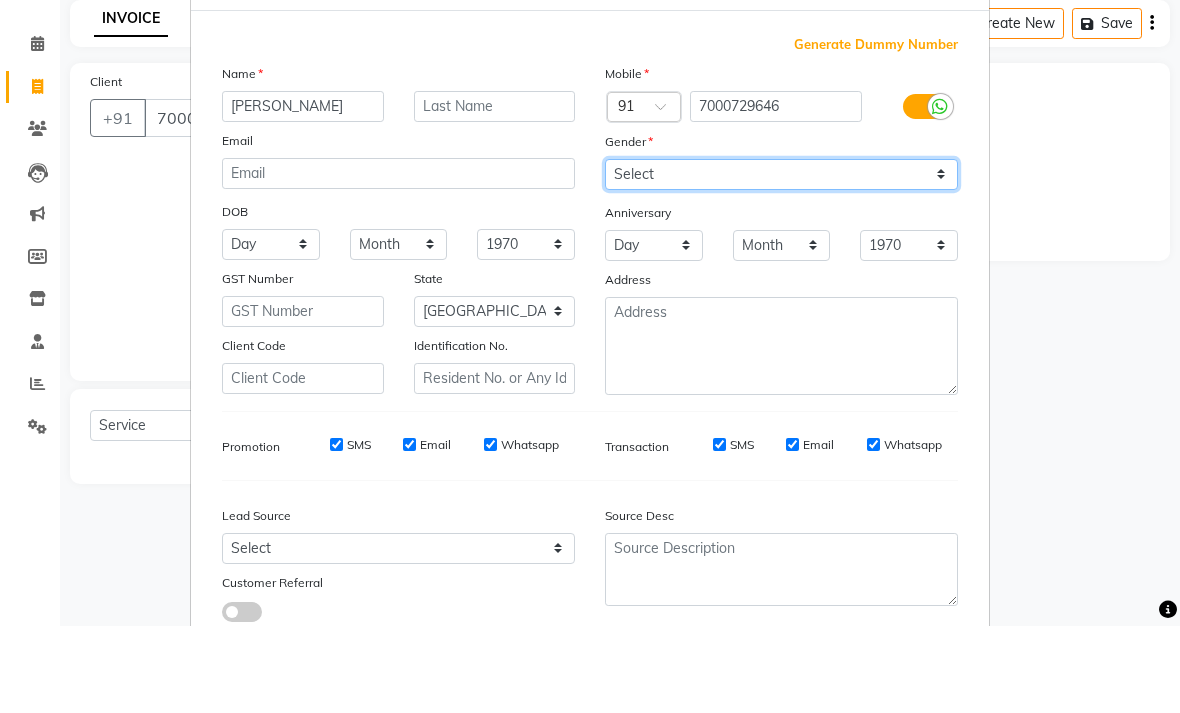 click on "Select [DEMOGRAPHIC_DATA] [DEMOGRAPHIC_DATA] Other Prefer Not To Say" at bounding box center [781, 261] 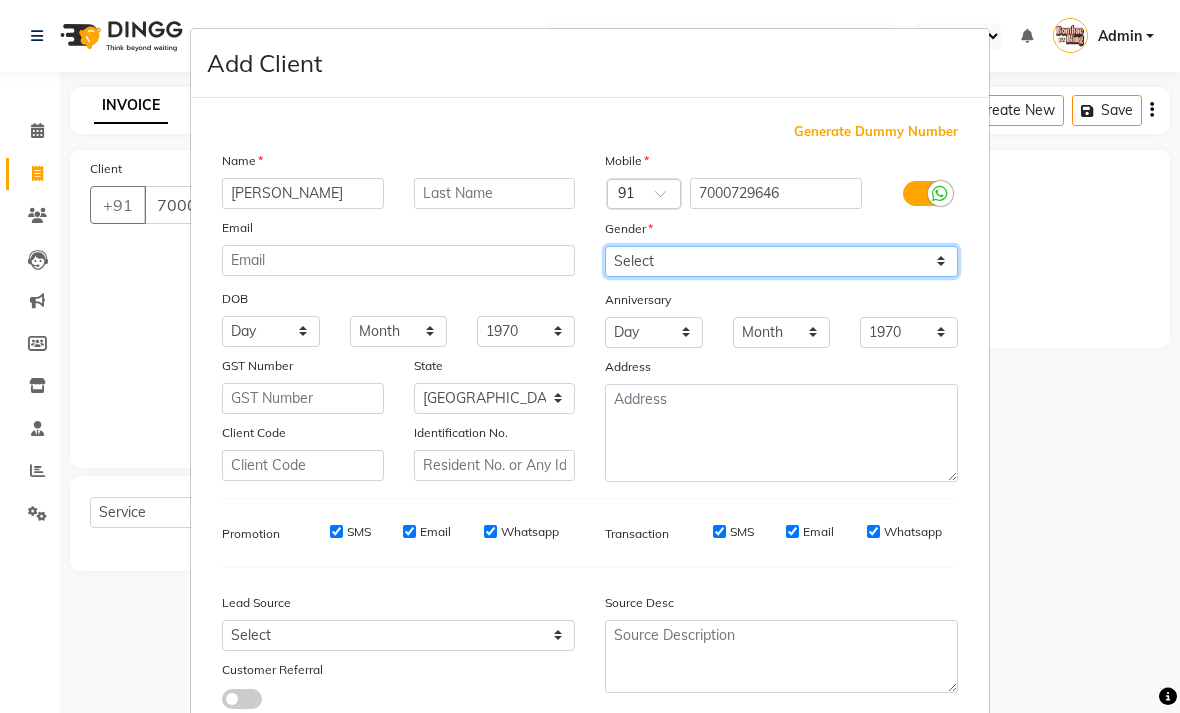 select on "[DEMOGRAPHIC_DATA]" 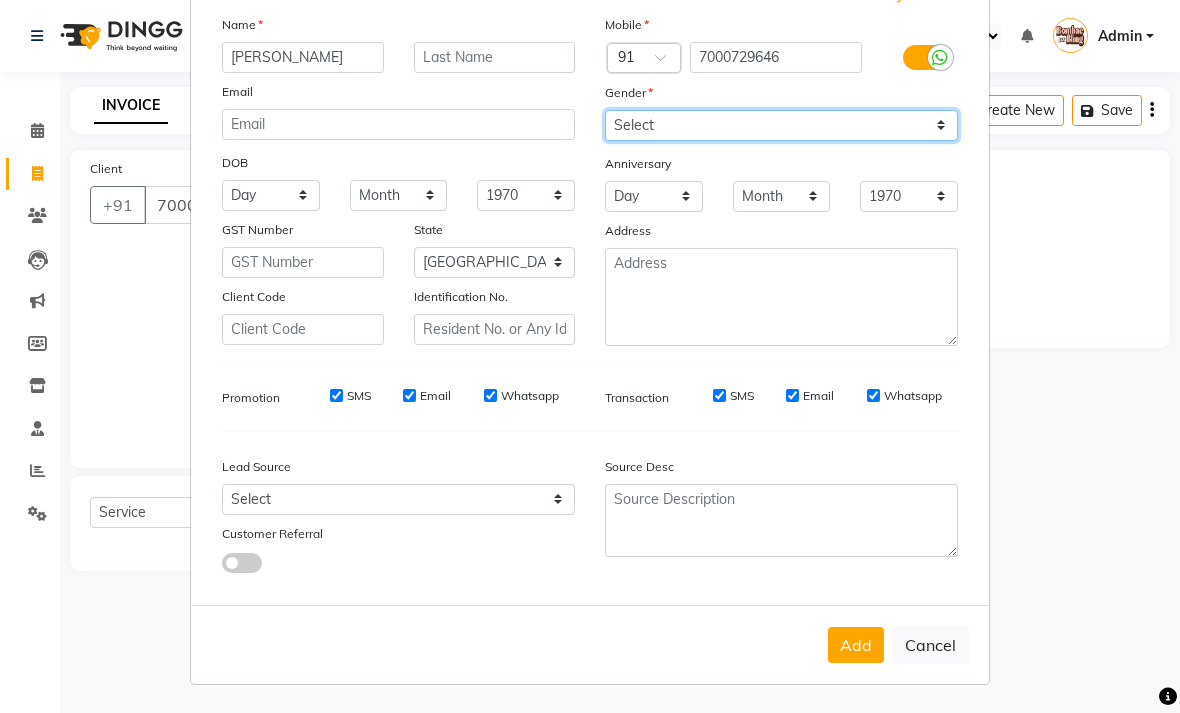 scroll, scrollTop: 135, scrollLeft: 0, axis: vertical 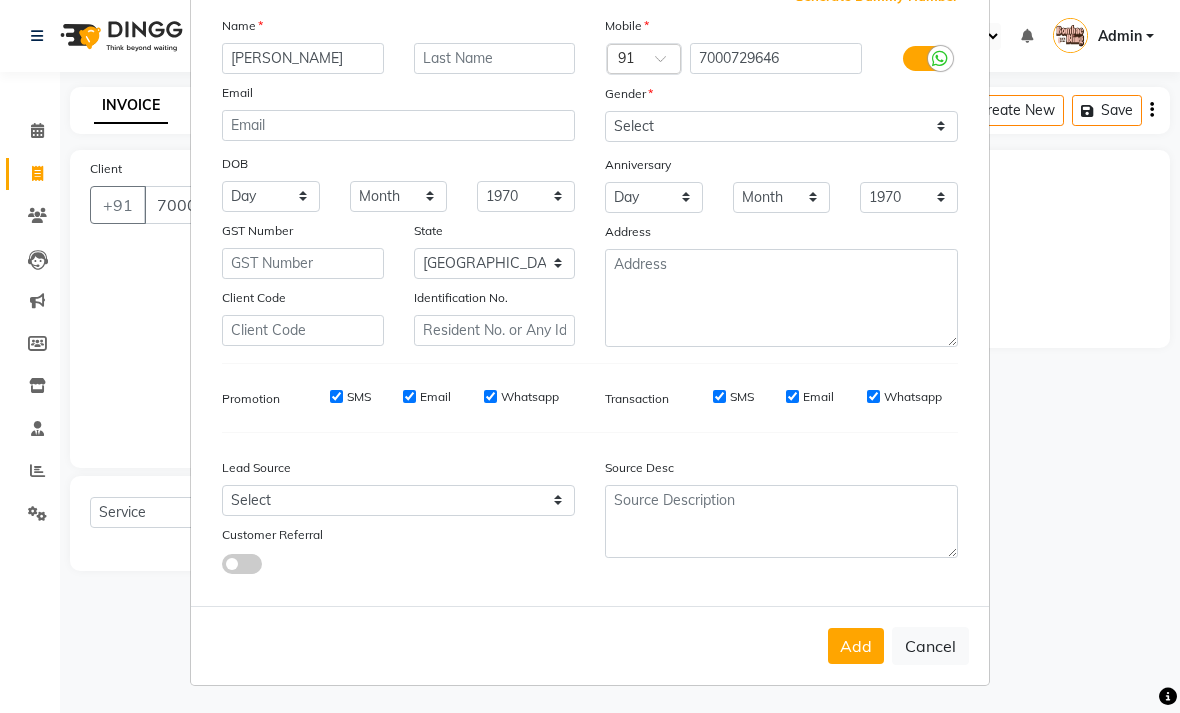click on "Add" at bounding box center [856, 646] 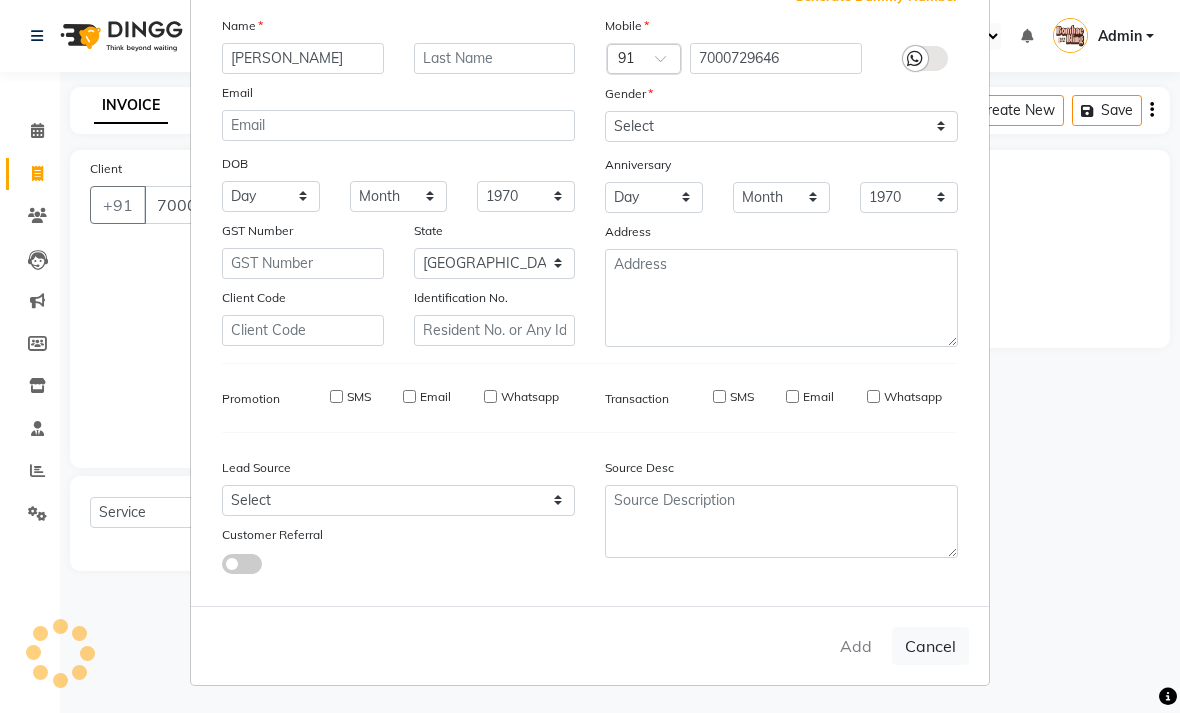 type 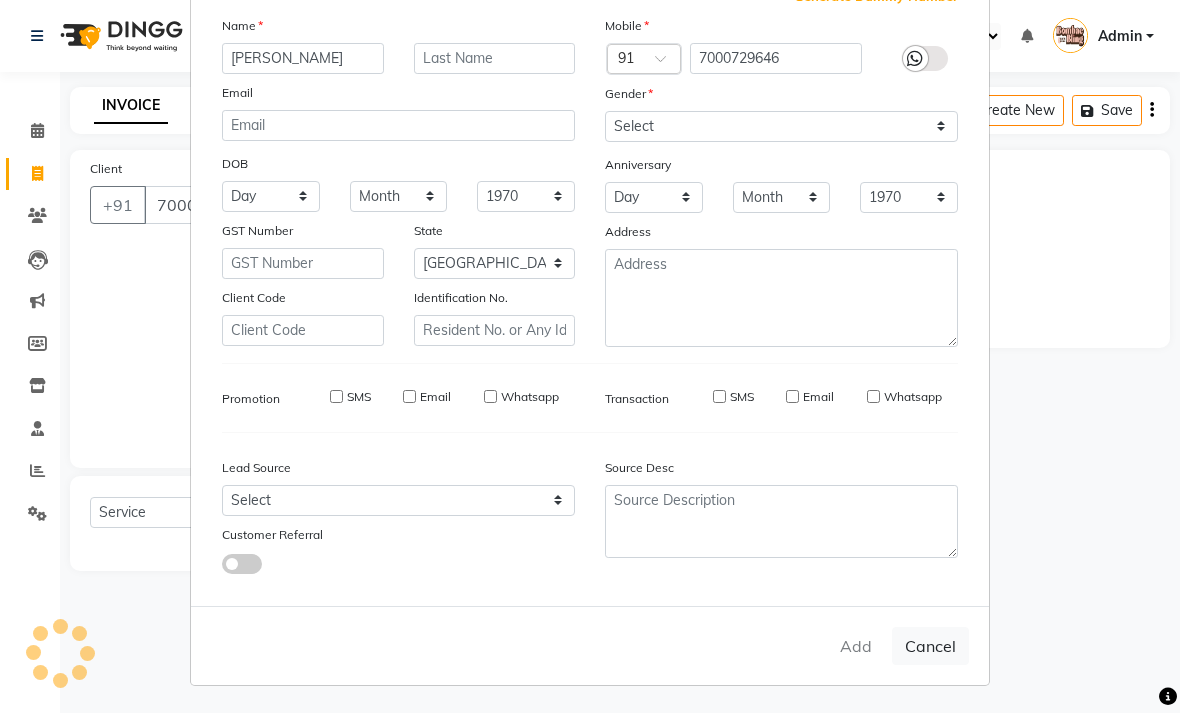 select 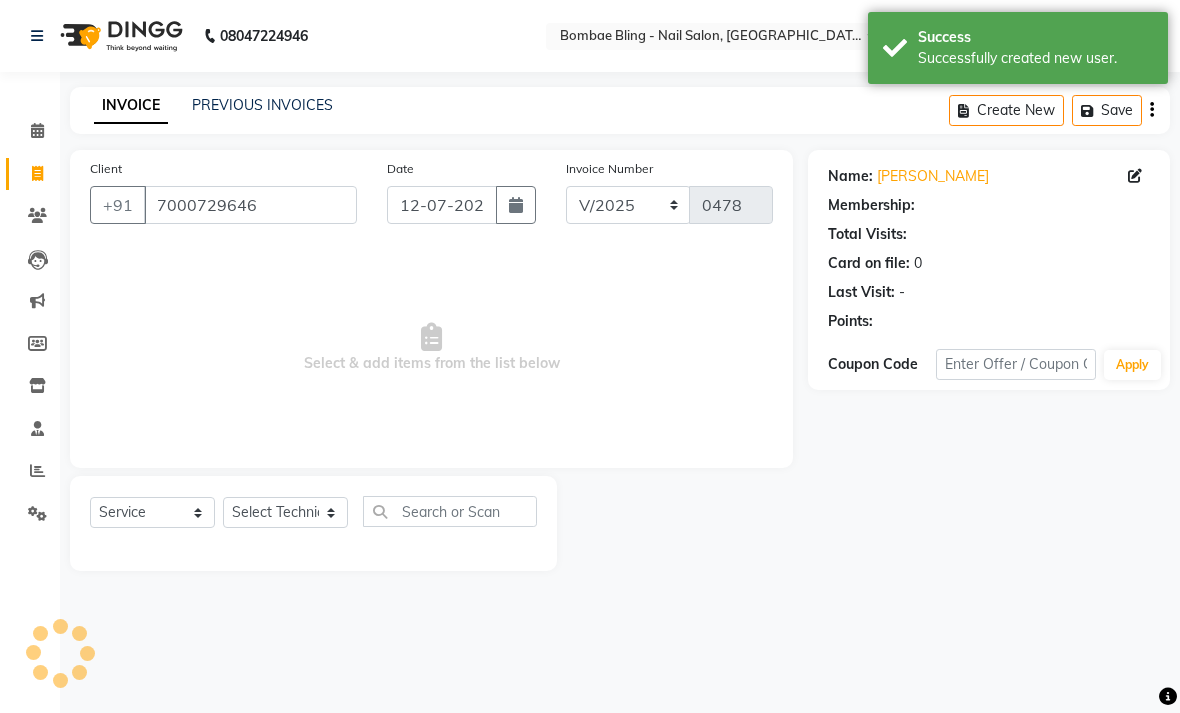 select on "1: Object" 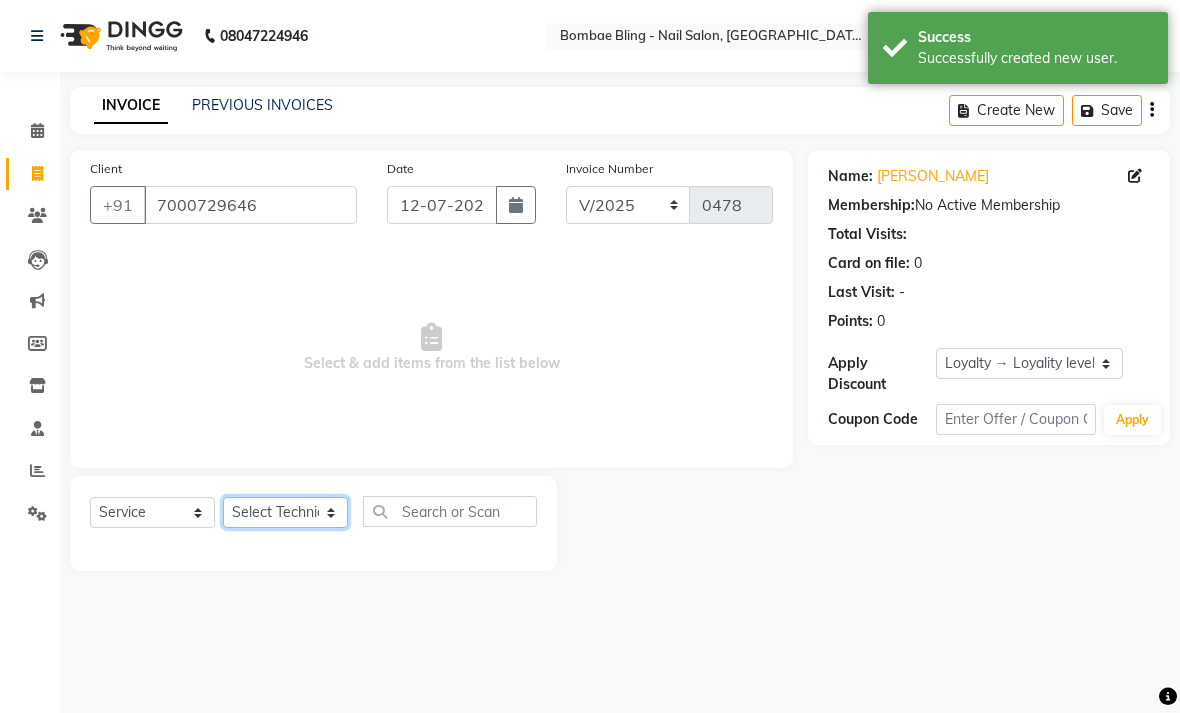click on "Select Technician [PERSON_NAME] [PERSON_NAME] Front Desk Jyoti Kajal [PERSON_NAME] pei [PERSON_NAME] [PERSON_NAME]" 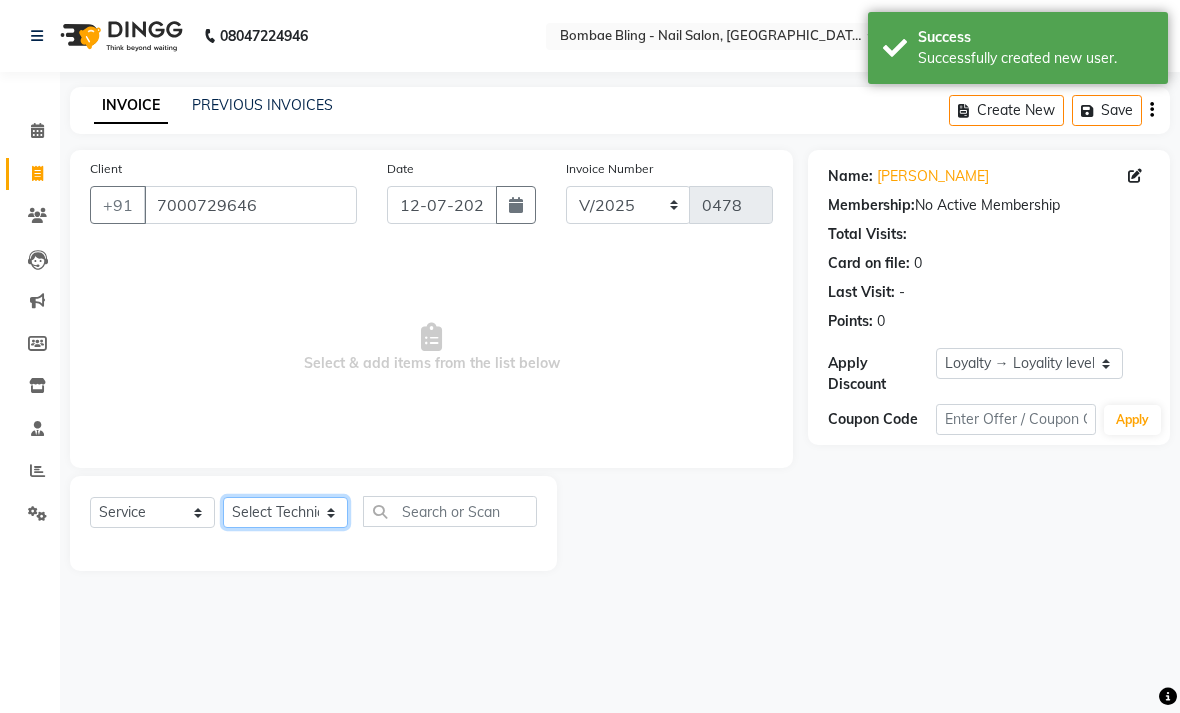 select on "84920" 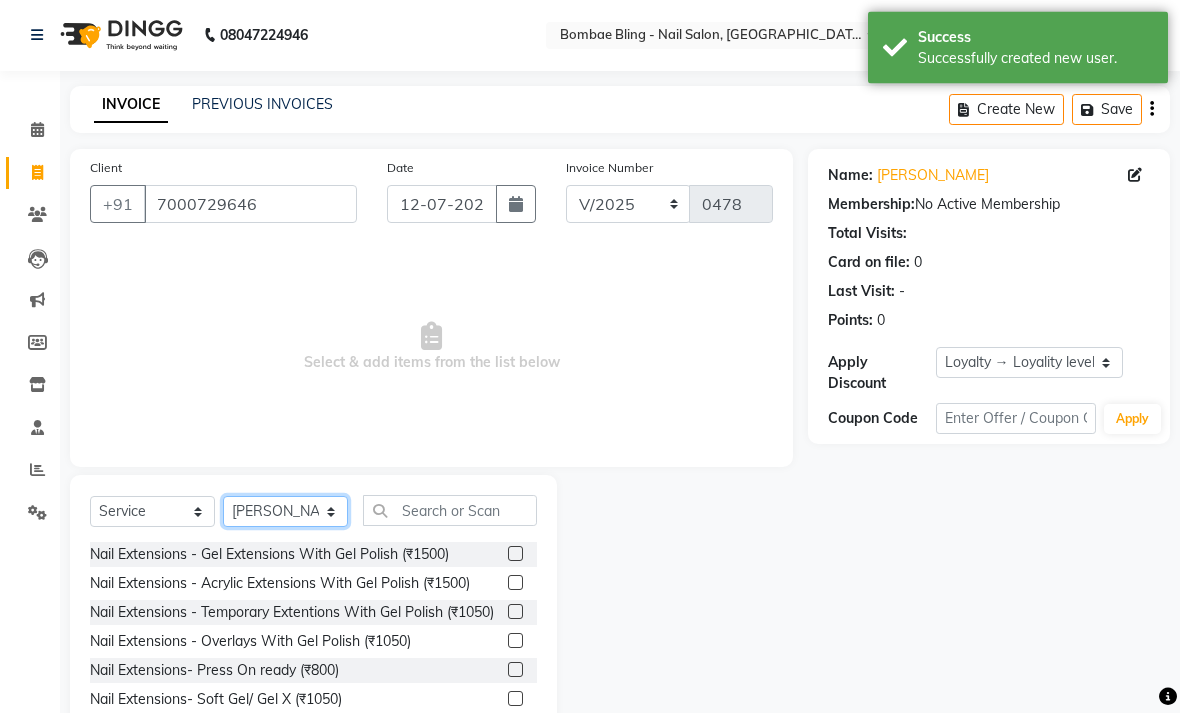 scroll, scrollTop: 1, scrollLeft: 0, axis: vertical 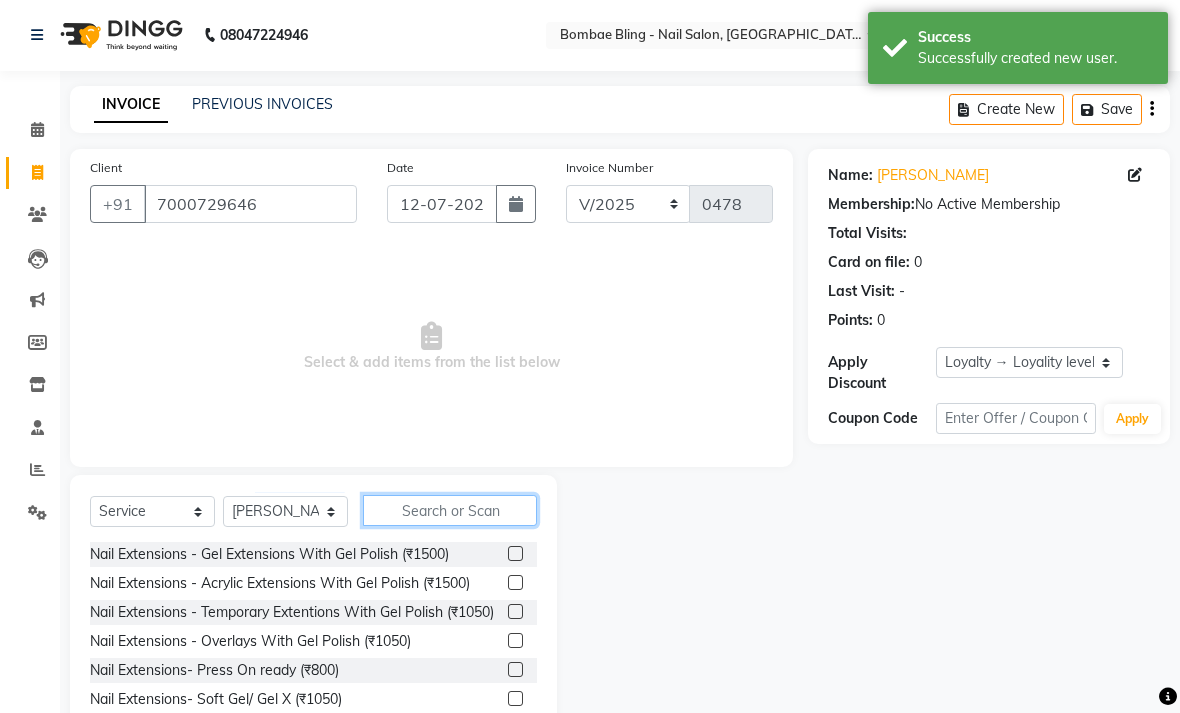 click 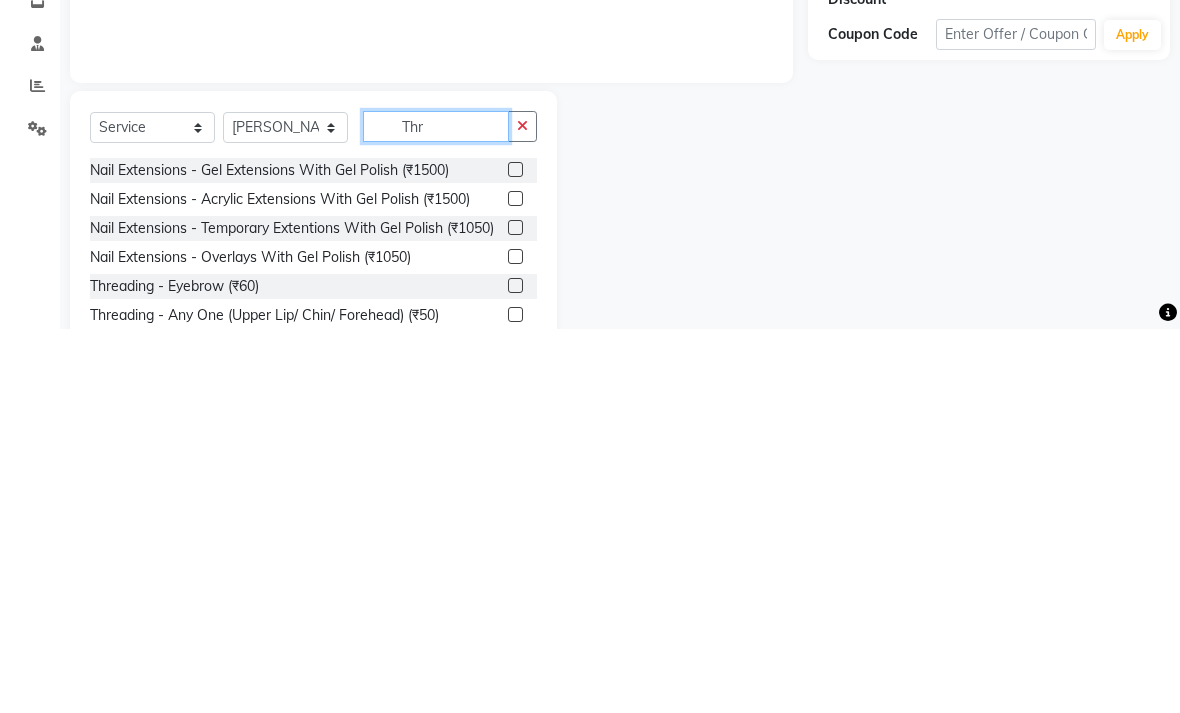 scroll, scrollTop: 0, scrollLeft: 0, axis: both 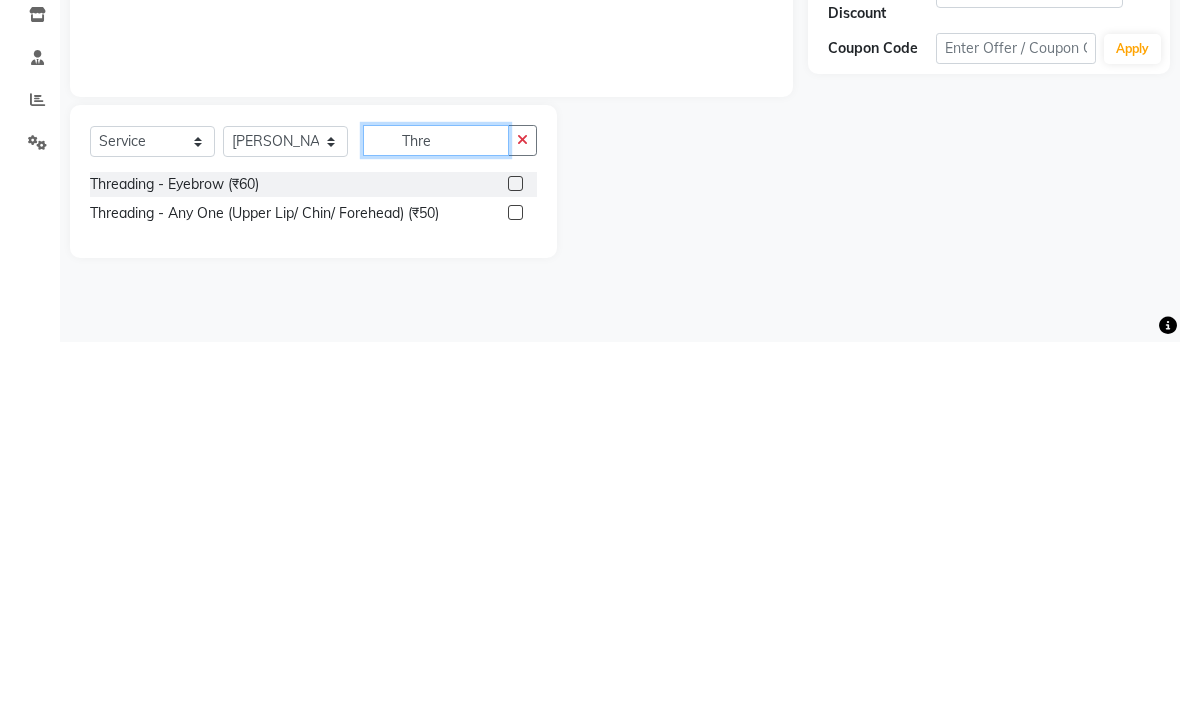 type on "Thre" 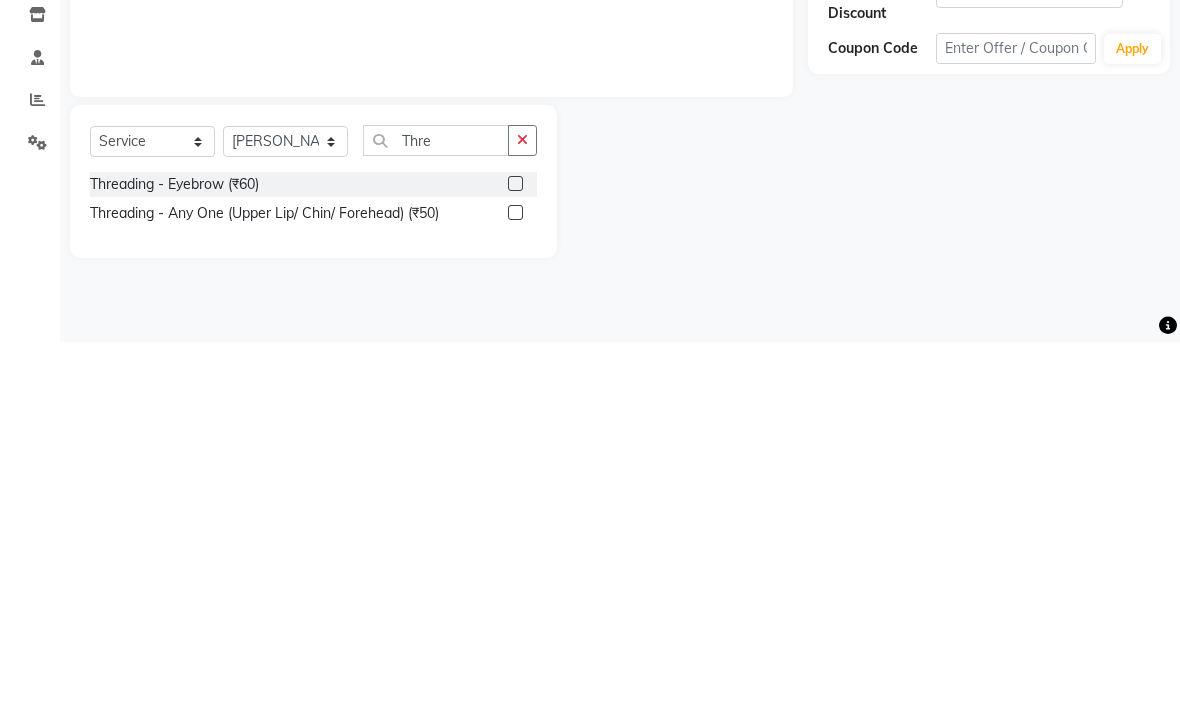 click 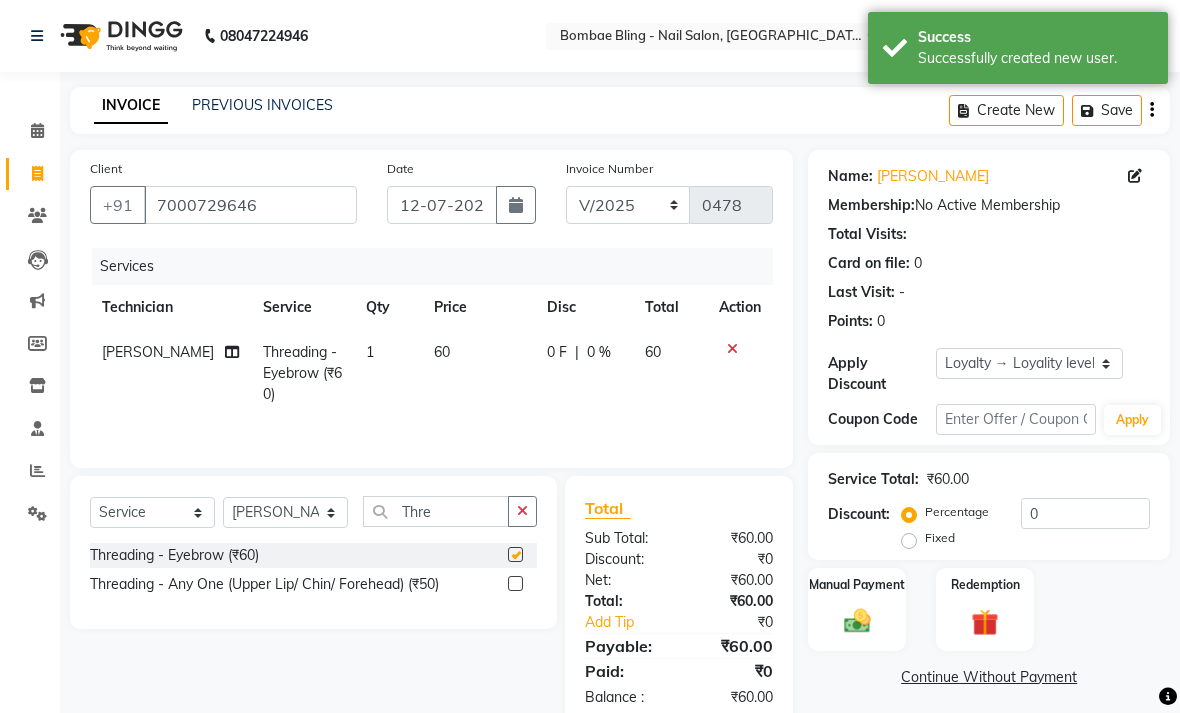 checkbox on "false" 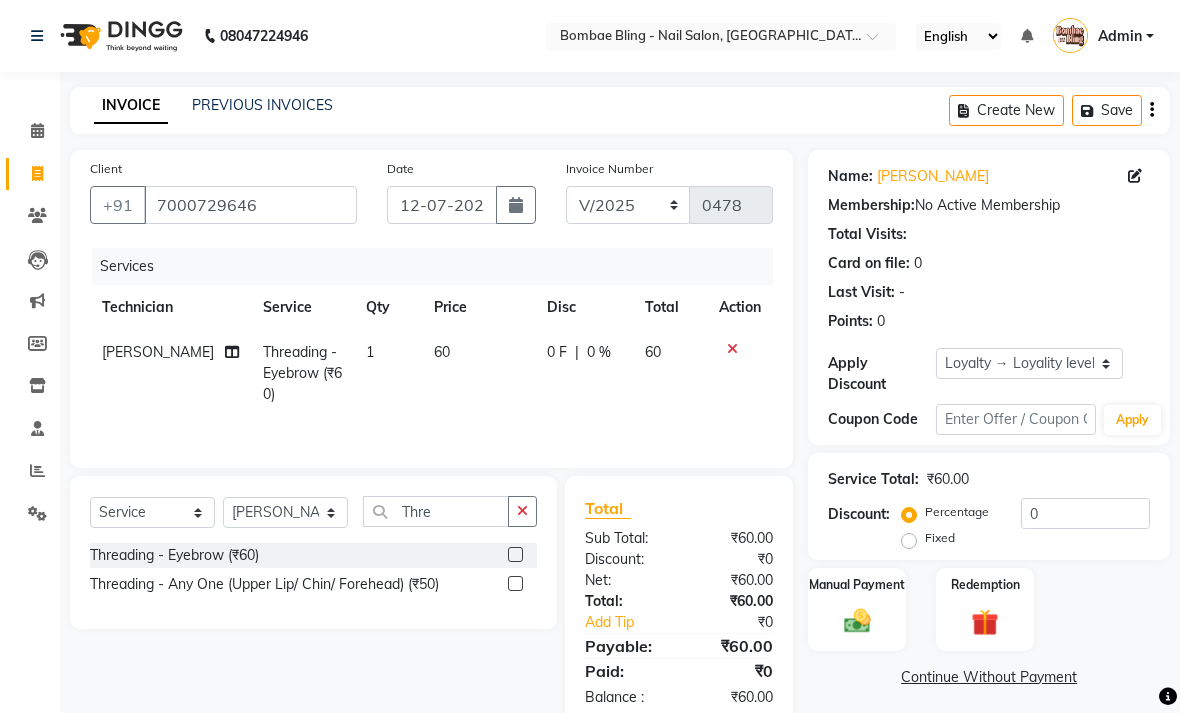 click 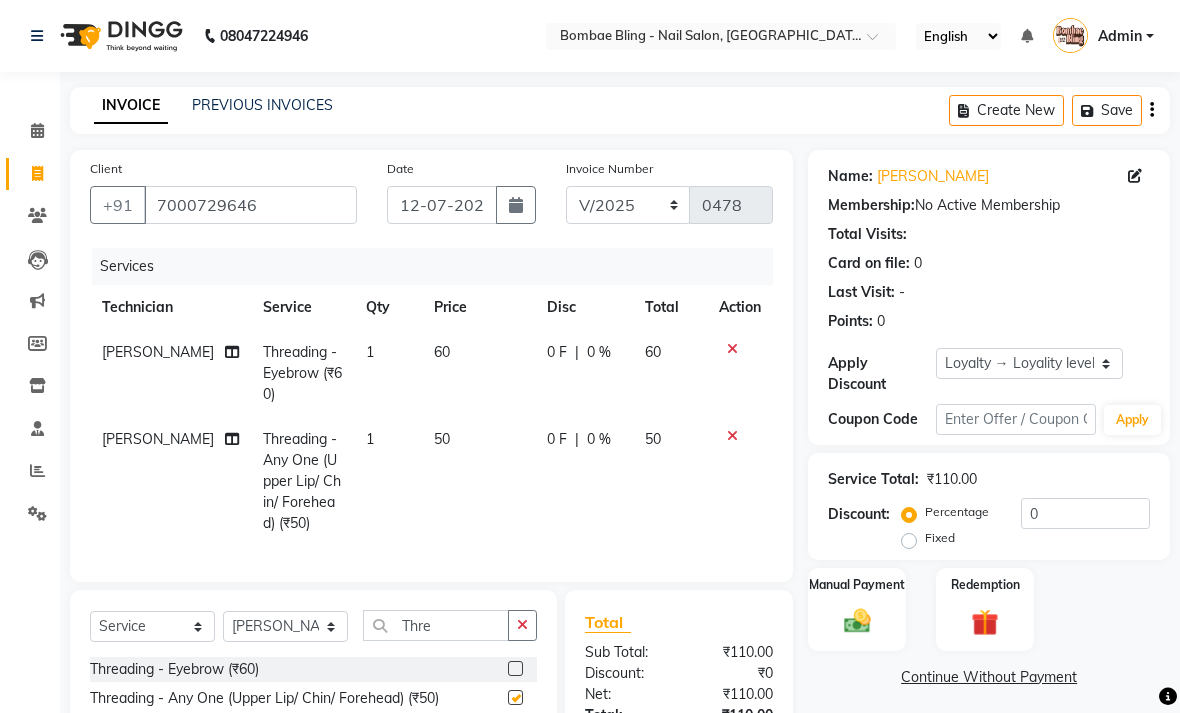 checkbox on "false" 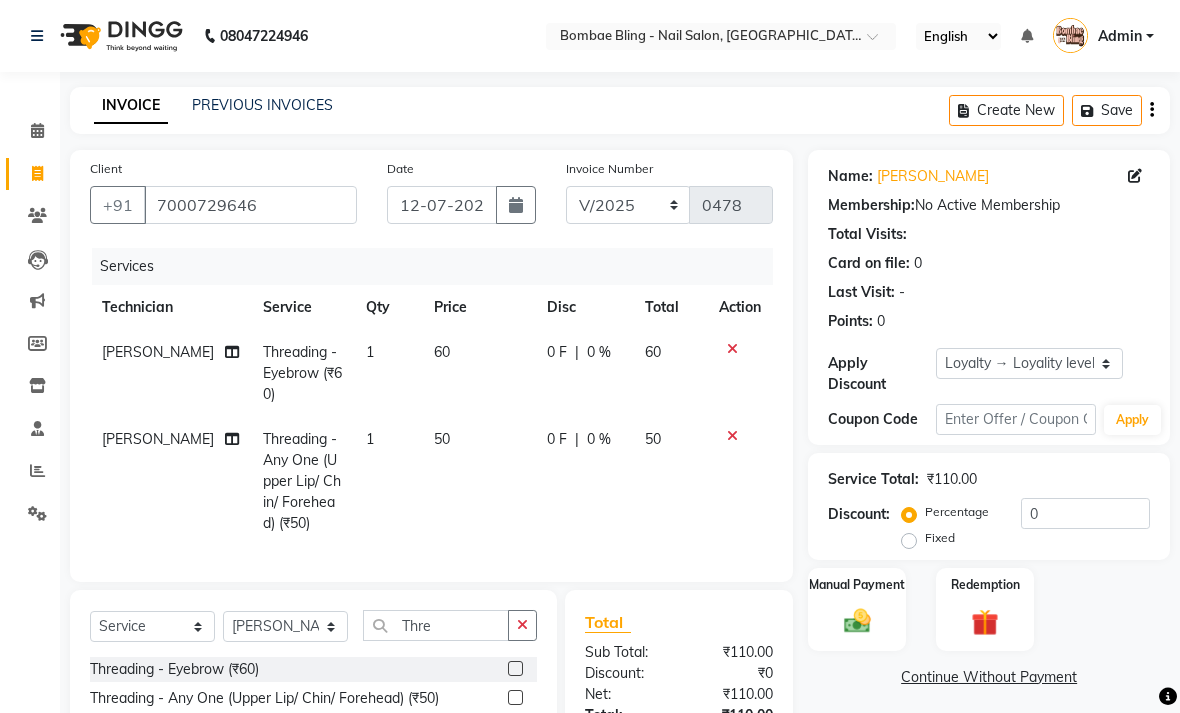click on "60" 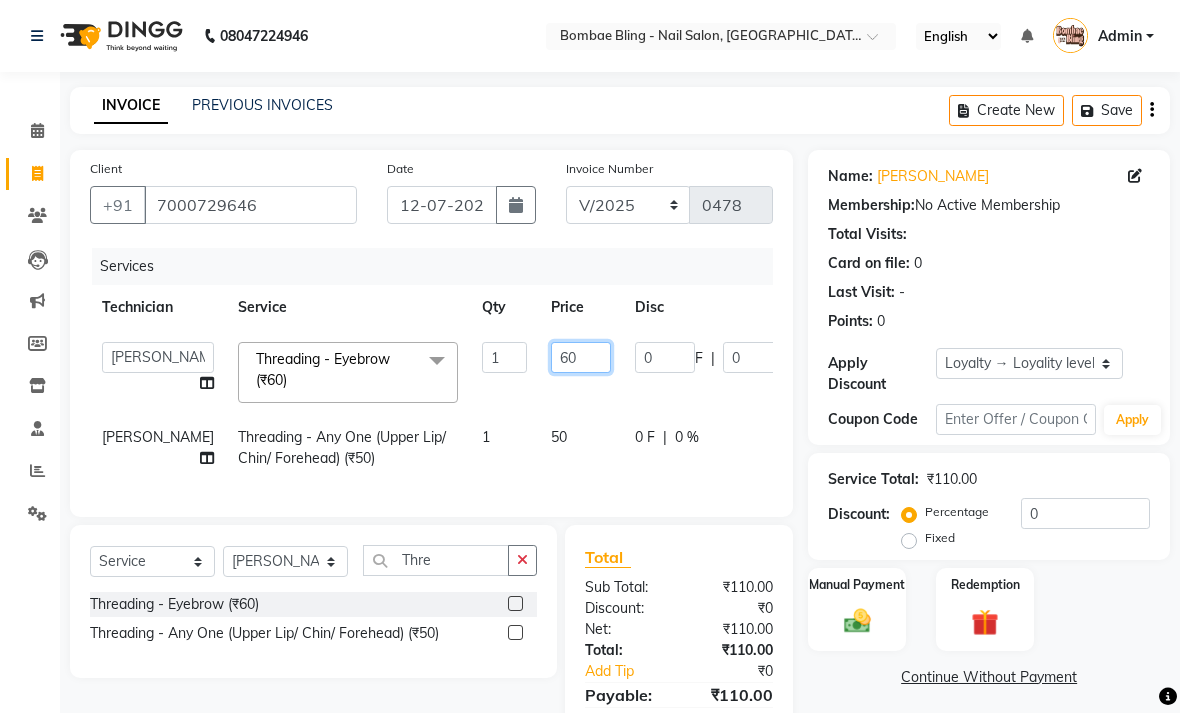 click on "60" 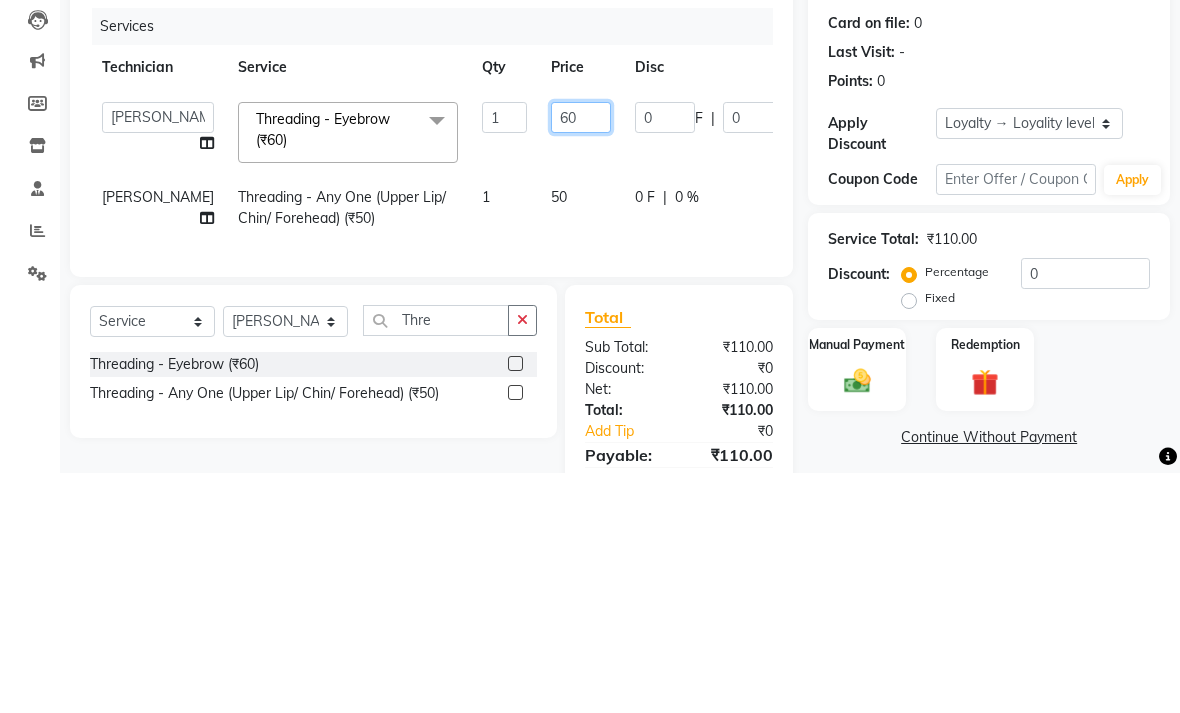 type on "6" 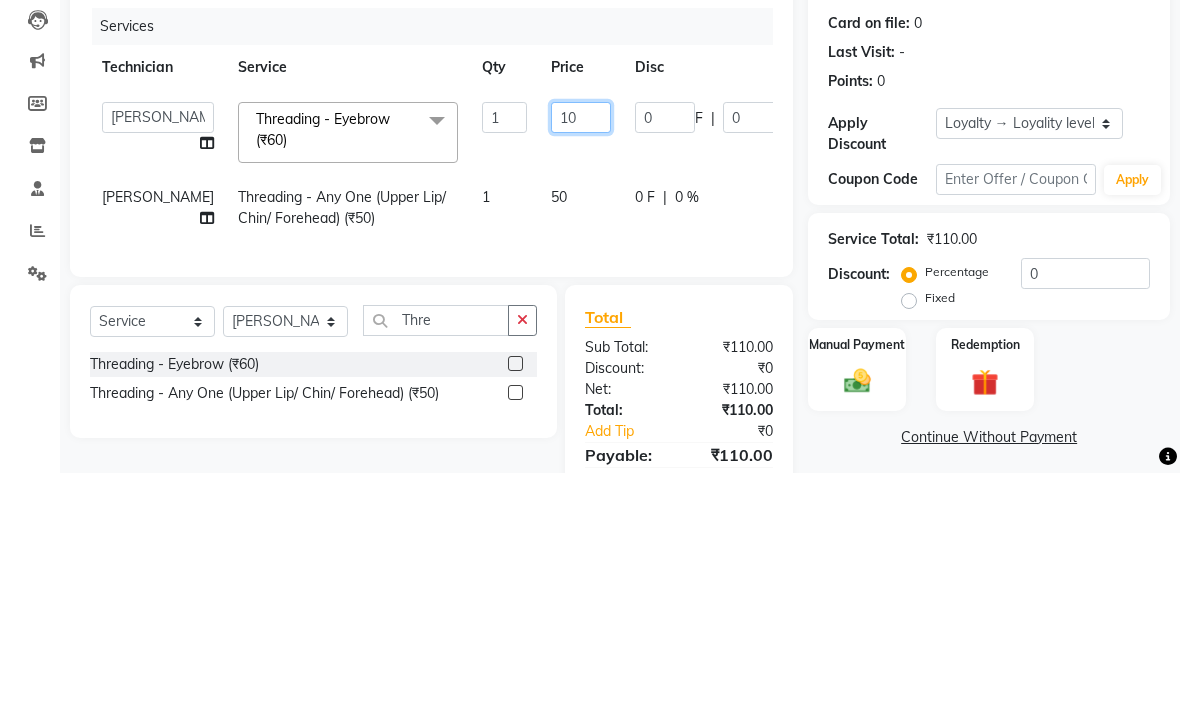 type on "100" 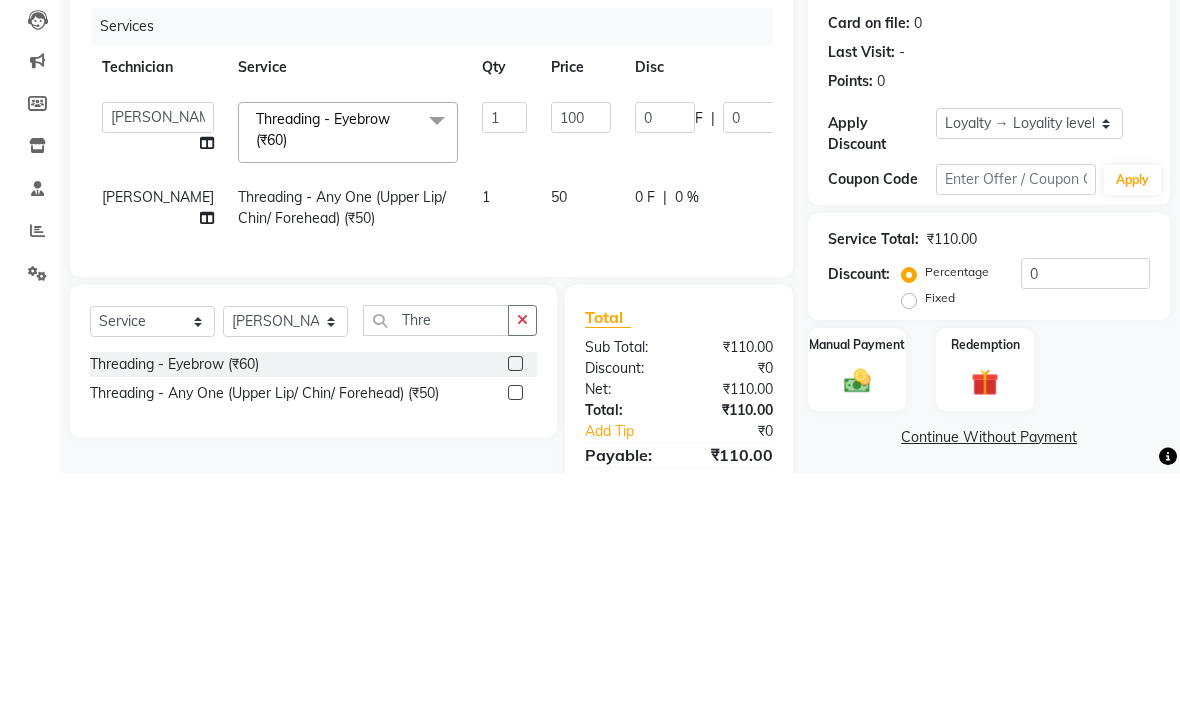 click on "[PERSON_NAME] Threading - Any One (Upper Lip/ Chin/ Forehead) (₹50) 1 50 0 F | 0 % 50" 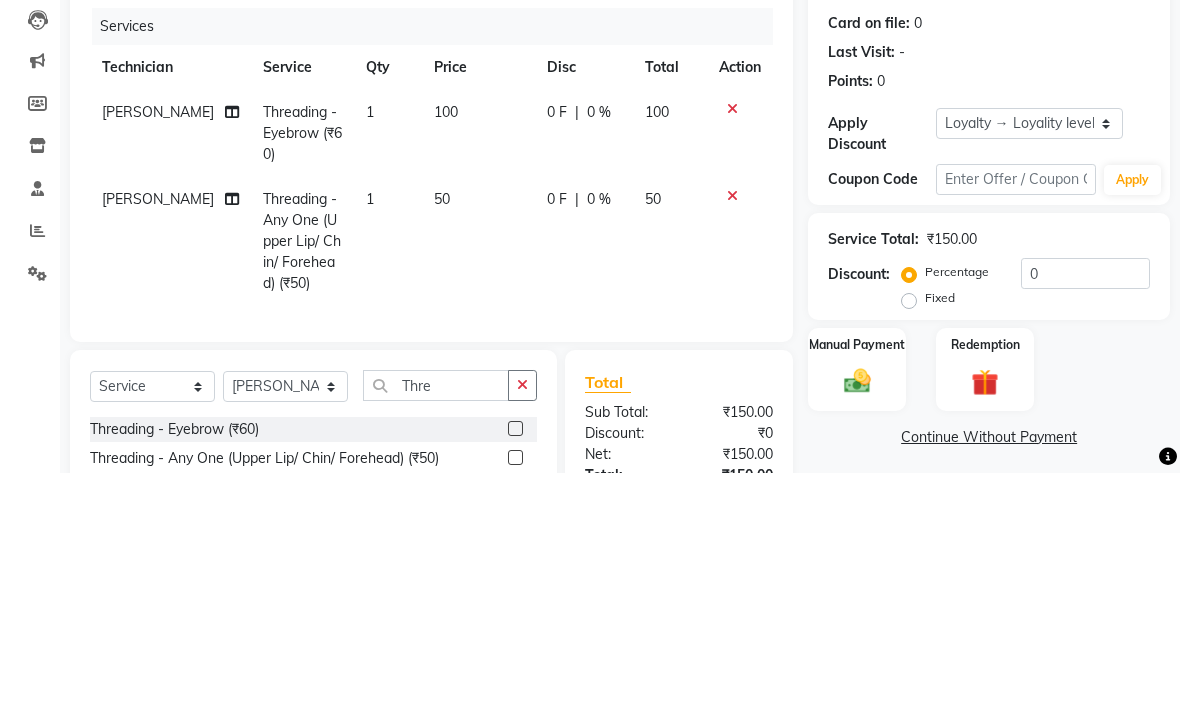 scroll, scrollTop: 121, scrollLeft: 0, axis: vertical 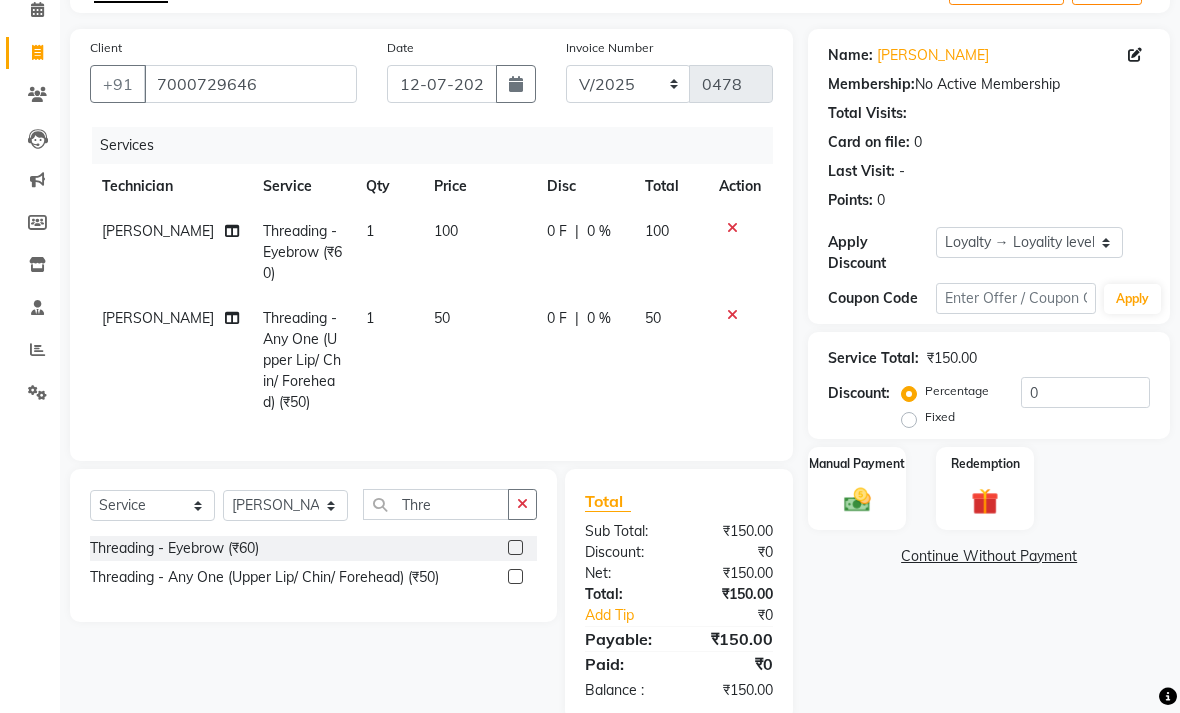 click on "50" 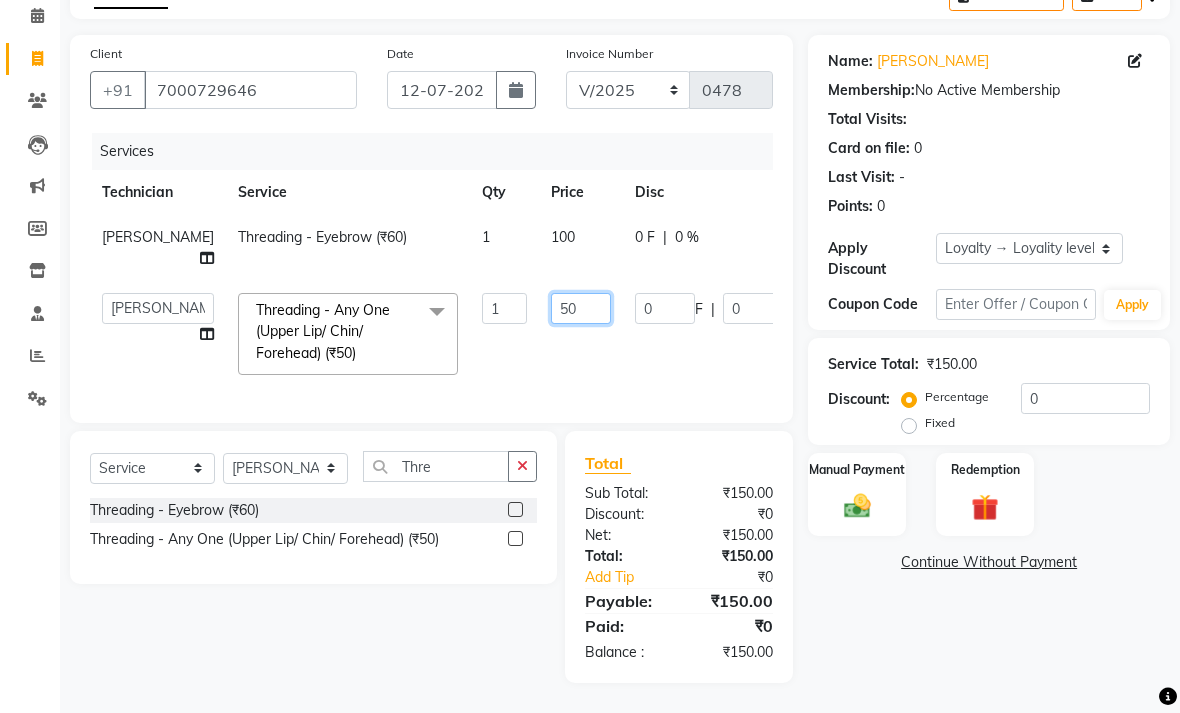 click on "50" 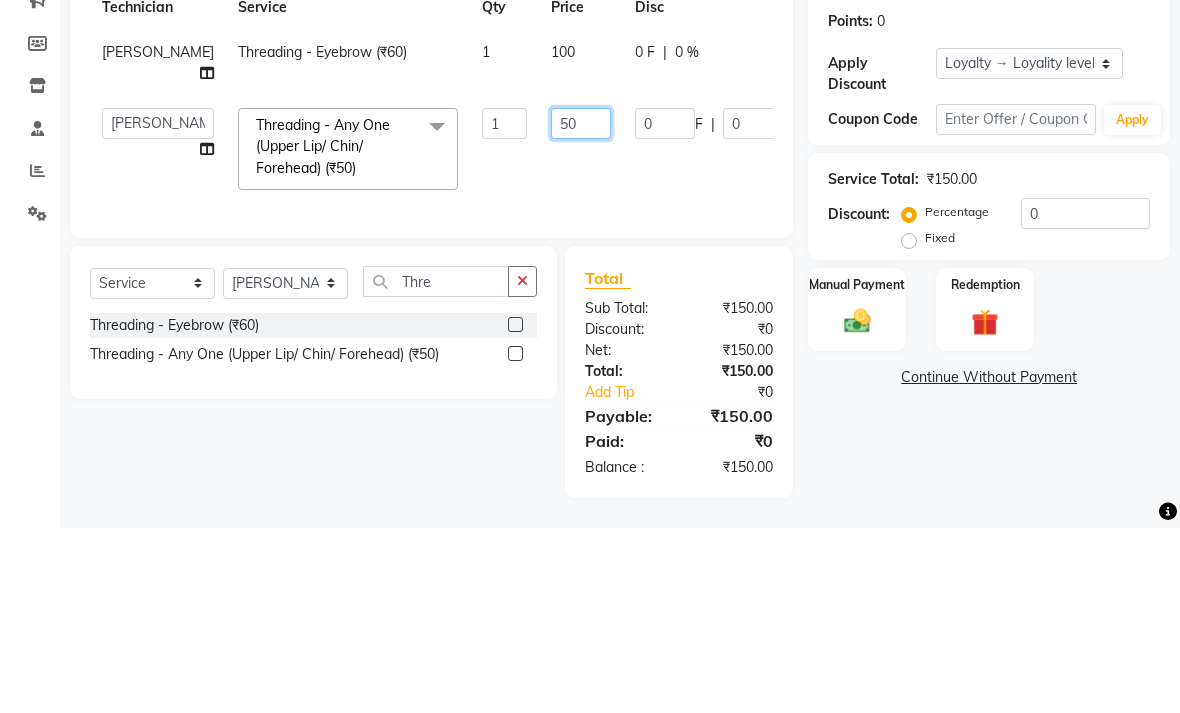 type on "5" 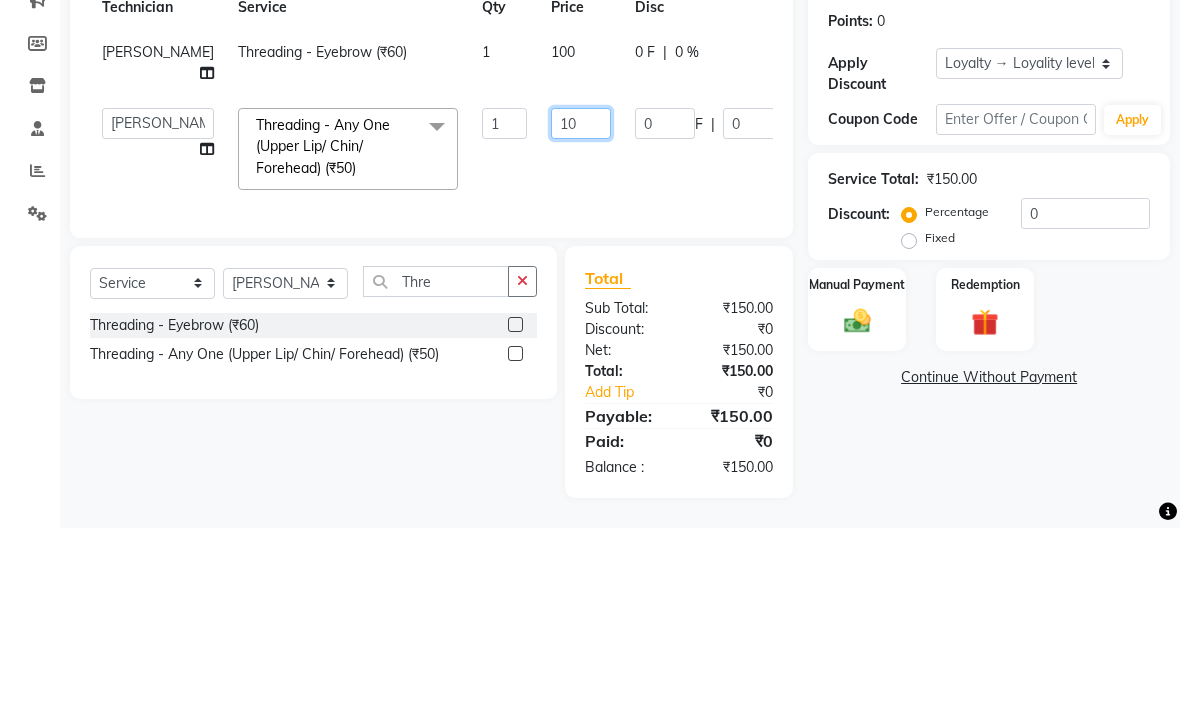 type on "100" 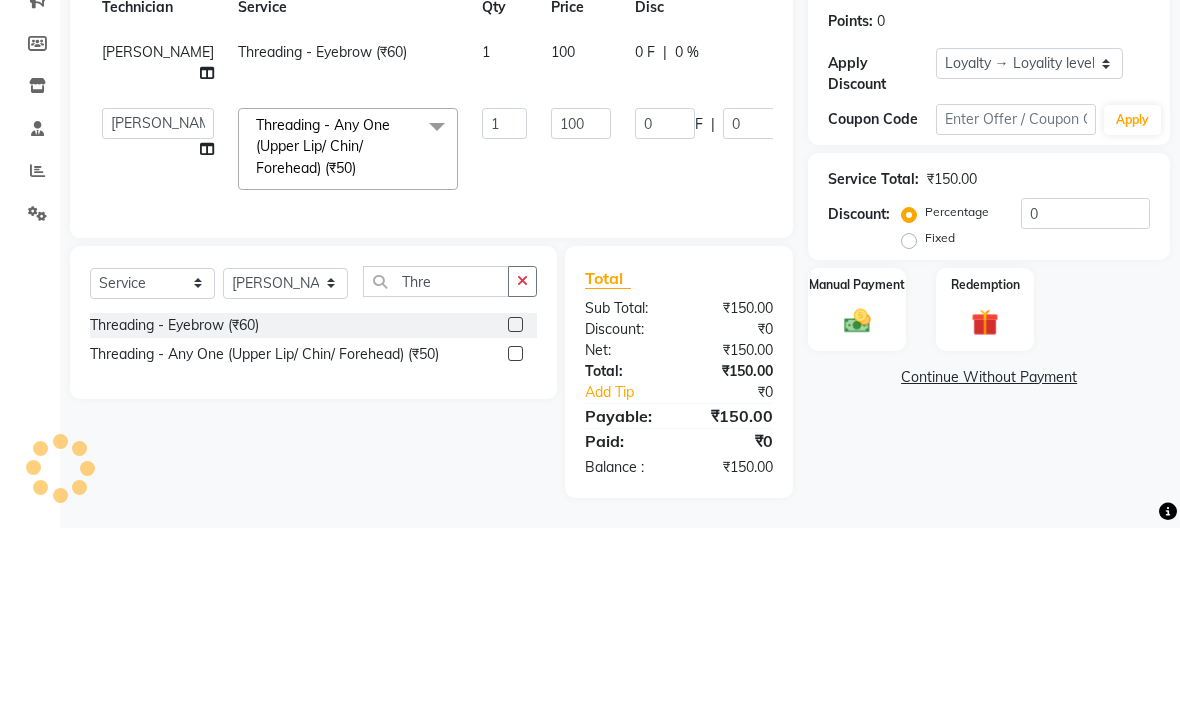 click on "Service Total:  ₹150.00" 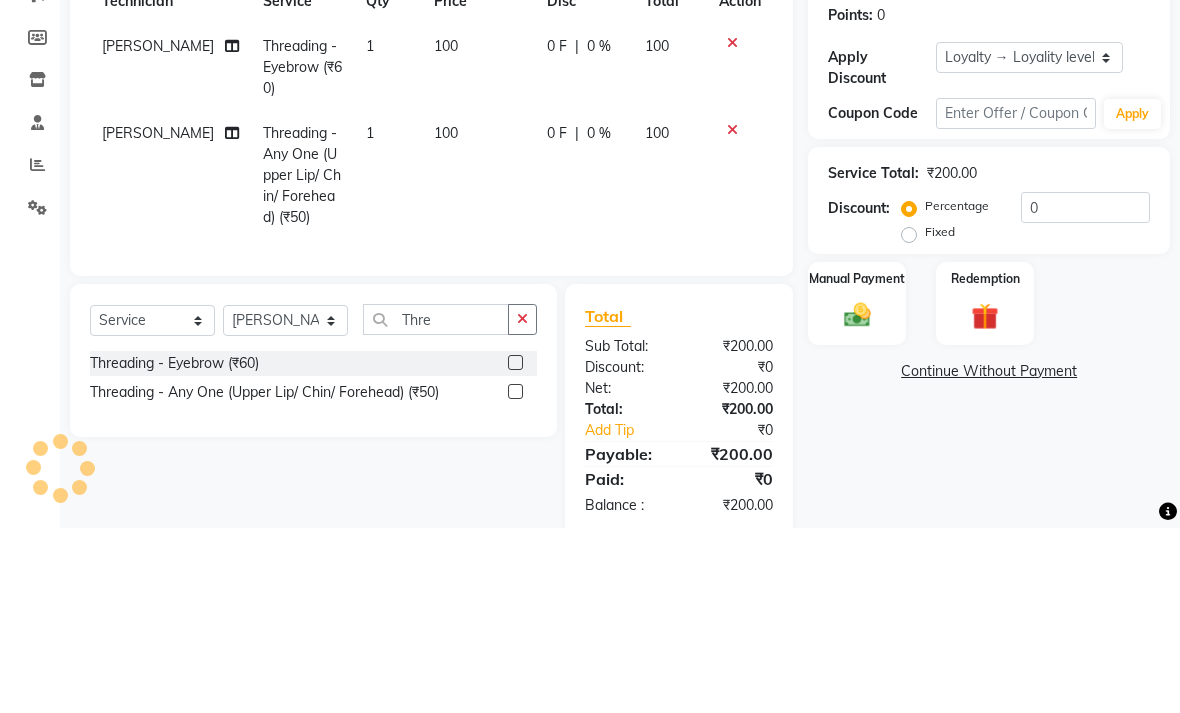 scroll, scrollTop: 142, scrollLeft: 0, axis: vertical 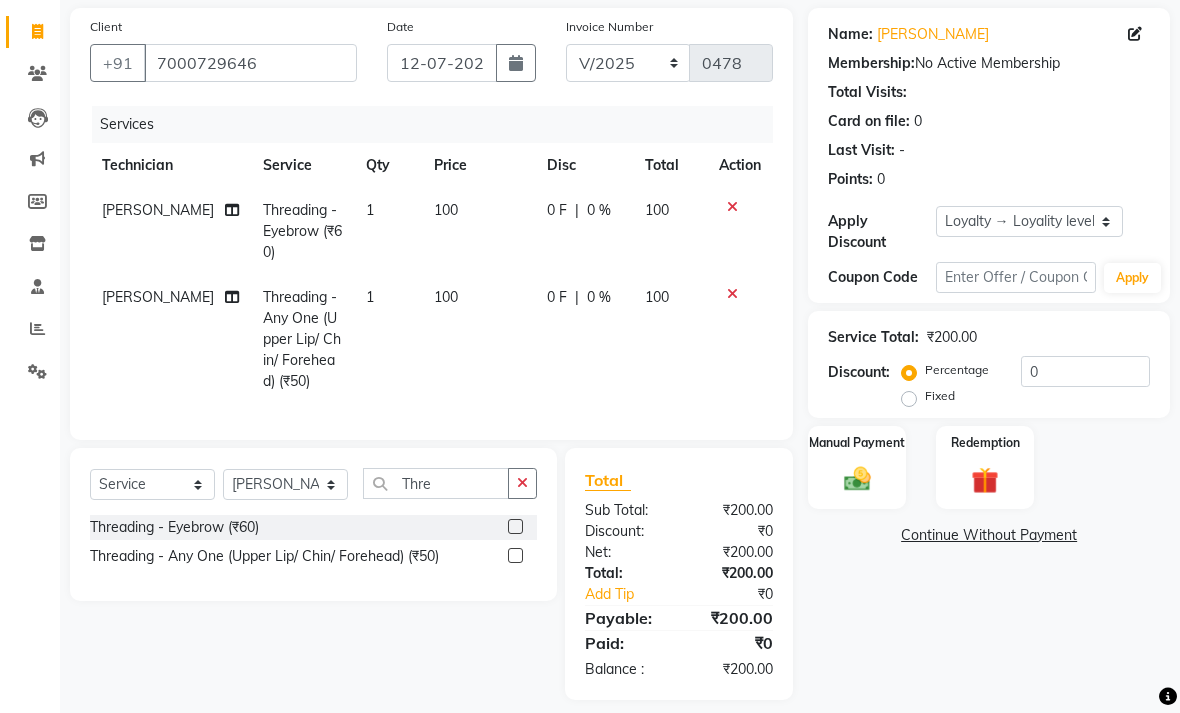 click 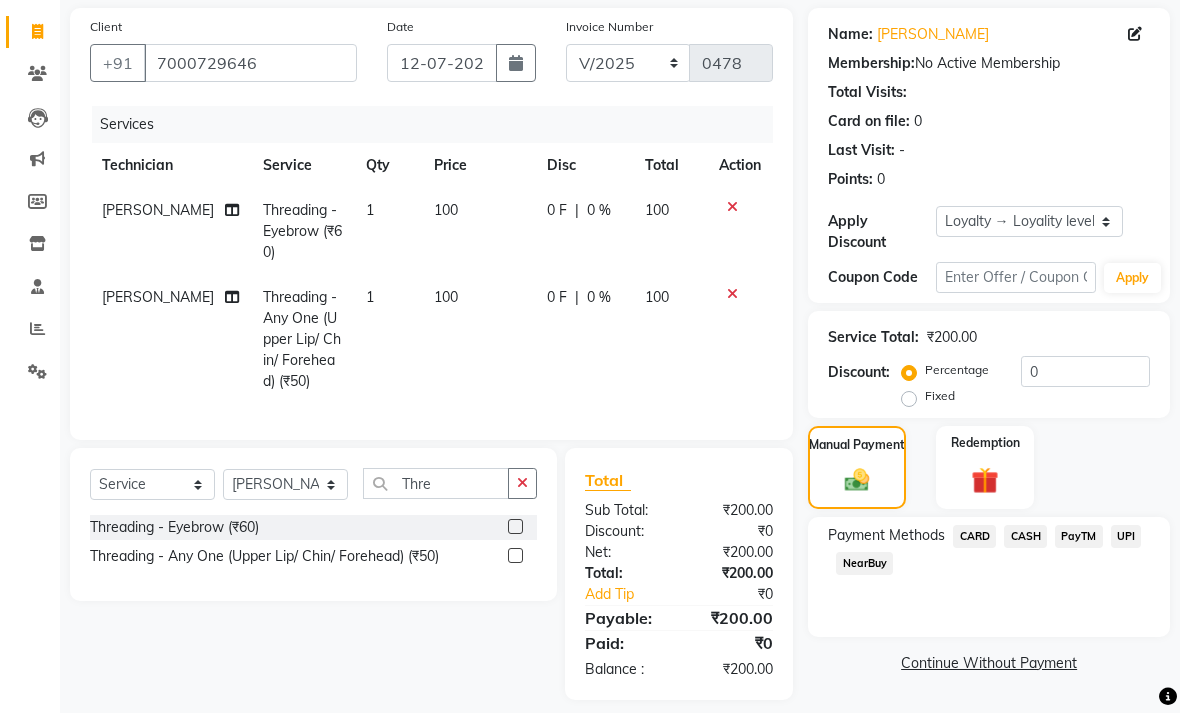 click on "CASH" 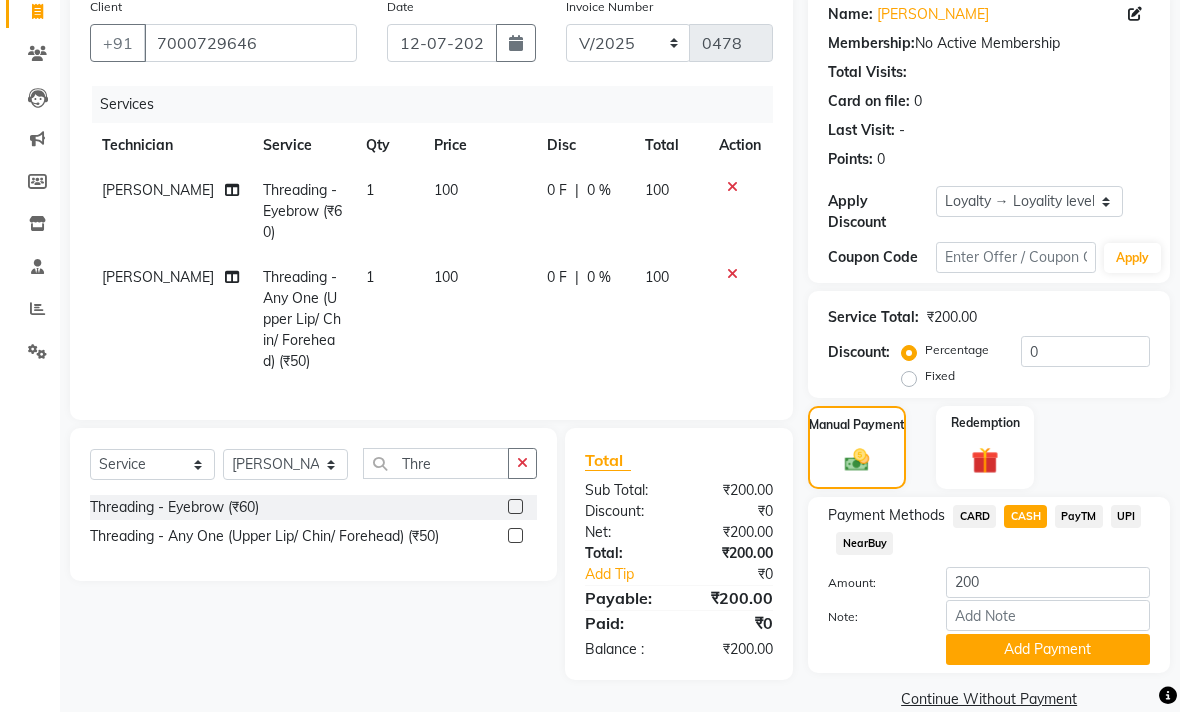 scroll, scrollTop: 160, scrollLeft: 0, axis: vertical 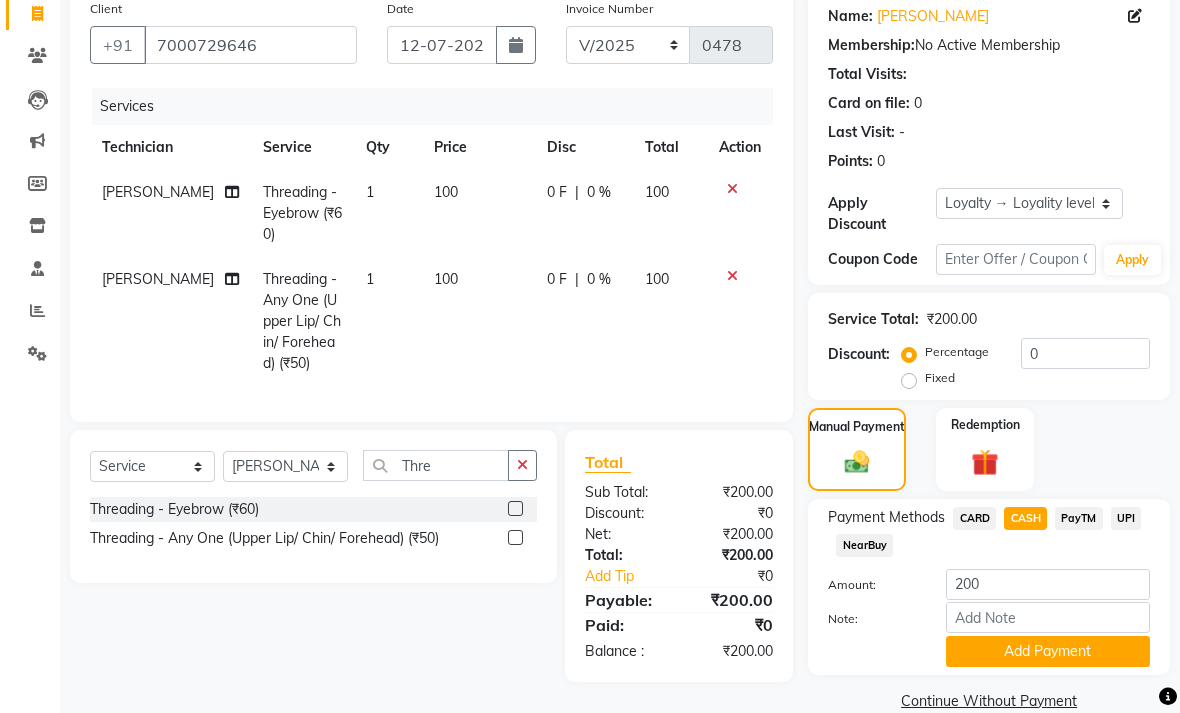 click on "Add Payment" 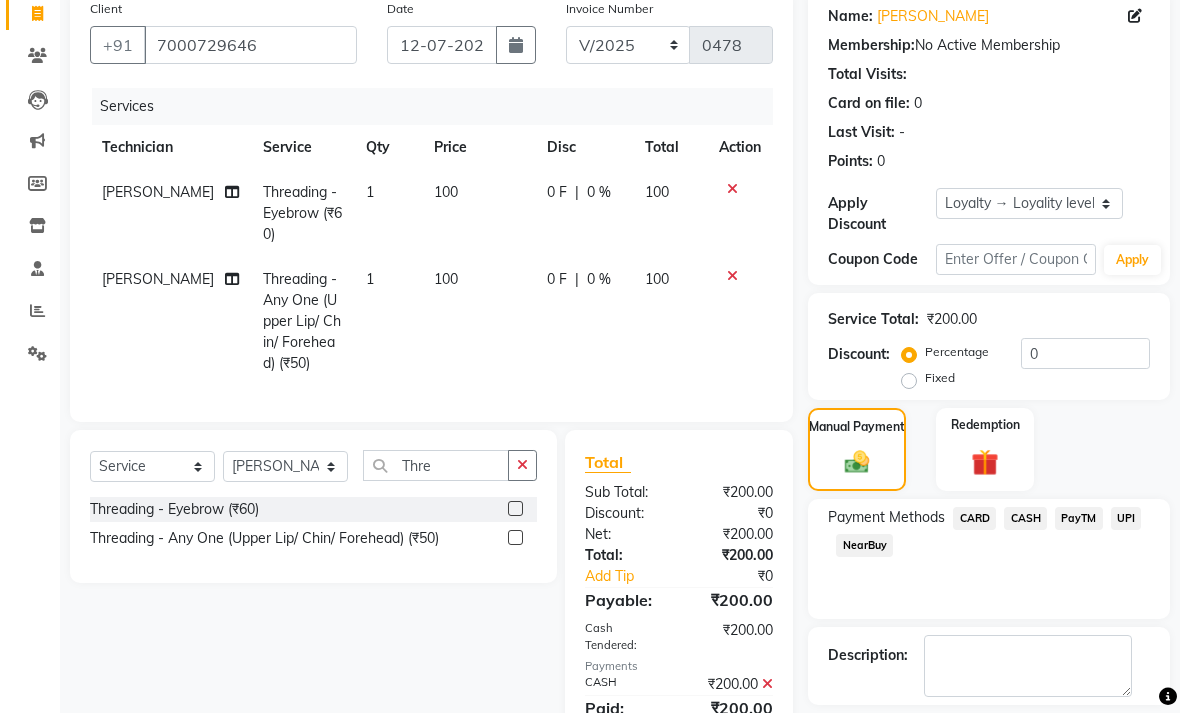 scroll, scrollTop: 233, scrollLeft: 0, axis: vertical 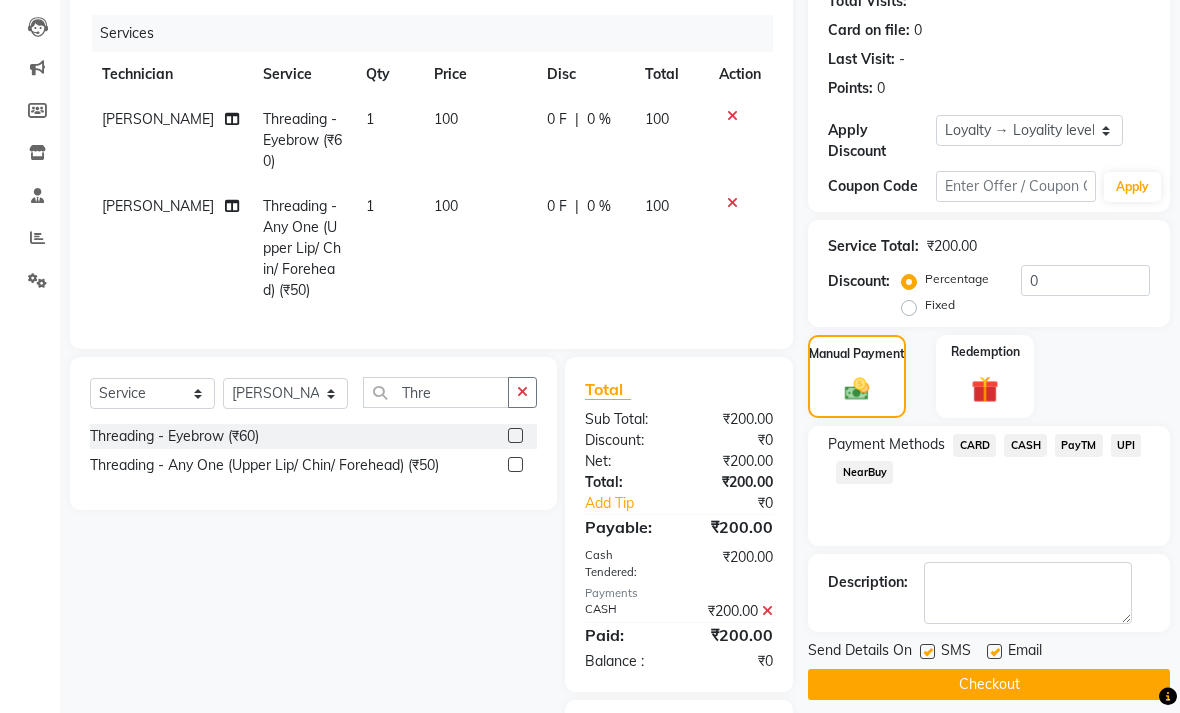 click 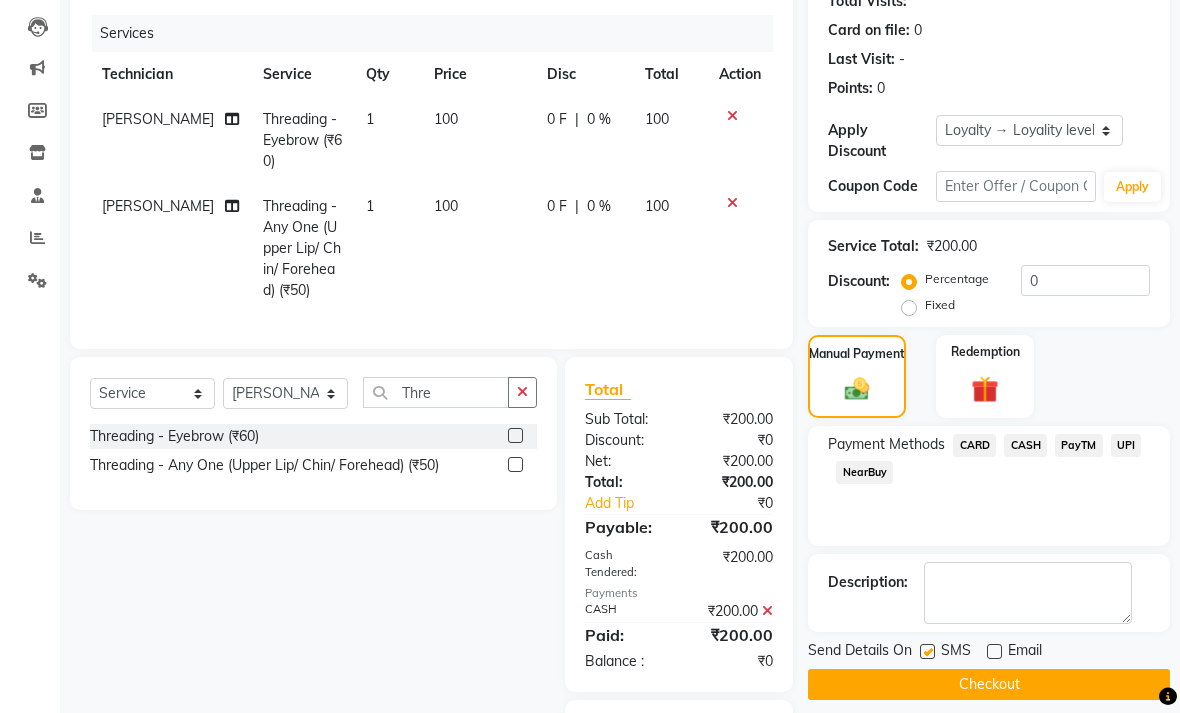 click 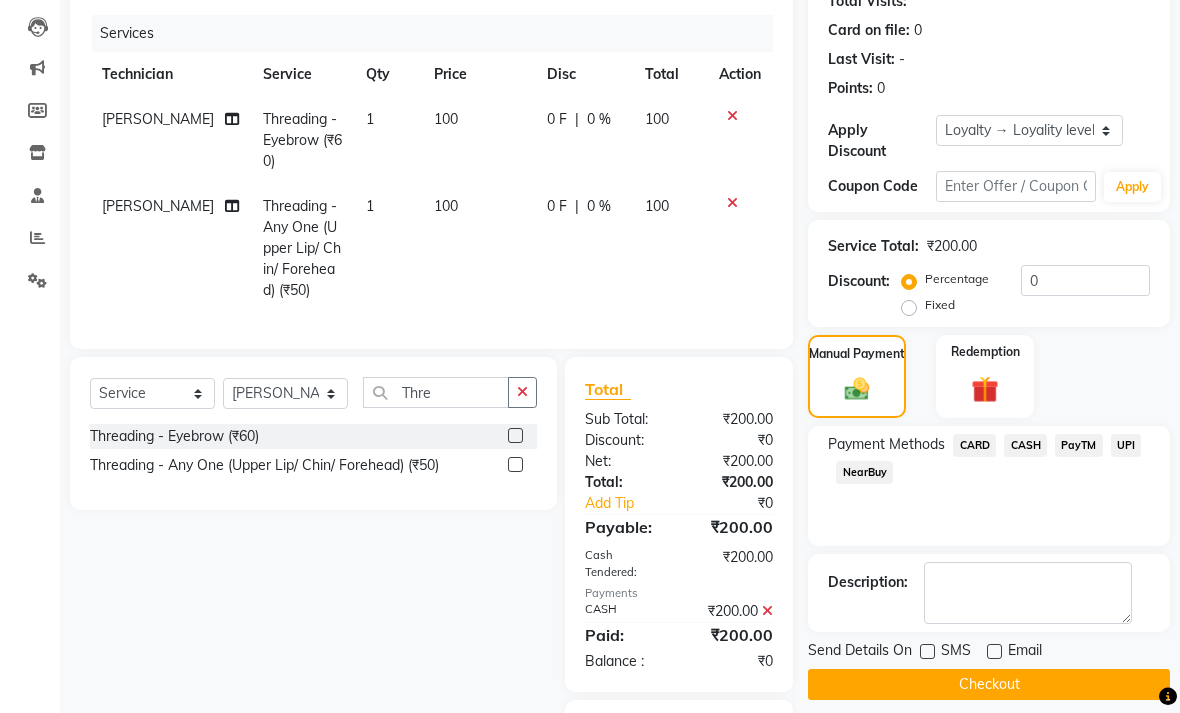 click on "Checkout" 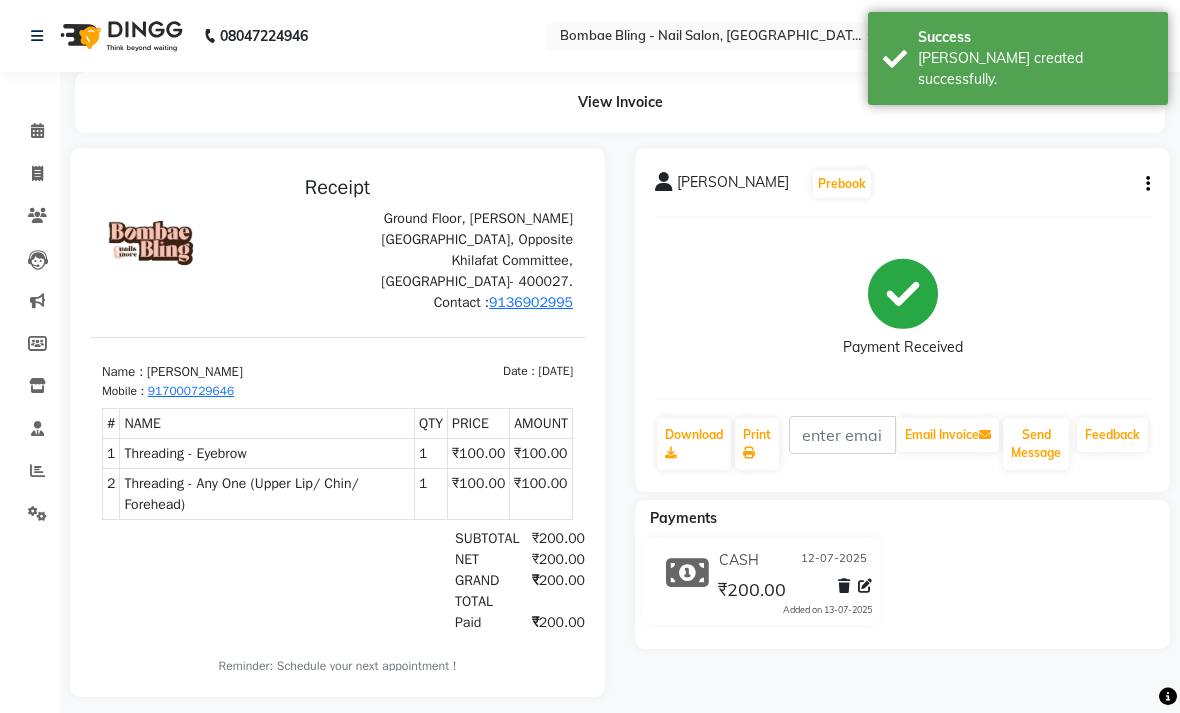 scroll, scrollTop: 0, scrollLeft: 0, axis: both 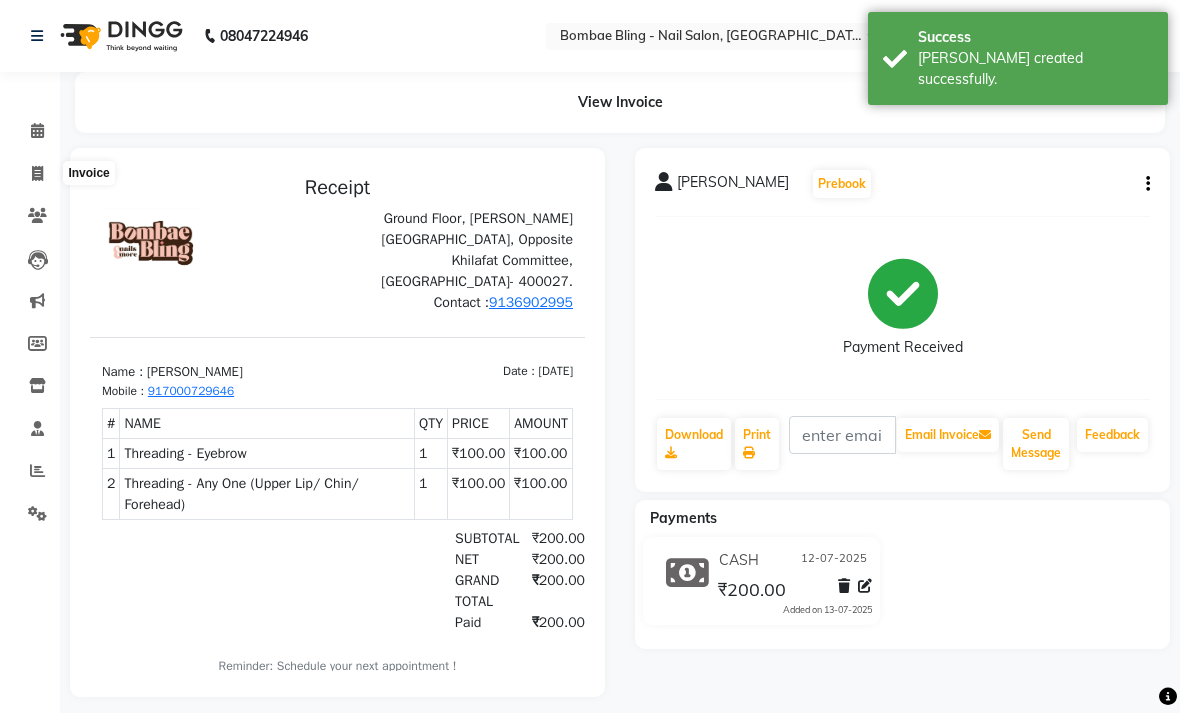 click 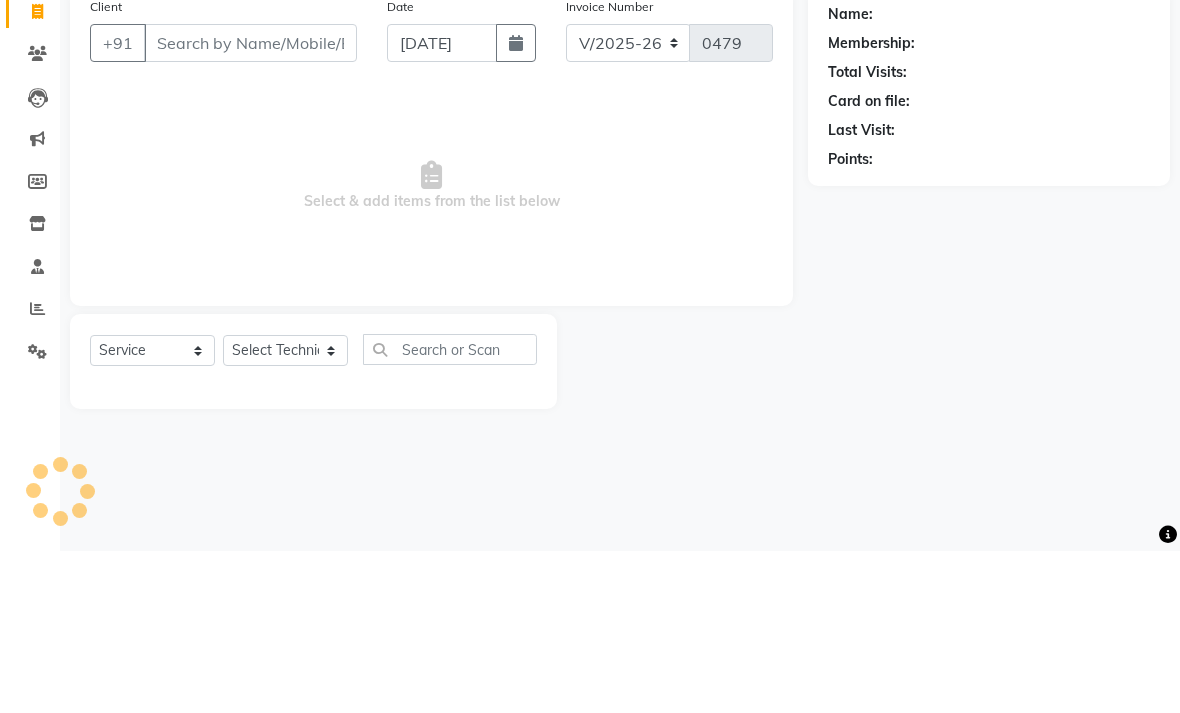 click 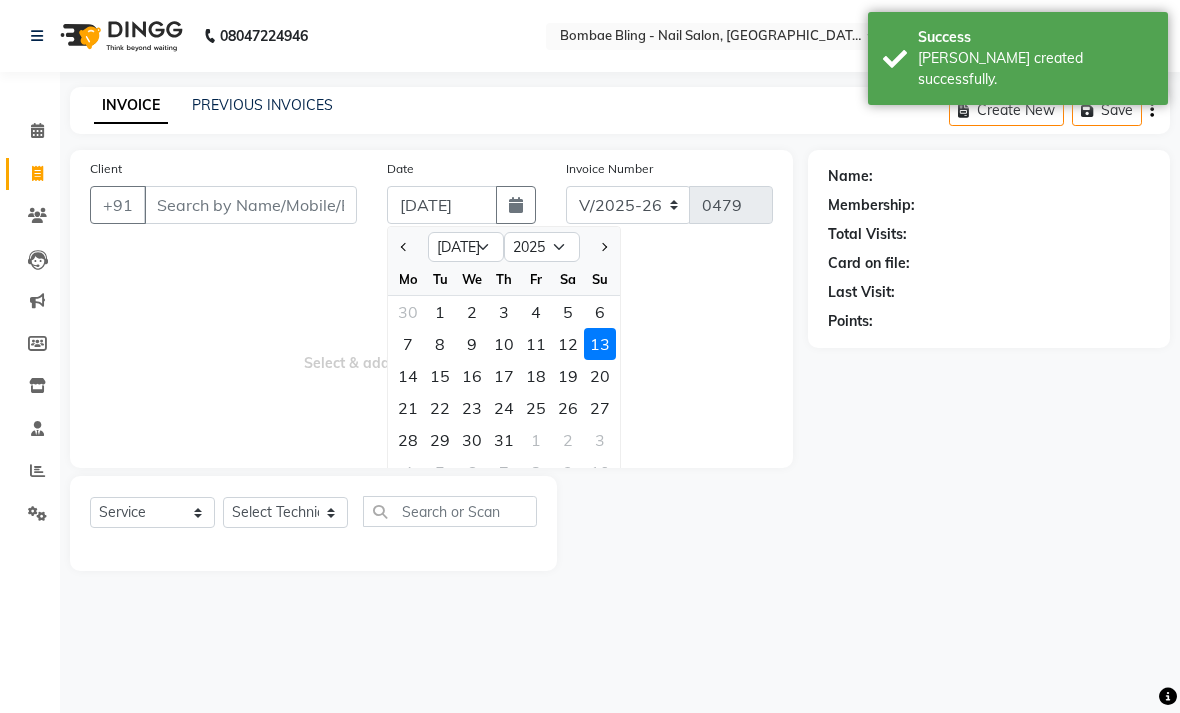 click on "12" 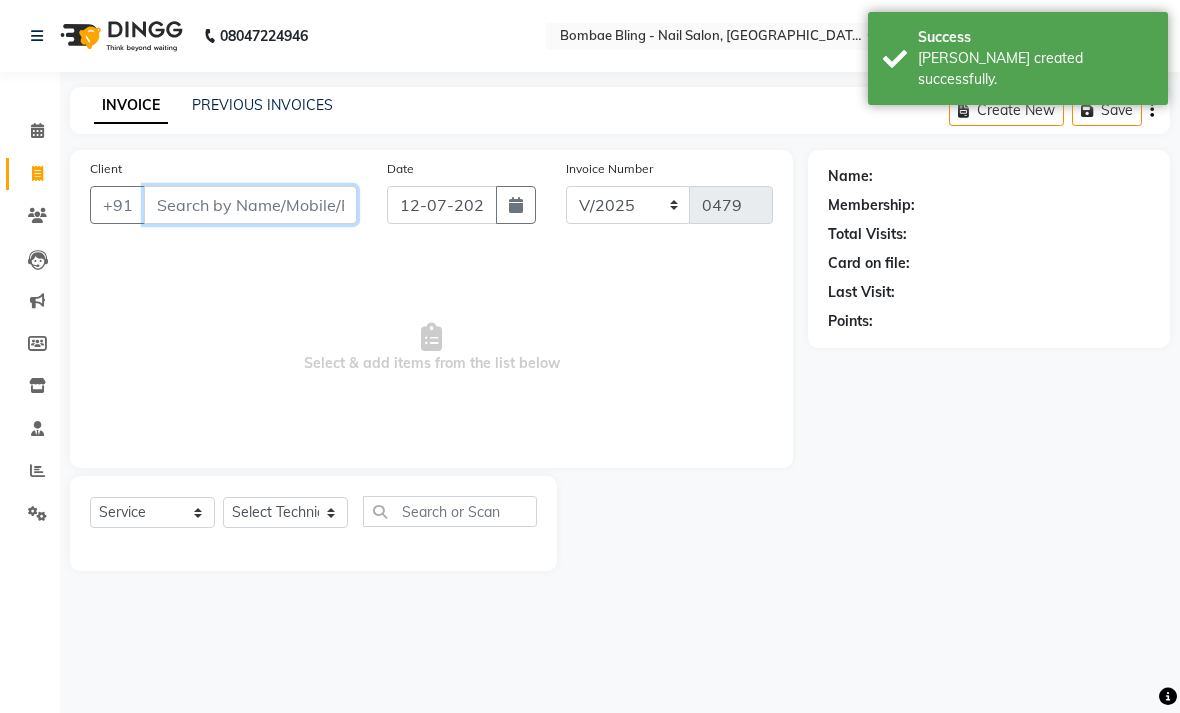 click on "Client" at bounding box center [250, 205] 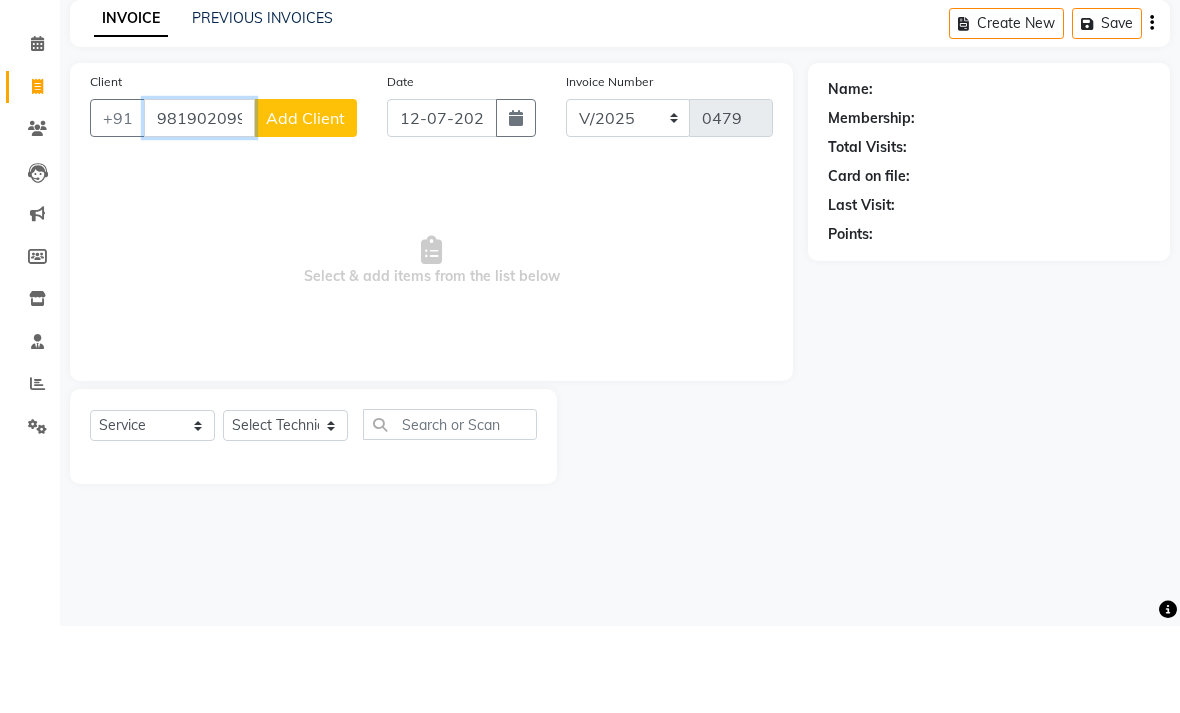 type on "9819020992" 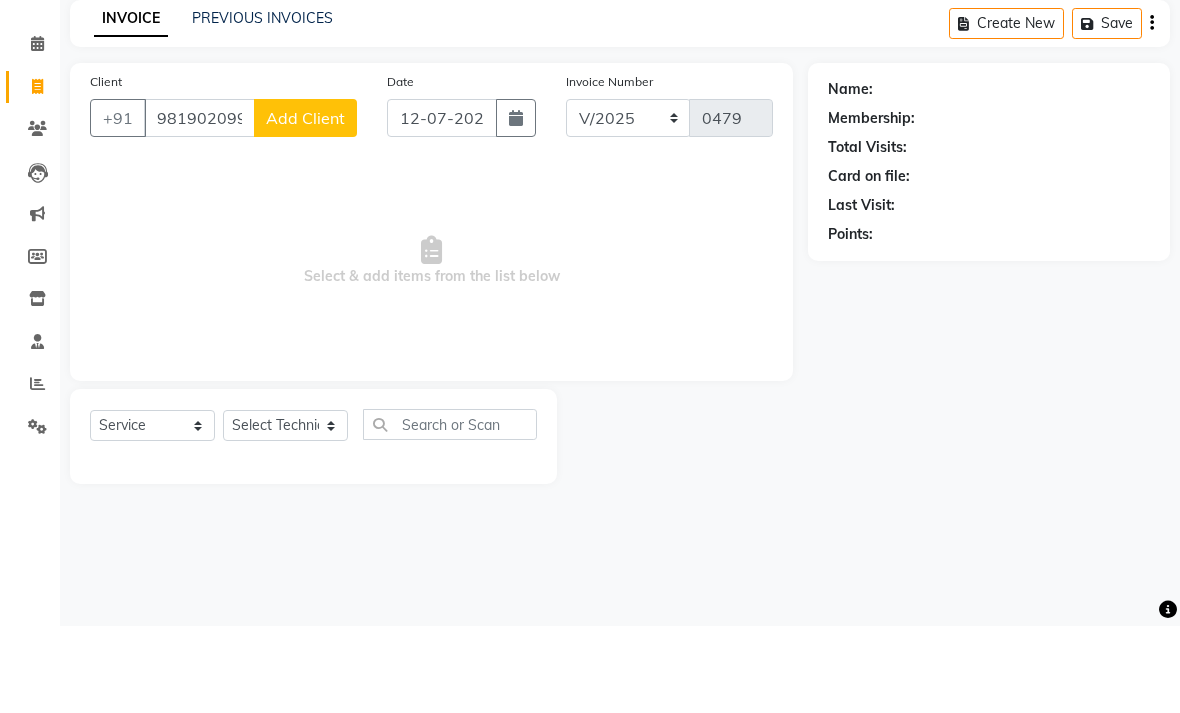 click on "Add Client" 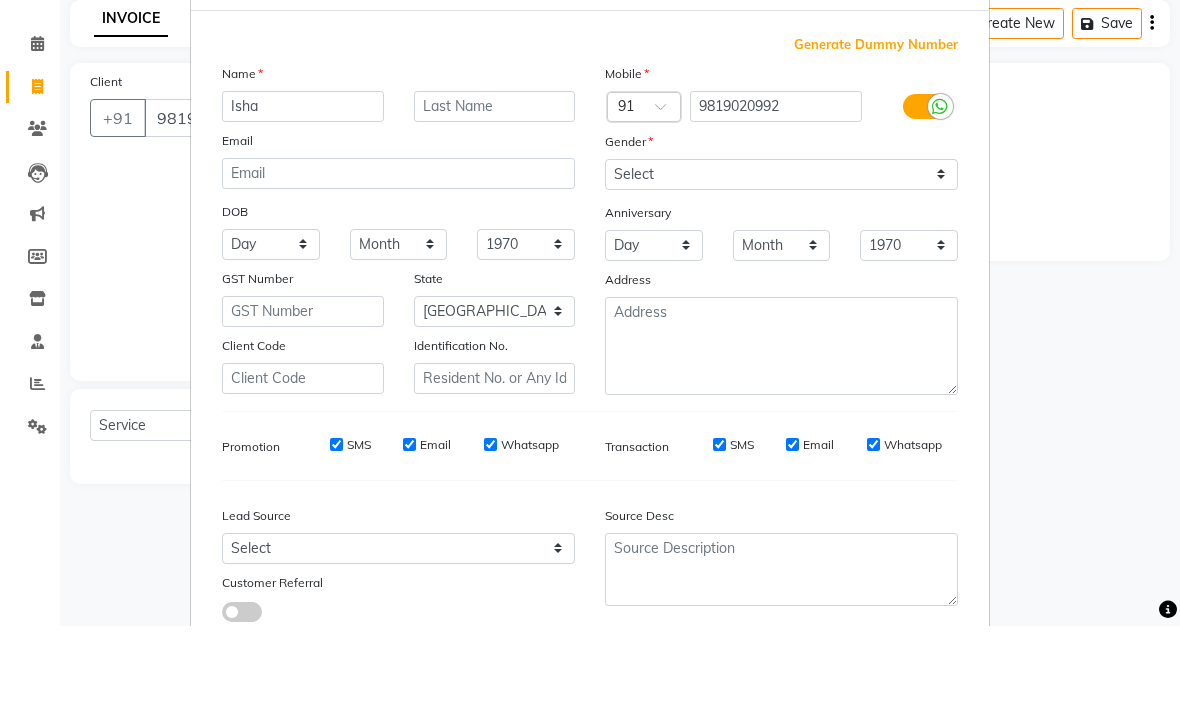 type on "Isha" 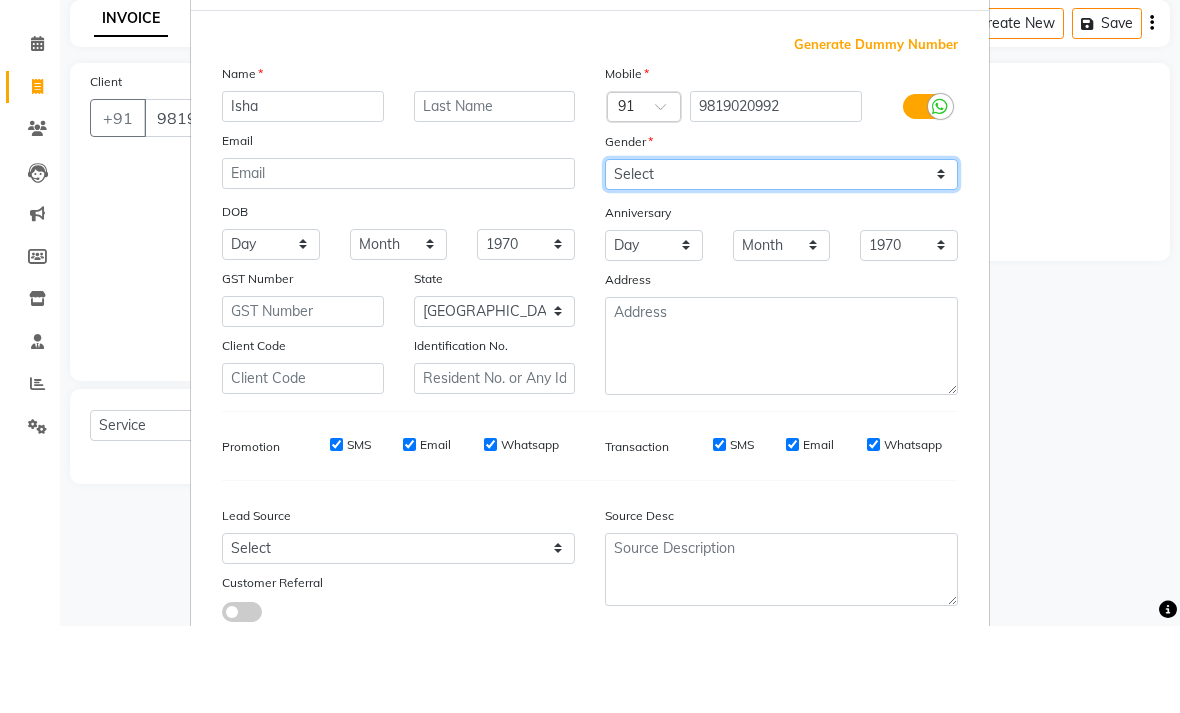 click on "Select [DEMOGRAPHIC_DATA] [DEMOGRAPHIC_DATA] Other Prefer Not To Say" at bounding box center (781, 261) 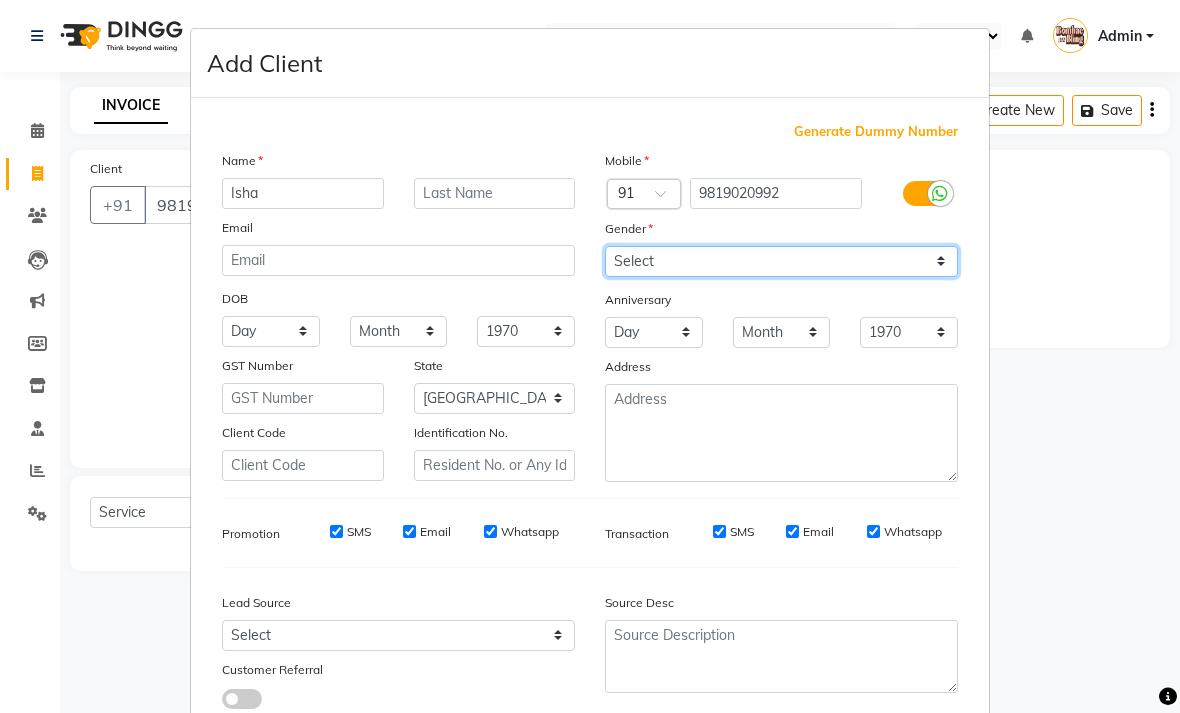 select on "[DEMOGRAPHIC_DATA]" 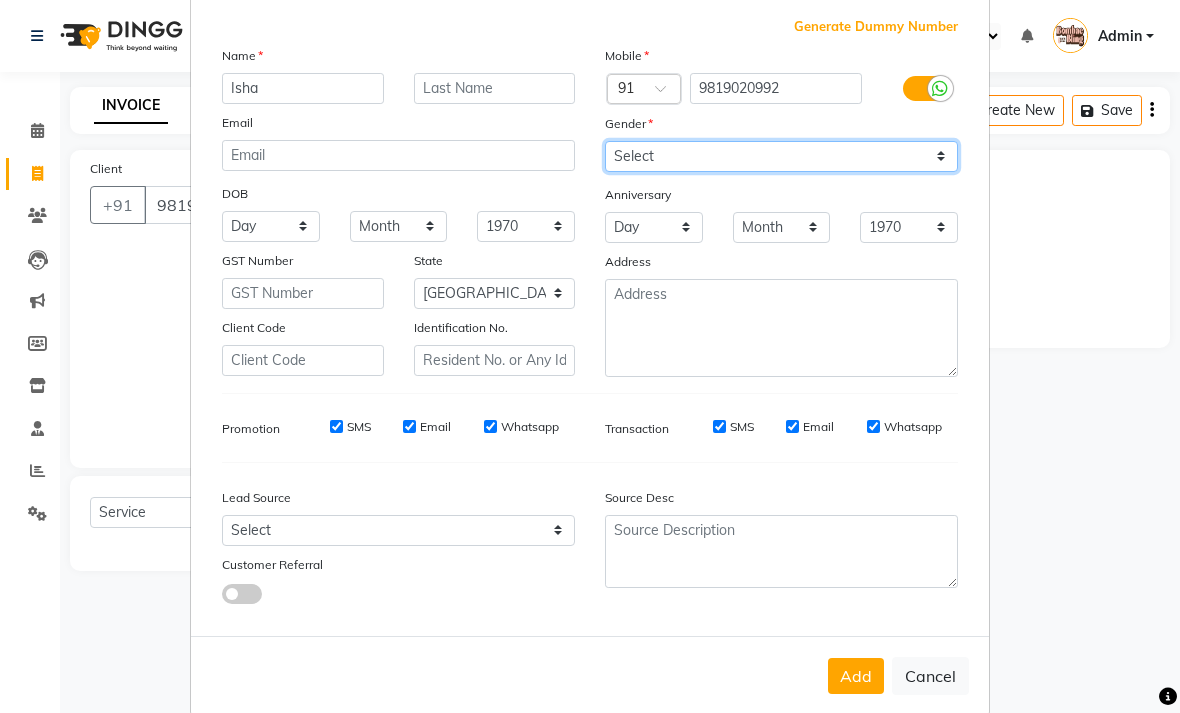 scroll, scrollTop: 103, scrollLeft: 0, axis: vertical 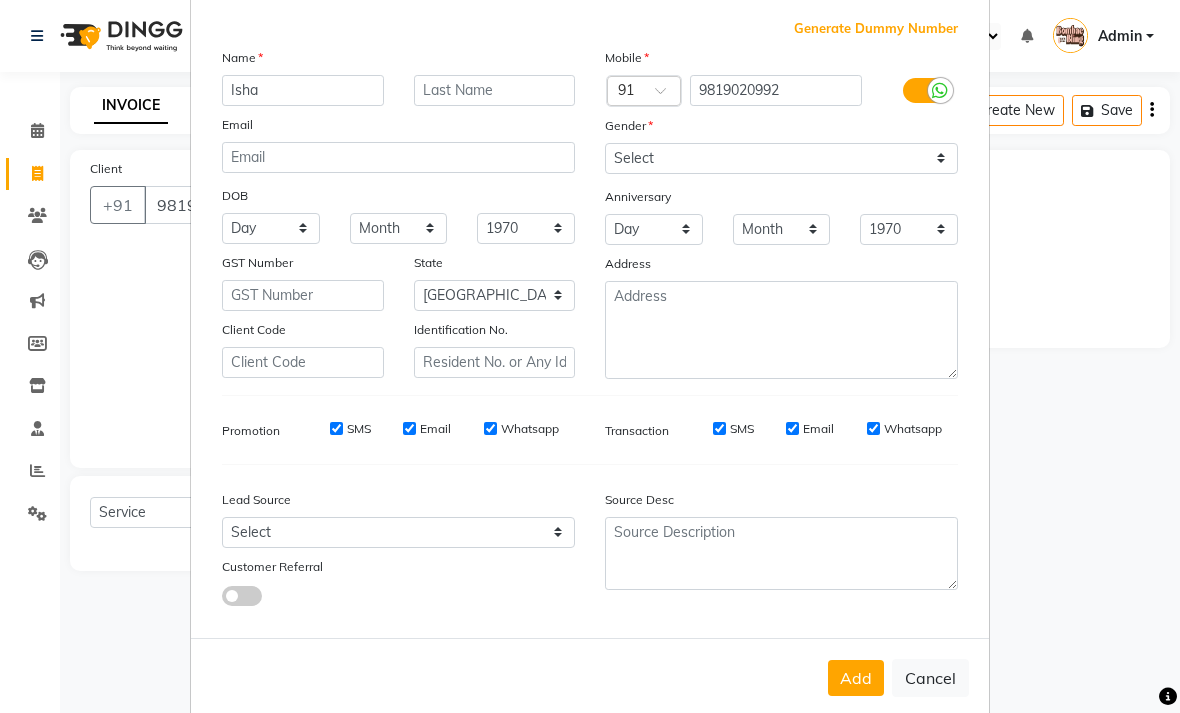 click on "Add" at bounding box center [856, 678] 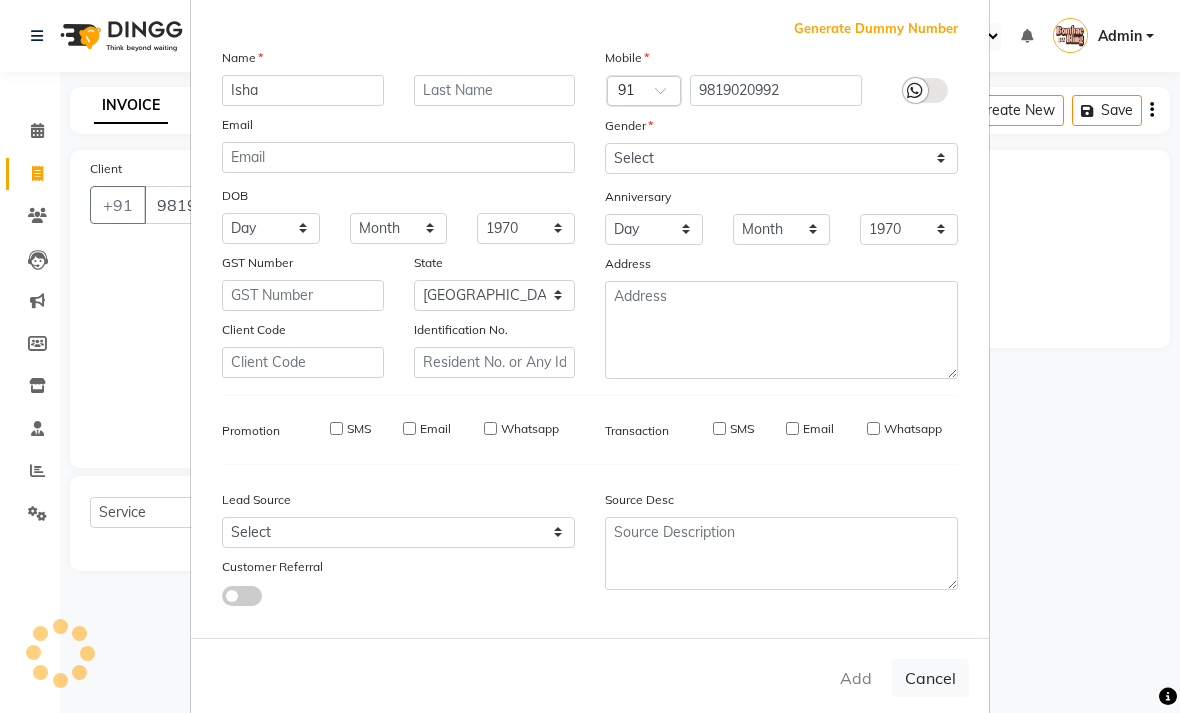 type 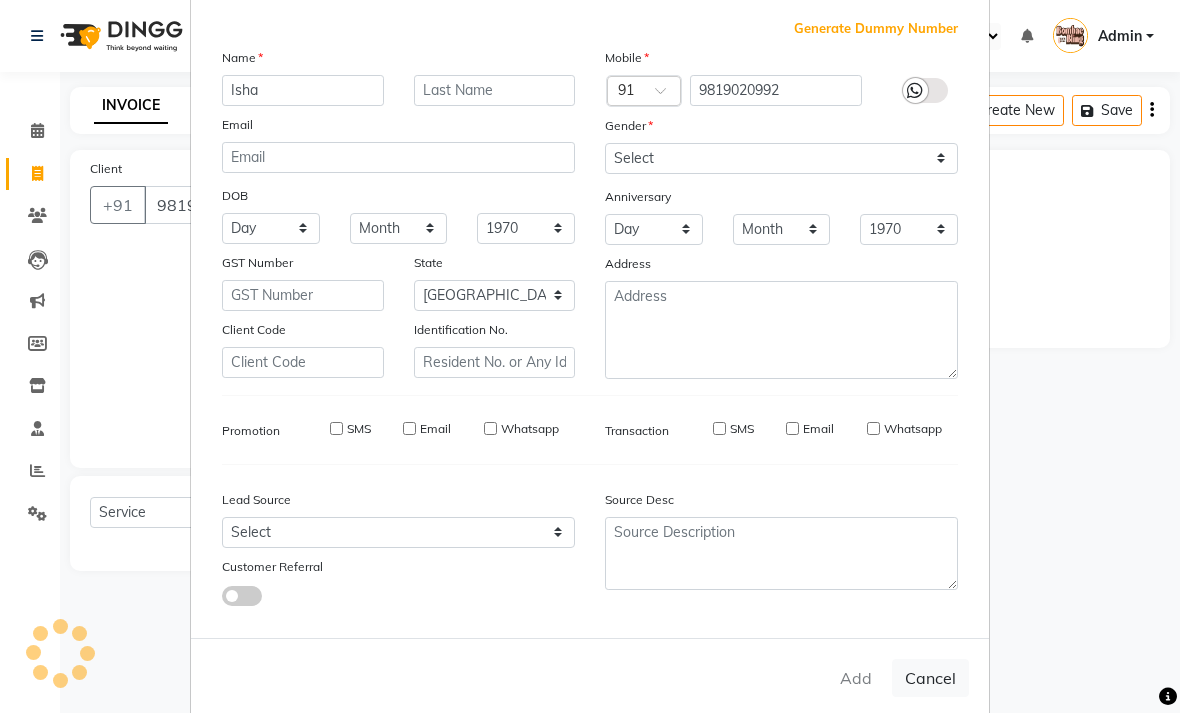select 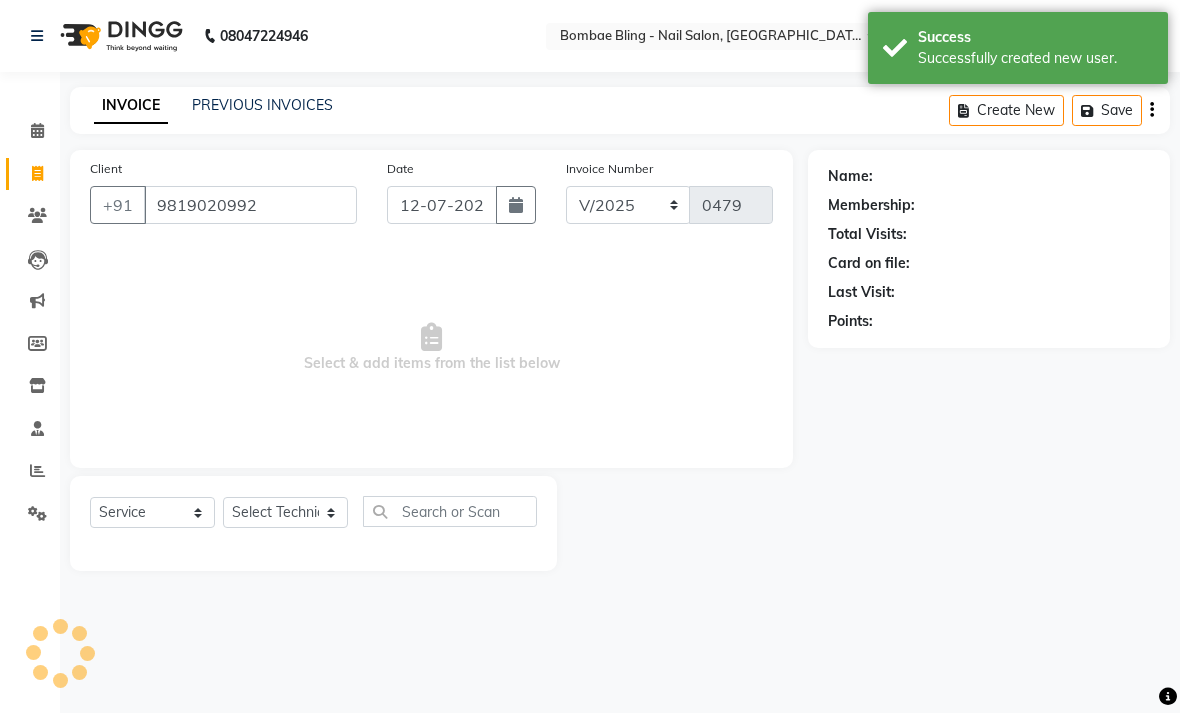 select on "1: Object" 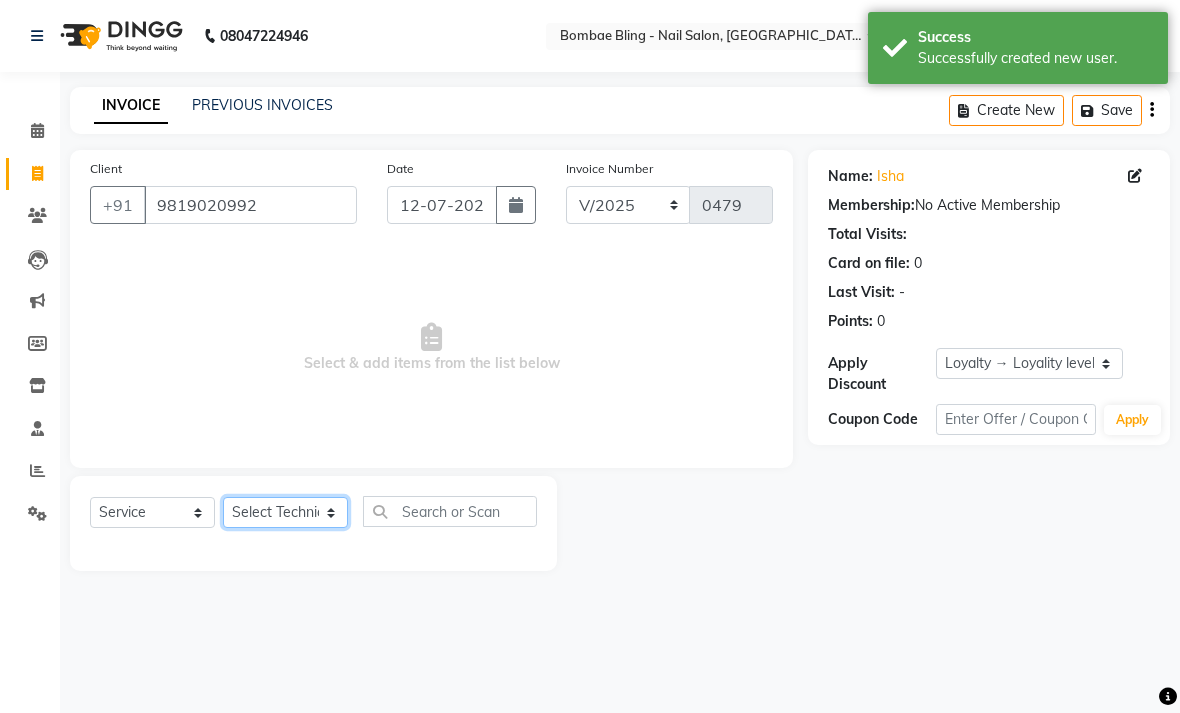click on "Select Technician [PERSON_NAME] [PERSON_NAME] Front Desk Jyoti Kajal [PERSON_NAME] pei [PERSON_NAME] [PERSON_NAME]" 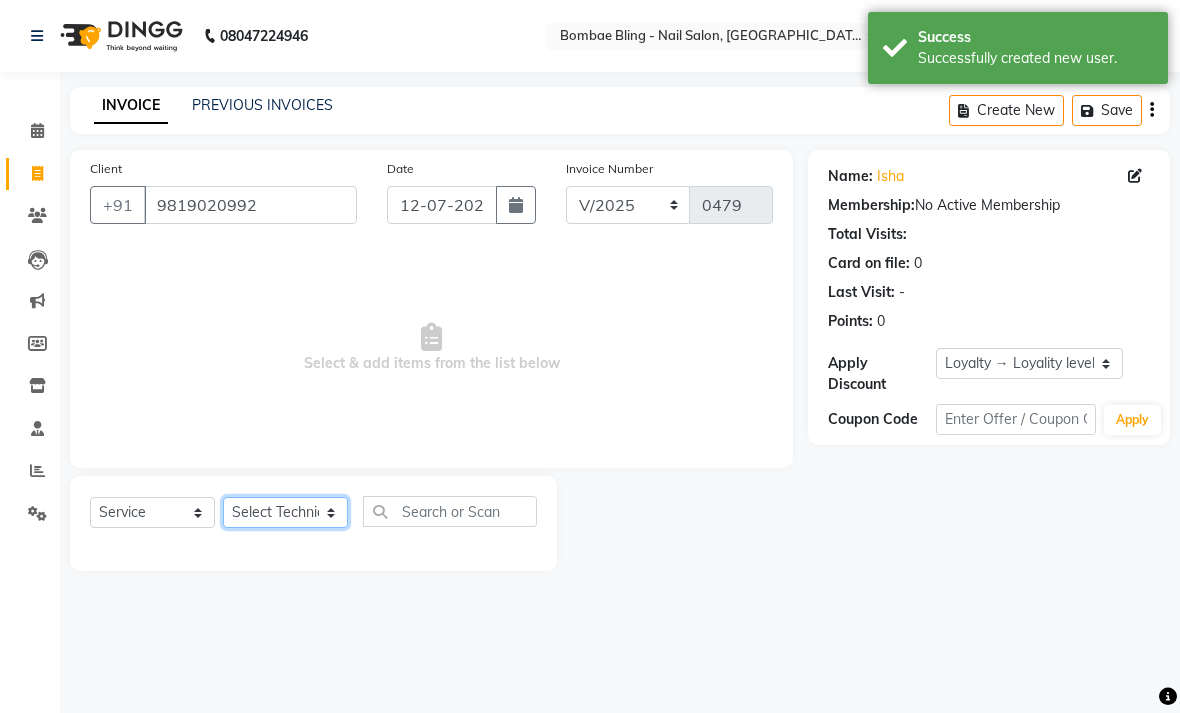 select on "85165" 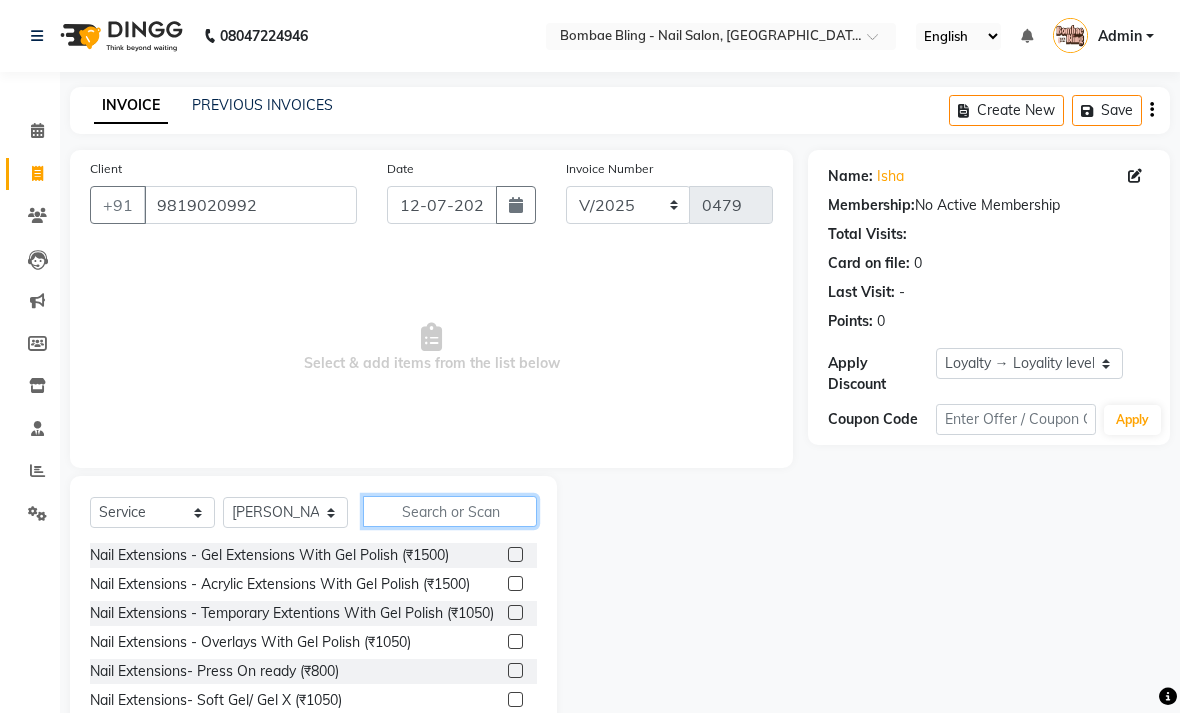 click 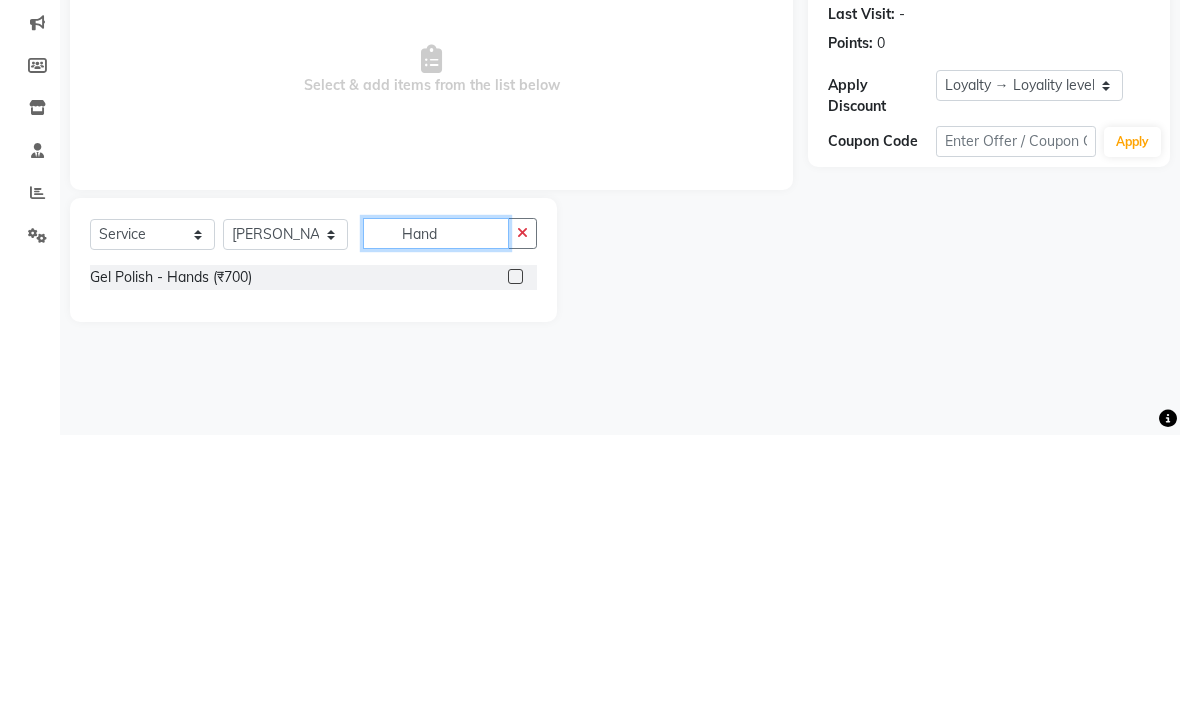 type on "Hand" 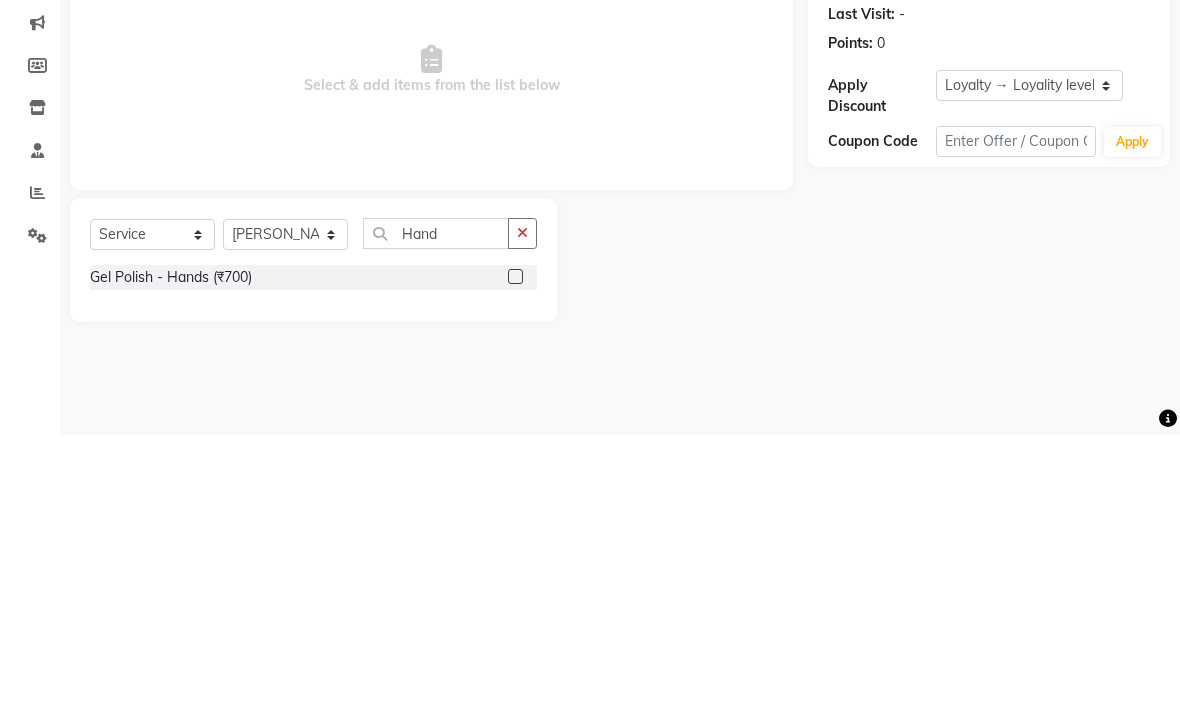 click 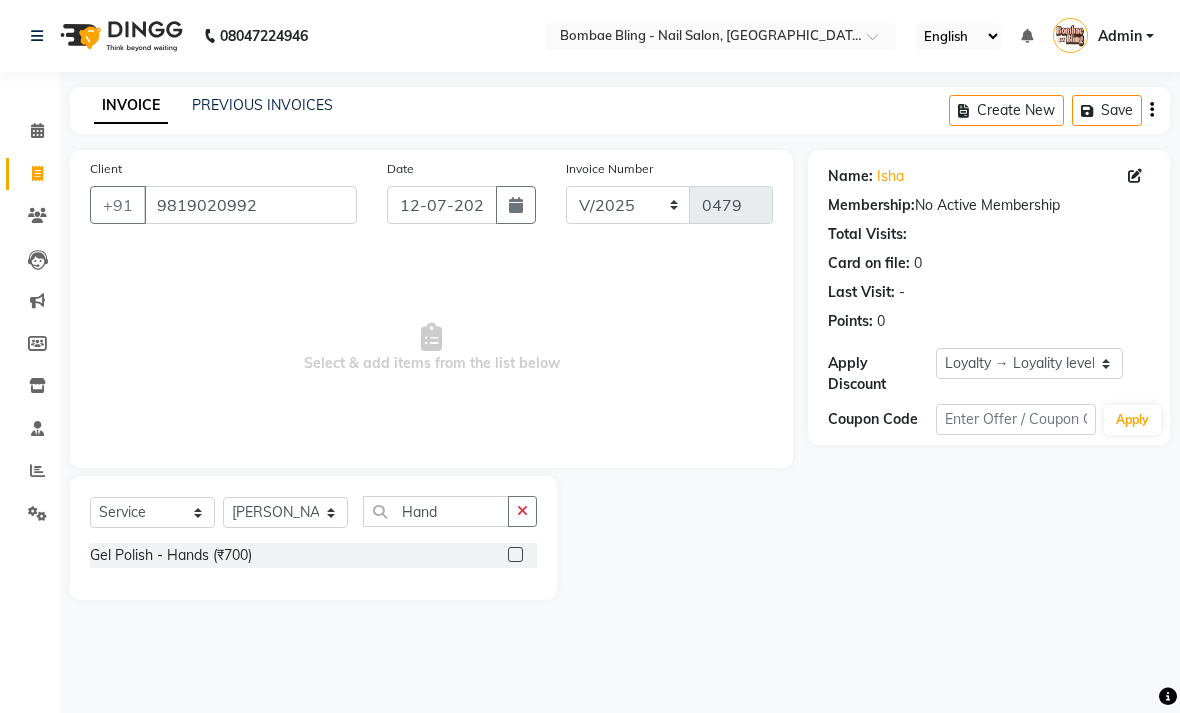 click 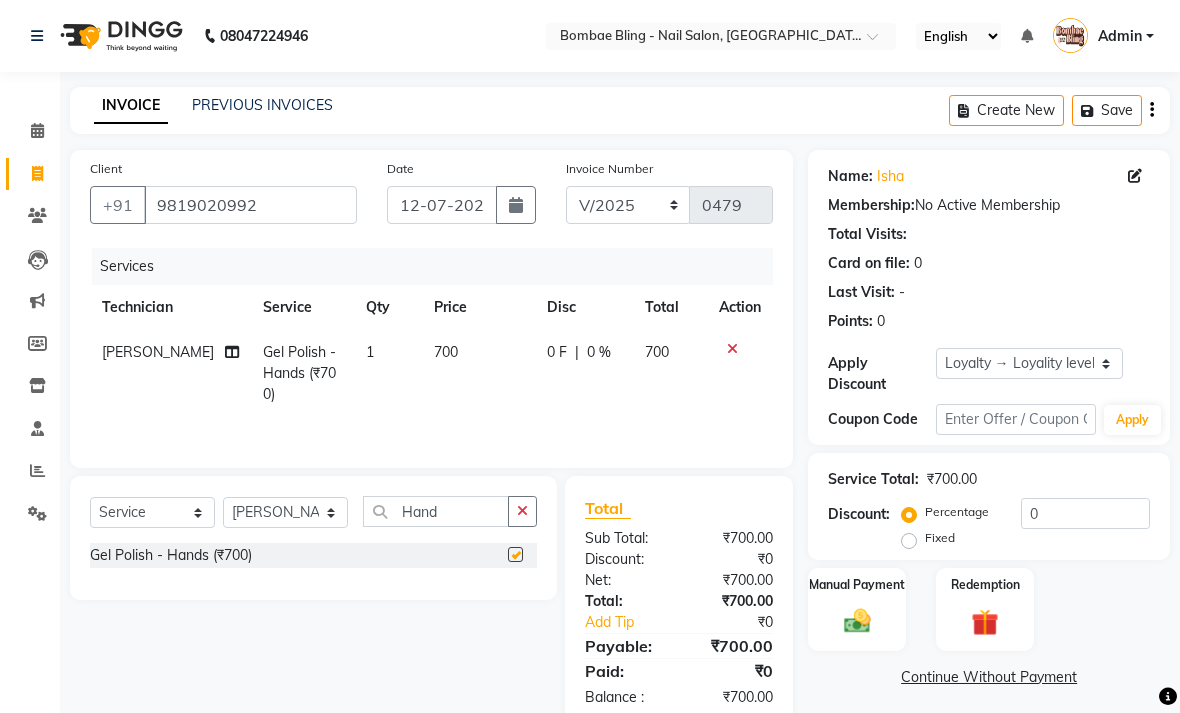 checkbox on "false" 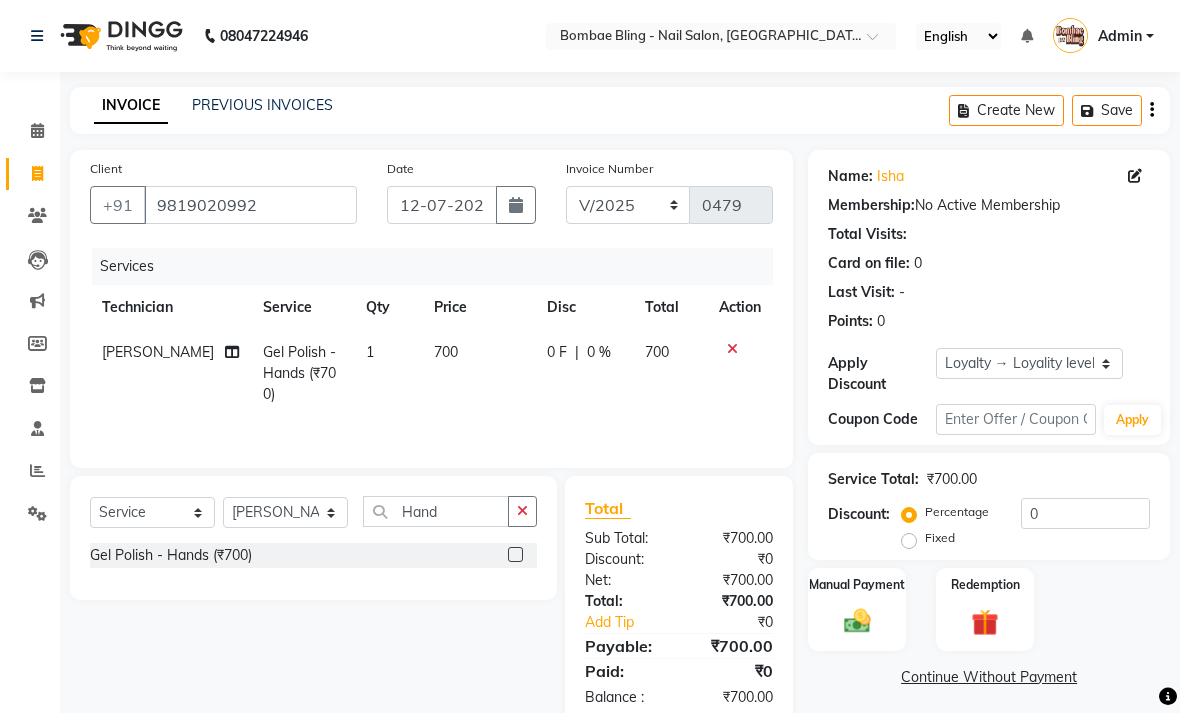 click on "0 F | 0 %" 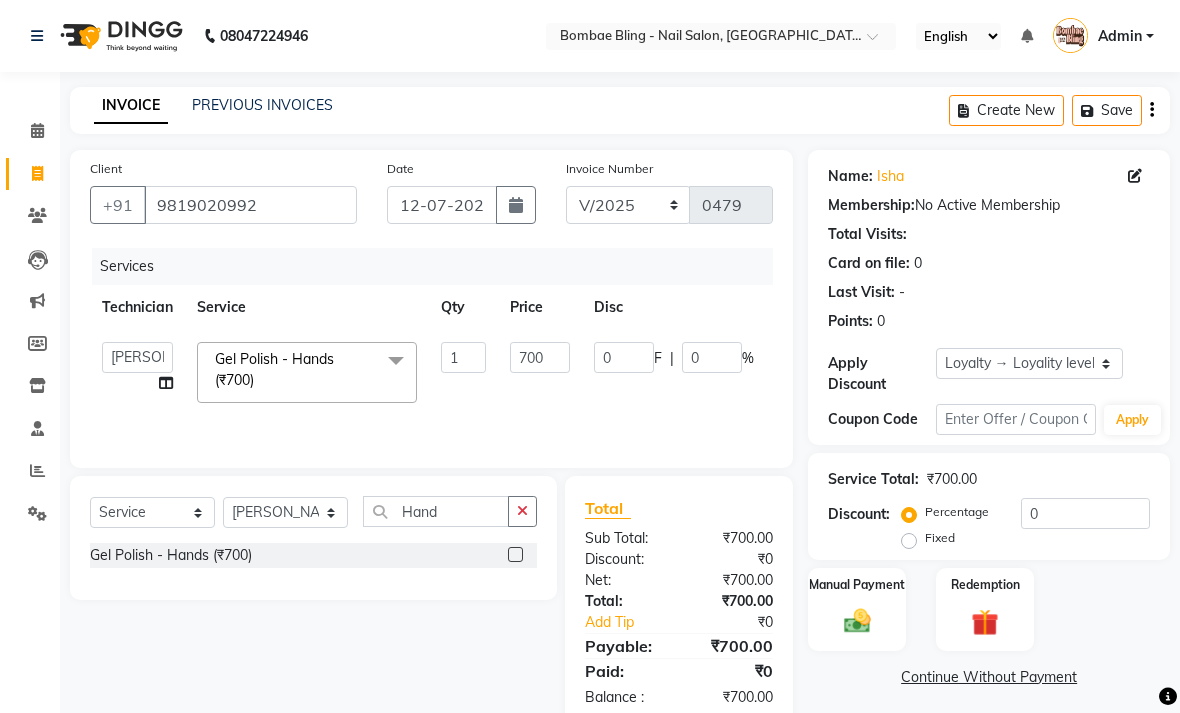 click on "0 F | 0 %" 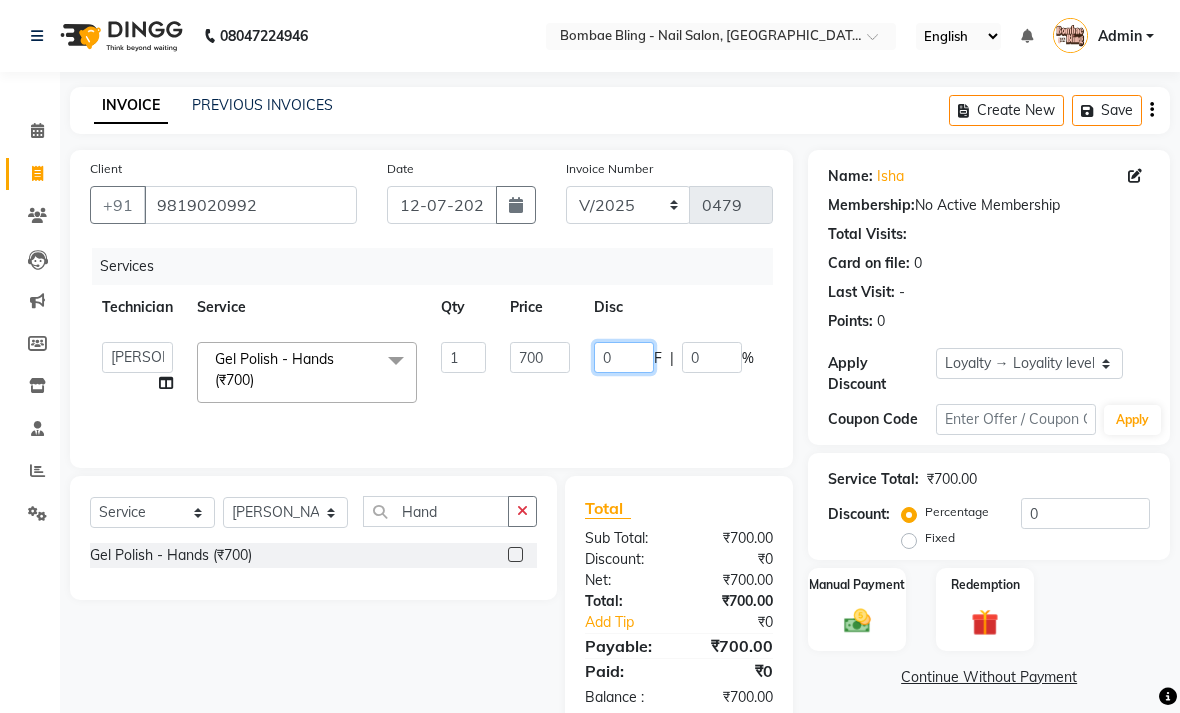 click on "0" 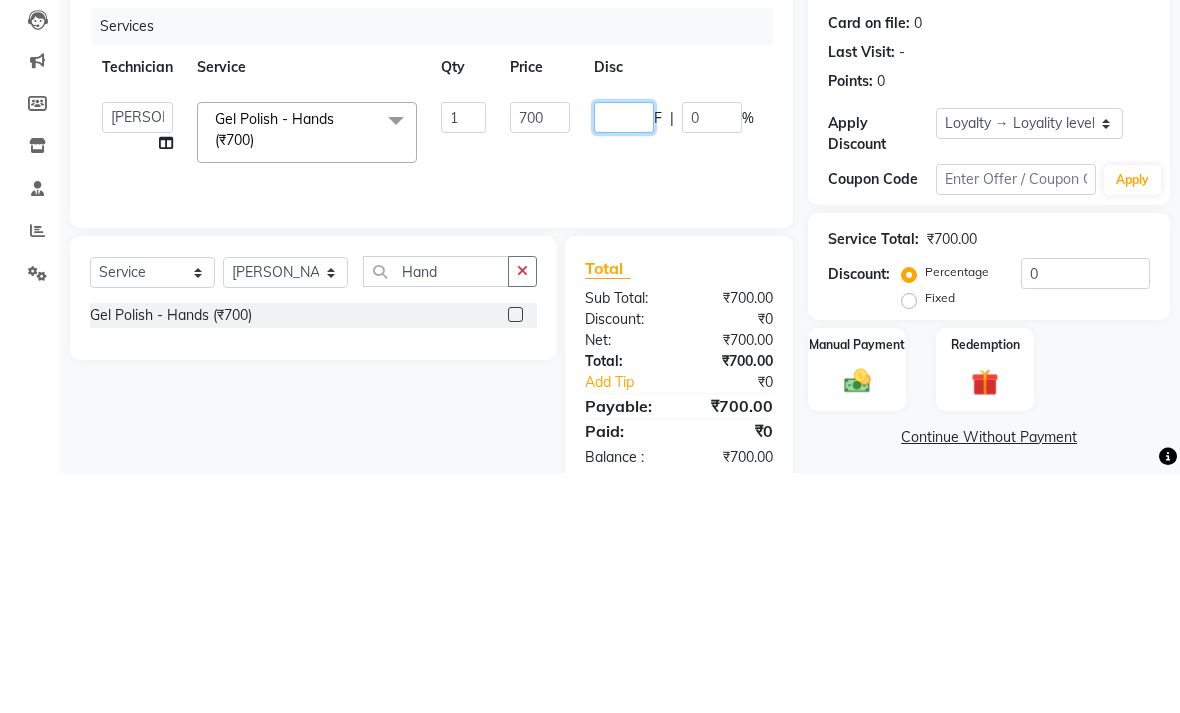 type on "2" 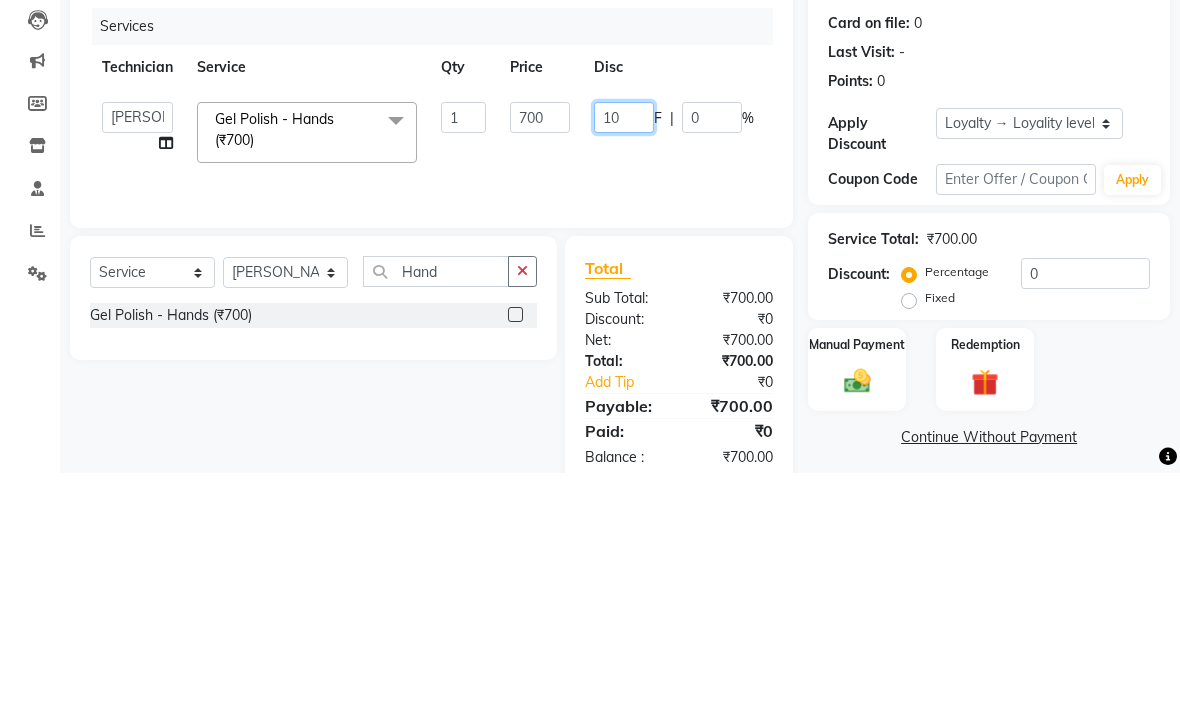 type on "100" 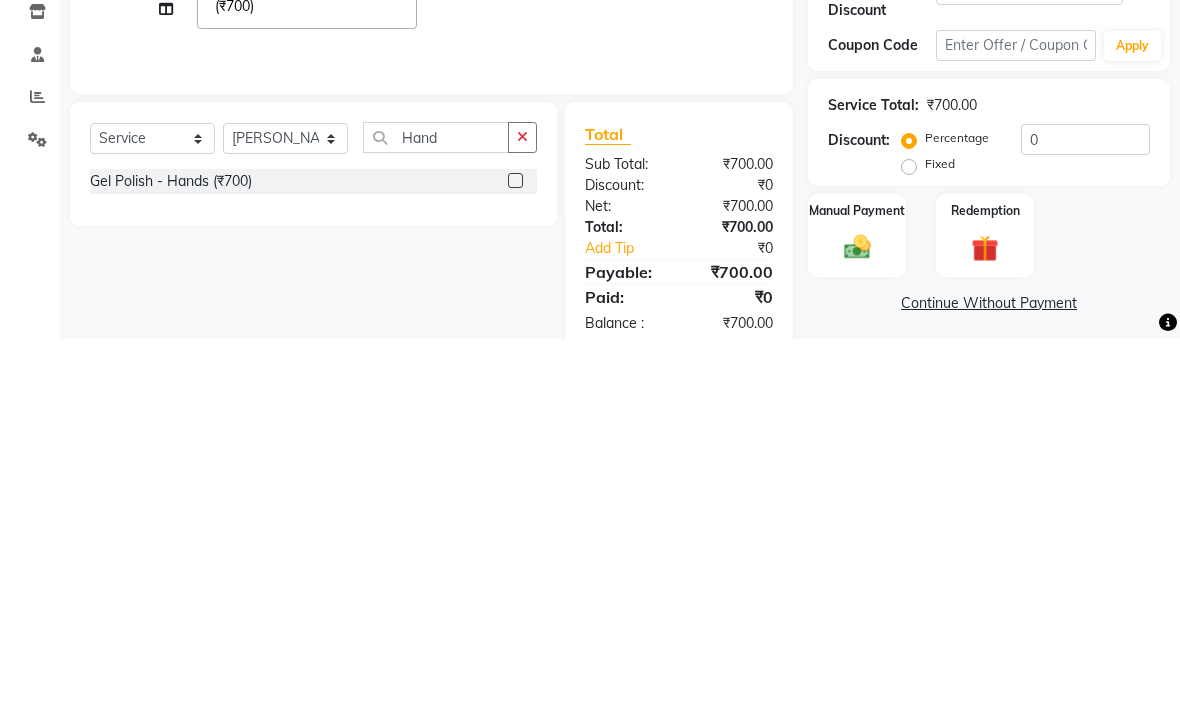 click on "Service Total:  ₹700.00" 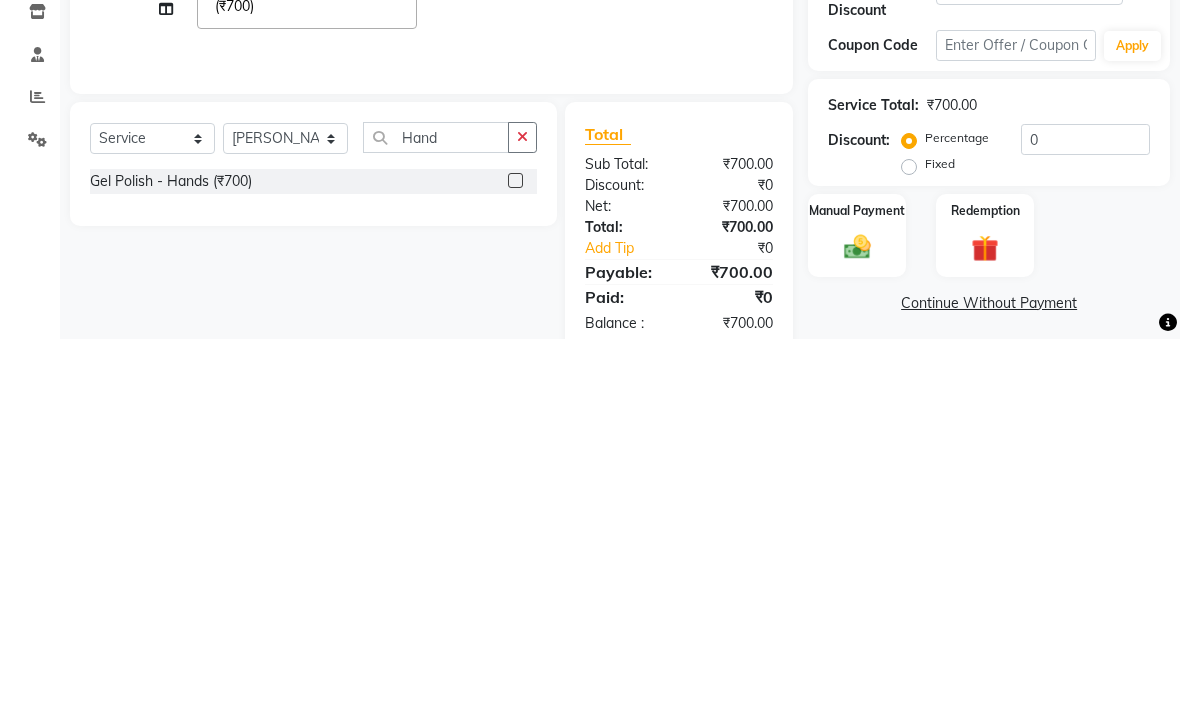 scroll, scrollTop: 73, scrollLeft: 0, axis: vertical 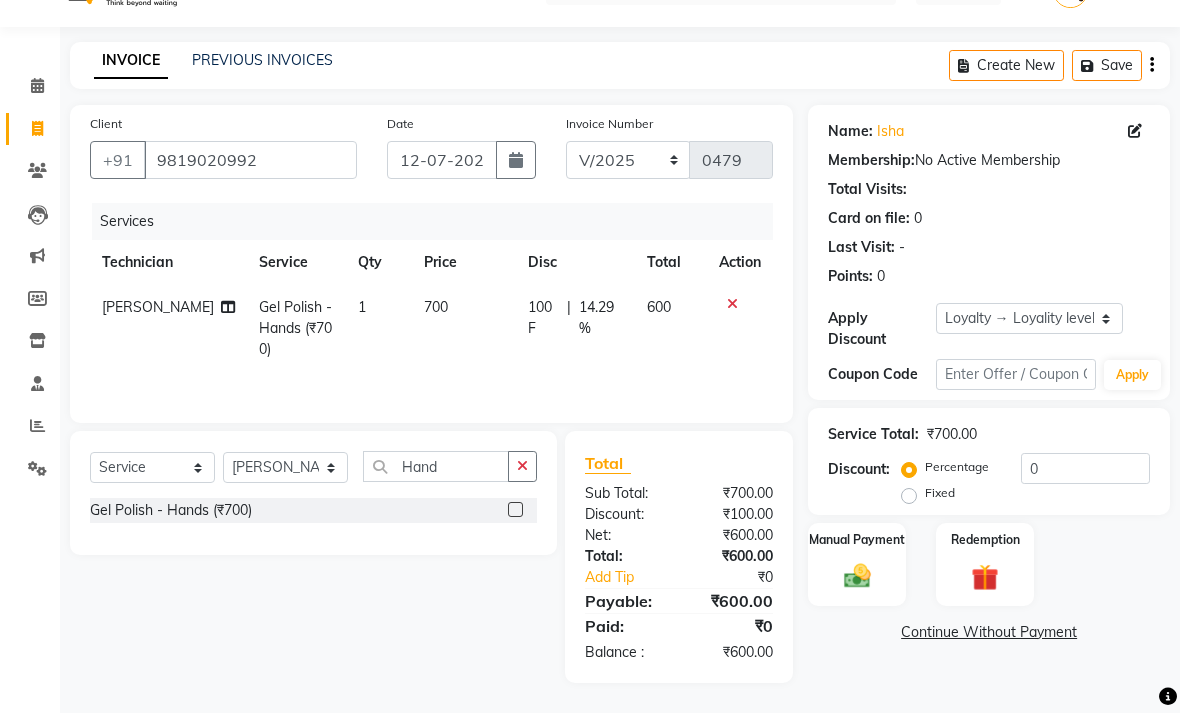 click 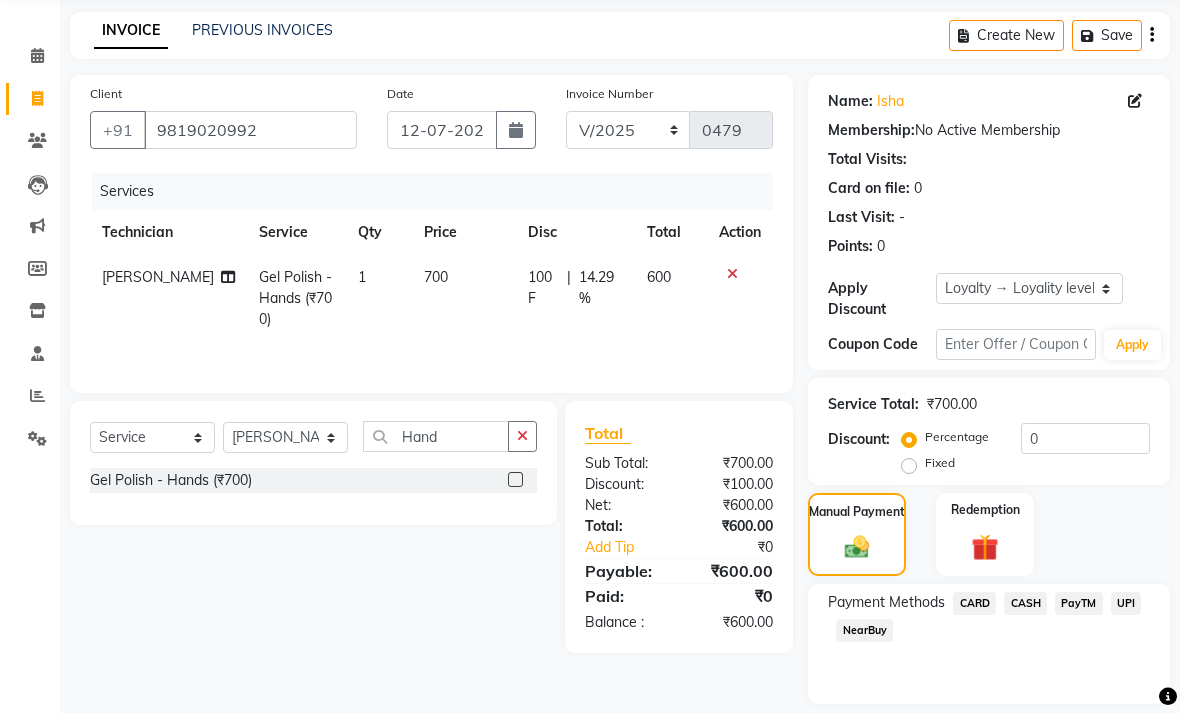 scroll, scrollTop: 103, scrollLeft: 0, axis: vertical 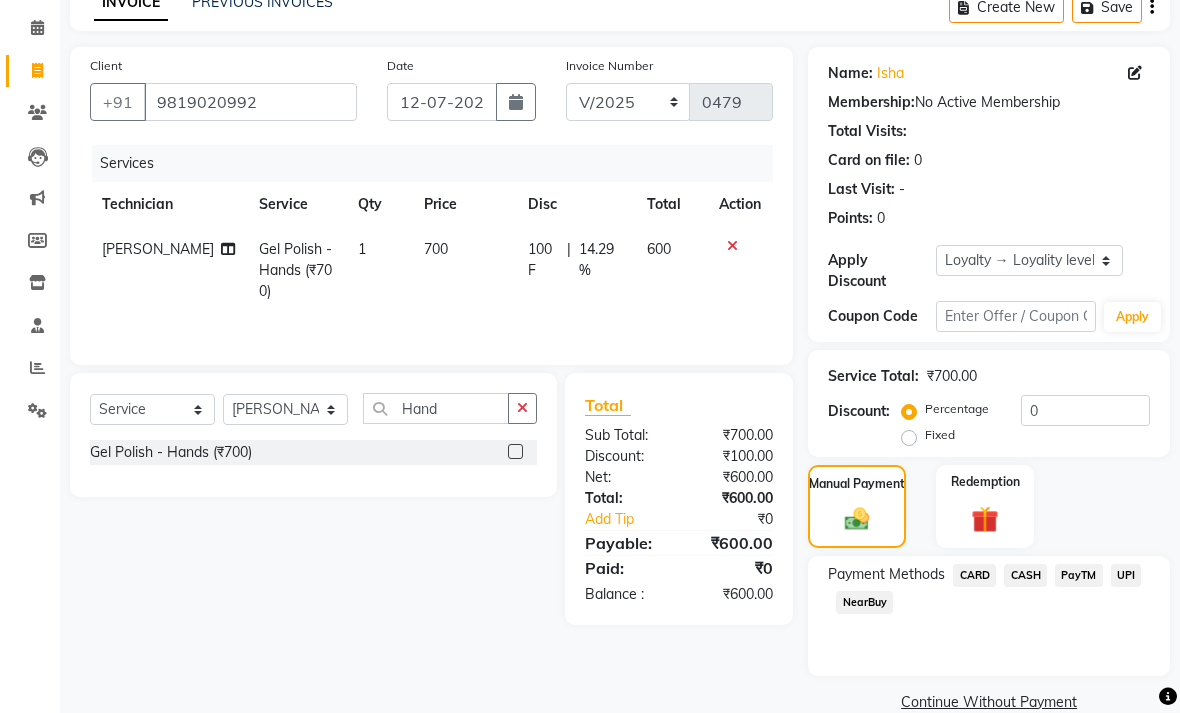 click on "PayTM" 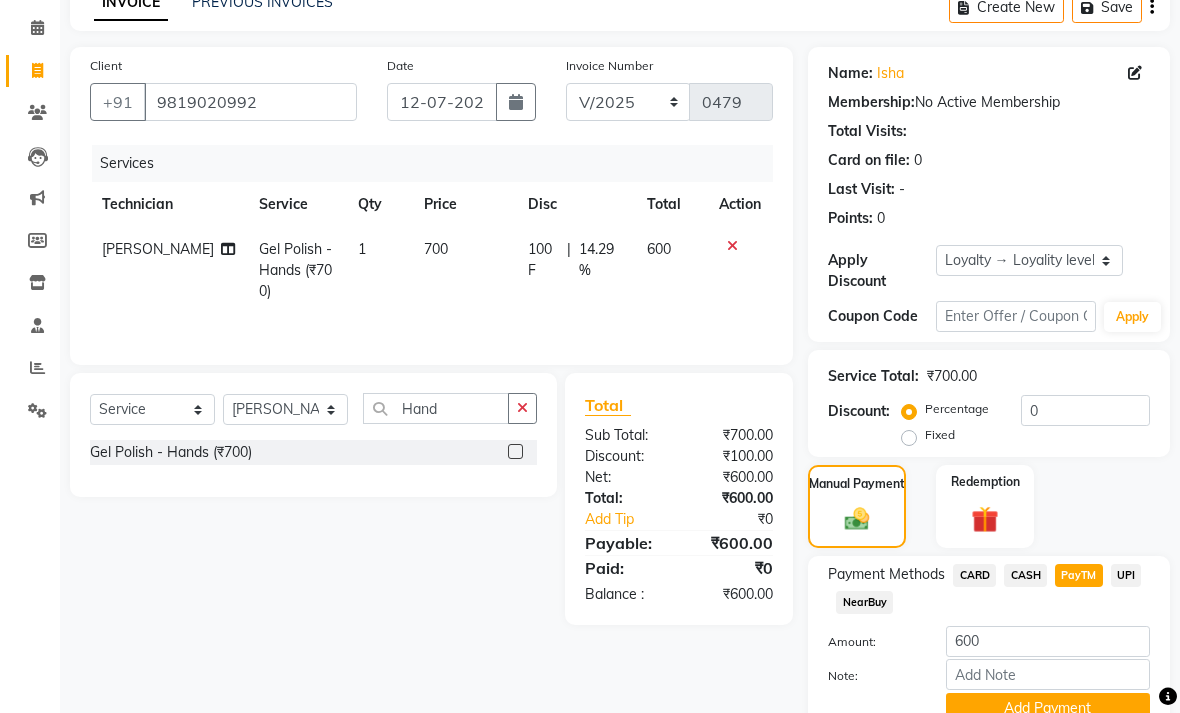 click on "Add Payment" 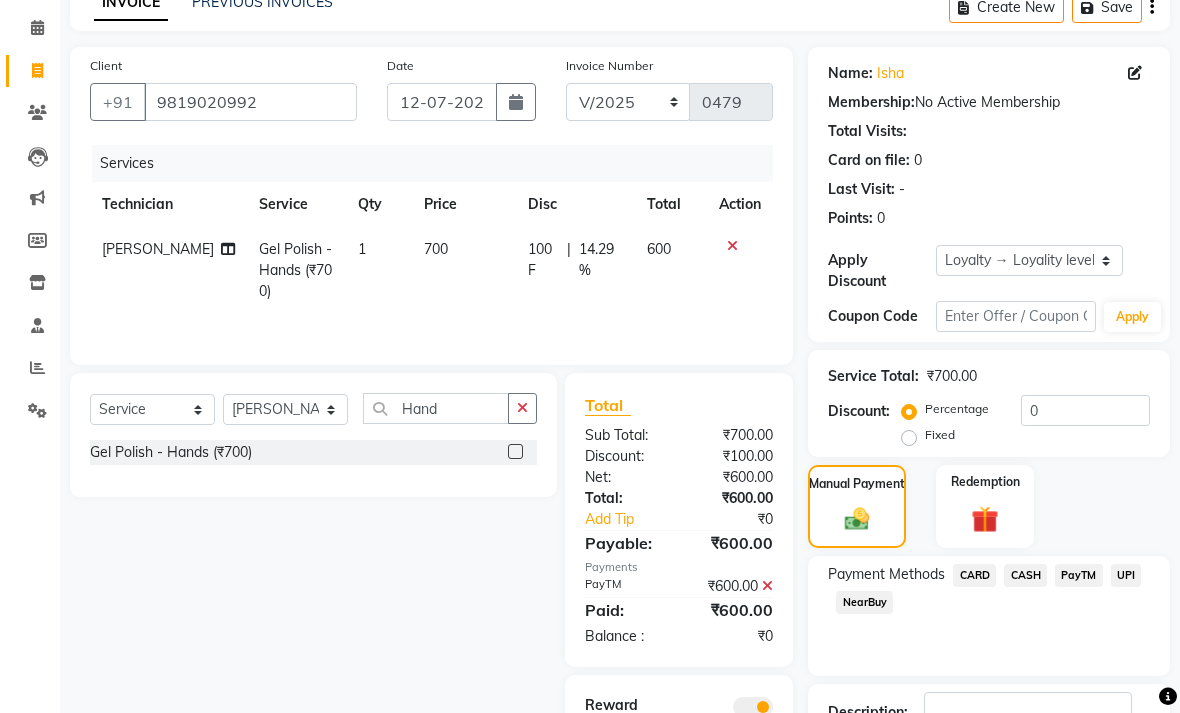 scroll, scrollTop: 193, scrollLeft: 0, axis: vertical 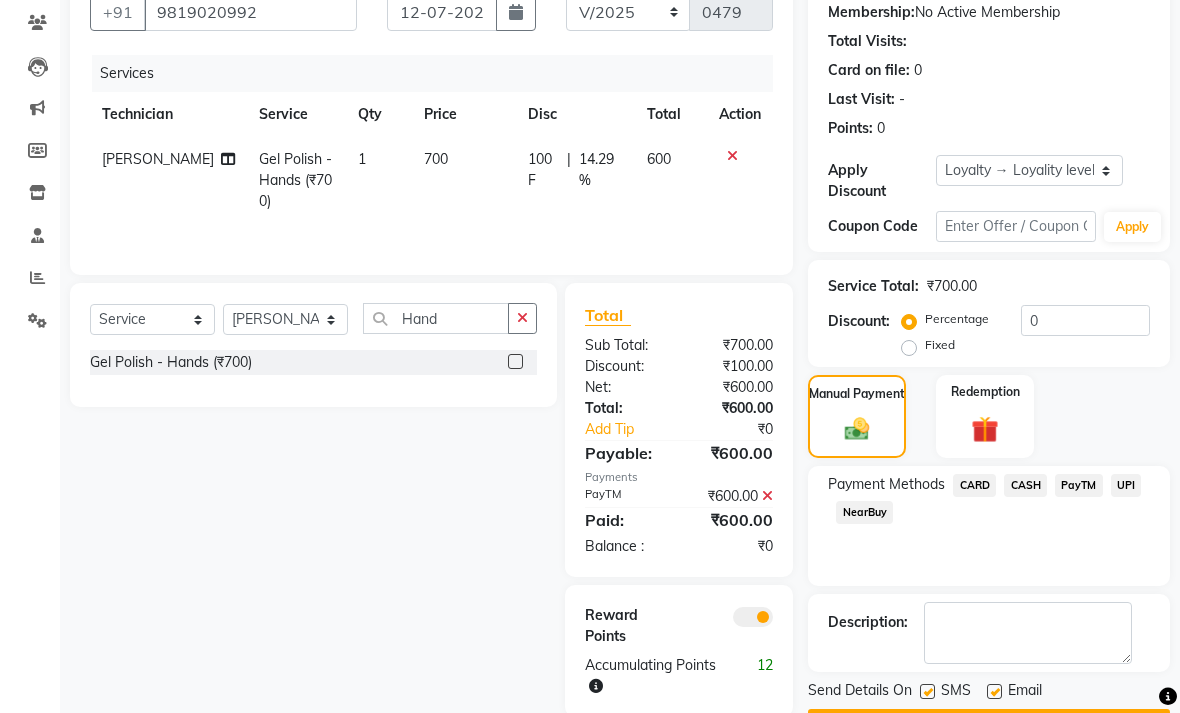 click 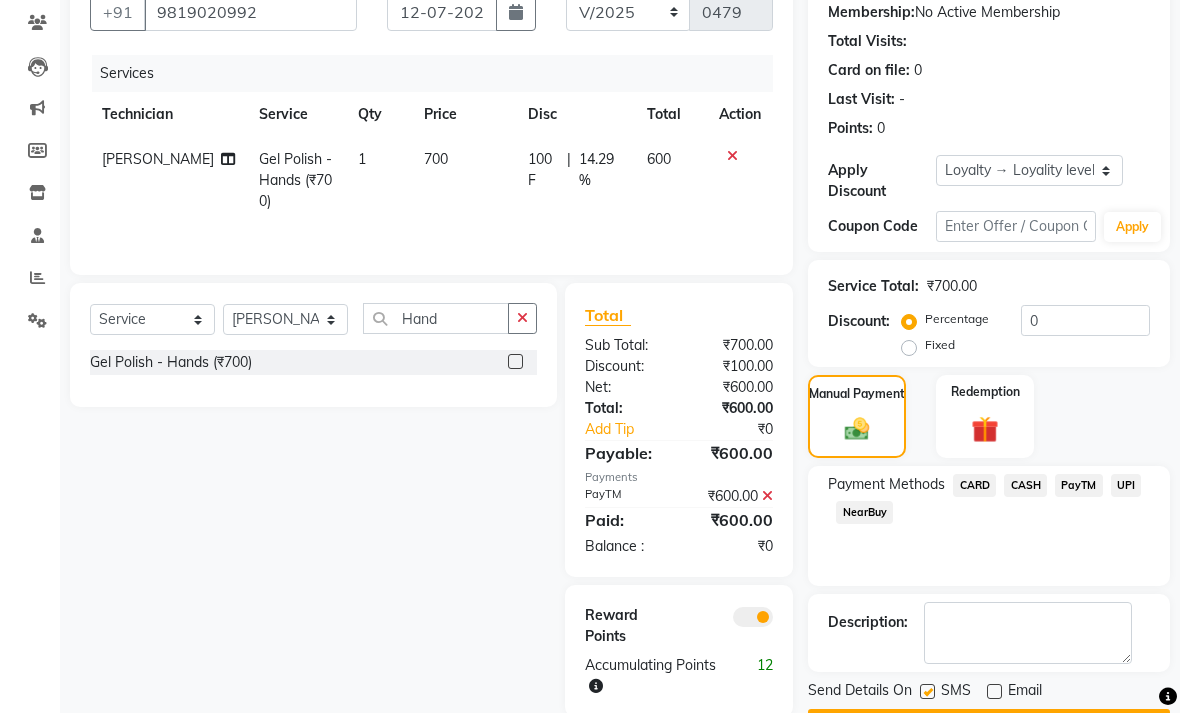 click on "Send Details On" 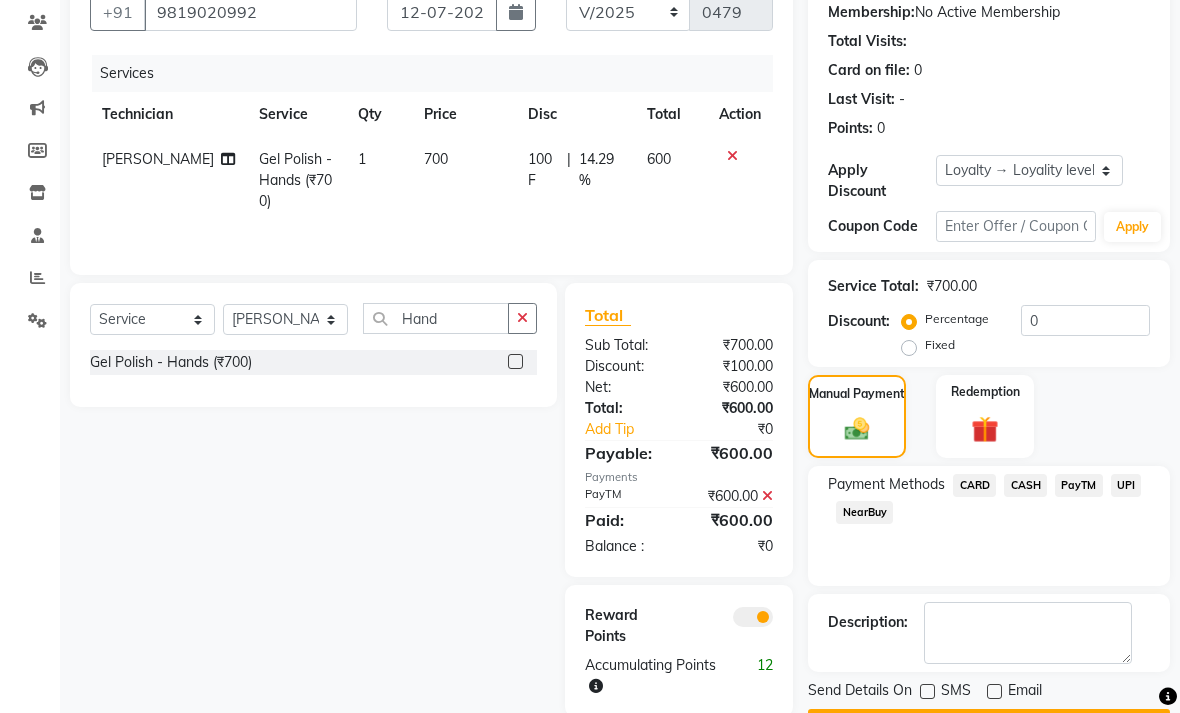 click on "Checkout" 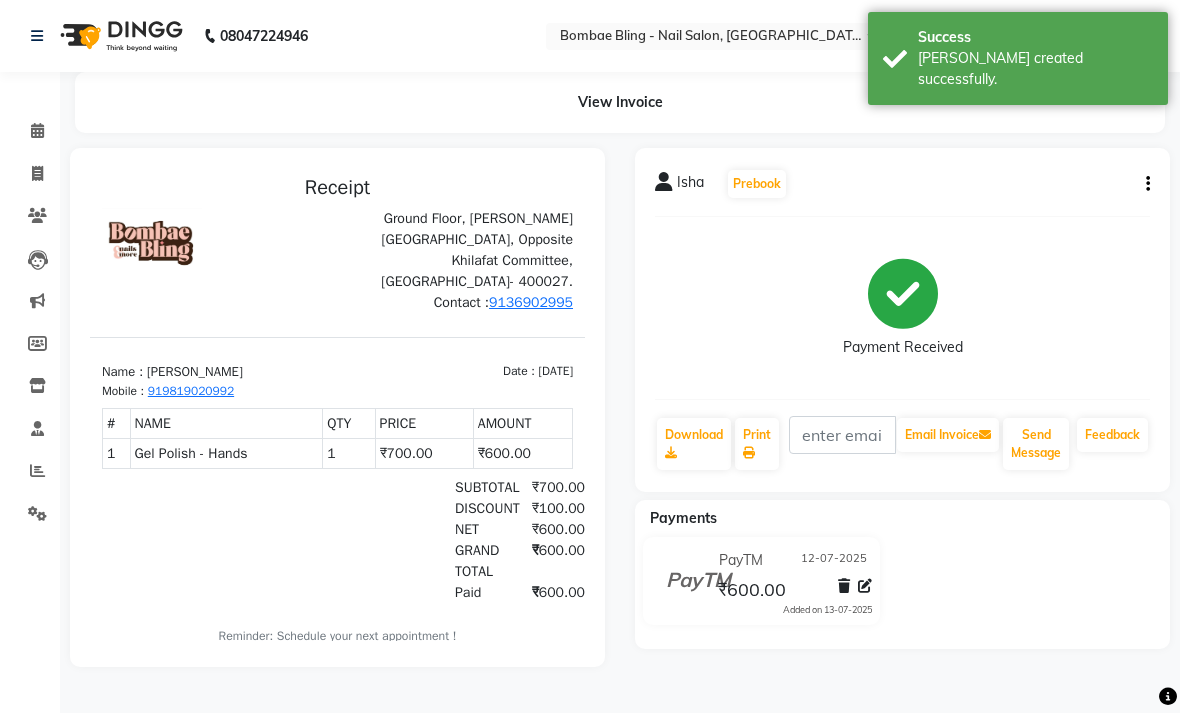scroll, scrollTop: 0, scrollLeft: 0, axis: both 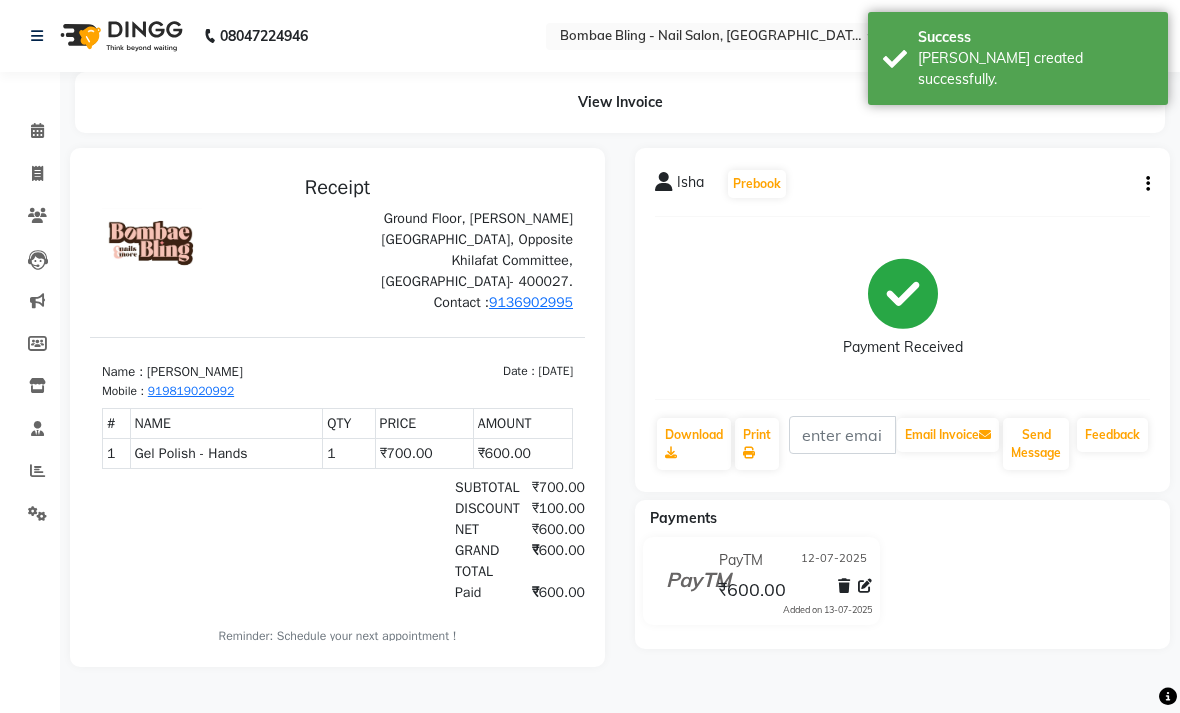 click 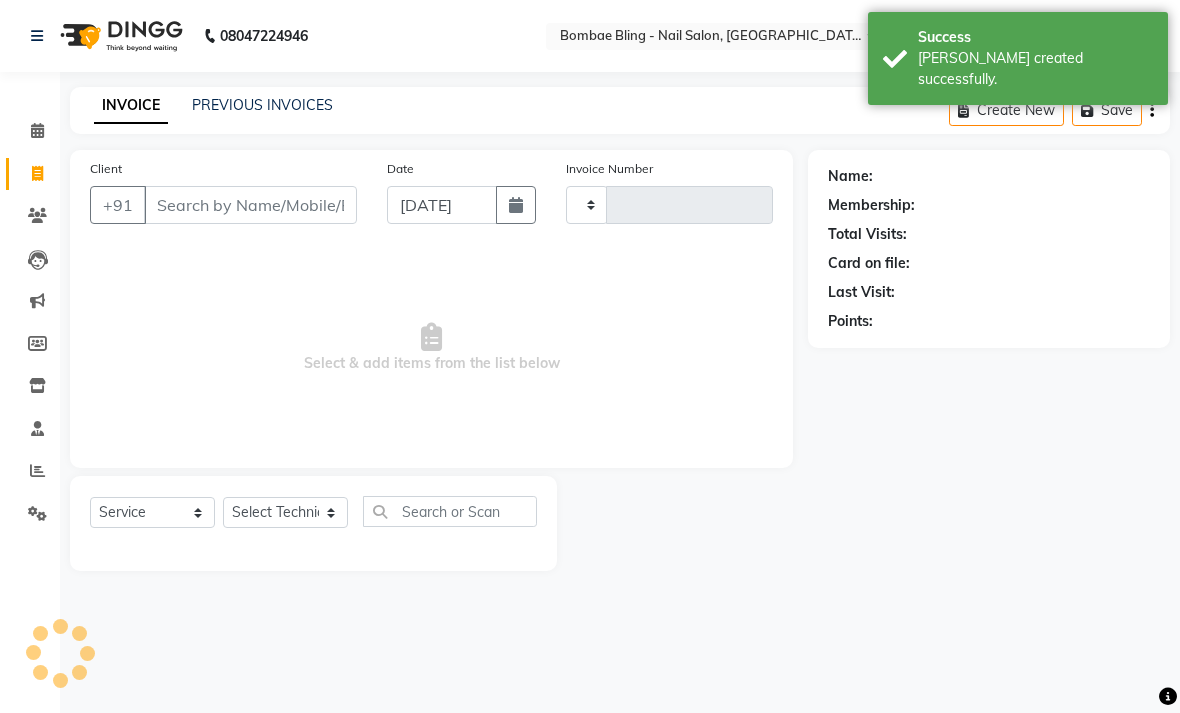 type on "0480" 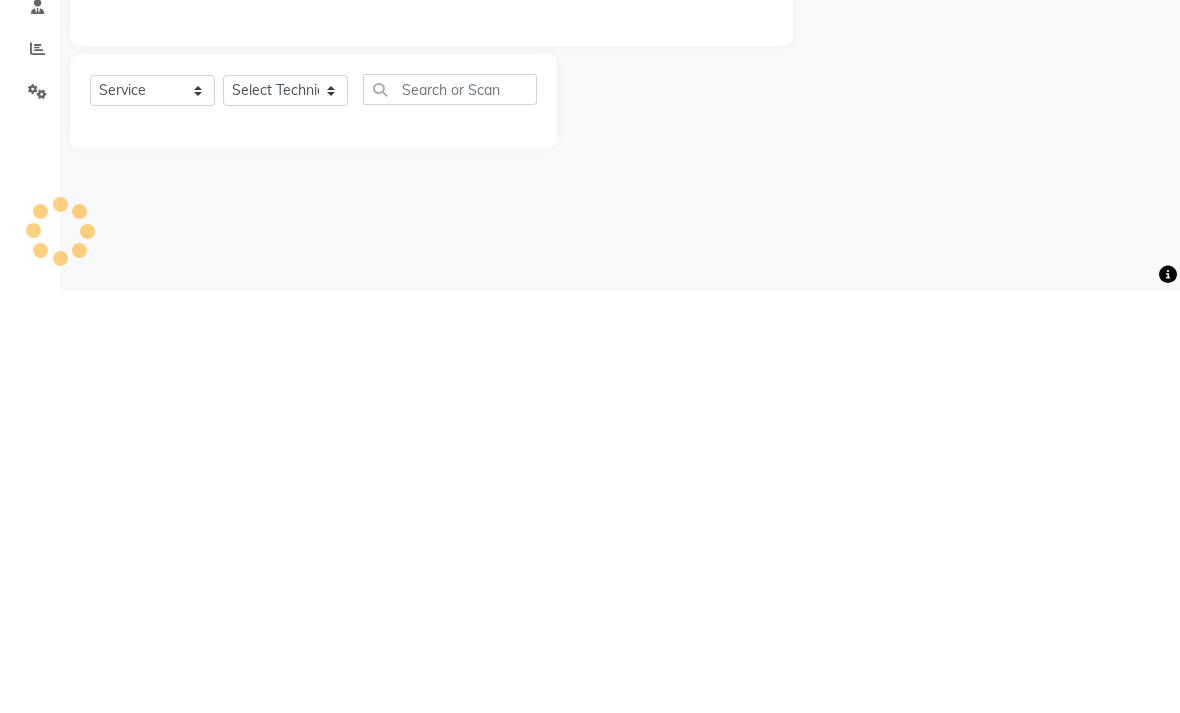 select on "912" 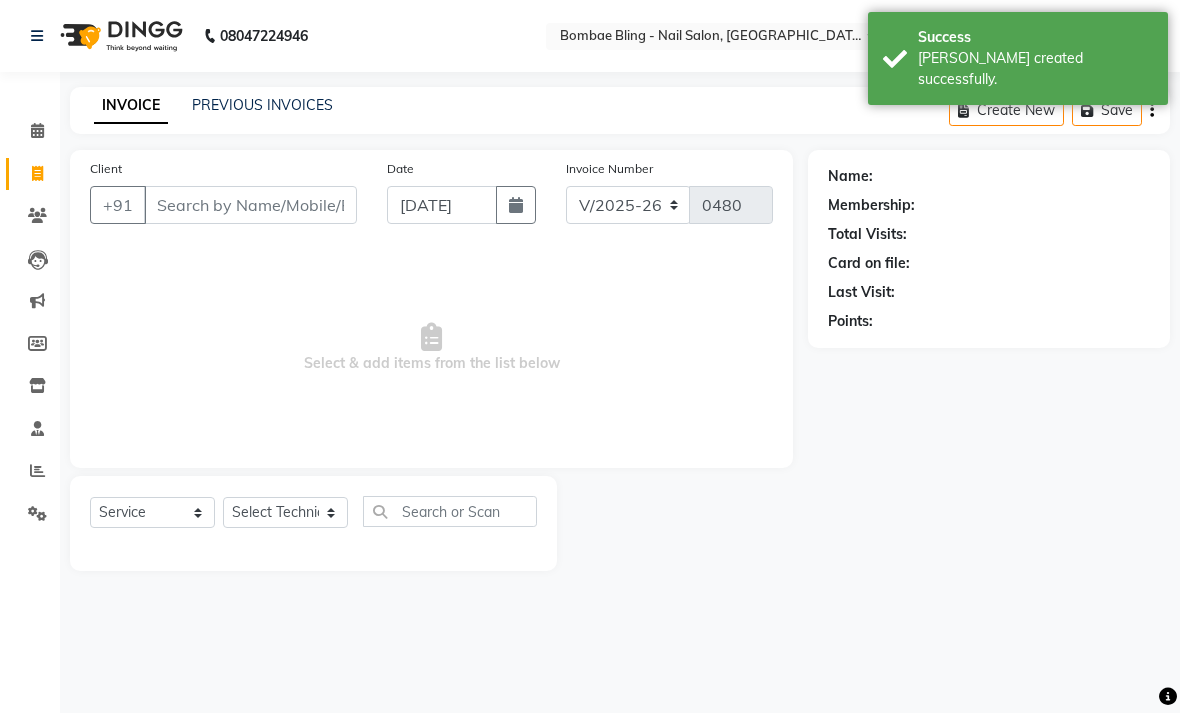 click 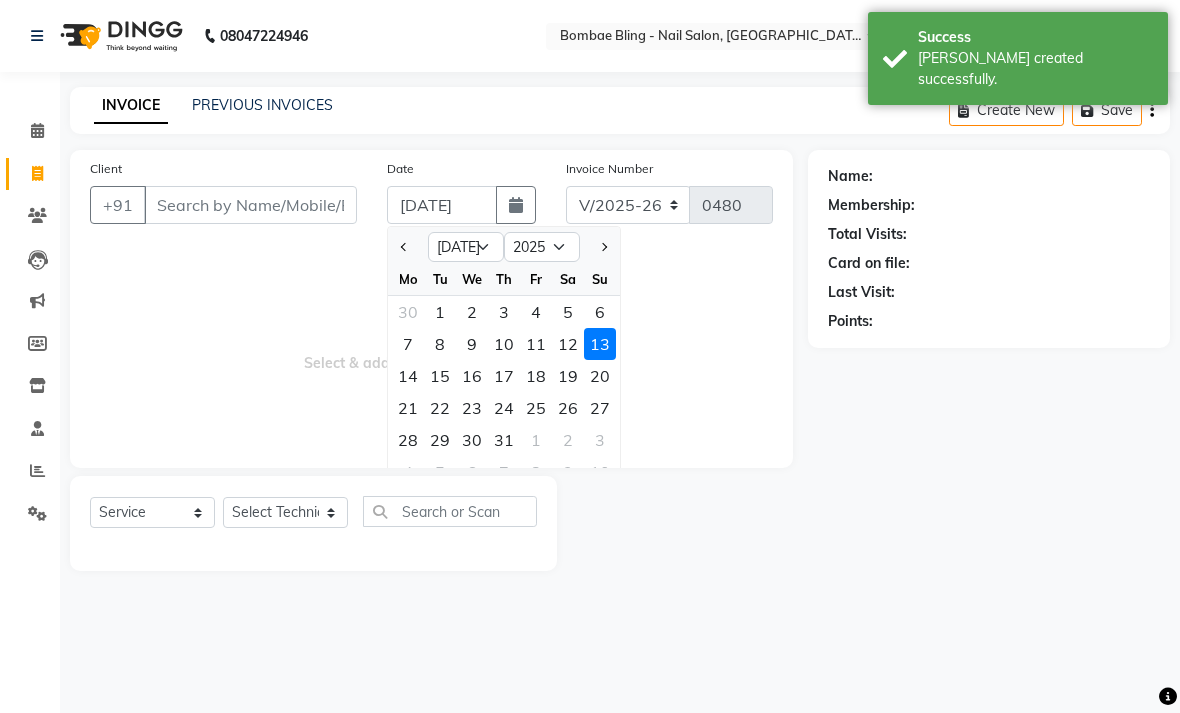 click on "12" 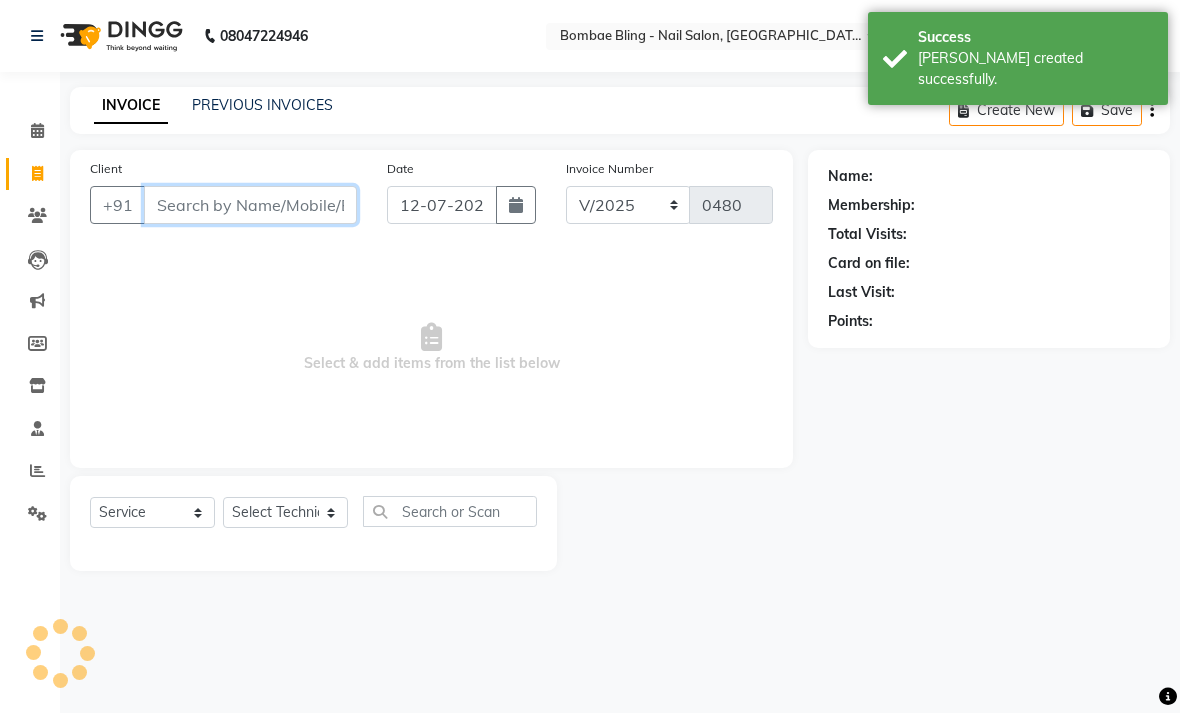 click on "Client" at bounding box center (250, 205) 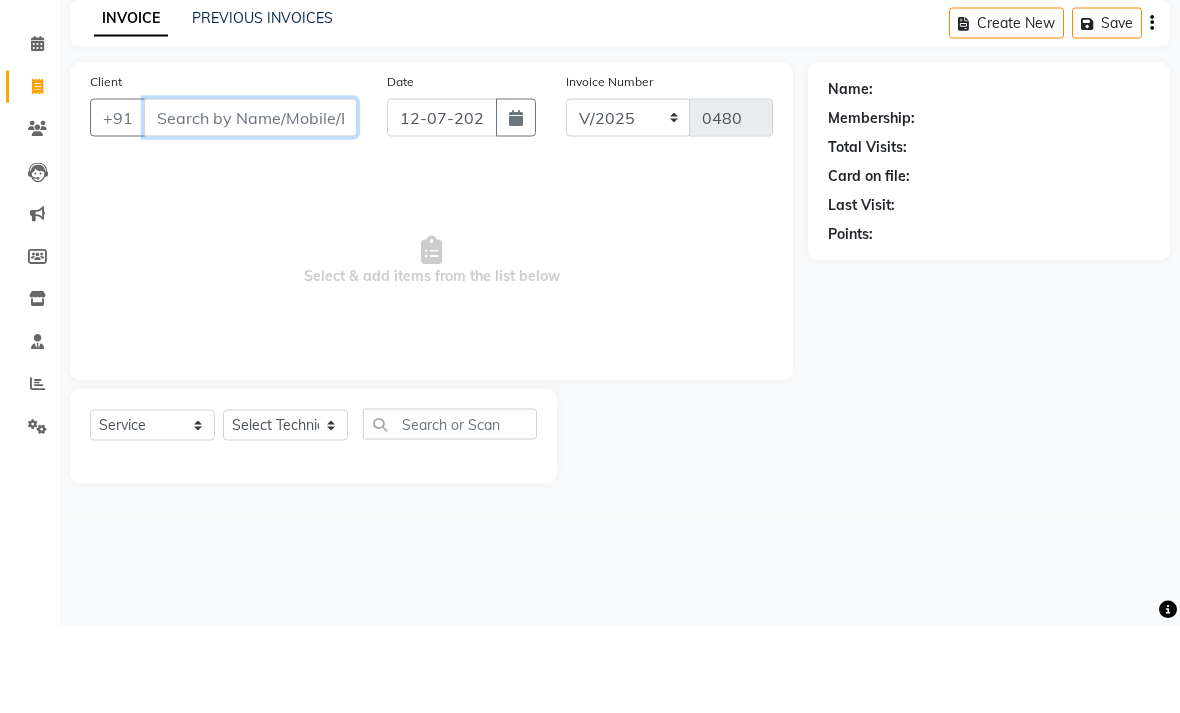 type on "9" 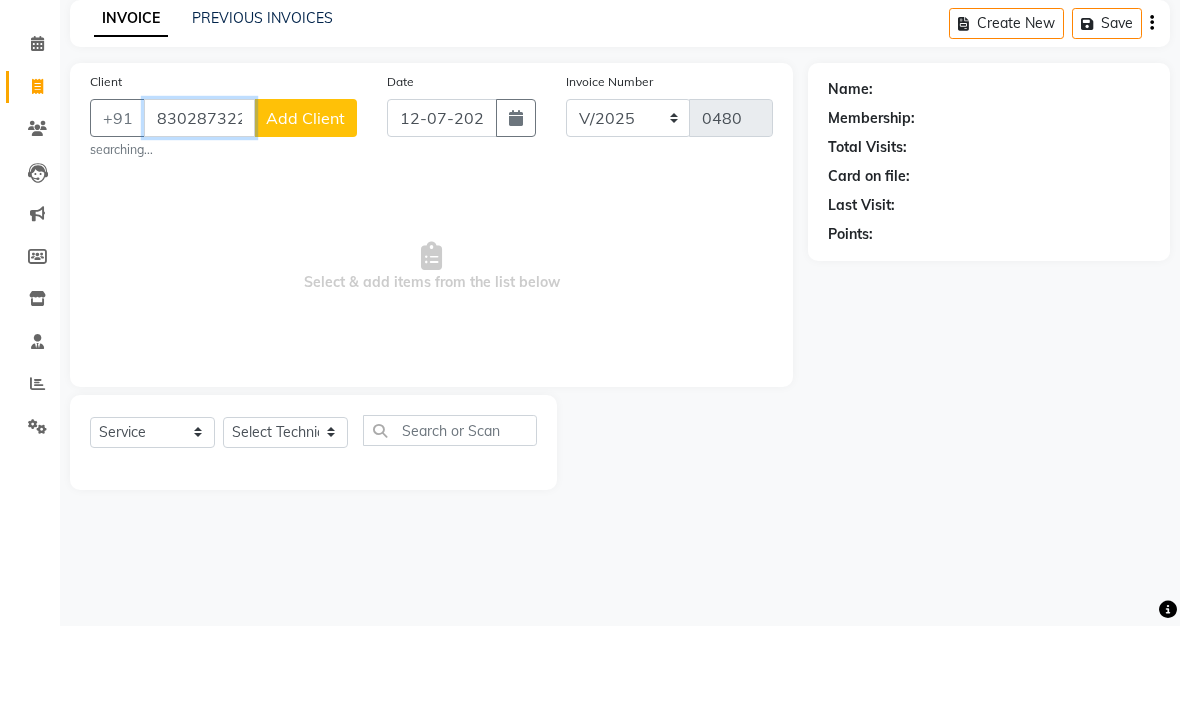 type on "8302873226" 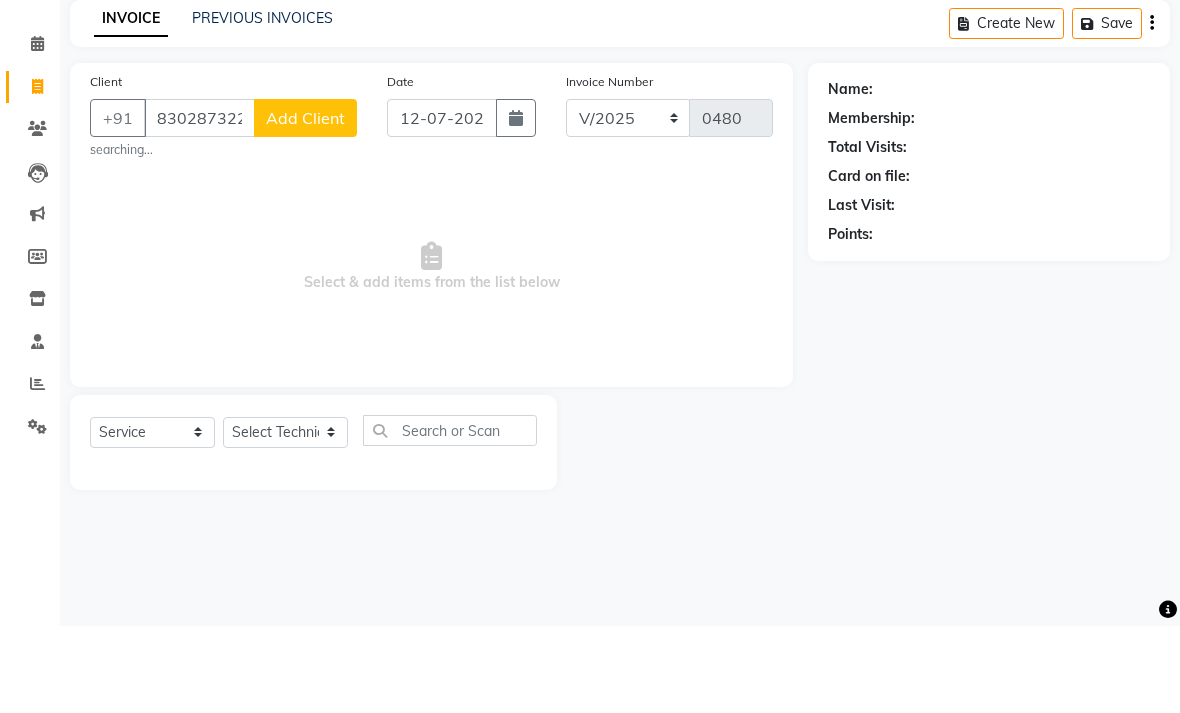 click on "Add Client" 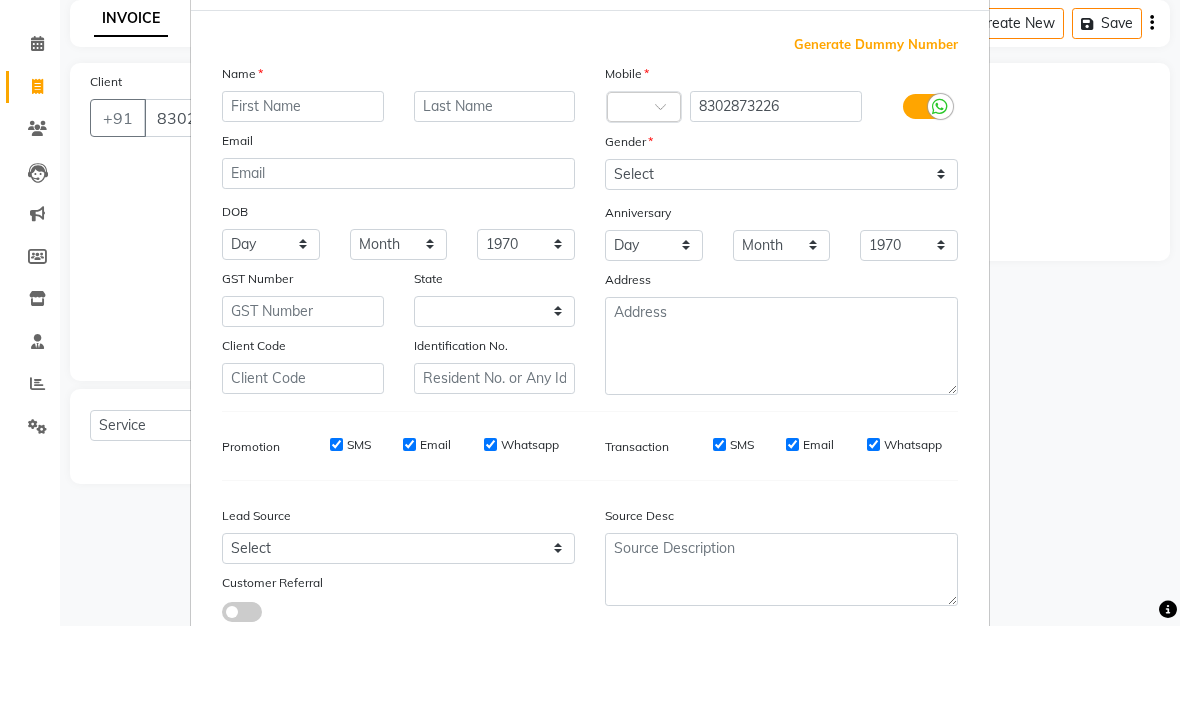 select on "22" 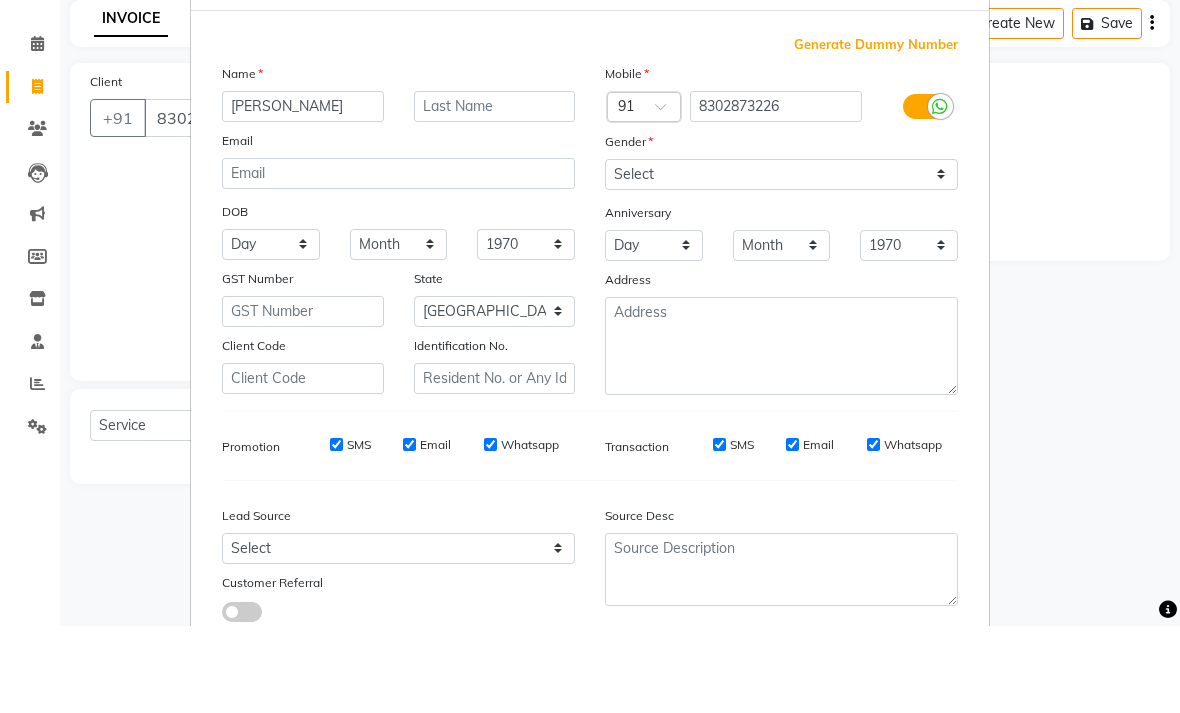 type on "[PERSON_NAME]" 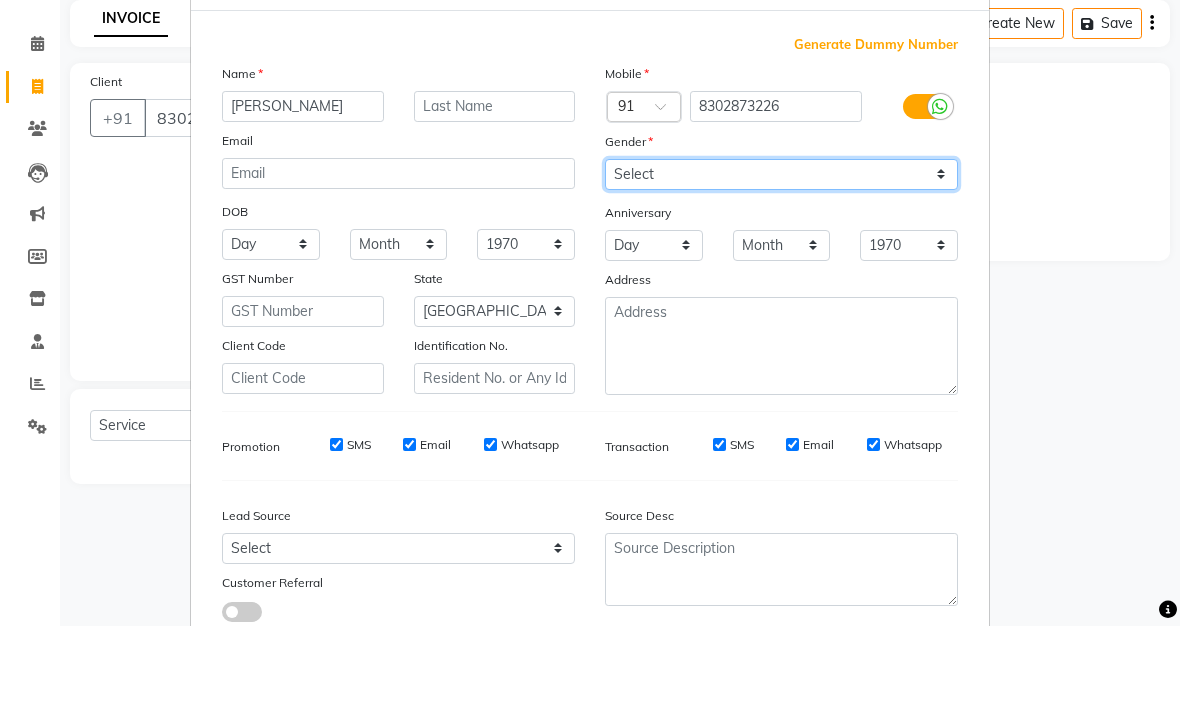 click on "Select [DEMOGRAPHIC_DATA] [DEMOGRAPHIC_DATA] Other Prefer Not To Say" at bounding box center (781, 261) 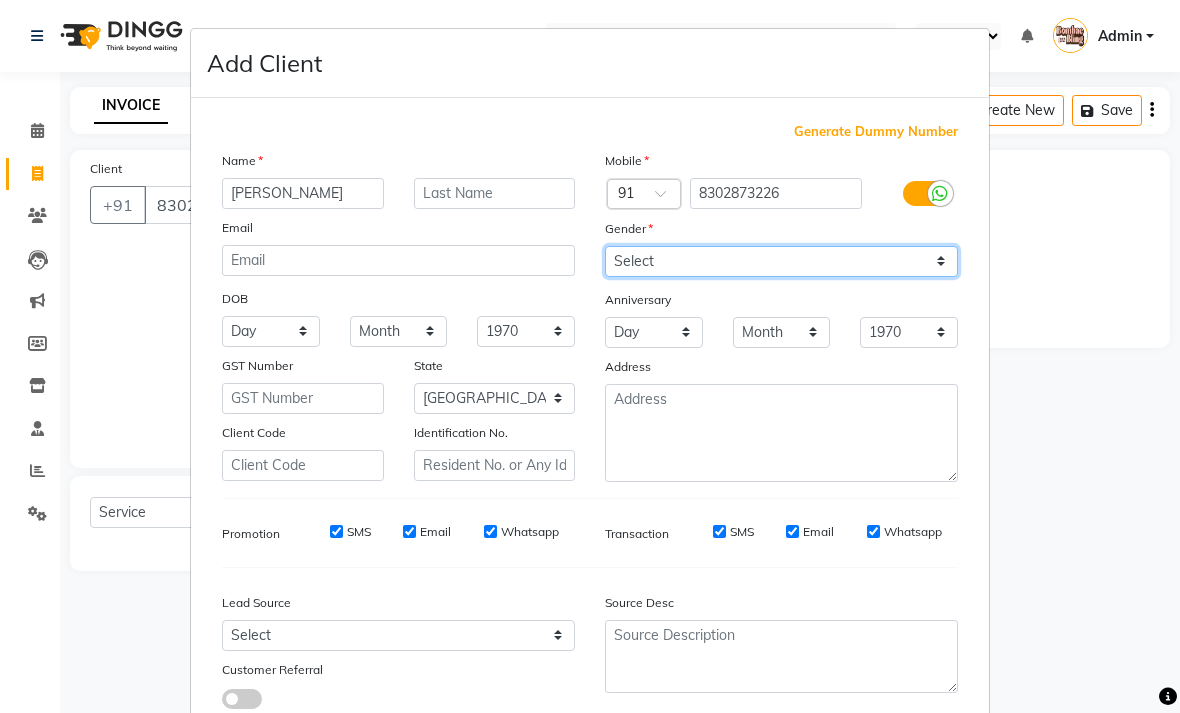 select on "[DEMOGRAPHIC_DATA]" 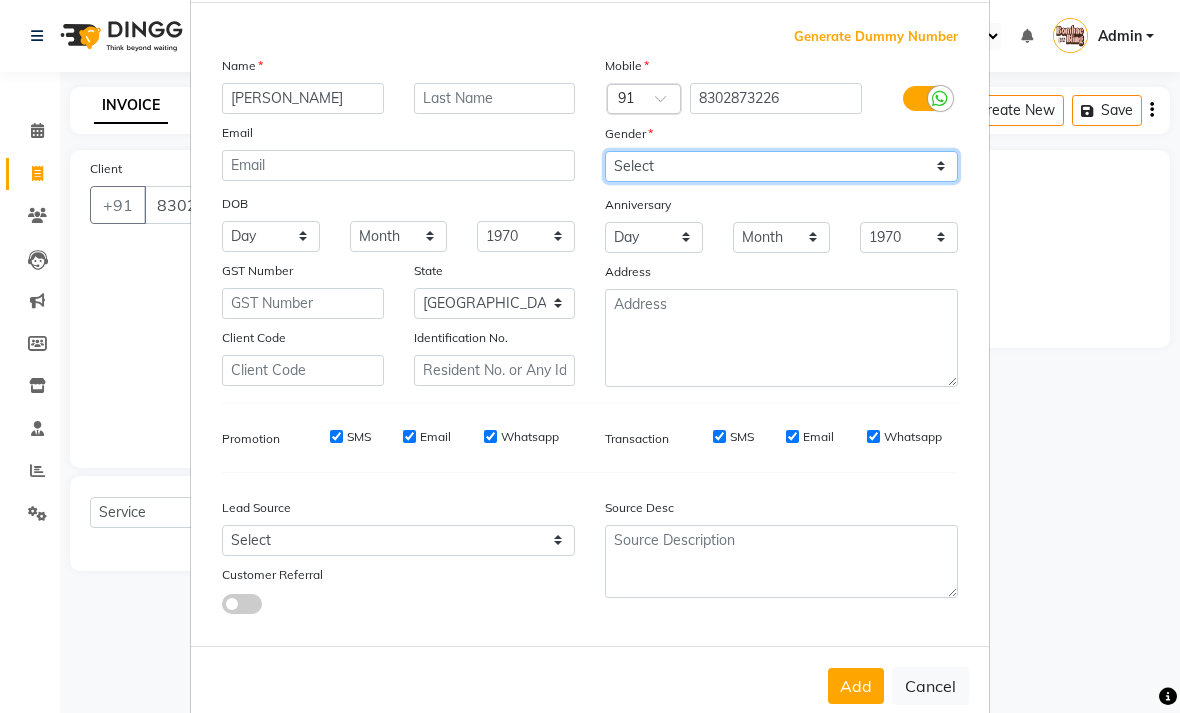 scroll, scrollTop: 118, scrollLeft: 0, axis: vertical 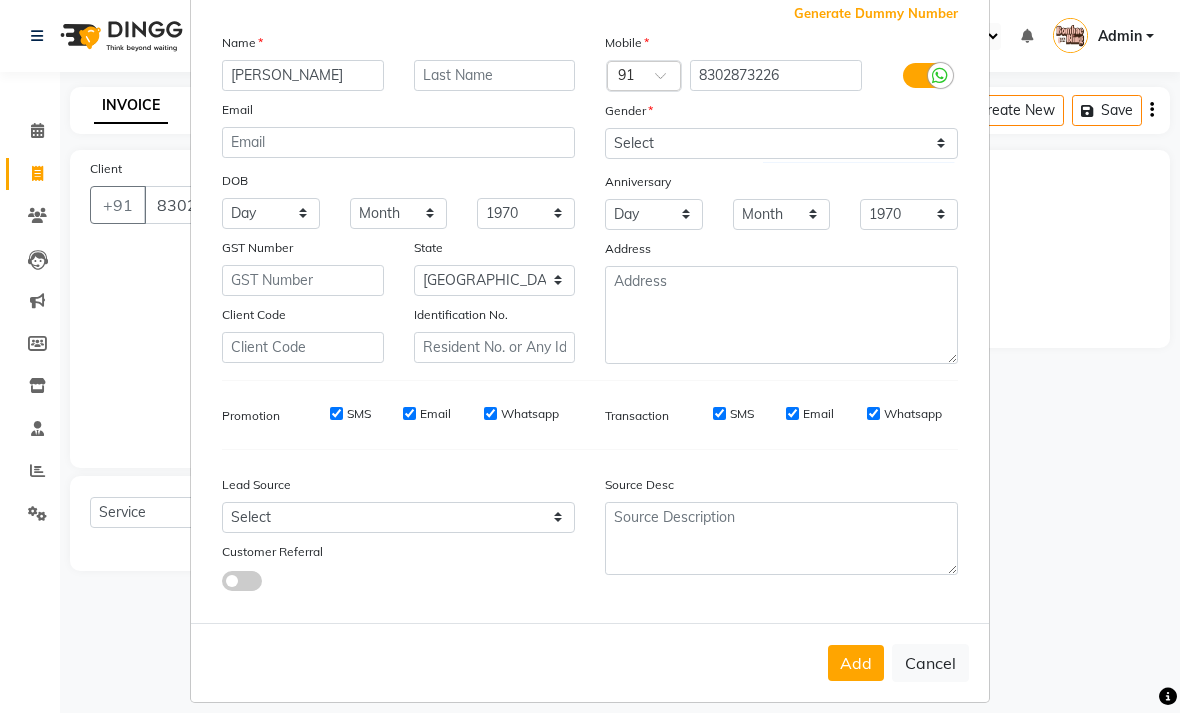 click on "Add" at bounding box center [856, 663] 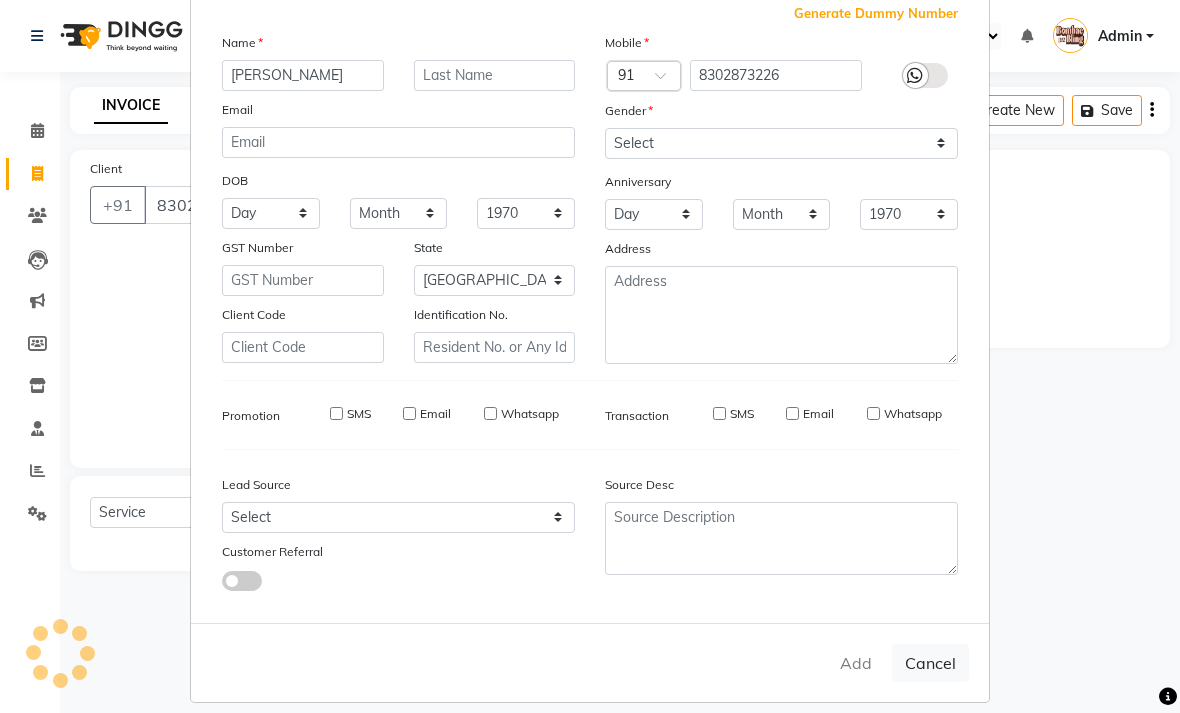 type 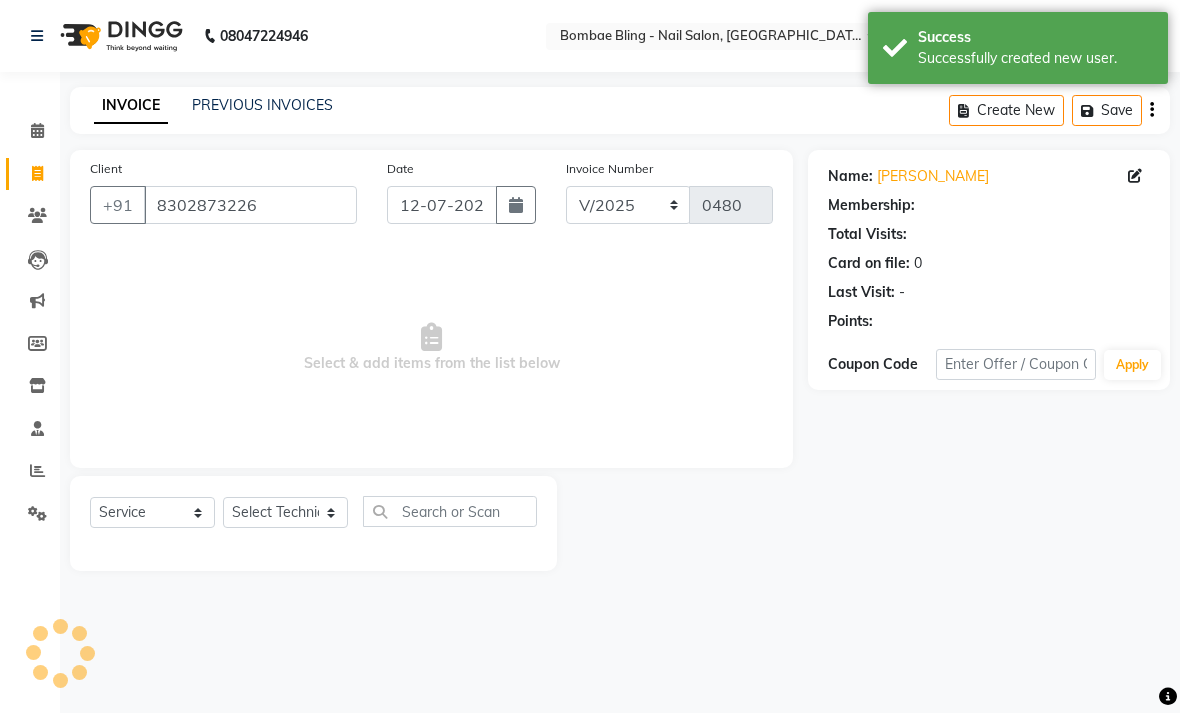 select on "1: Object" 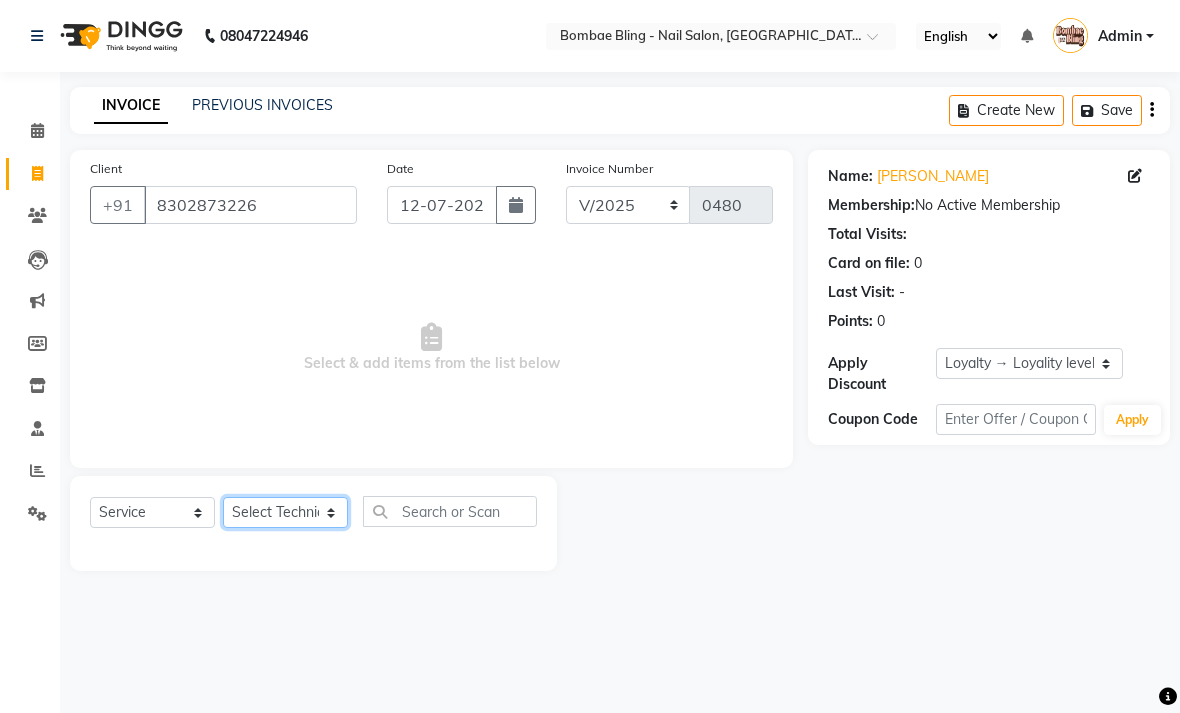 click on "Select Technician [PERSON_NAME] [PERSON_NAME] Front Desk Jyoti Kajal [PERSON_NAME] pei [PERSON_NAME] [PERSON_NAME]" 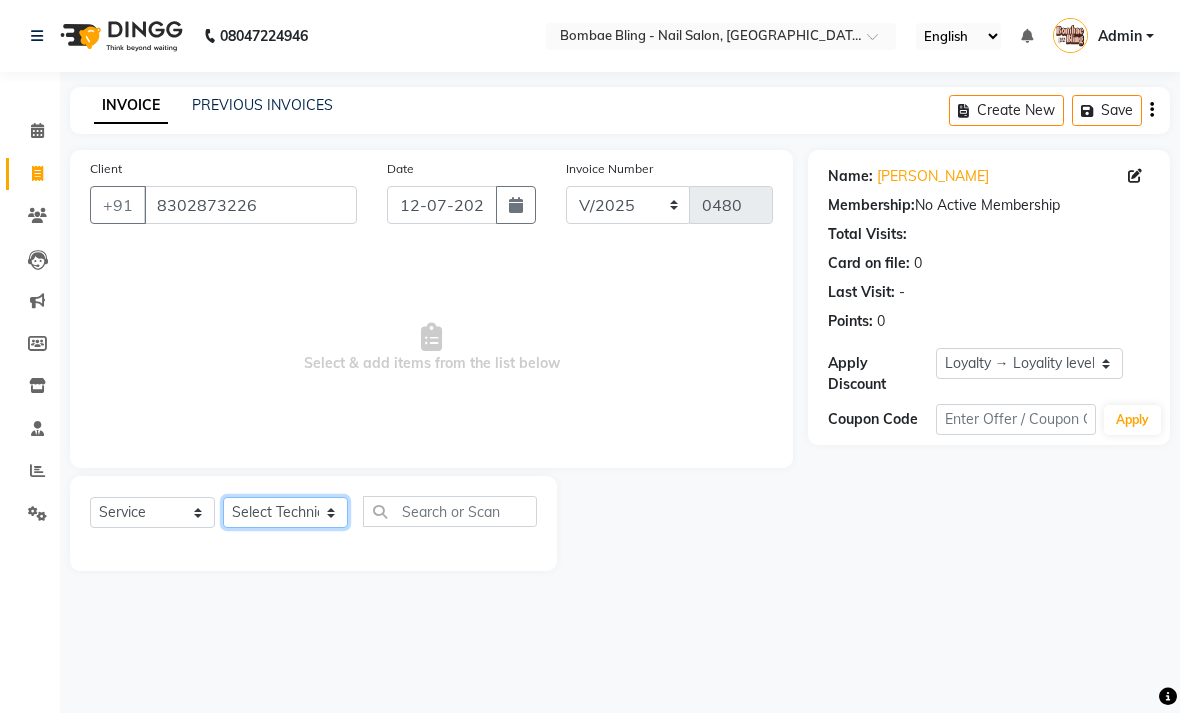 select on "85165" 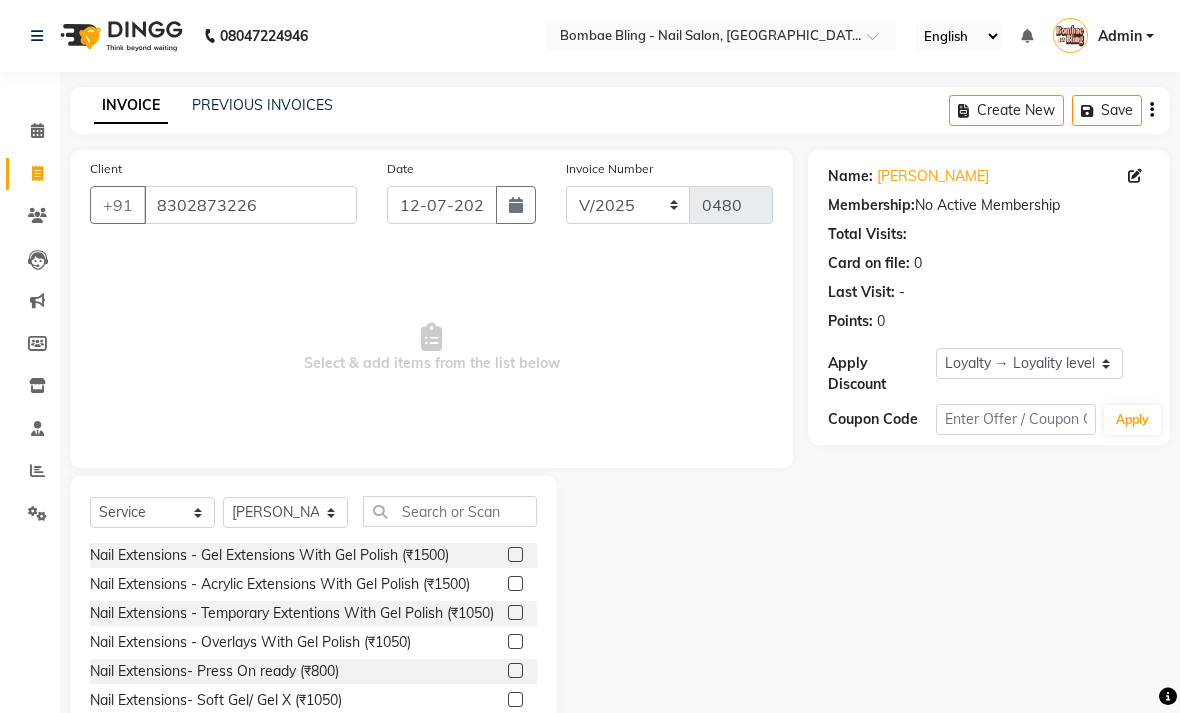 click on "Nail Extensions  -  Acrylic Extensions With Gel Polish (₹1500)" 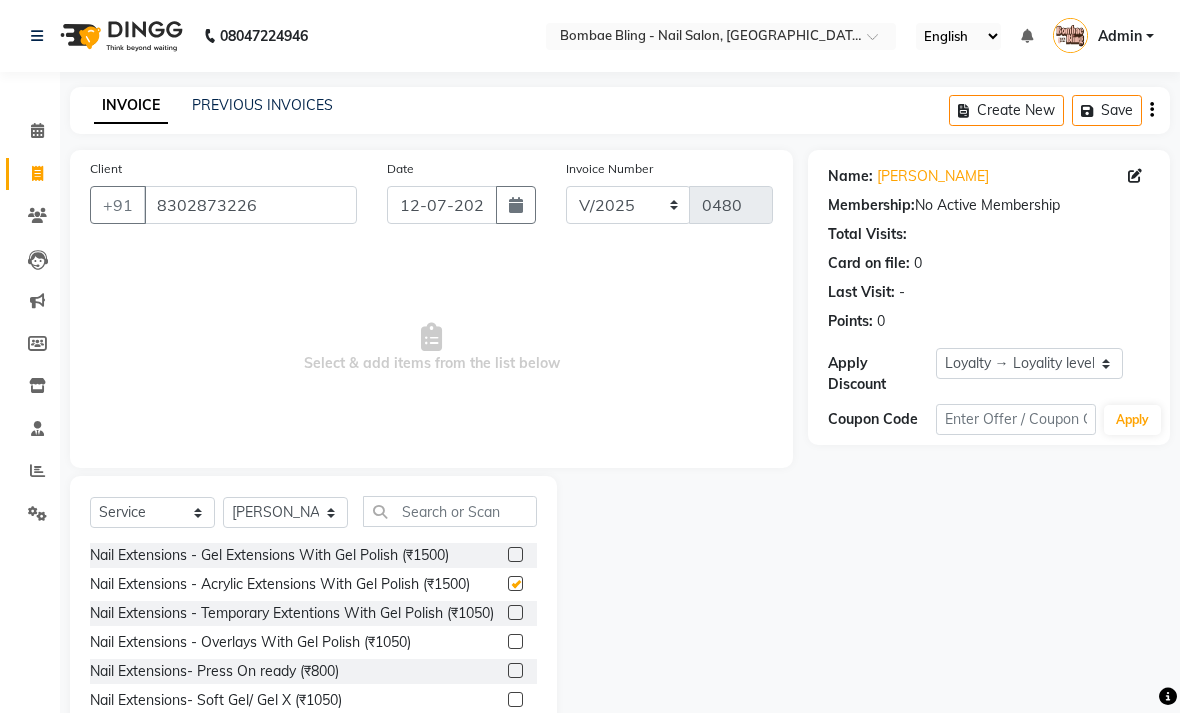 checkbox on "false" 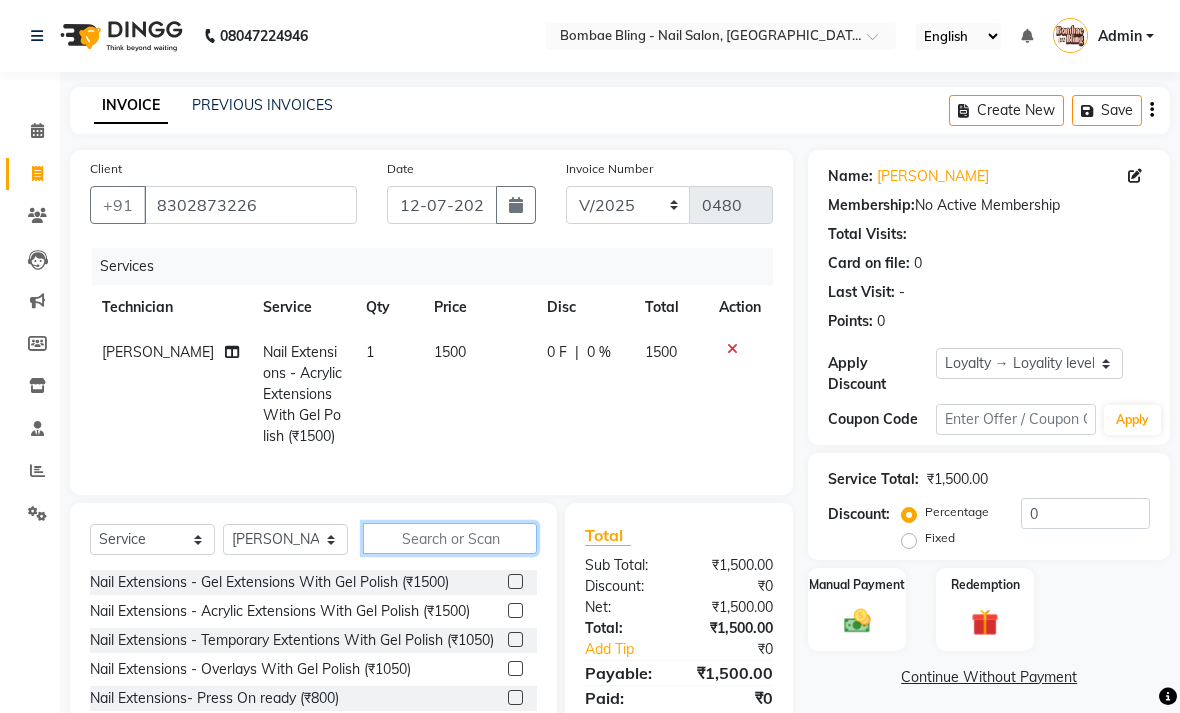 click 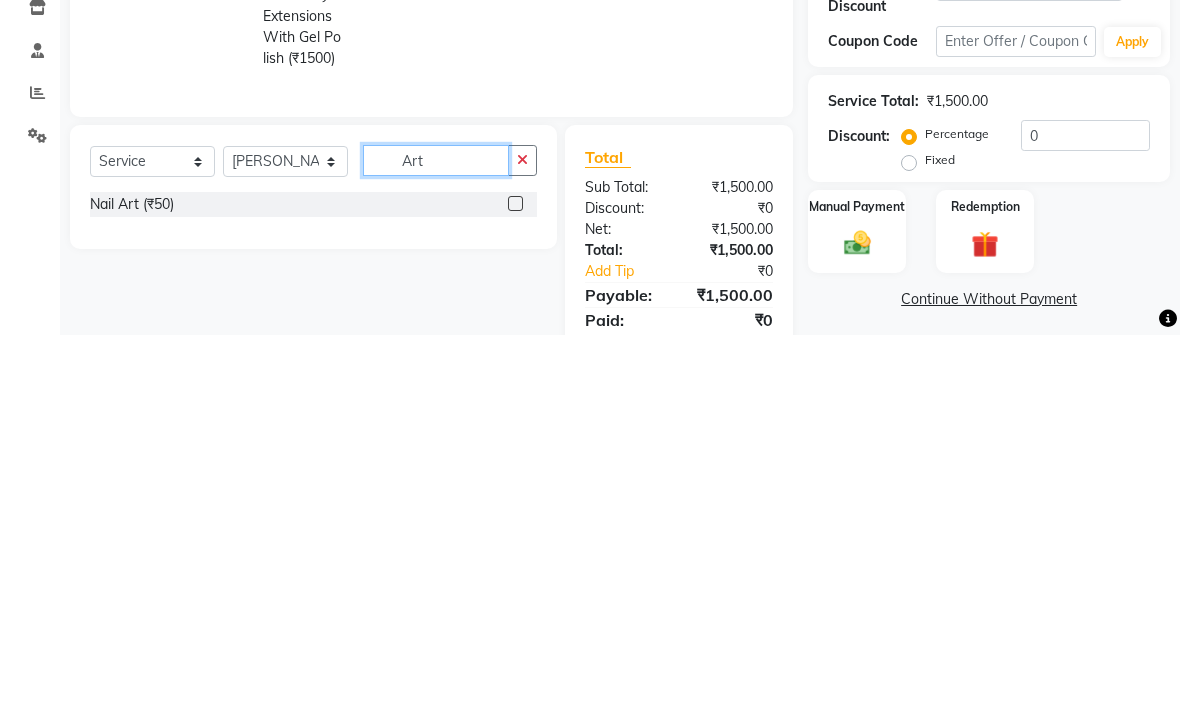 type on "Art" 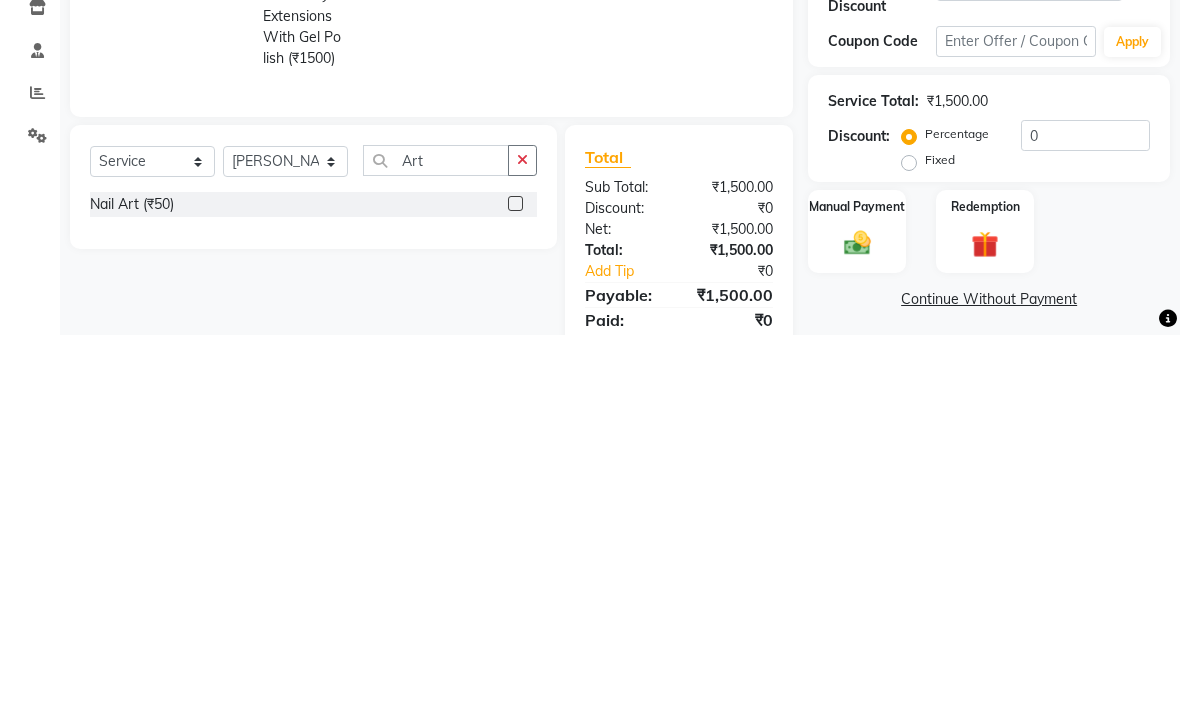 click on "Total" 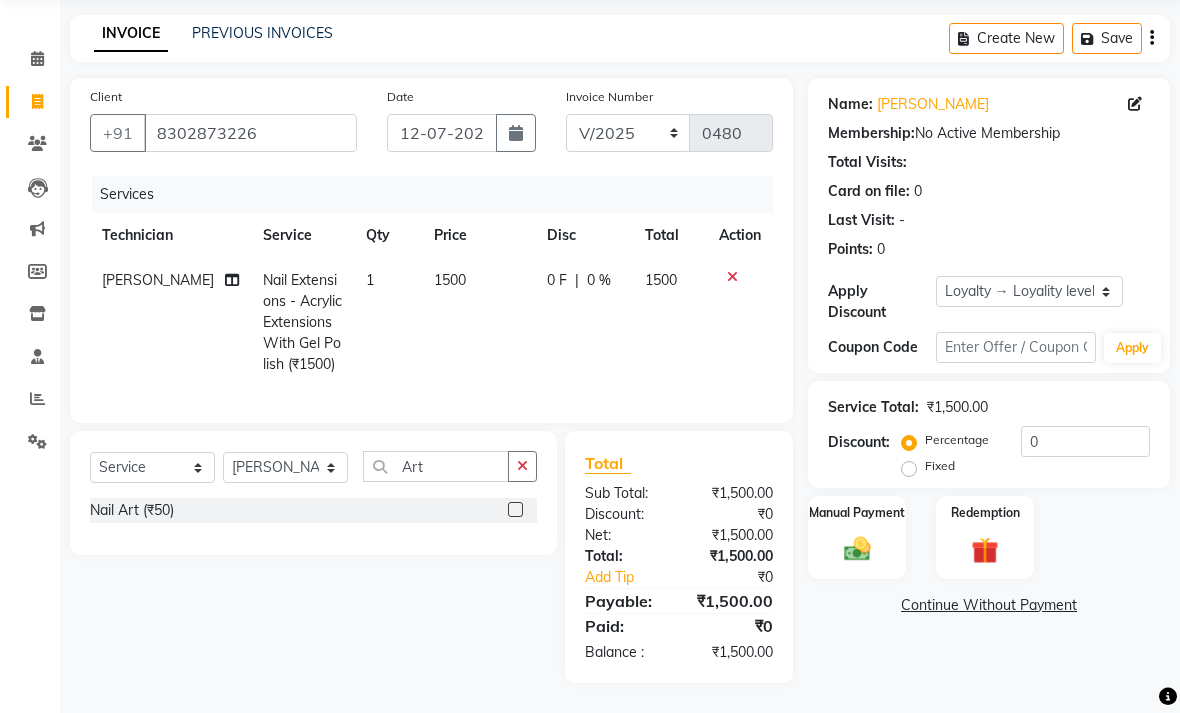 click 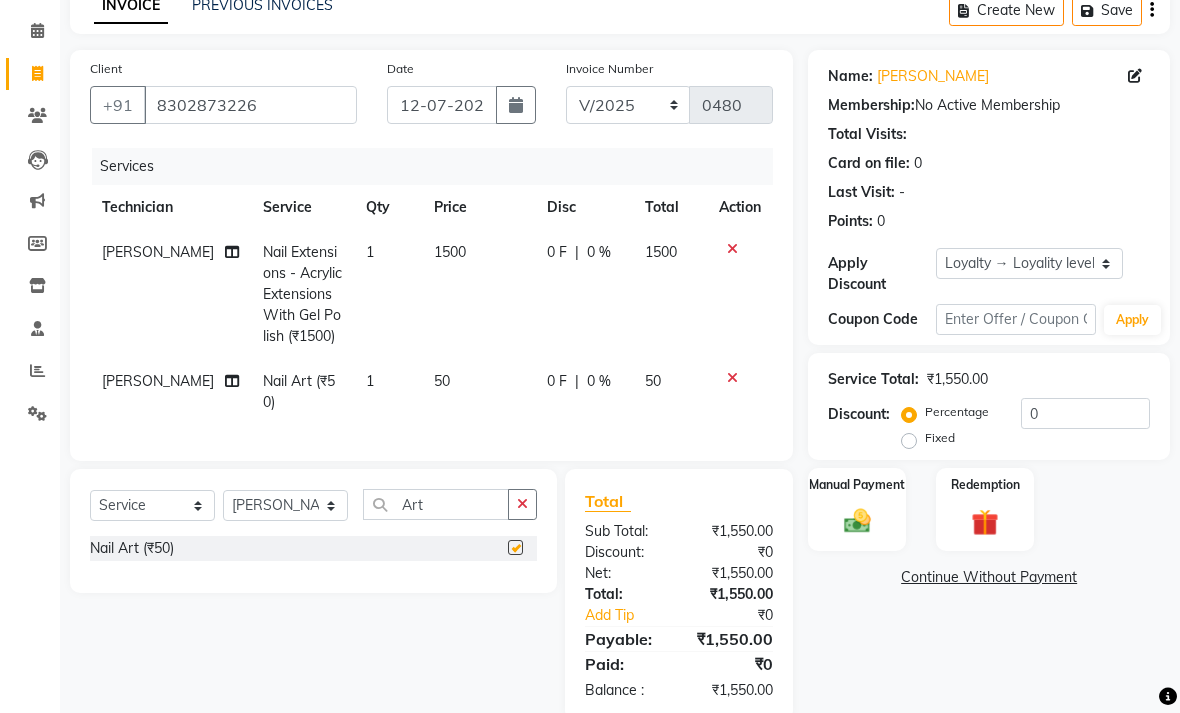 checkbox on "false" 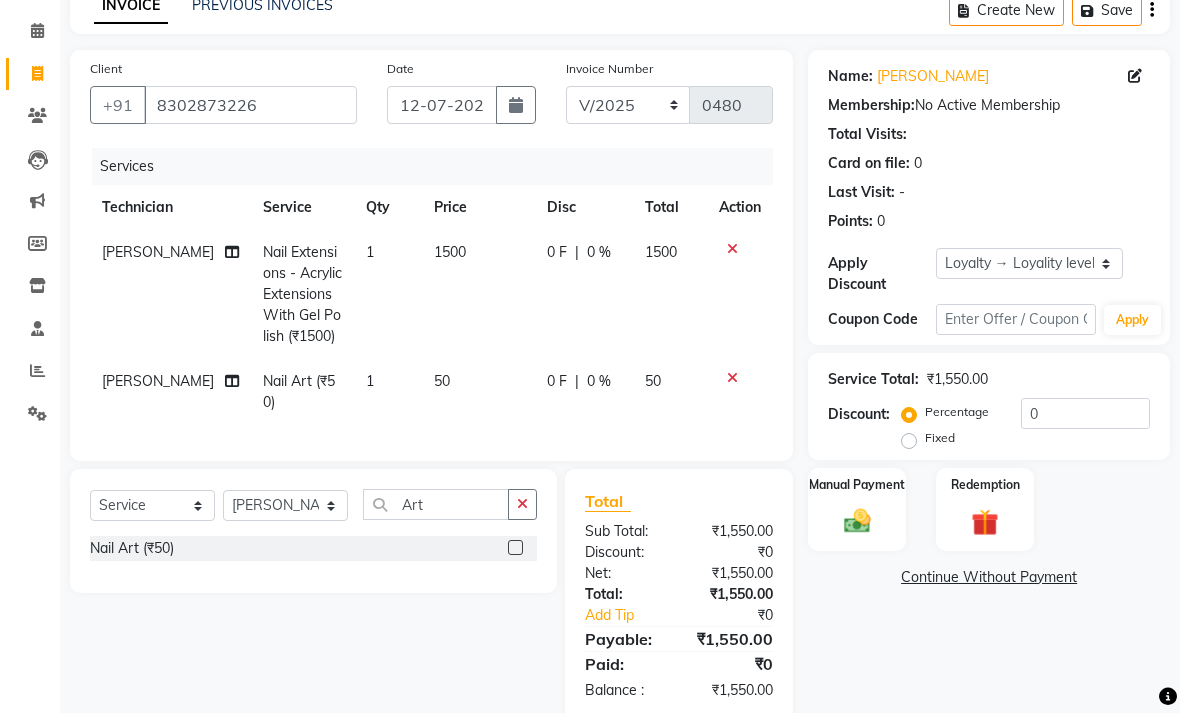 click on "50" 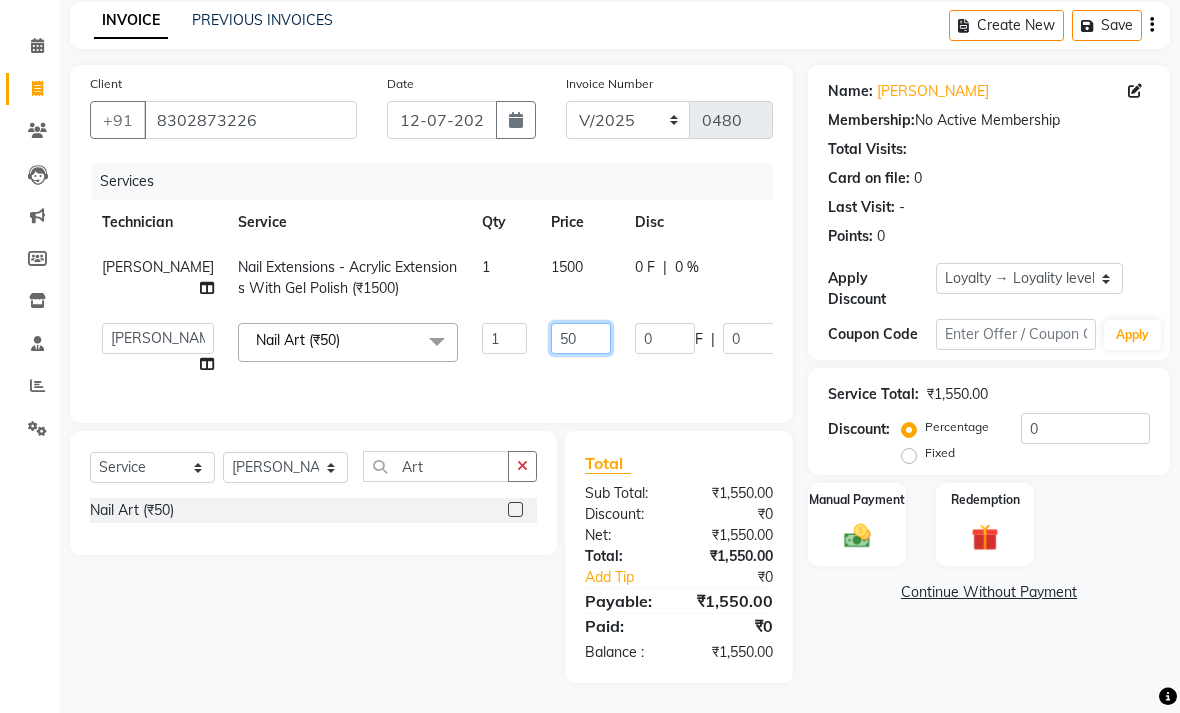 click on "50" 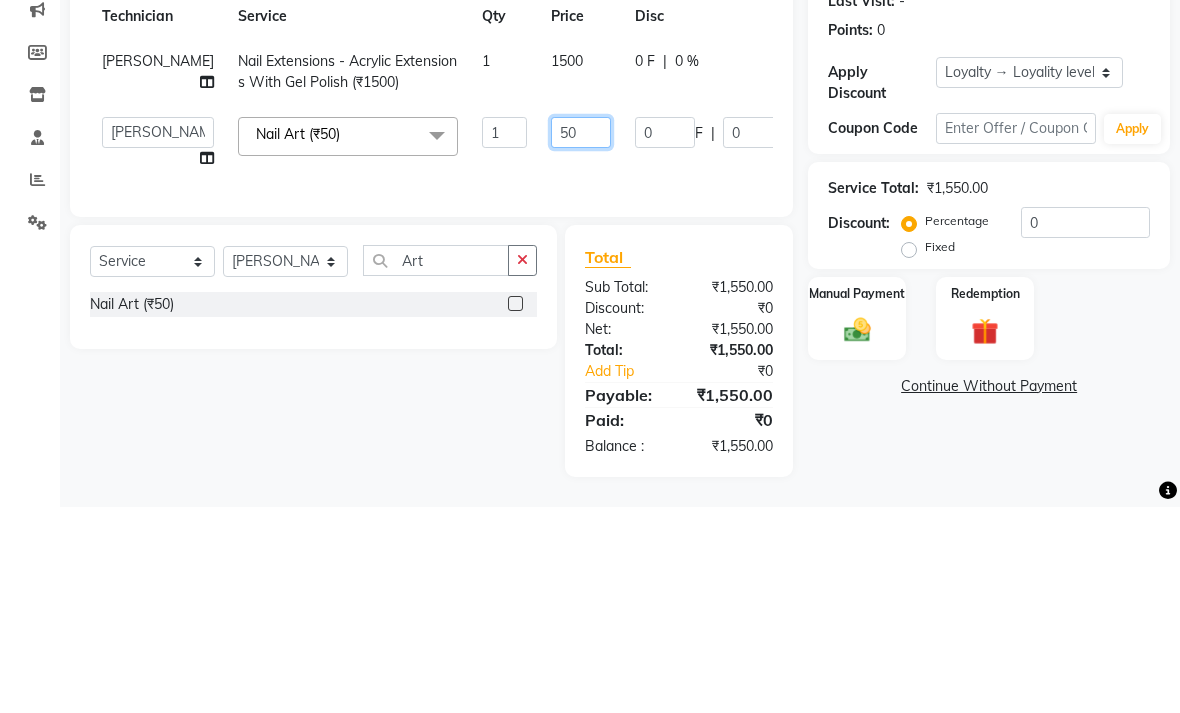 type on "500" 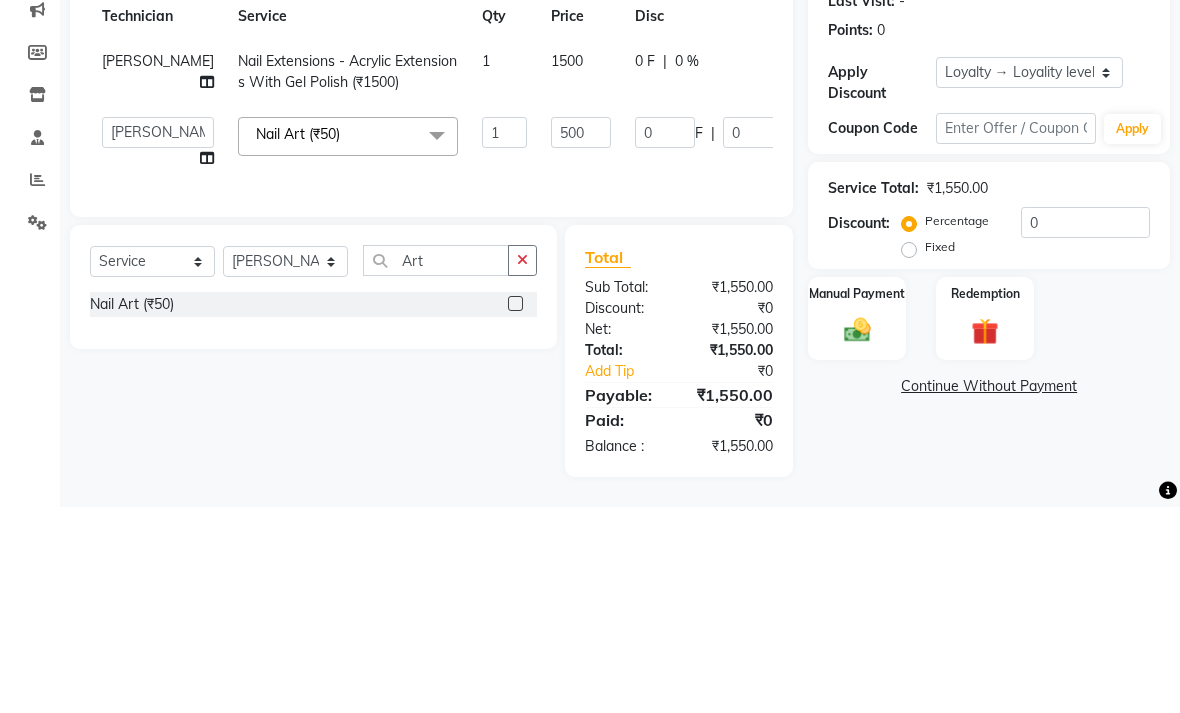 click on "Client [PHONE_NUMBER] Date [DATE] Invoice Number V/2025 V/[PHONE_NUMBER] Services Technician Service Qty Price Disc Total Action [PERSON_NAME] Nail Extensions  -  Acrylic Extensions With Gel Polish (₹1500) 1 1500 0 F | 0 % 1500  [PERSON_NAME]   [PERSON_NAME]   Front Desk   Jyoti   Kajal   [PERSON_NAME] pei   [PERSON_NAME]   [PERSON_NAME]    Vikas  Nail Art (₹50)  x Nail Extensions  -  Gel Extensions With Gel Polish (₹1500) Nail Extensions  -  Acrylic Extensions With Gel Polish (₹1500) Nail Extensions  -  Temporary Extentions With Gel Polish (₹1050) Nail Extensions  -  Overlays With Gel Polish (₹1050) Nail Extensions- Press On ready (₹800) Nail Extensions- Soft Gel/ Gel X (₹1050) Nail Extensions- Press On application (₹300) Nail extensions- Nail wipes (₹100) Pedicure- Heel Peel (₹1500) Pedicure - Classic (₹680) Pedicure - Dtan (₹950) Pedicure Pack (₹200) Pedicure Spa  (₹1400) Cleanup- glow (₹1050) Cleanup- acne (₹1050) Cleanup- fruit (₹780) Cleanup- Snow White  (₹1230) Nail Art (₹50) 1" 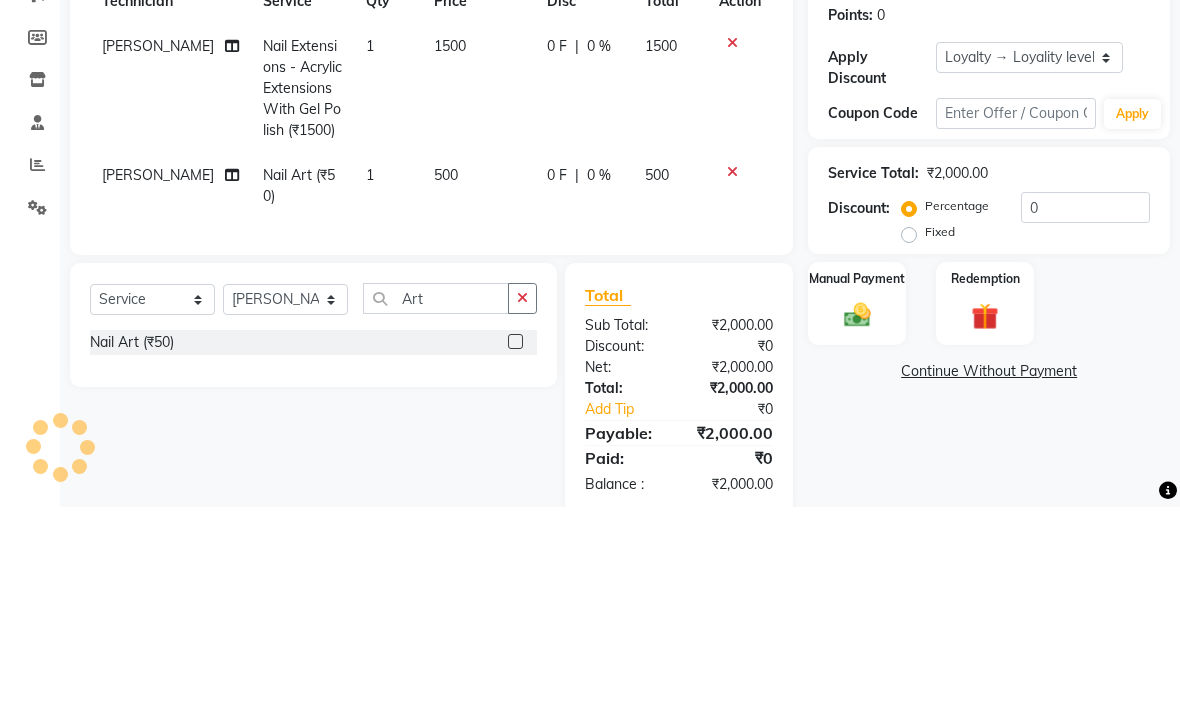 scroll, scrollTop: 113, scrollLeft: 0, axis: vertical 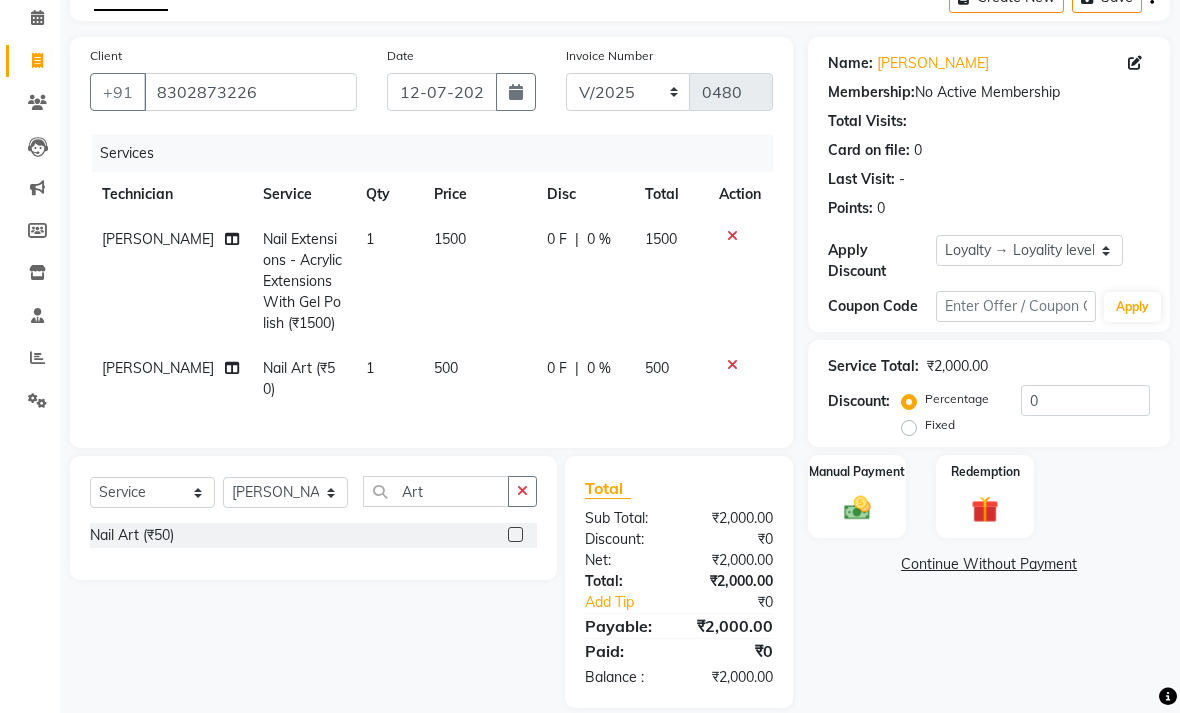 click on "0 F | 0 %" 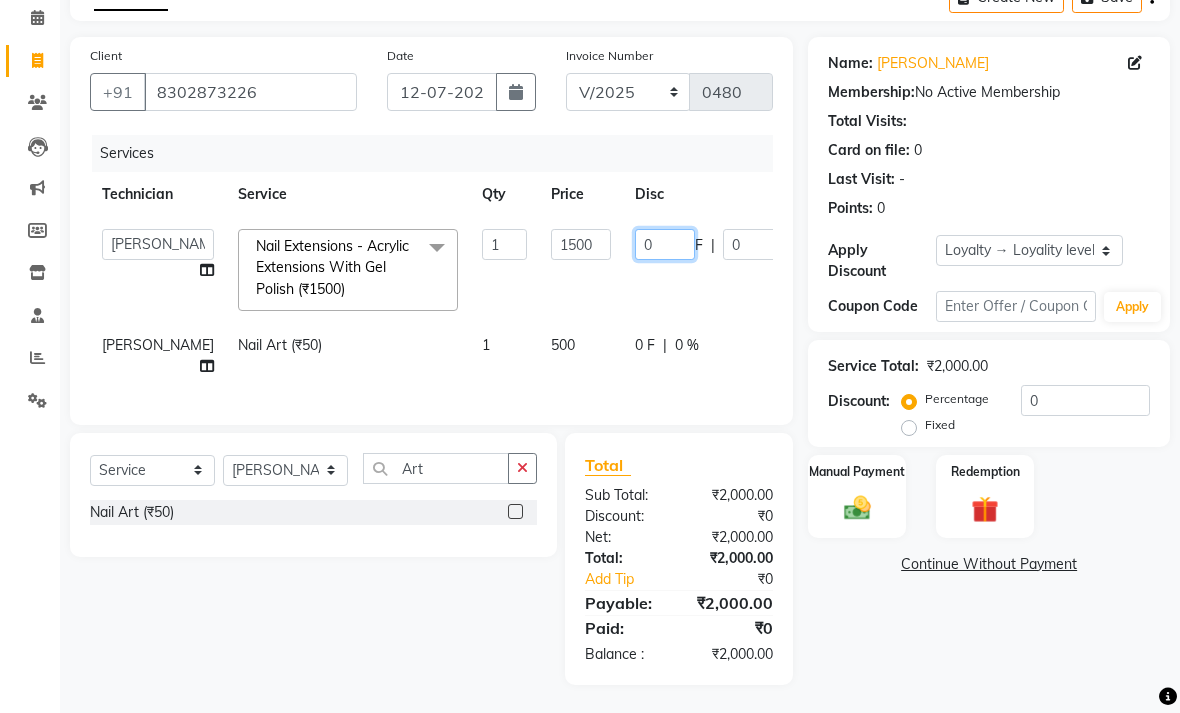 click on "0" 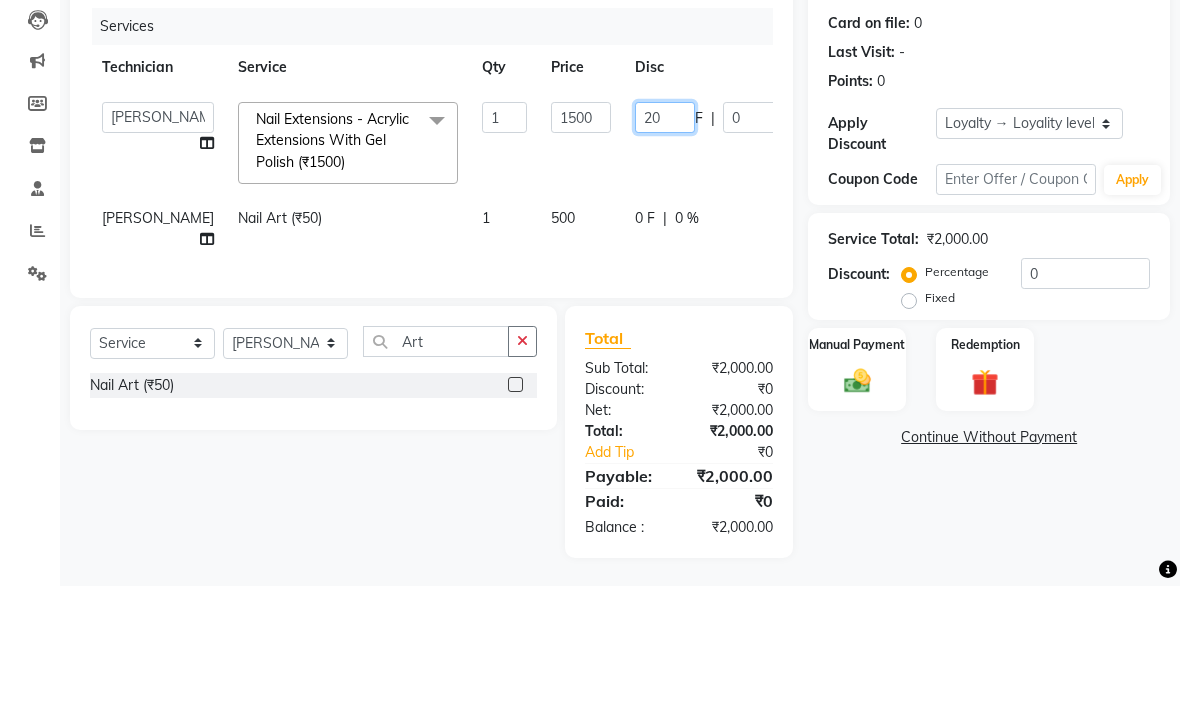 type on "200" 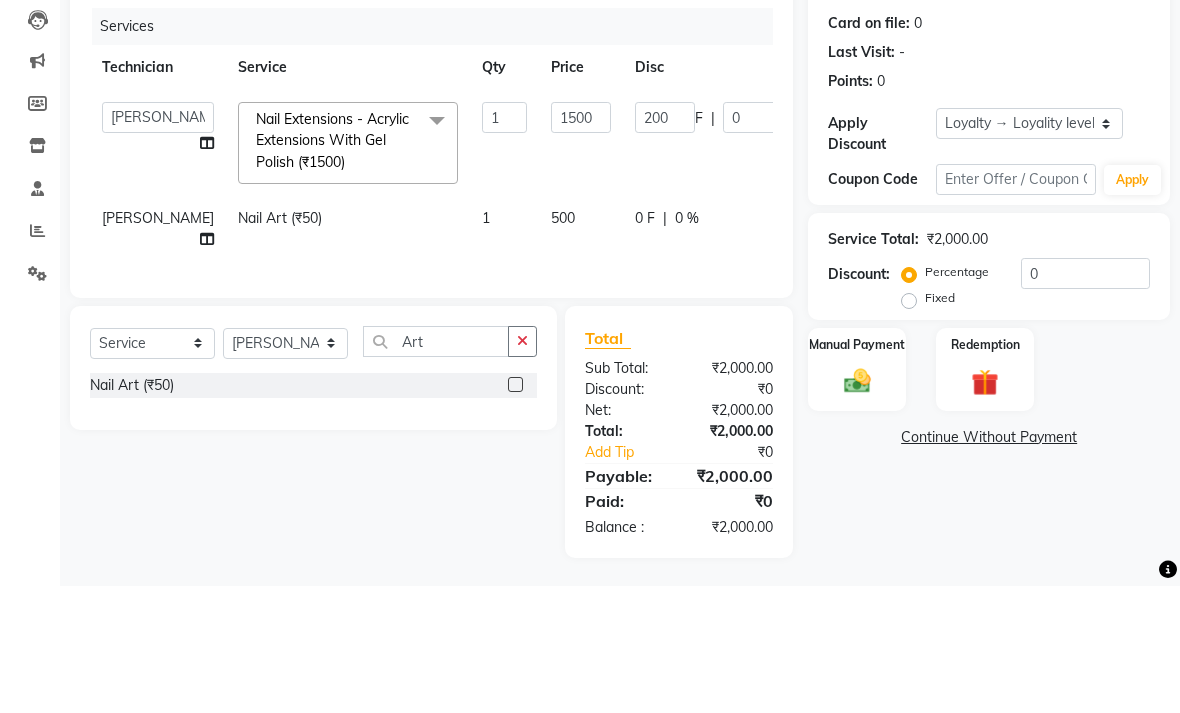 click on "[PERSON_NAME]   [PERSON_NAME]   Front Desk   Jyoti   Kajal   [PERSON_NAME] pei   [PERSON_NAME]   [PERSON_NAME]    Vikas  Nail Extensions  -  Acrylic Extensions With Gel Polish (₹1500)  x Nail Extensions  -  Gel Extensions With Gel Polish (₹1500) Nail Extensions  -  Acrylic Extensions With Gel Polish (₹1500) Nail Extensions  -  Temporary Extentions With Gel Polish (₹1050) Nail Extensions  -  Overlays With Gel Polish (₹1050) Nail Extensions- Press On ready (₹800) Nail Extensions- Soft Gel/ Gel X (₹1050) Nail Extensions- Press On application (₹300) Nail extensions- Nail wipes (₹100) Pedicure- Heel Peel (₹1500) Pedicure - Classic (₹680) Pedicure - Dtan (₹950) Pedicure Pack (₹200) Pedicure Spa  (₹1400) Cleanup- glow (₹1050) Cleanup- acne (₹1050) Cleanup- fruit (₹780) Cleanup- Snow White  (₹1230) Bleach - Face & Neck (₹320) Bleach - Half Arms (₹320) Bleach- Full Arms  (₹500) Bleach - Half Back (₹320) Bleach - Full Body Bleach (₹2300) Bleach- Full Back (₹350) Nail Art (₹50) 1" 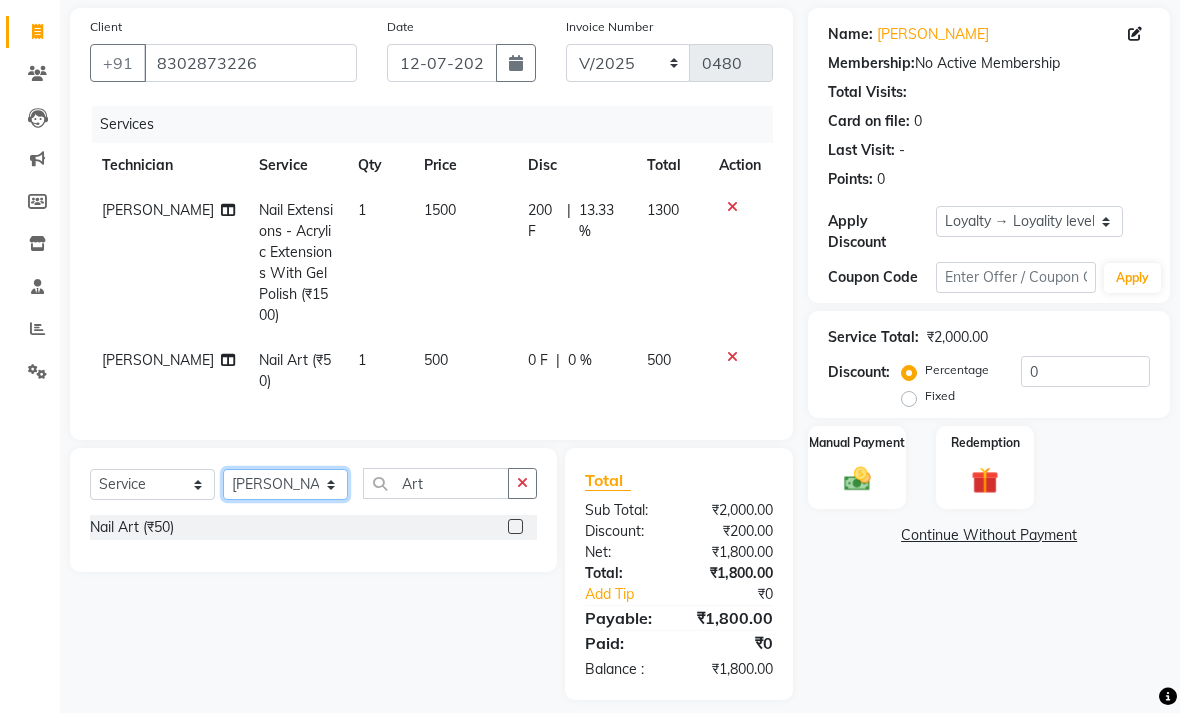 click on "Select Technician [PERSON_NAME] [PERSON_NAME] Front Desk Jyoti Kajal [PERSON_NAME] pei [PERSON_NAME] [PERSON_NAME]" 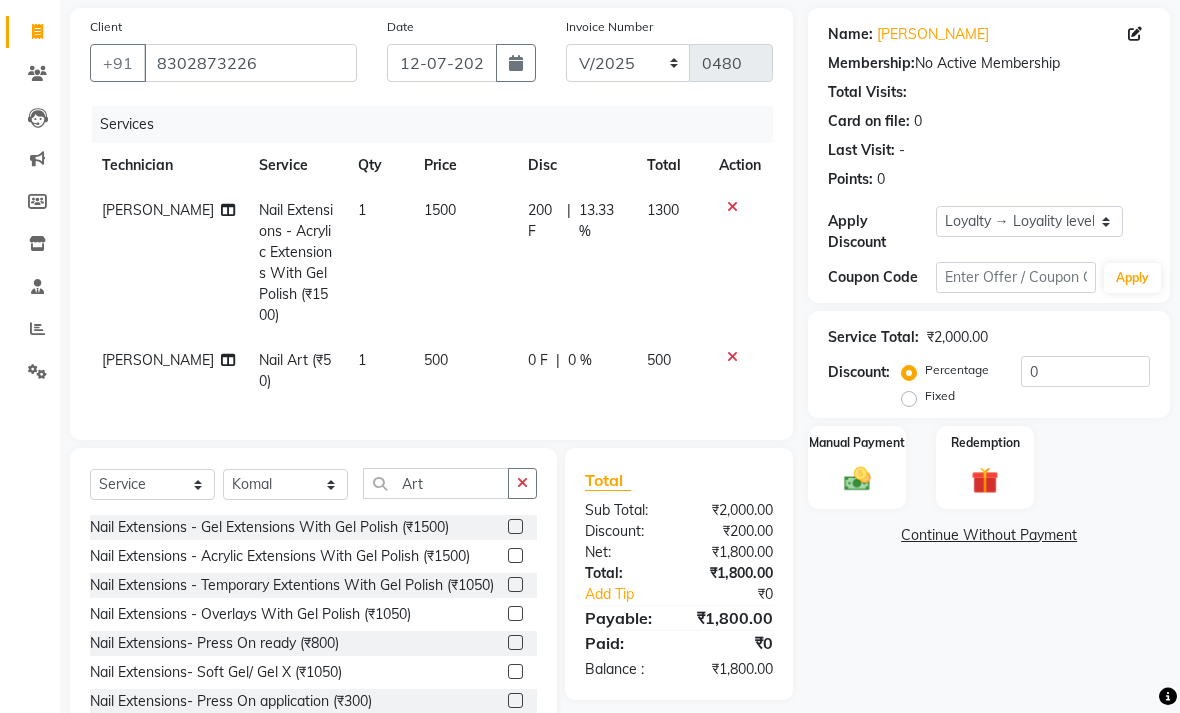 click on "Nail Extensions  -  Gel Extensions With Gel Polish (₹1500)" 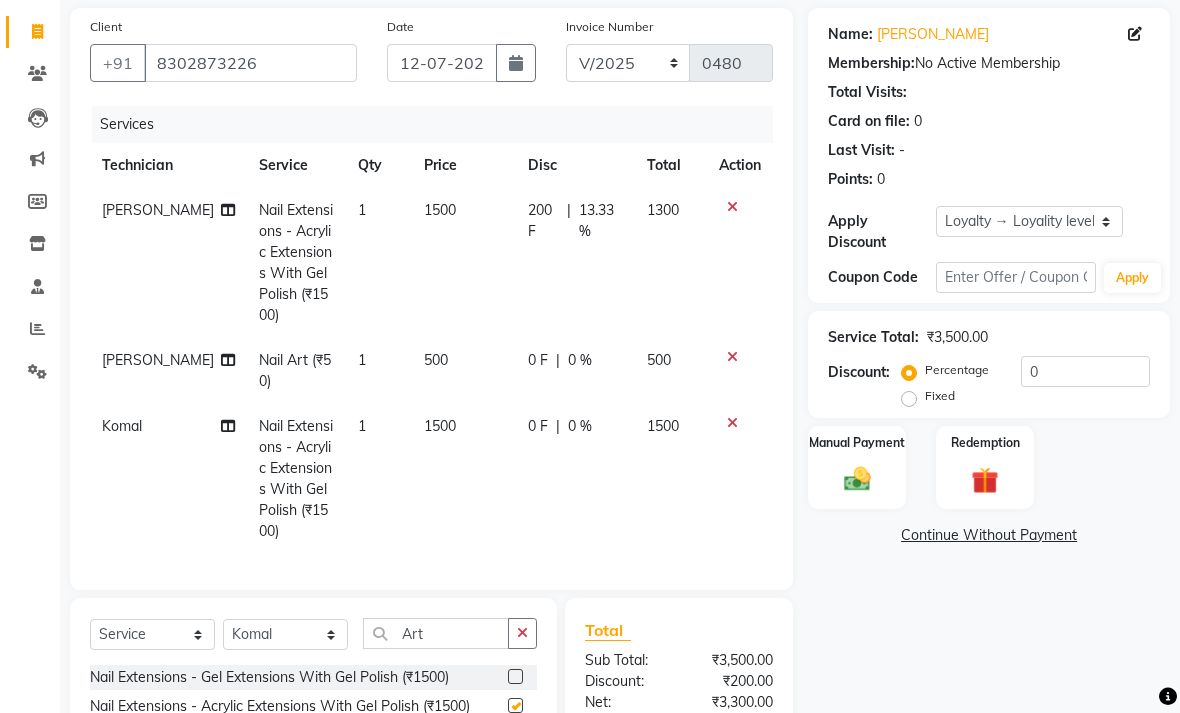 checkbox on "false" 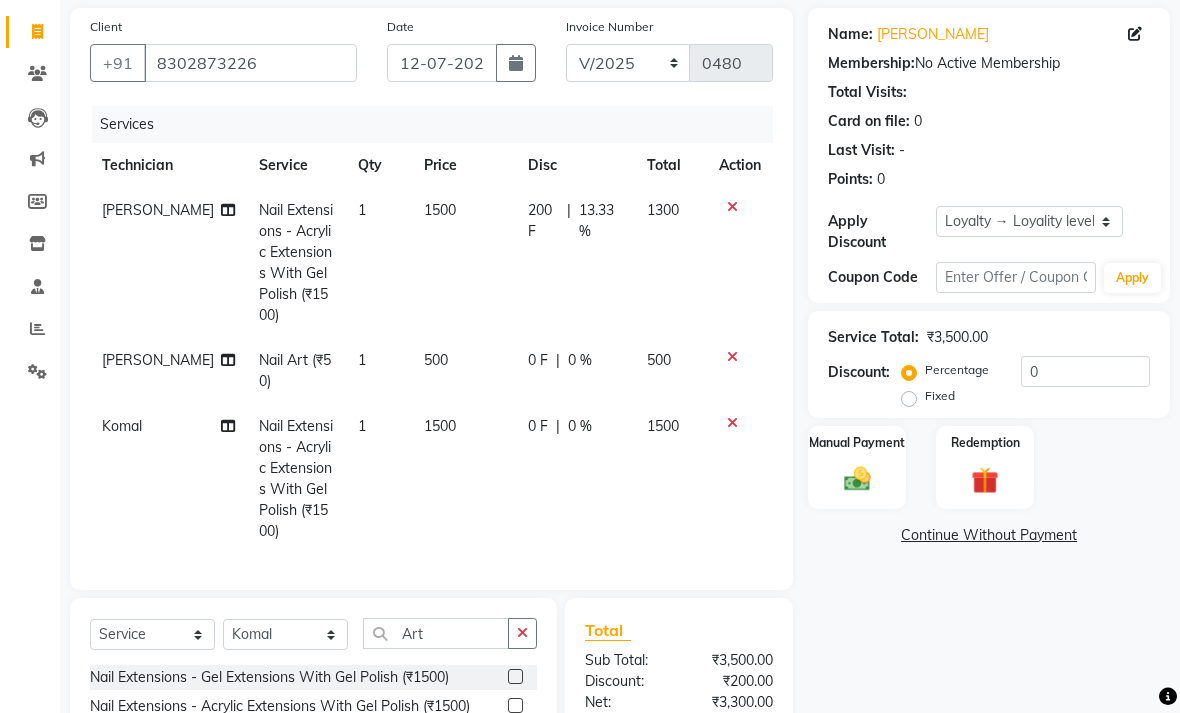 click on "0 F | 0 %" 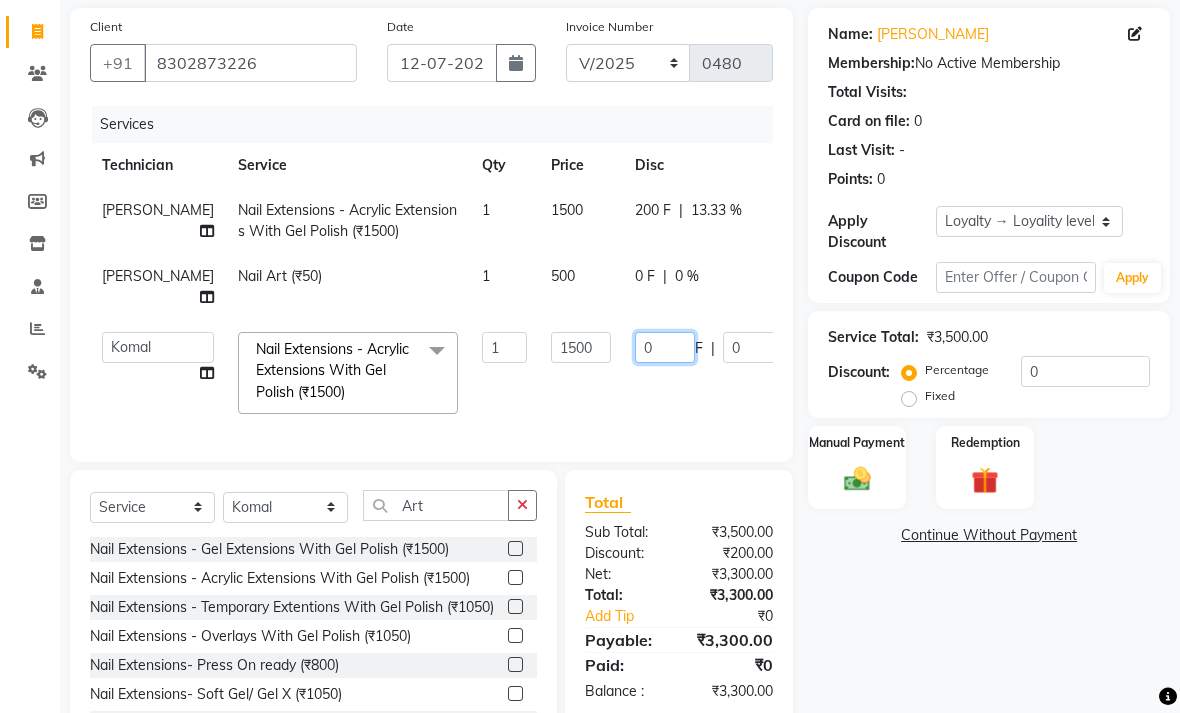 click on "0" 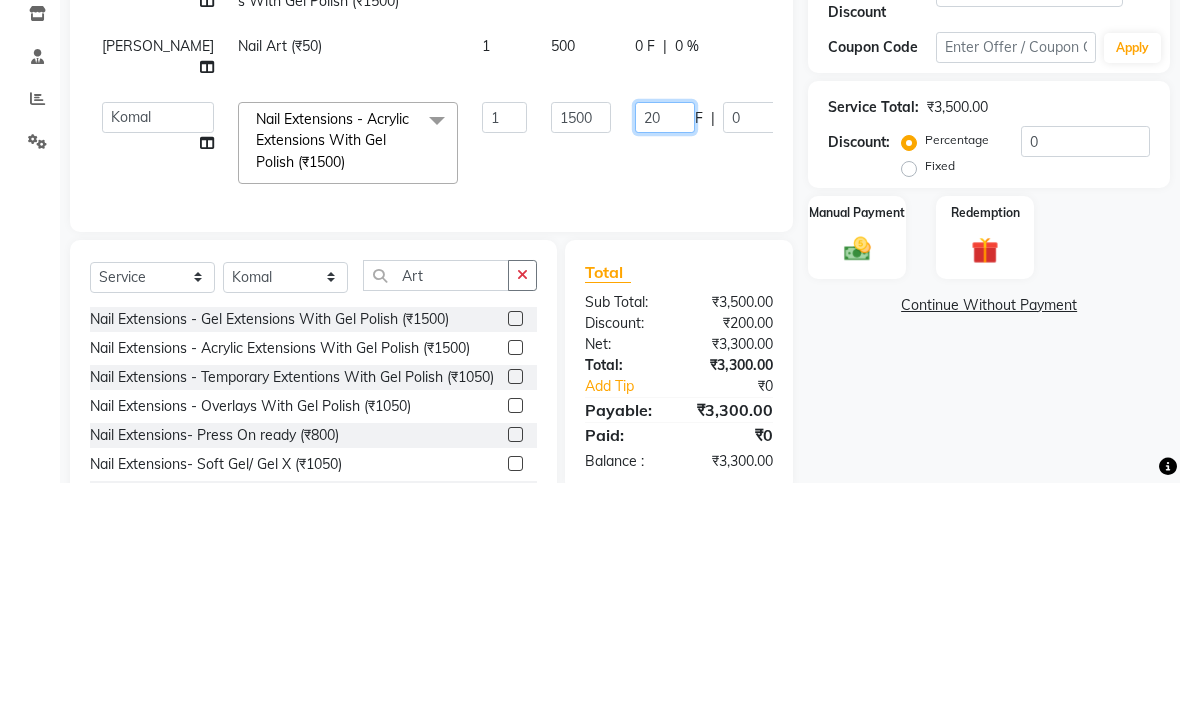 type on "200" 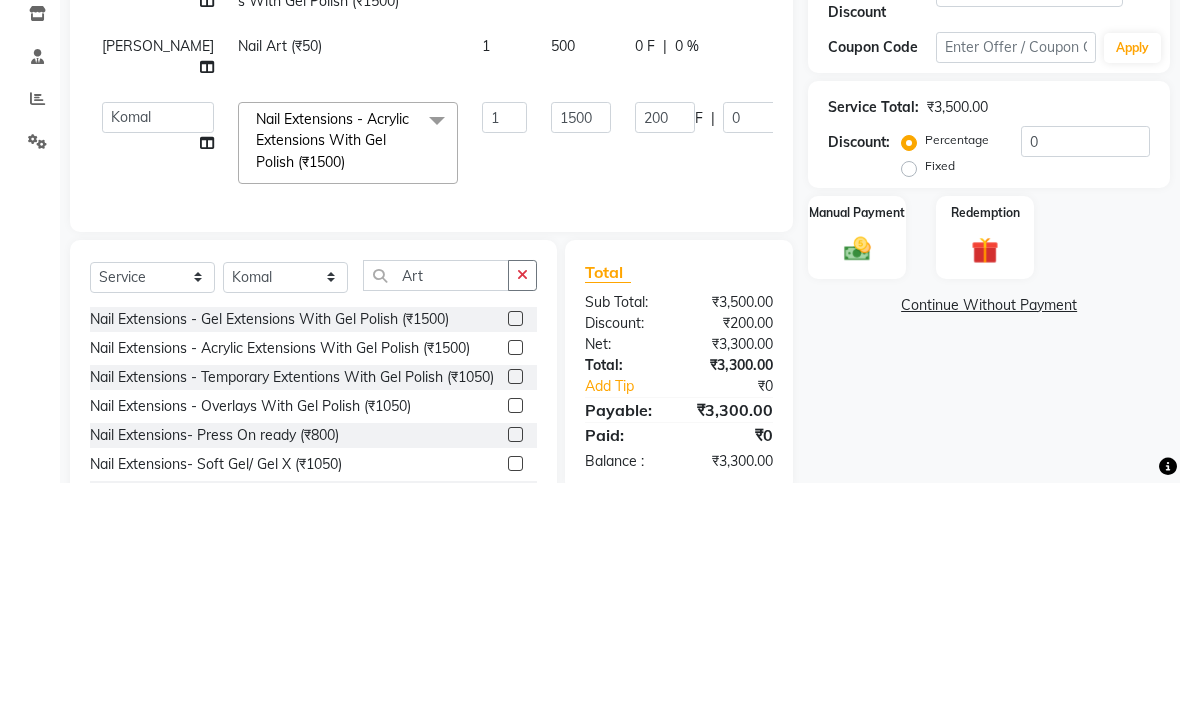 click on "Client [PHONE_NUMBER] Date [DATE] Invoice Number V/2025 V/[PHONE_NUMBER] Services Technician Service Qty Price Disc Total Action [PERSON_NAME] Nail Extensions  -  Acrylic Extensions With Gel Polish (₹1500) 1 1500 200 F | 13.33 % 1300 [PERSON_NAME] Nail Art (₹50) 1 500 0 F | 0 % 500  [PERSON_NAME]   [PERSON_NAME]   Front Desk   Jyoti   Kajal   [PERSON_NAME] pei   [PERSON_NAME]   [PERSON_NAME]    Vikas  Nail Extensions  -  Acrylic Extensions With Gel Polish (₹1500)  x Nail Extensions  -  Gel Extensions With Gel Polish (₹1500) Nail Extensions  -  Acrylic Extensions With Gel Polish (₹1500) Nail Extensions  -  Temporary Extentions With Gel Polish (₹1050) Nail Extensions  -  Overlays With Gel Polish (₹1050) Nail Extensions- Press On ready (₹800) Nail Extensions- Soft Gel/ Gel X (₹1050) Nail Extensions- Press On application (₹300) Nail extensions- Nail wipes (₹100) Pedicure- Heel Peel (₹1500) Pedicure - Classic (₹680) Pedicure - Dtan (₹950) Pedicure Pack (₹200) Pedicure Spa  (₹1400) Cleanup- glow (₹1050)" 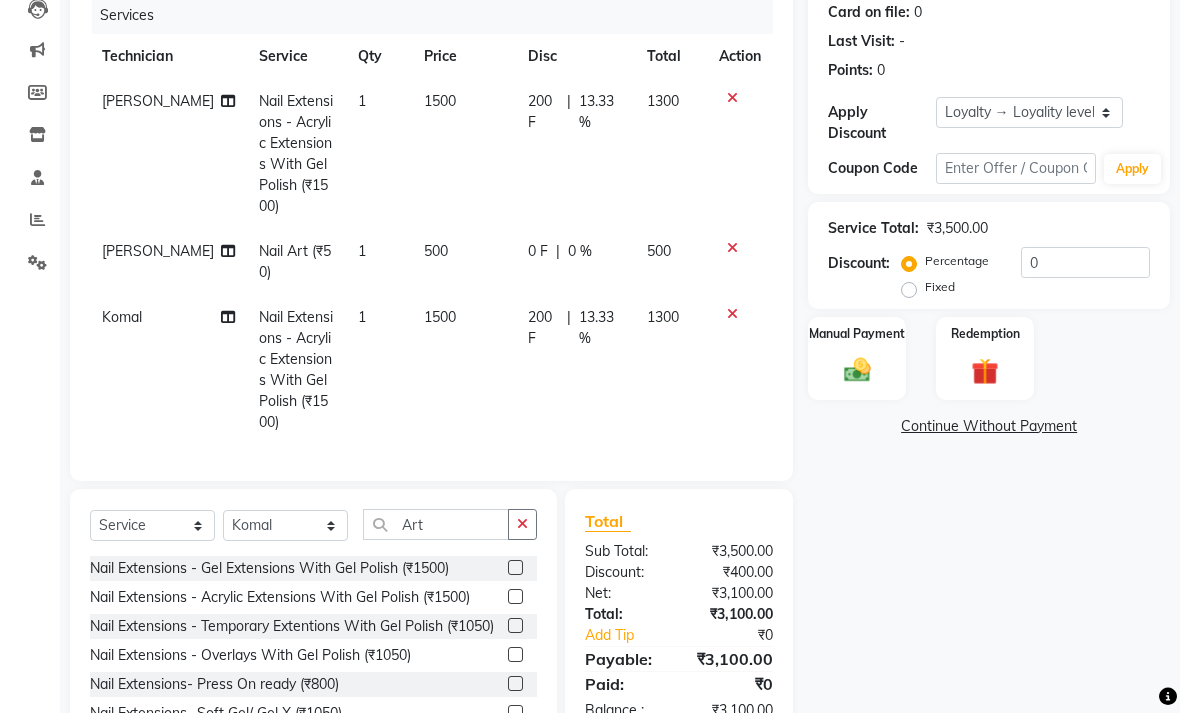 click 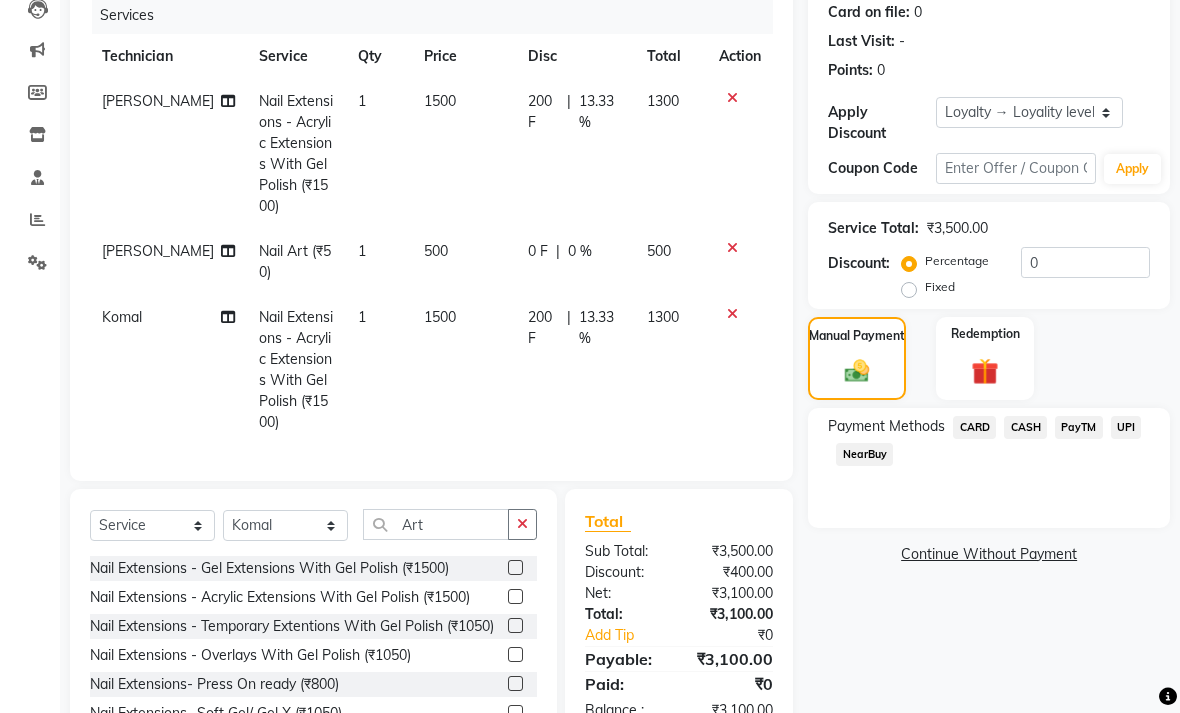 click on "PayTM" 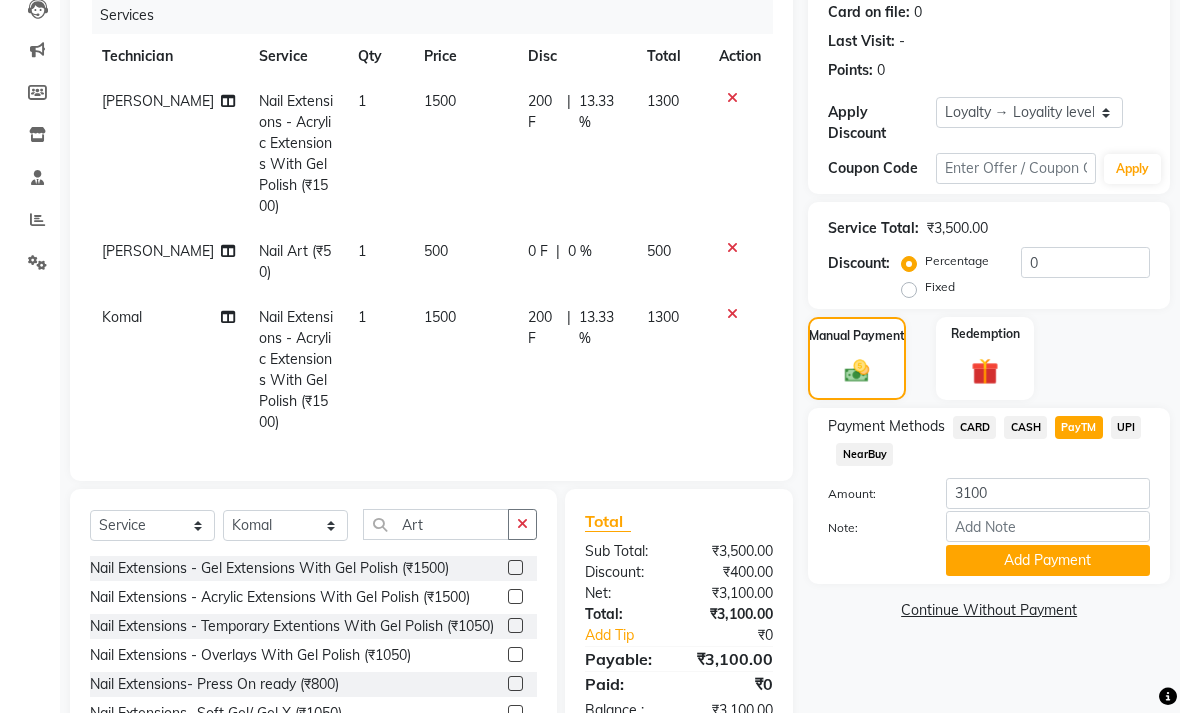 click on "Add Payment" 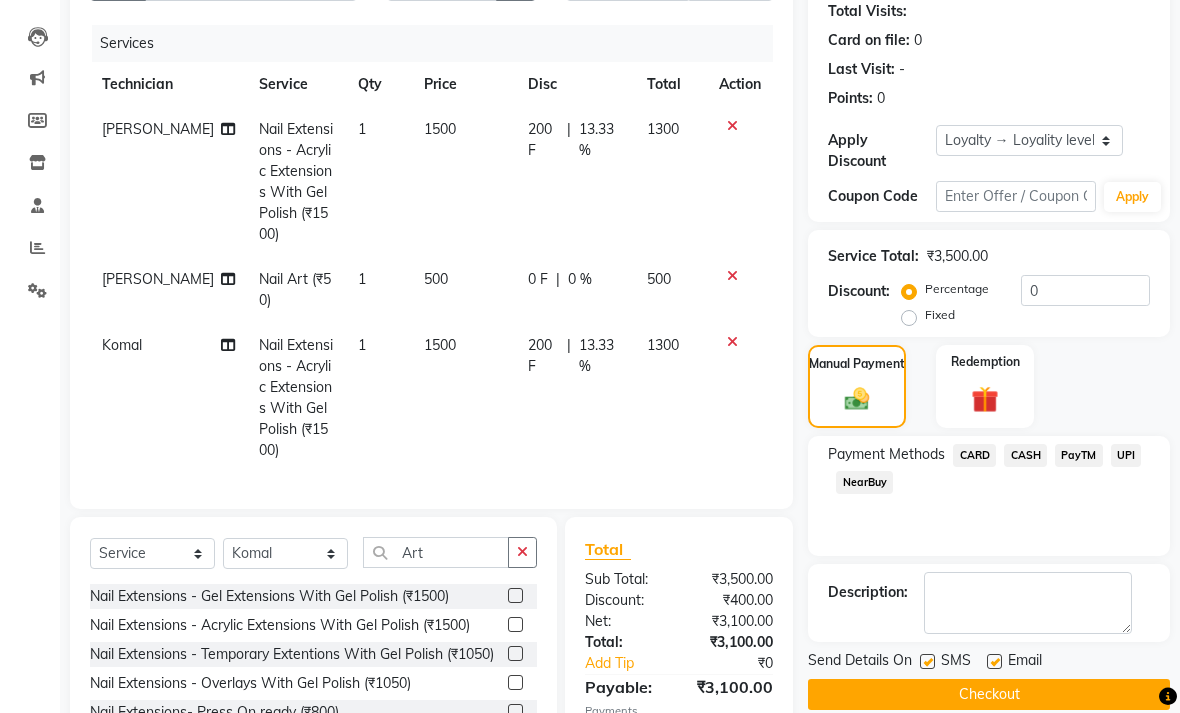 scroll, scrollTop: 222, scrollLeft: 0, axis: vertical 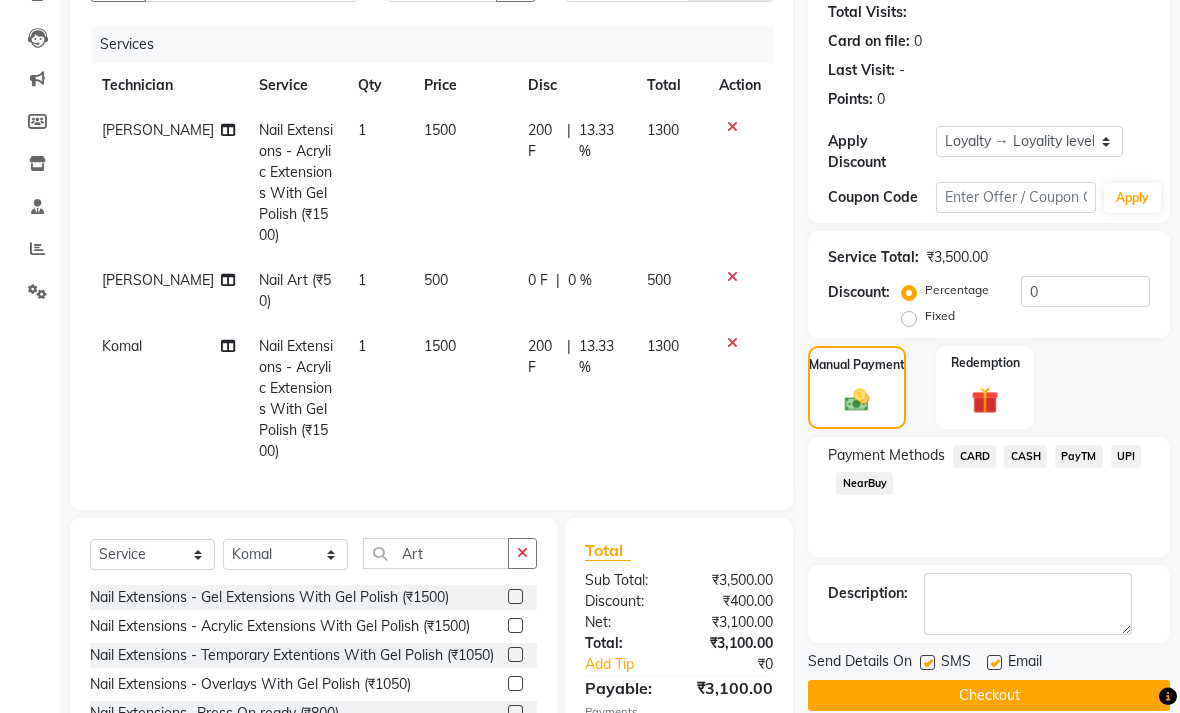 click on "Email" 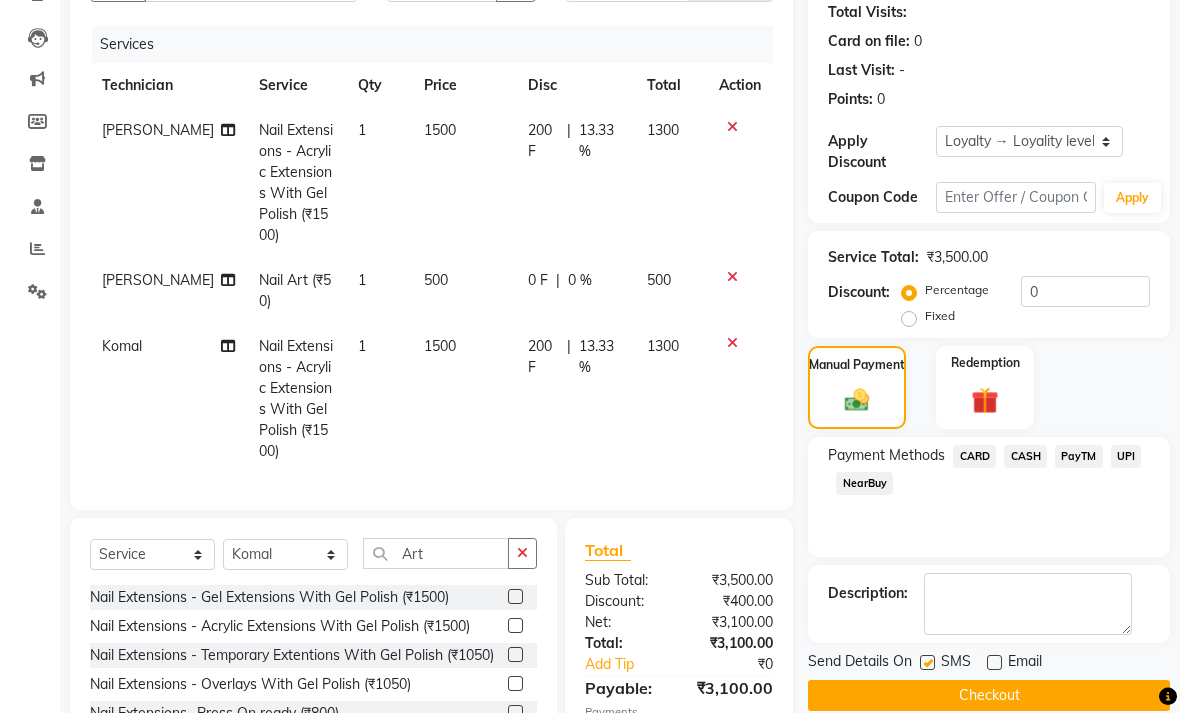 click on "Send Details On SMS Email" 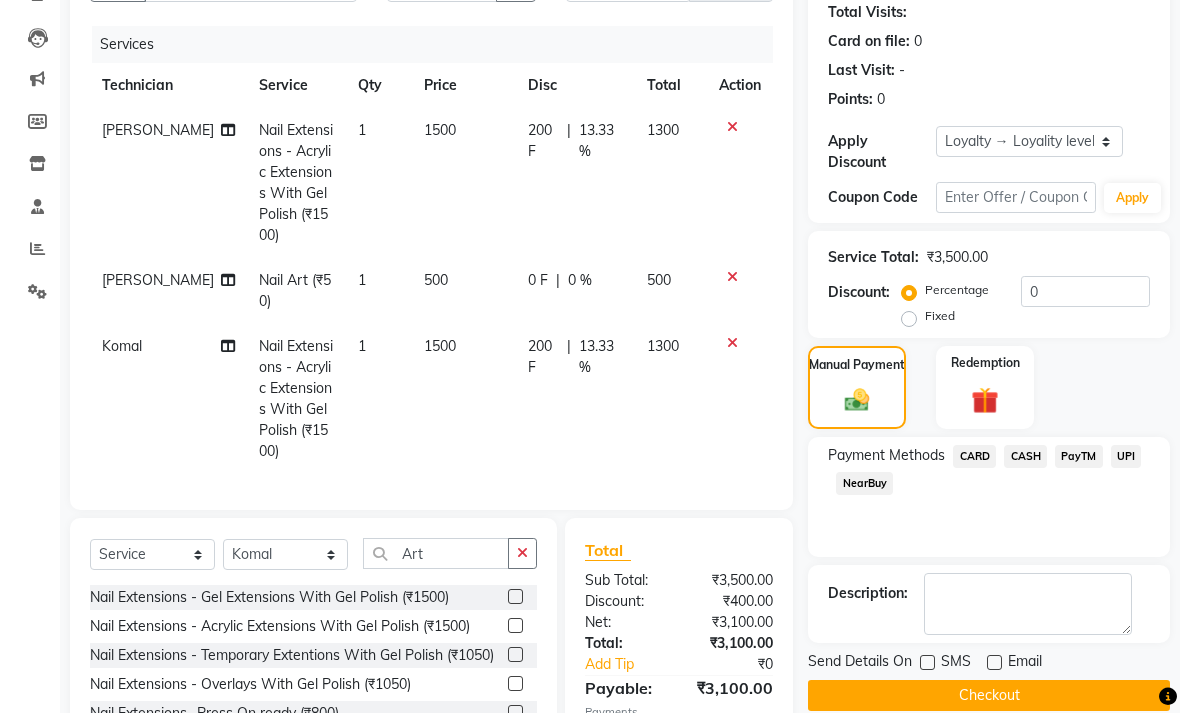 click on "Checkout" 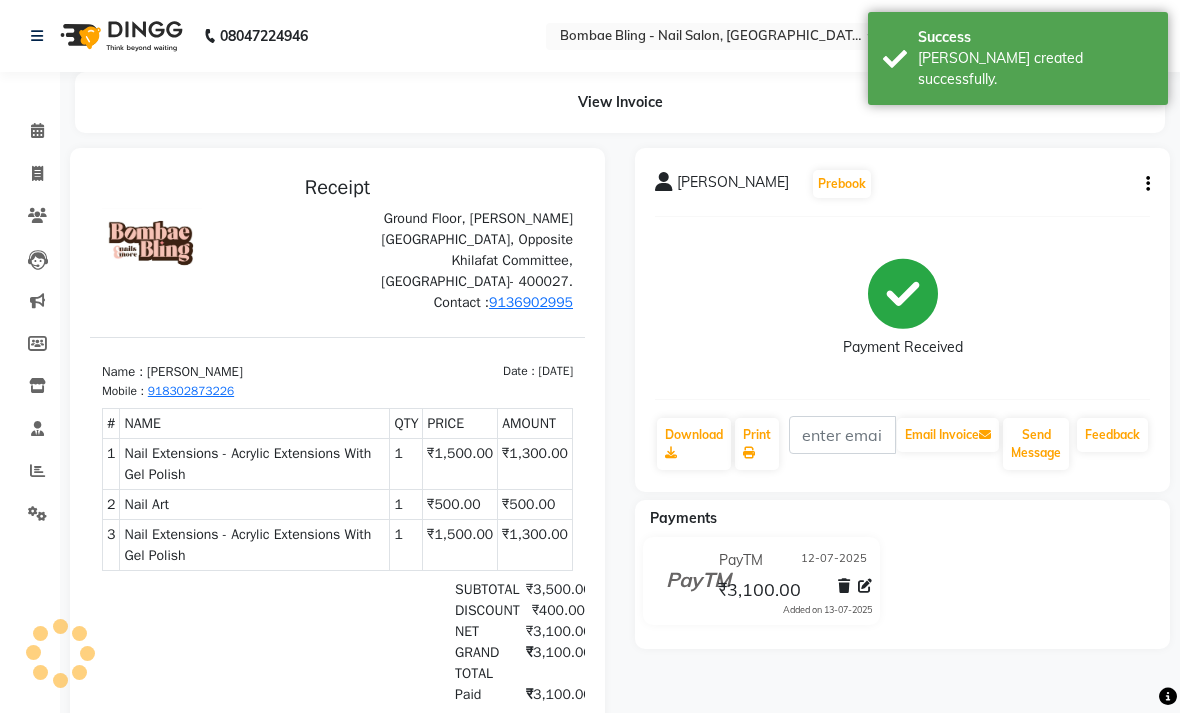 scroll, scrollTop: 0, scrollLeft: 0, axis: both 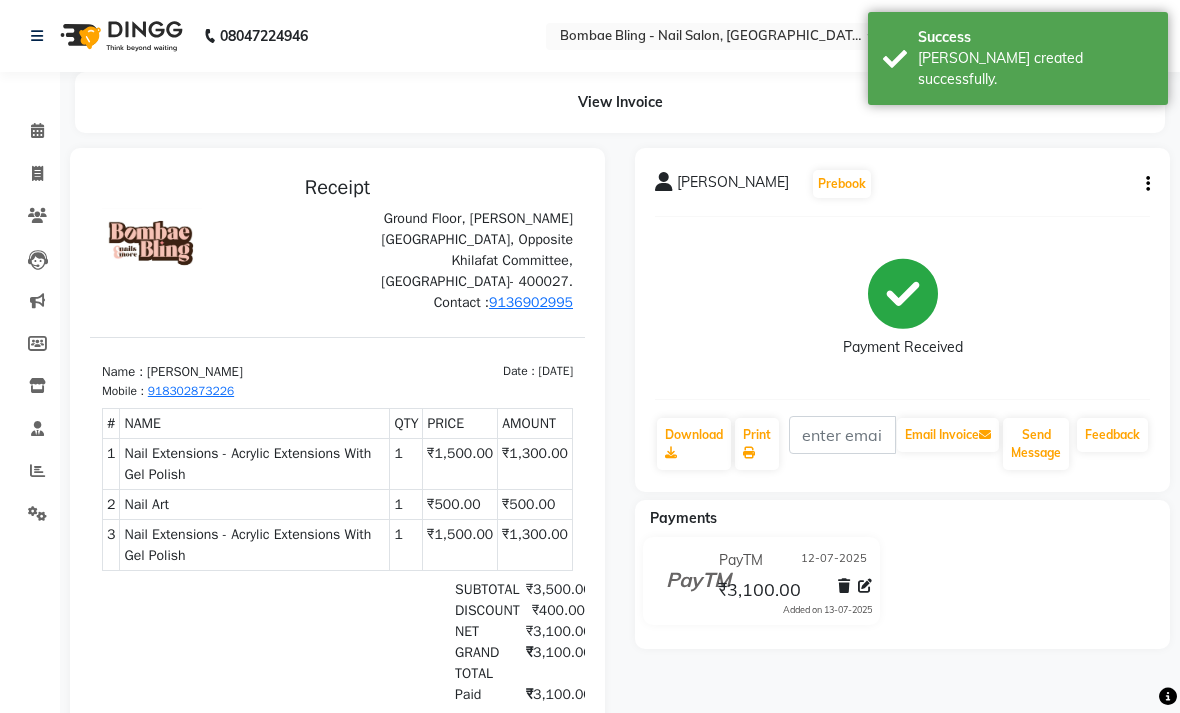 click 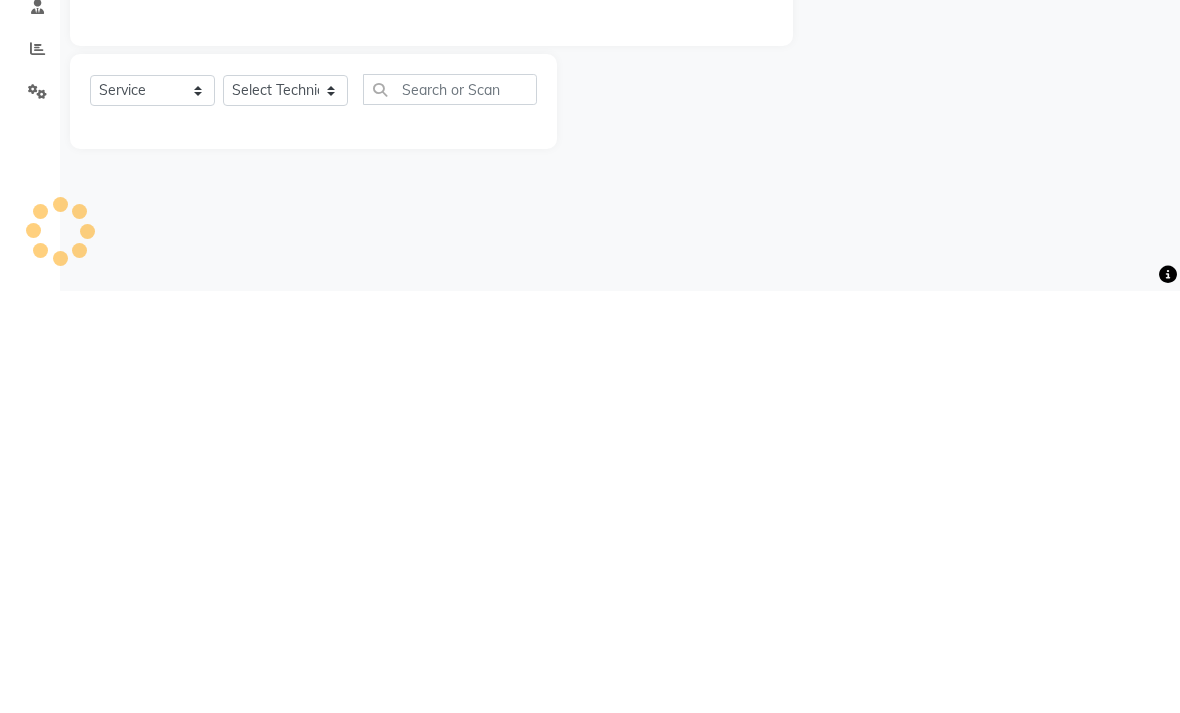 type on "0481" 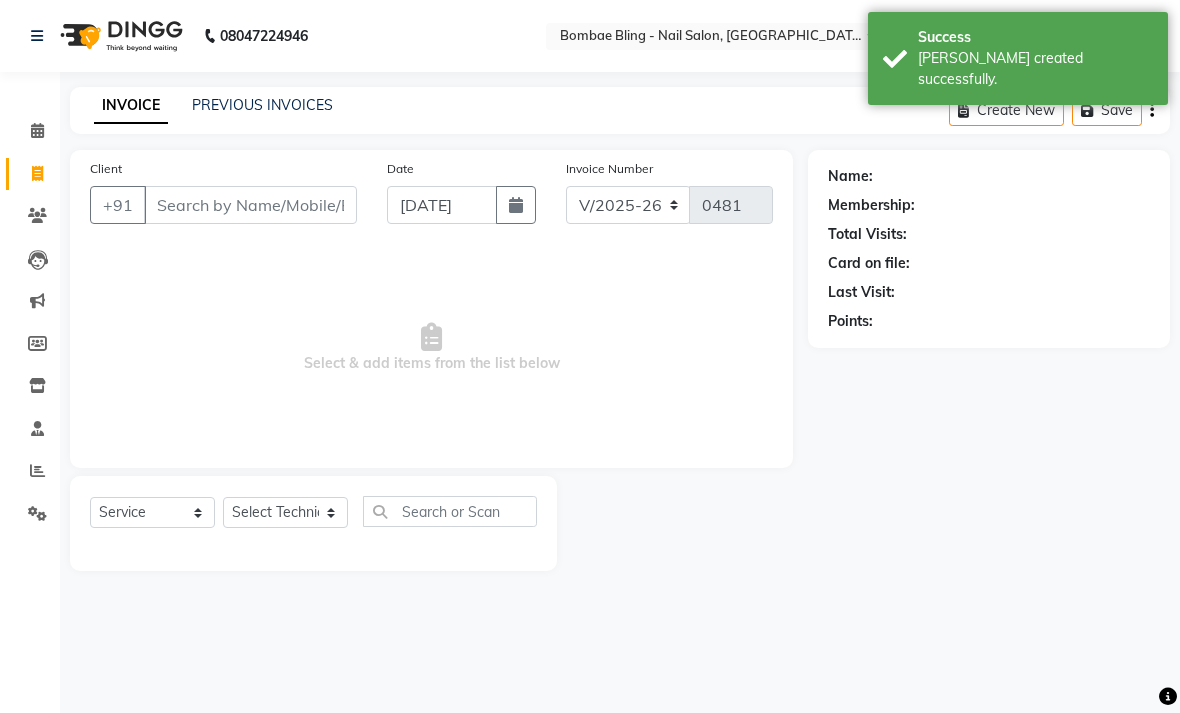 click 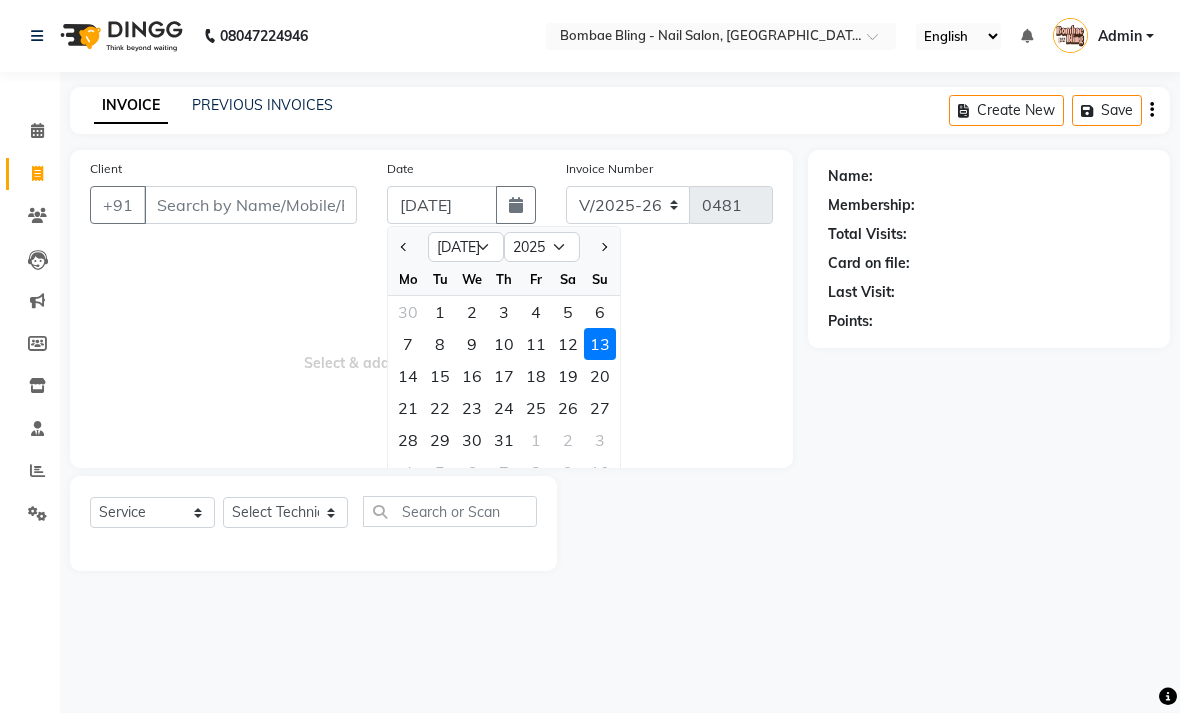 click on "12" 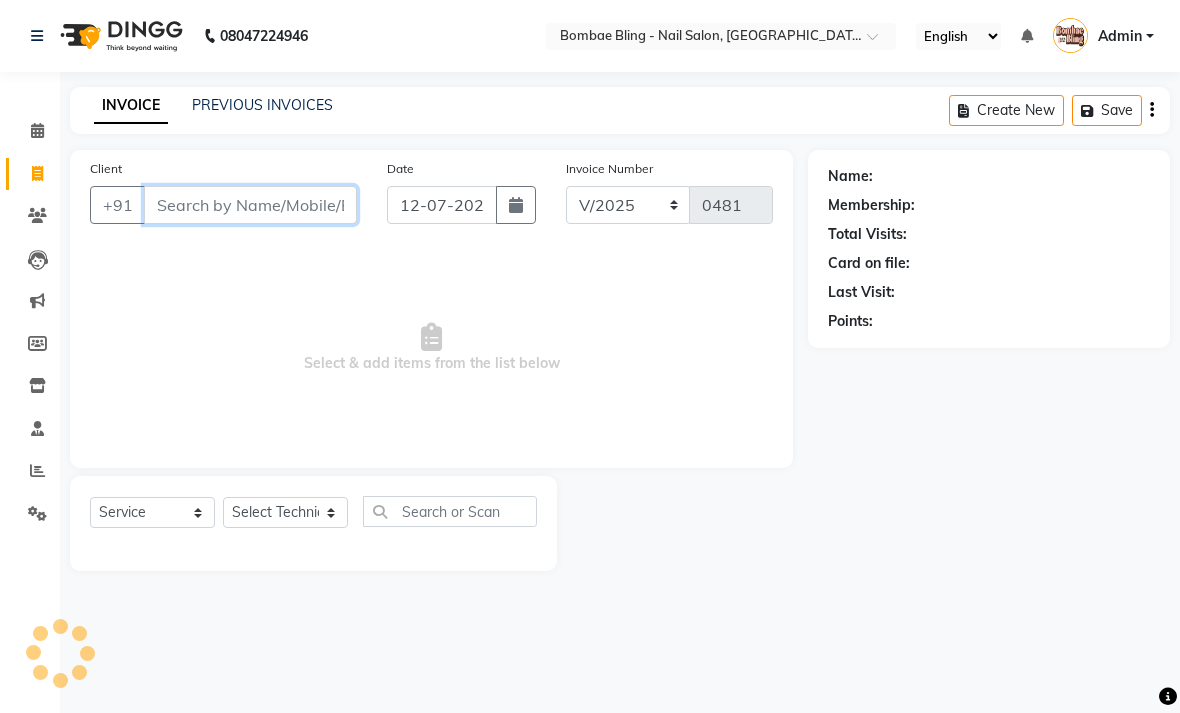 click on "Client" at bounding box center [250, 205] 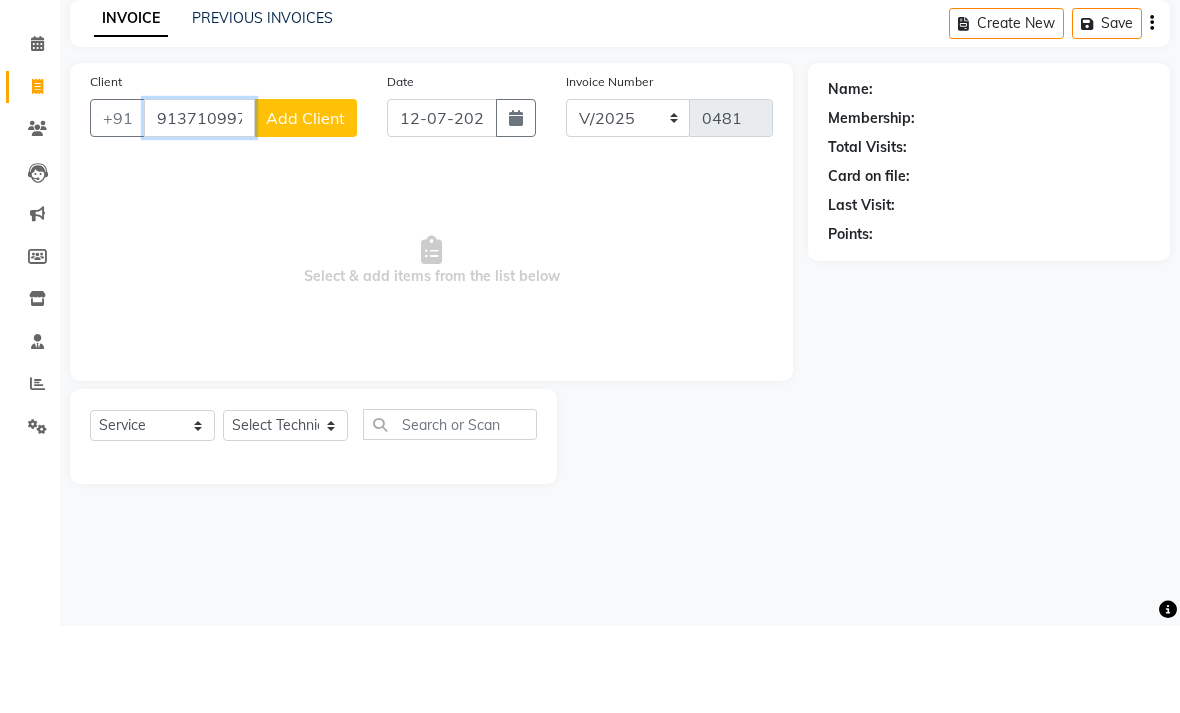 type 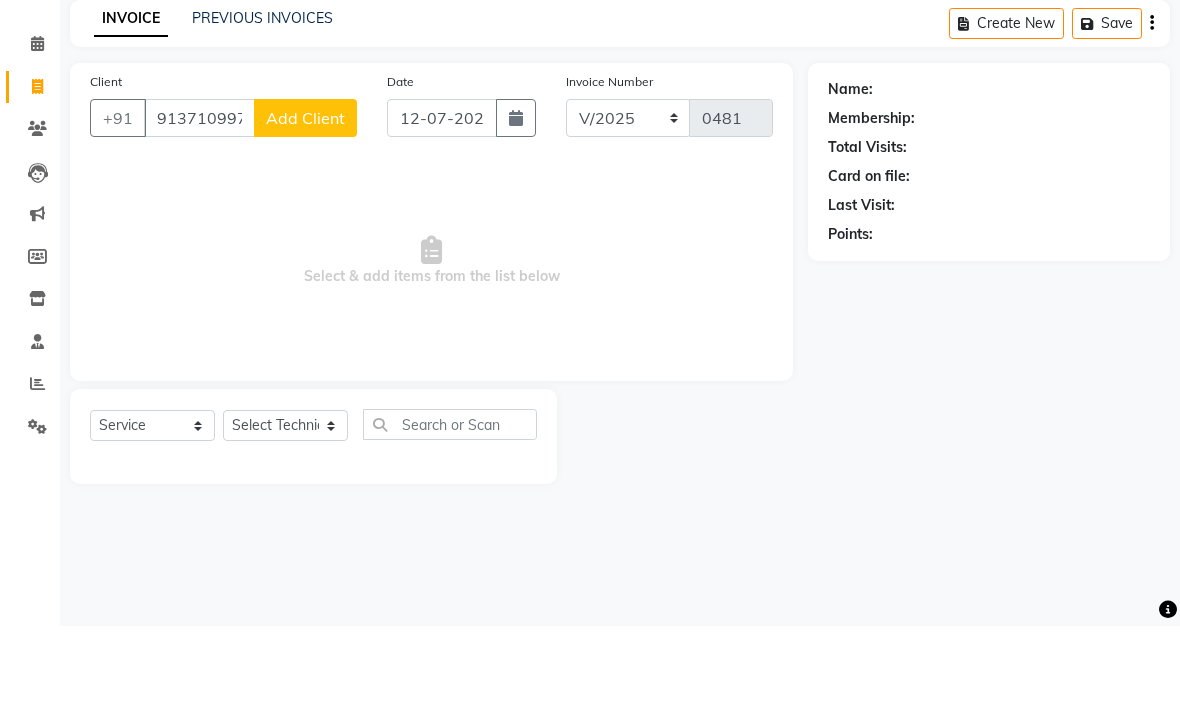 click on "Add Client" 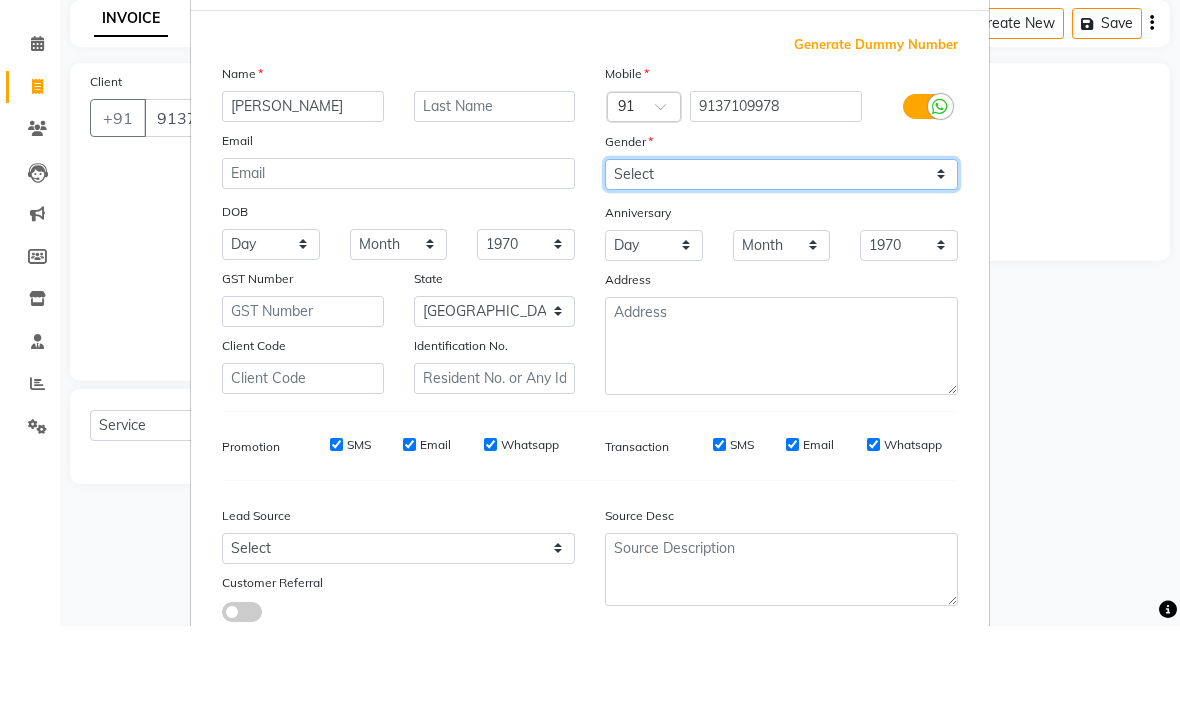 click on "Select [DEMOGRAPHIC_DATA] [DEMOGRAPHIC_DATA] Other Prefer Not To Say" at bounding box center [781, 261] 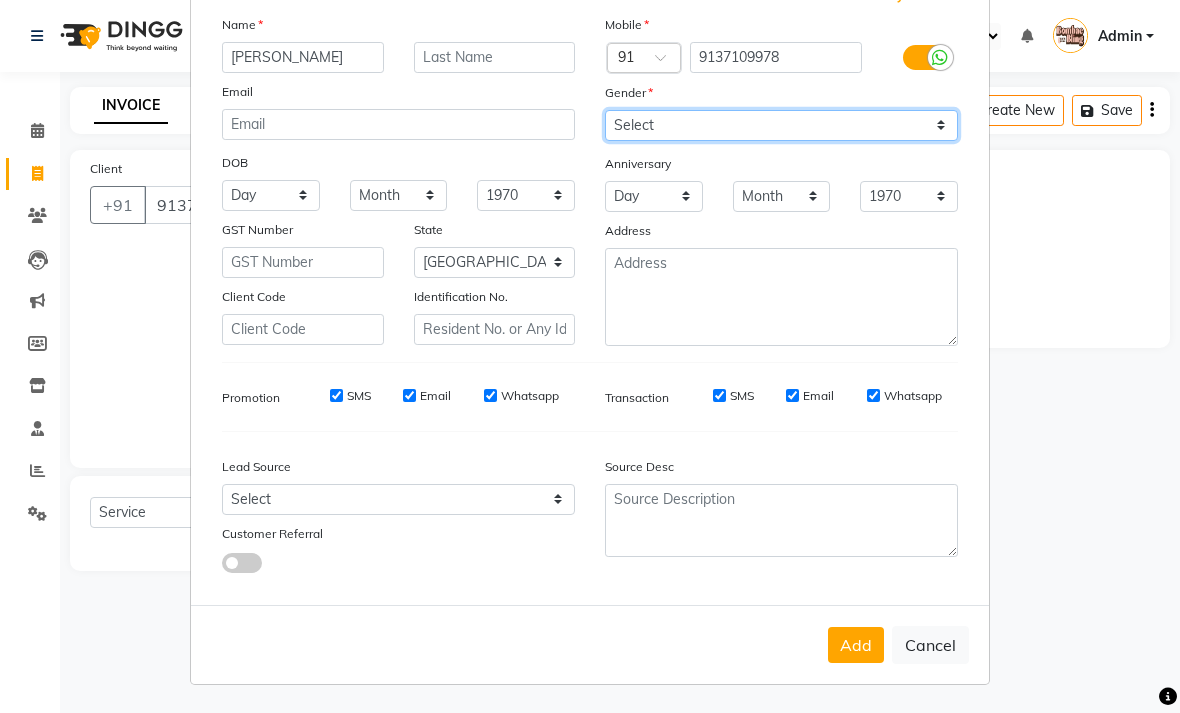 scroll, scrollTop: 135, scrollLeft: 0, axis: vertical 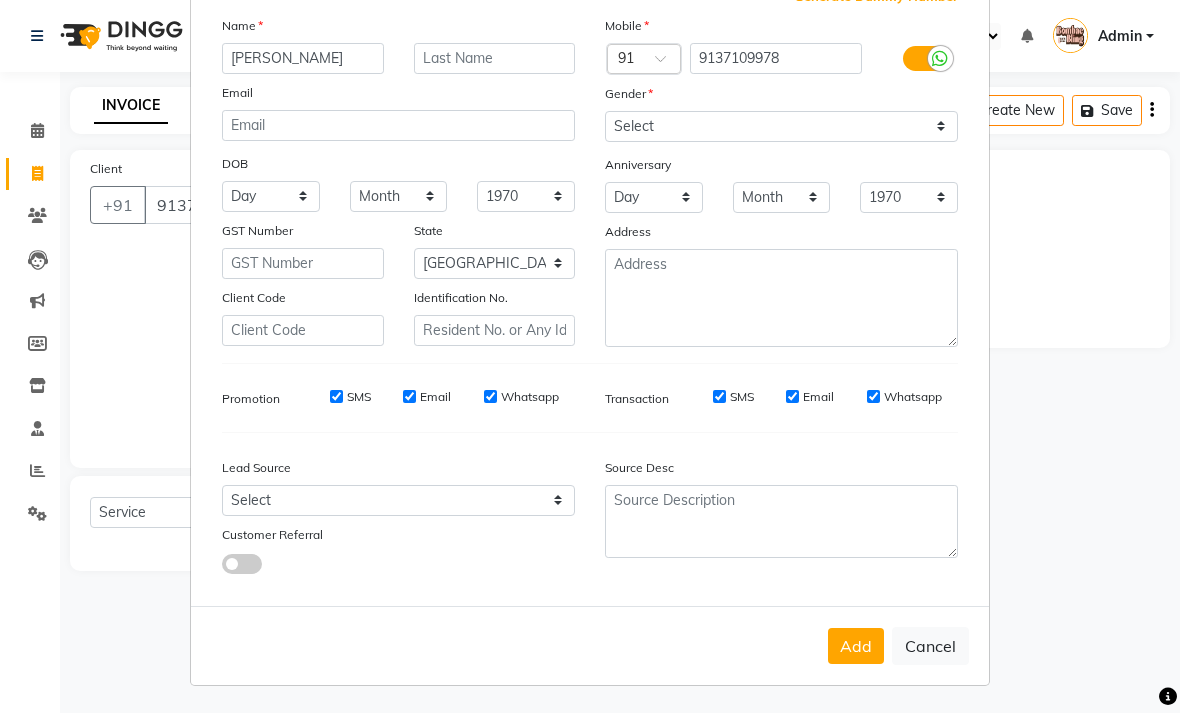 click on "Add" at bounding box center [856, 646] 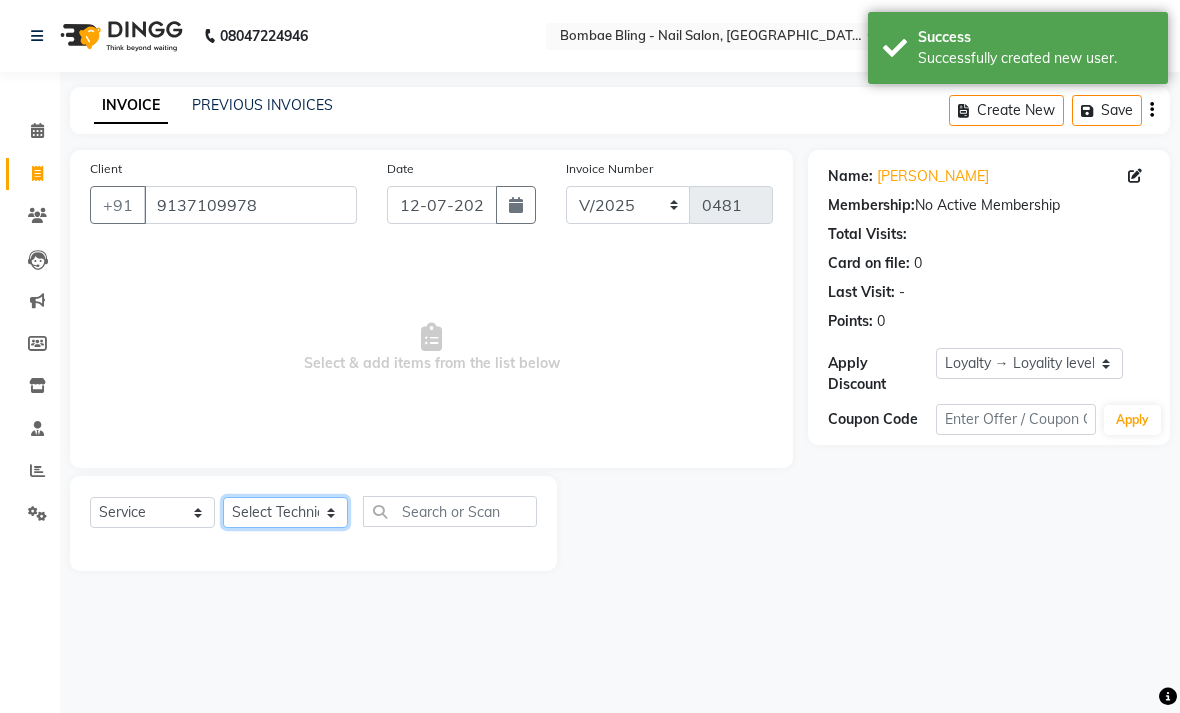click on "Select Technician [PERSON_NAME] [PERSON_NAME] Front Desk Jyoti Kajal [PERSON_NAME] pei [PERSON_NAME] [PERSON_NAME]" 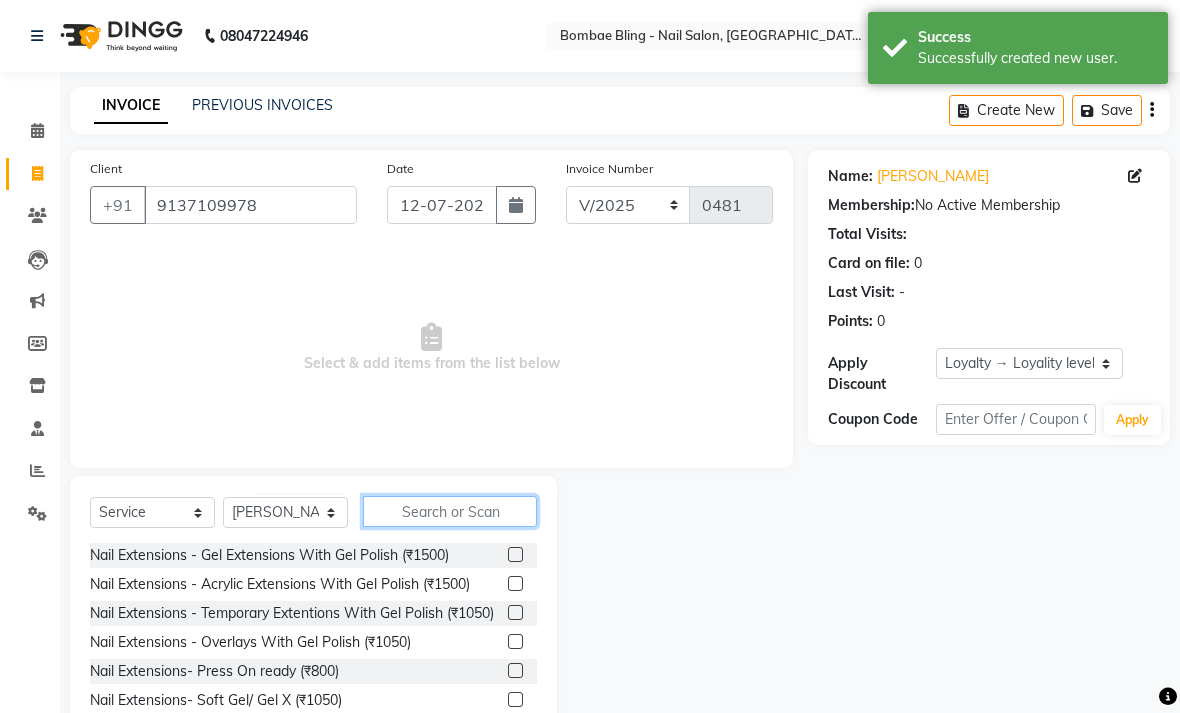 click 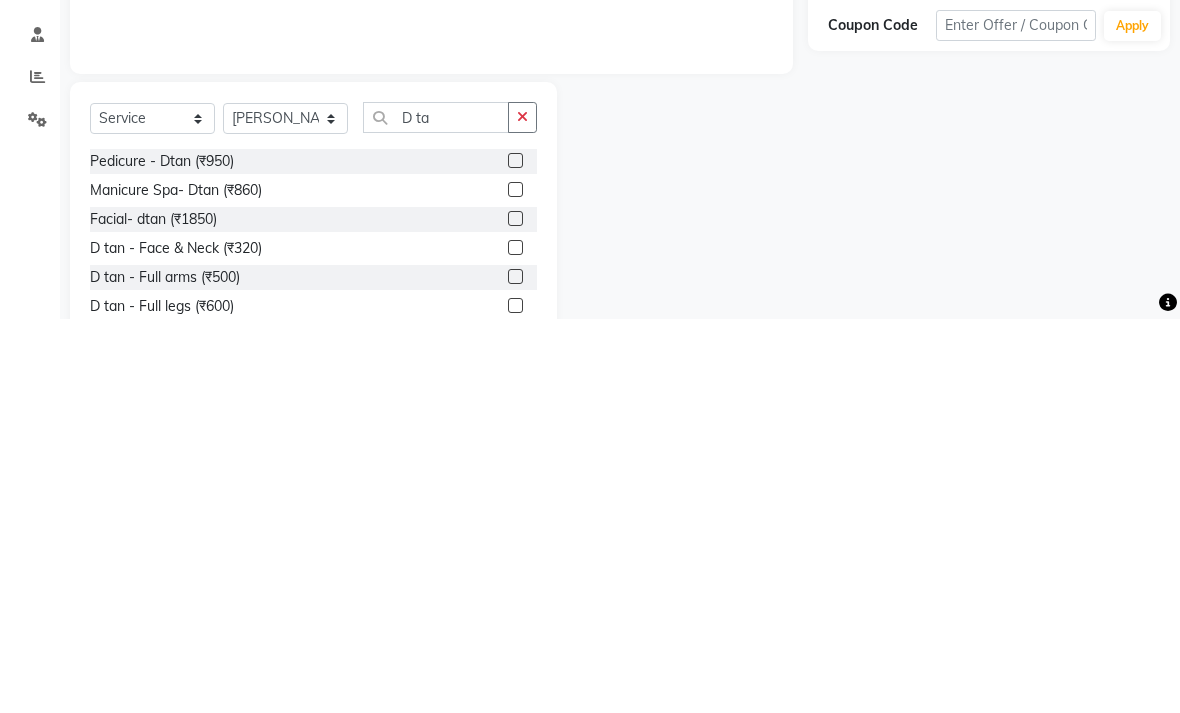 click 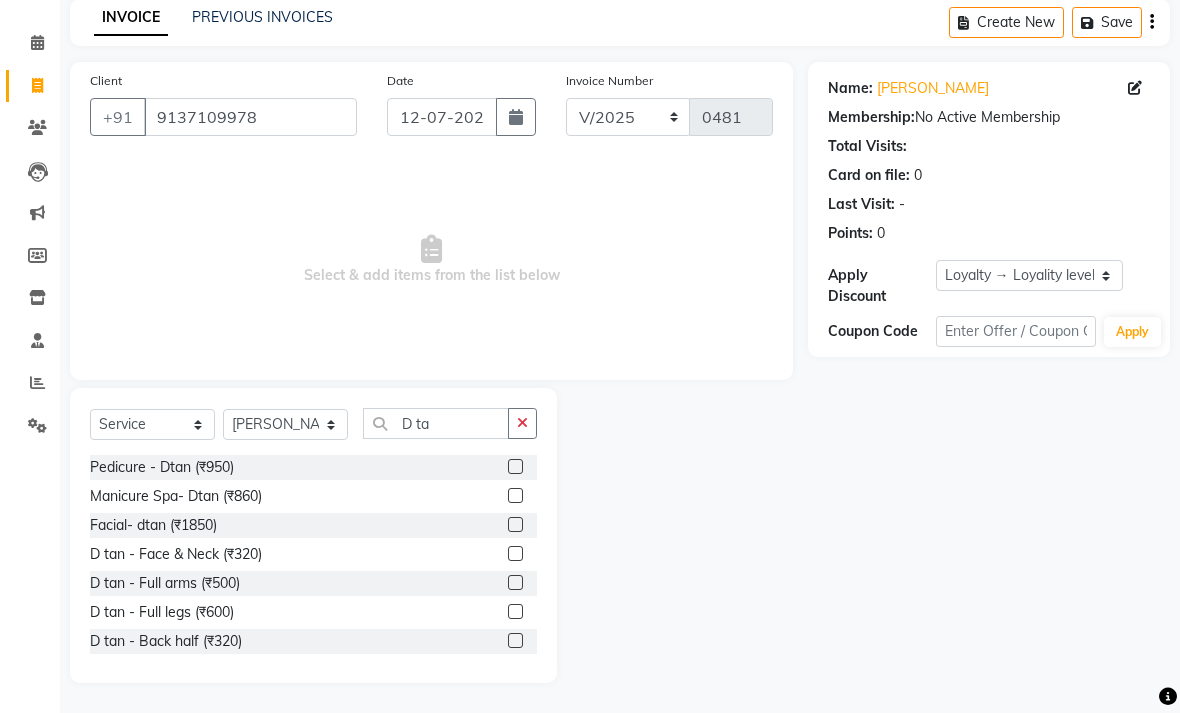 click on "Pedicure - Dtan (₹950)" 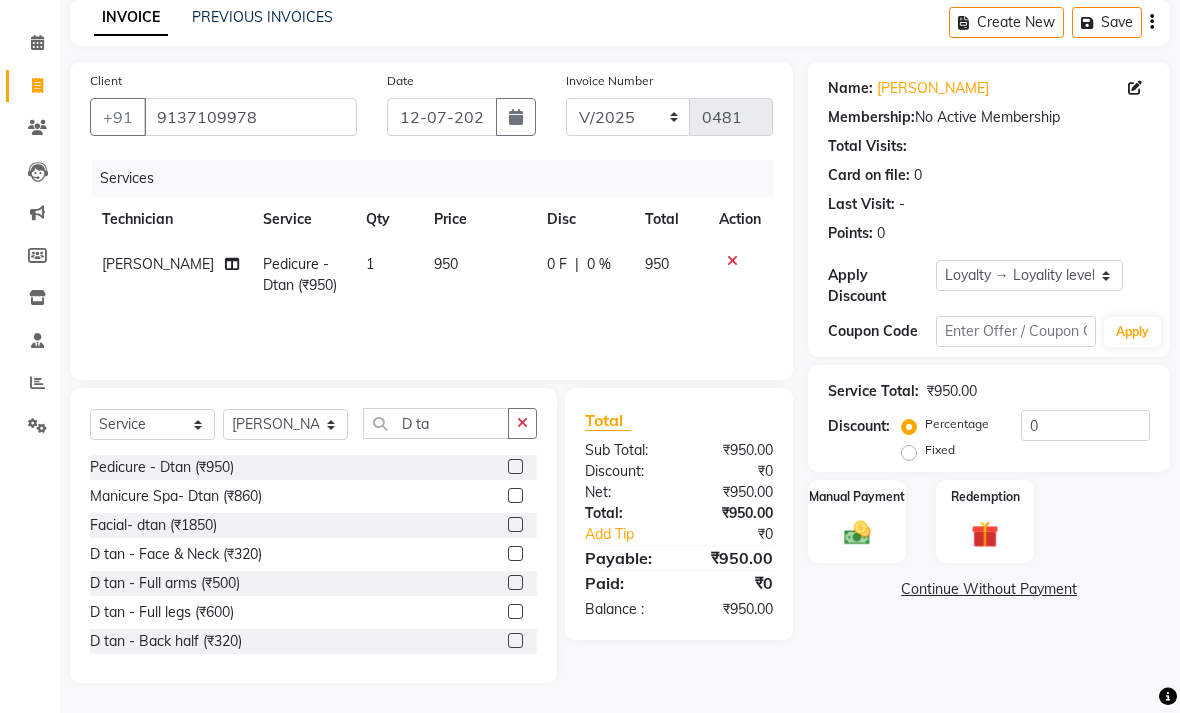 click 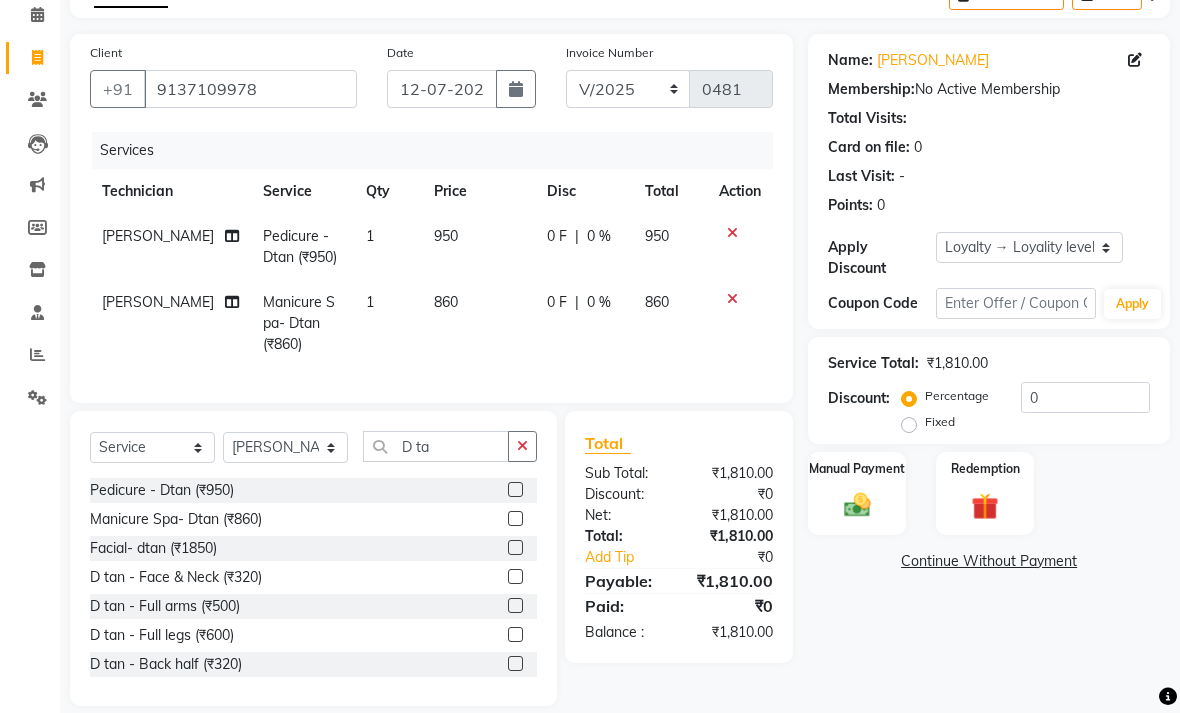 scroll, scrollTop: 148, scrollLeft: 0, axis: vertical 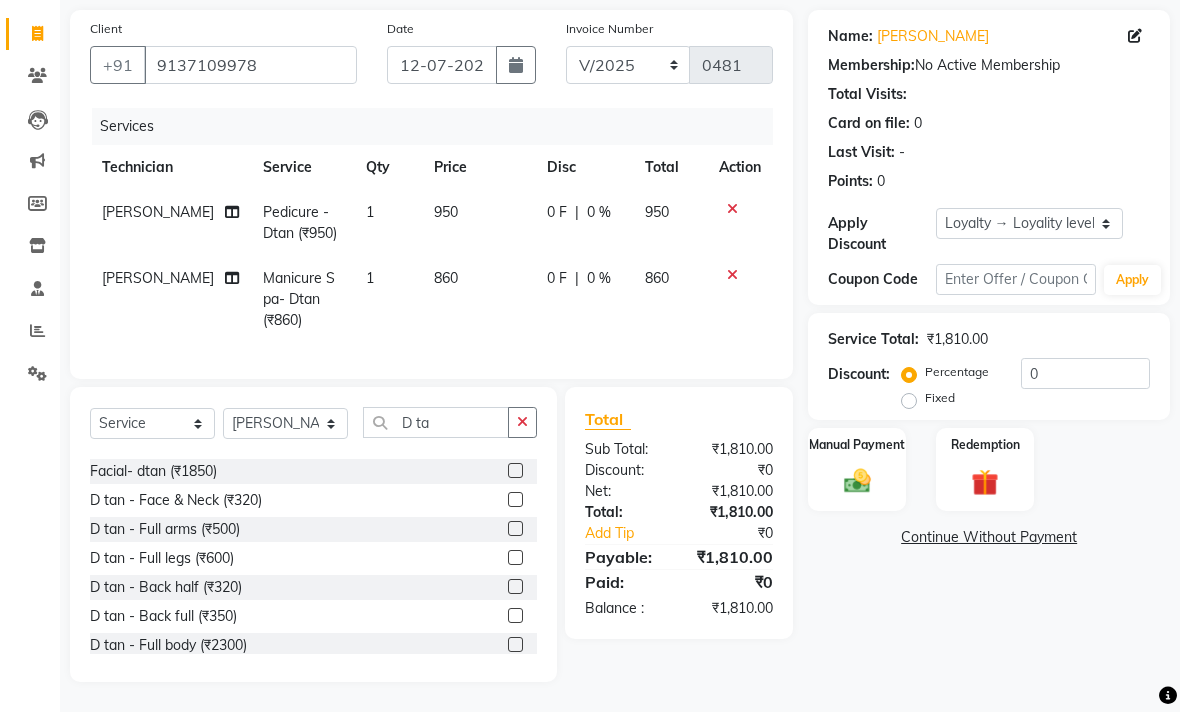 click 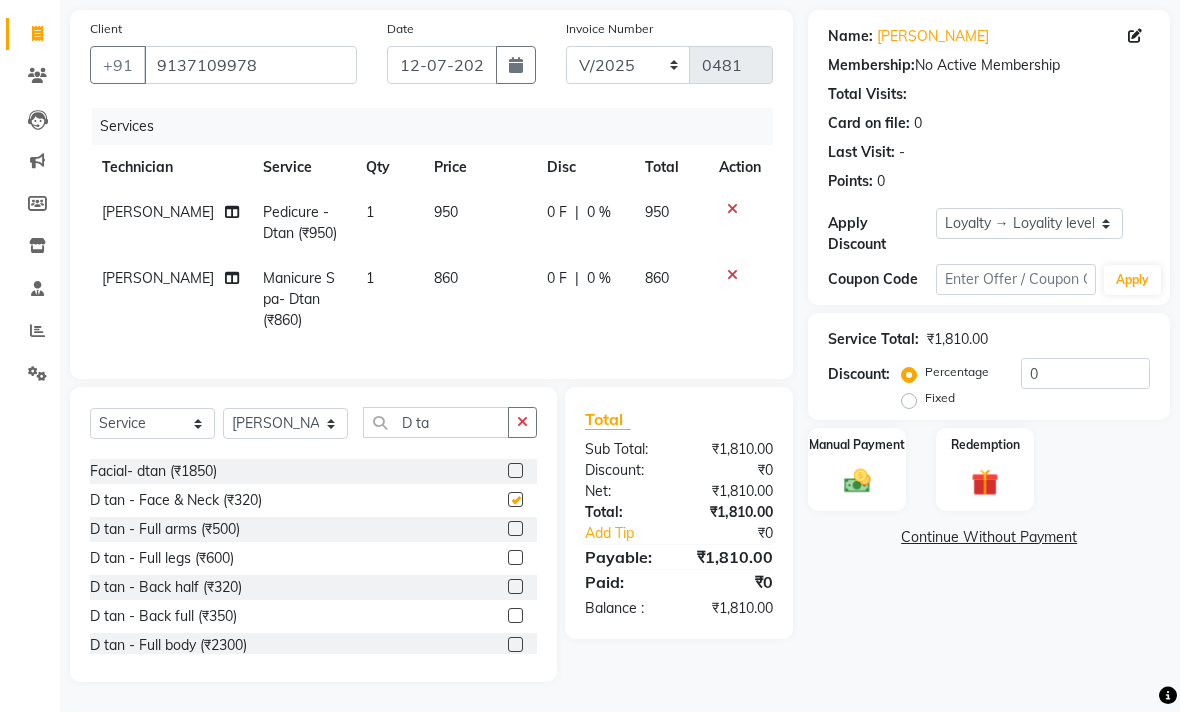 scroll, scrollTop: 149, scrollLeft: 0, axis: vertical 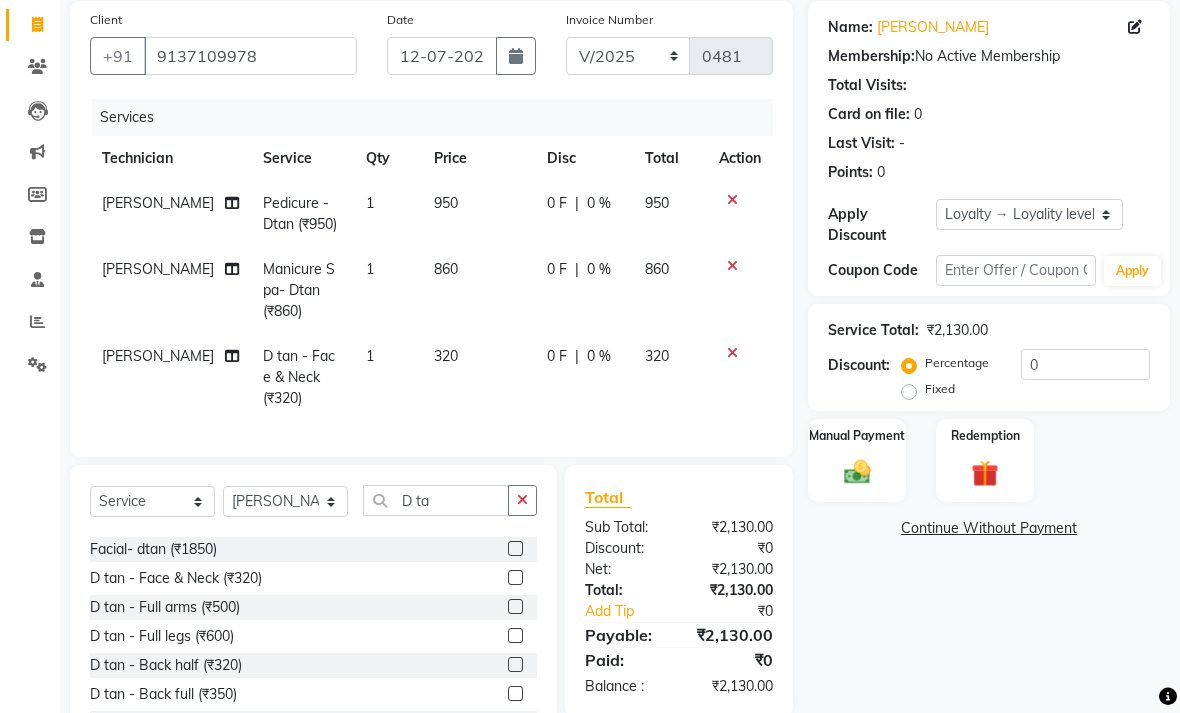 click on "320" 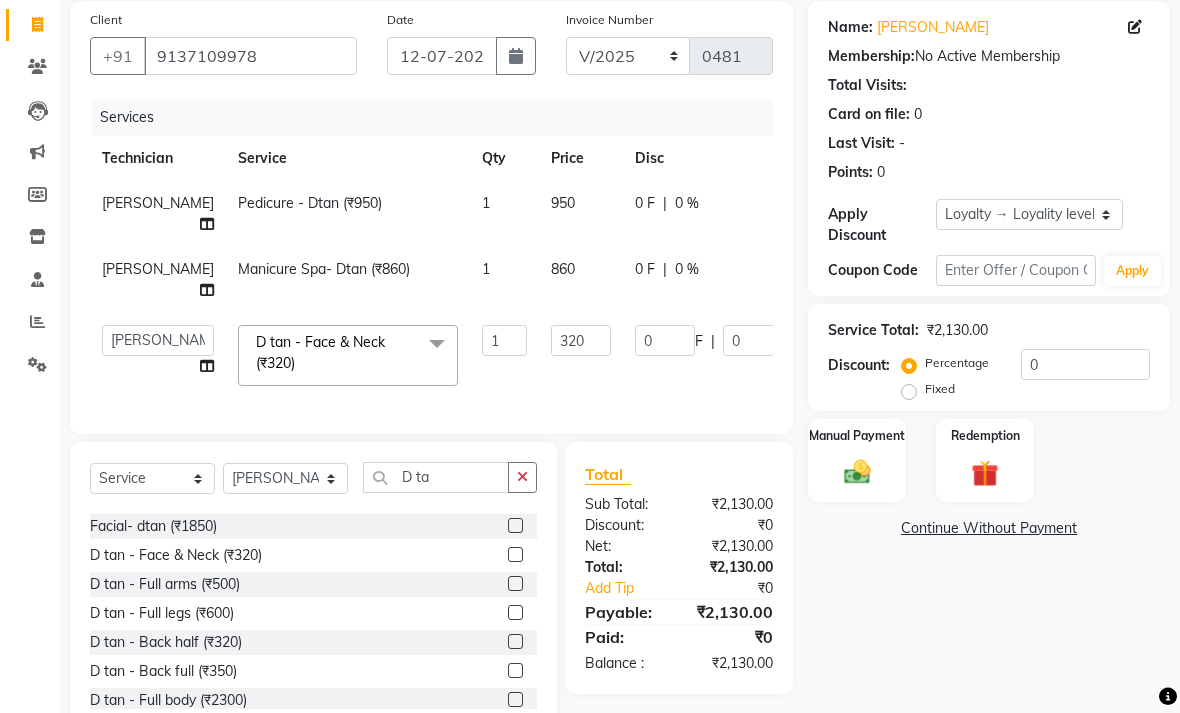 click on "Service Total:  ₹2,130.00  Discount:  Percentage   Fixed  0" 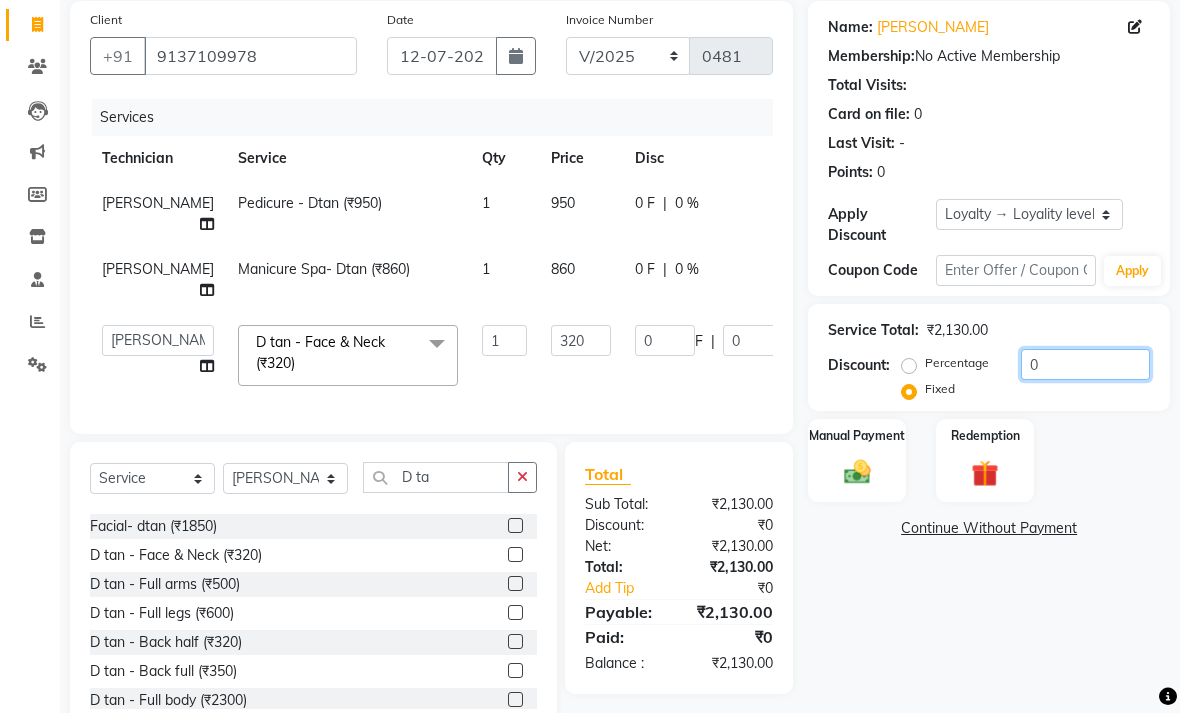 click on "0" 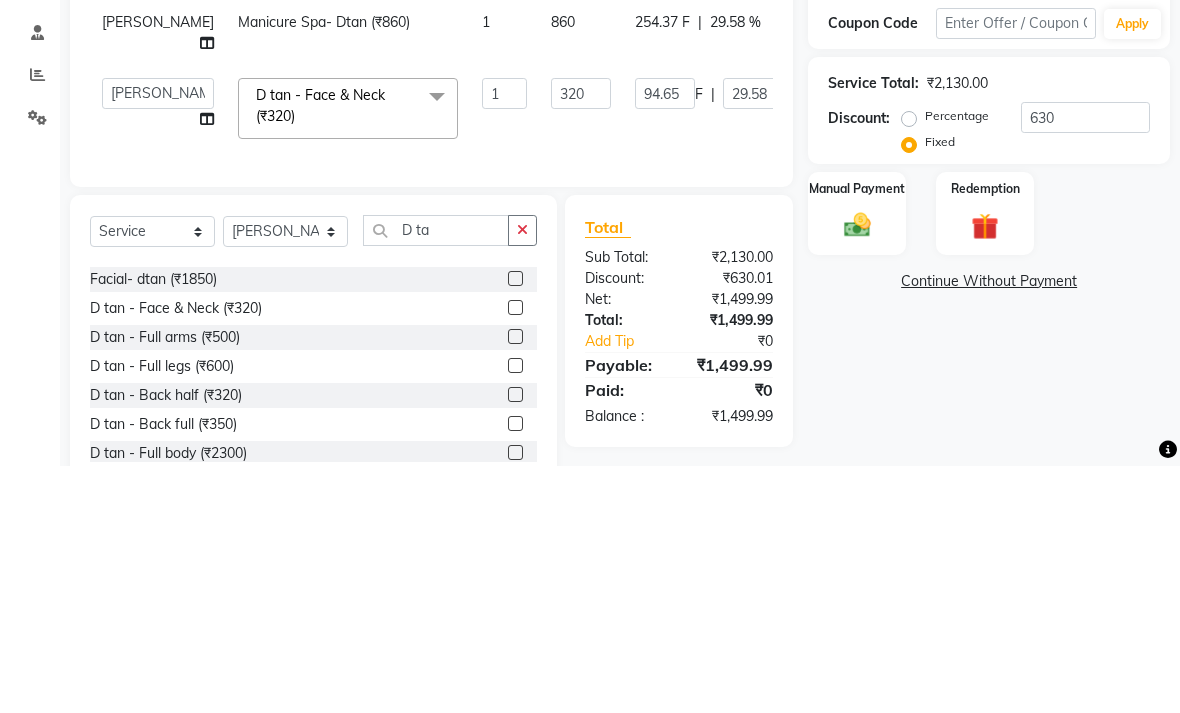 click on "Manual Payment Redemption" 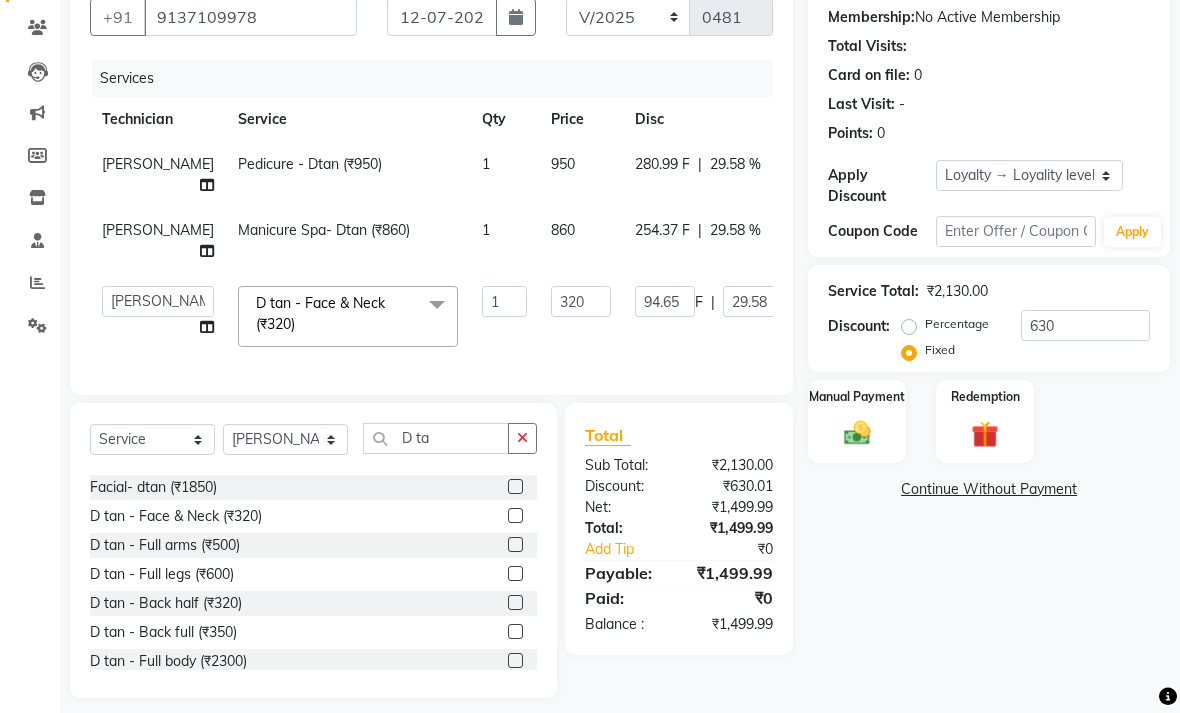 click 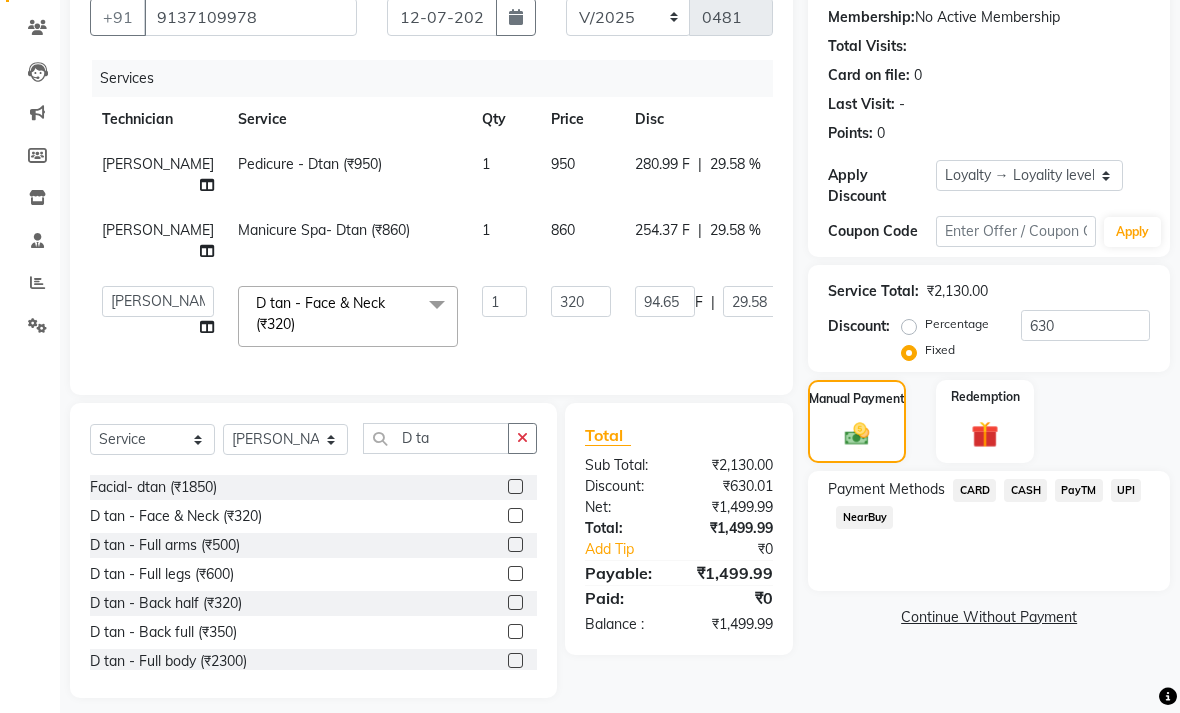 click on "PayTM" 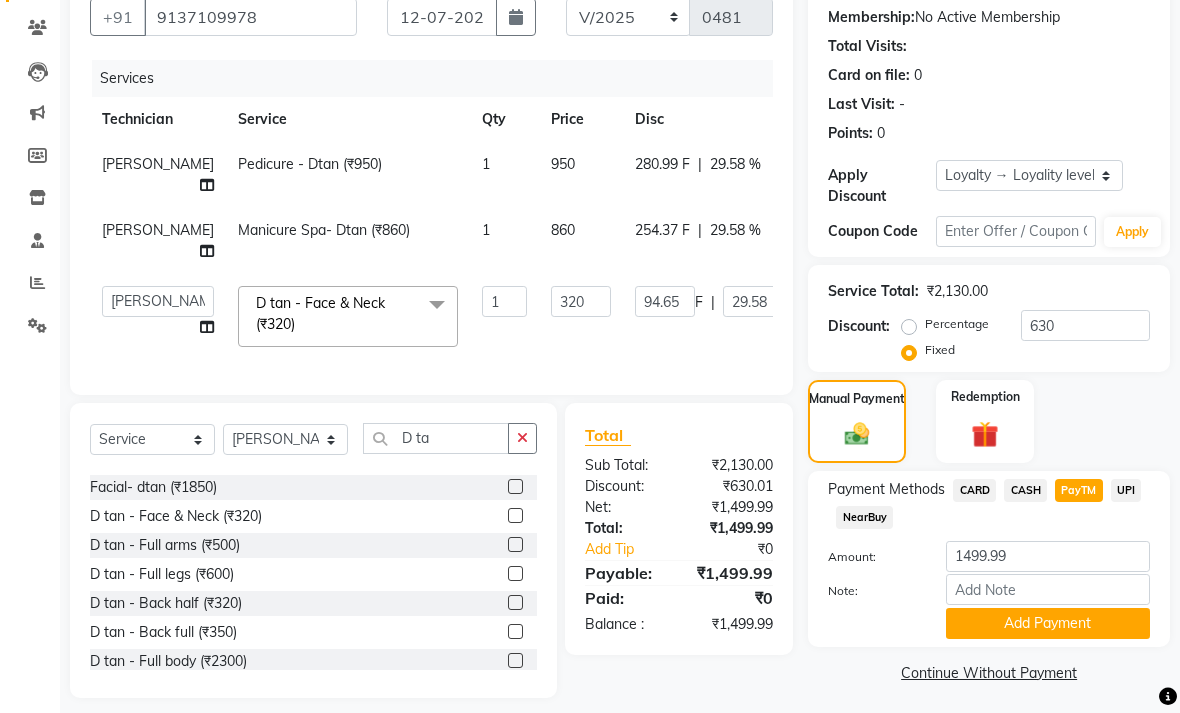 click on "CASH" 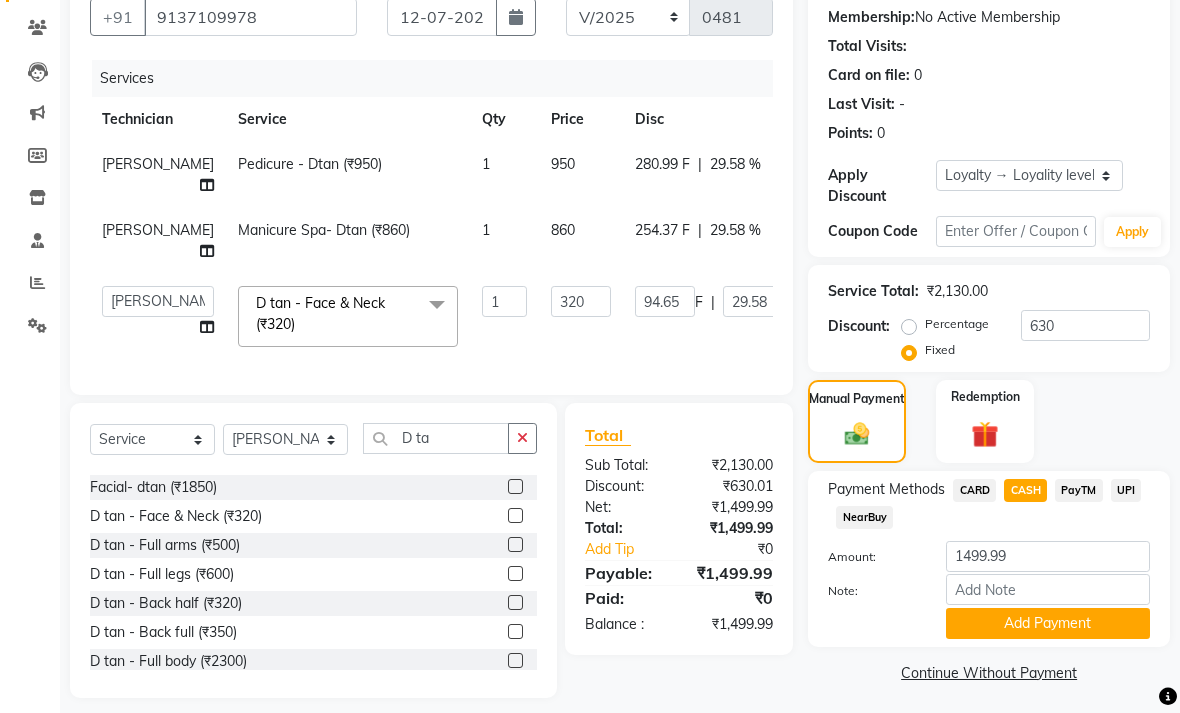 click on "Add Payment" 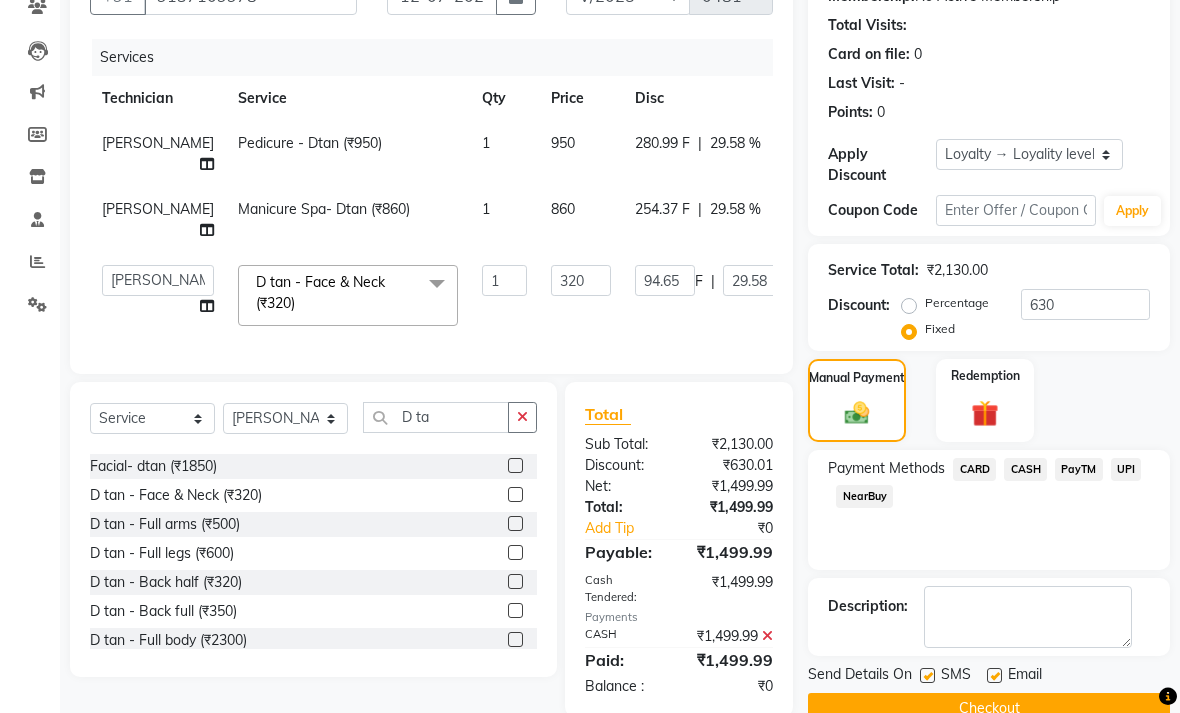 scroll, scrollTop: 208, scrollLeft: 0, axis: vertical 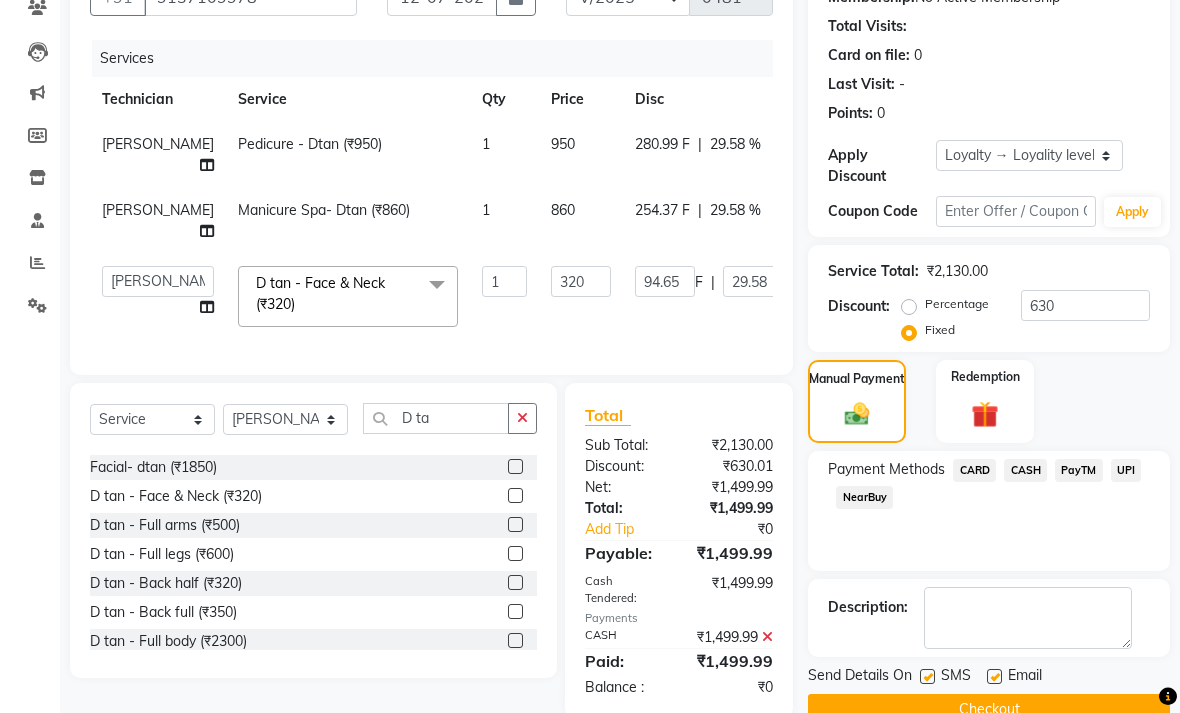 click 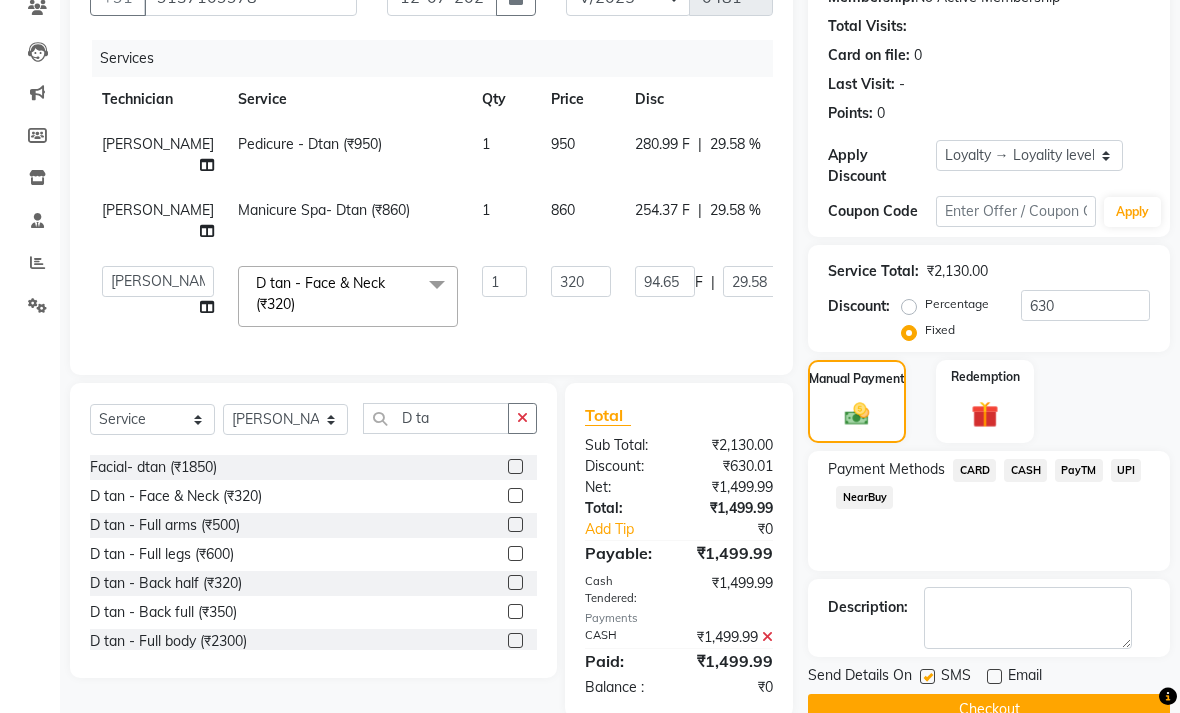click on "Send Details On SMS Email" 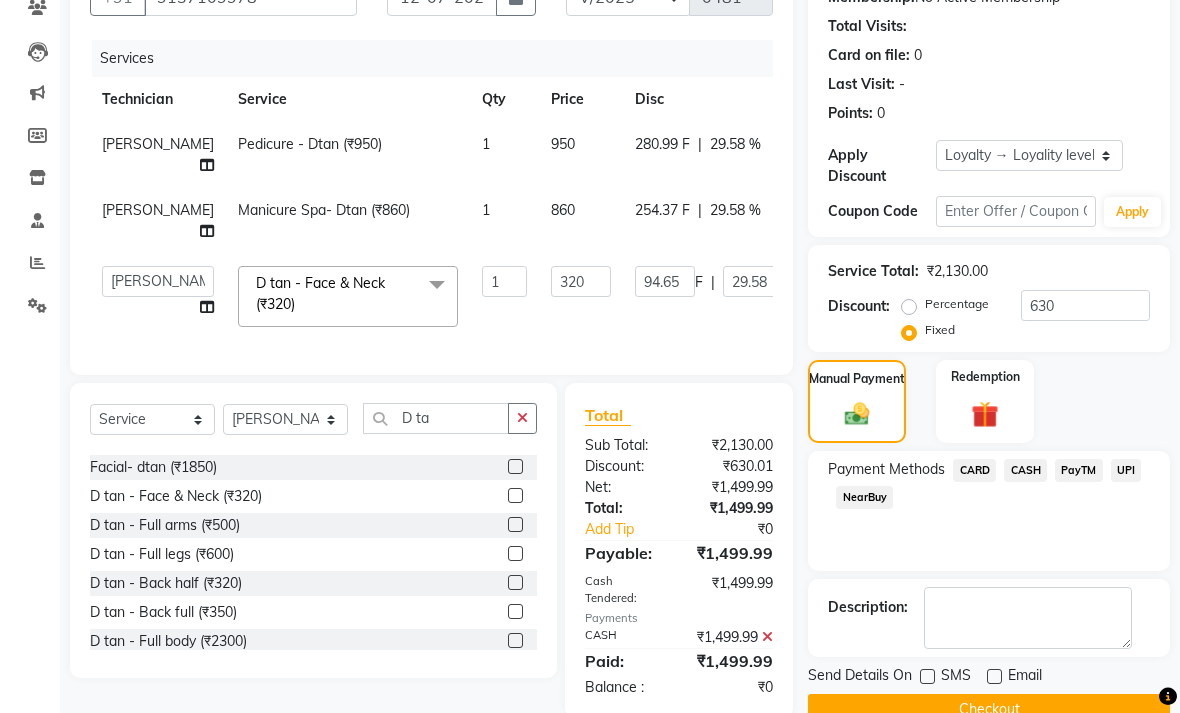 click on "Checkout" 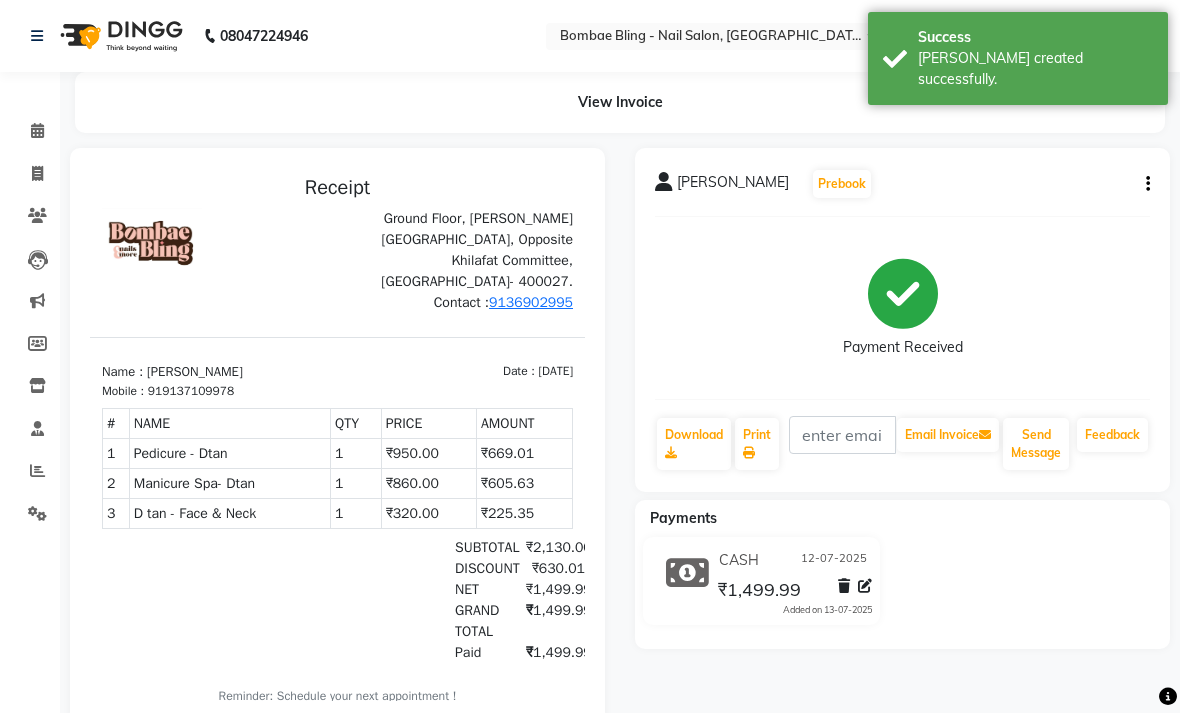 scroll, scrollTop: 0, scrollLeft: 0, axis: both 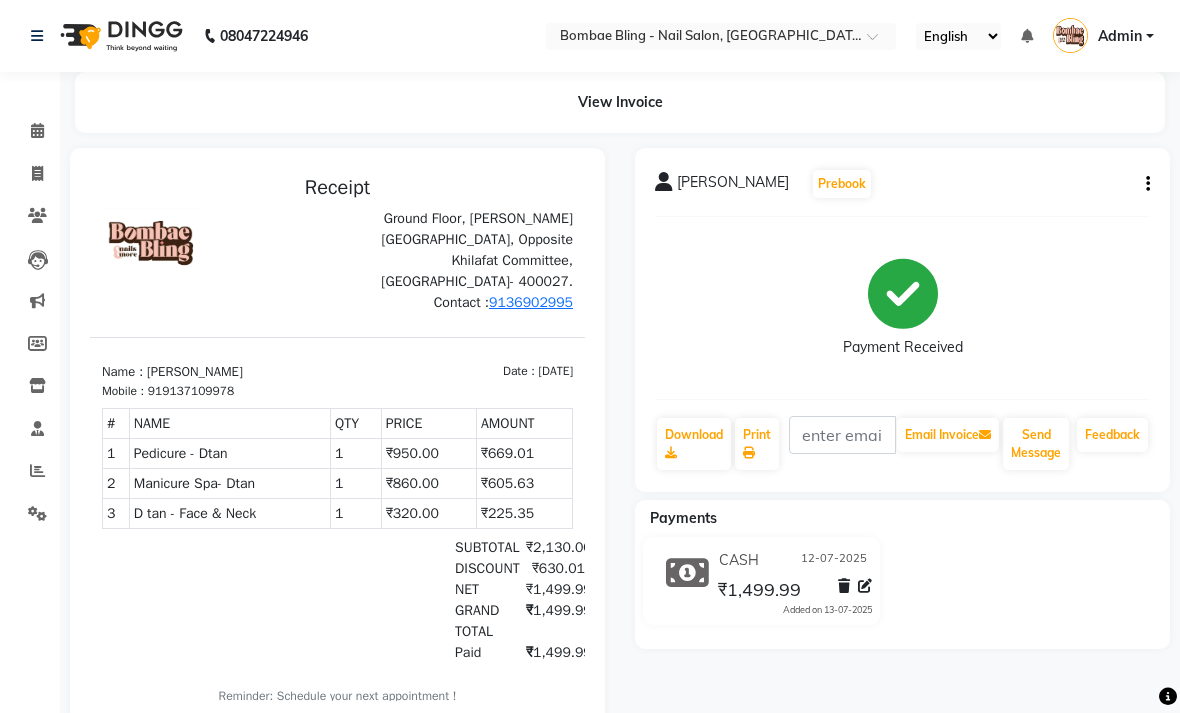 click on "Invoice" 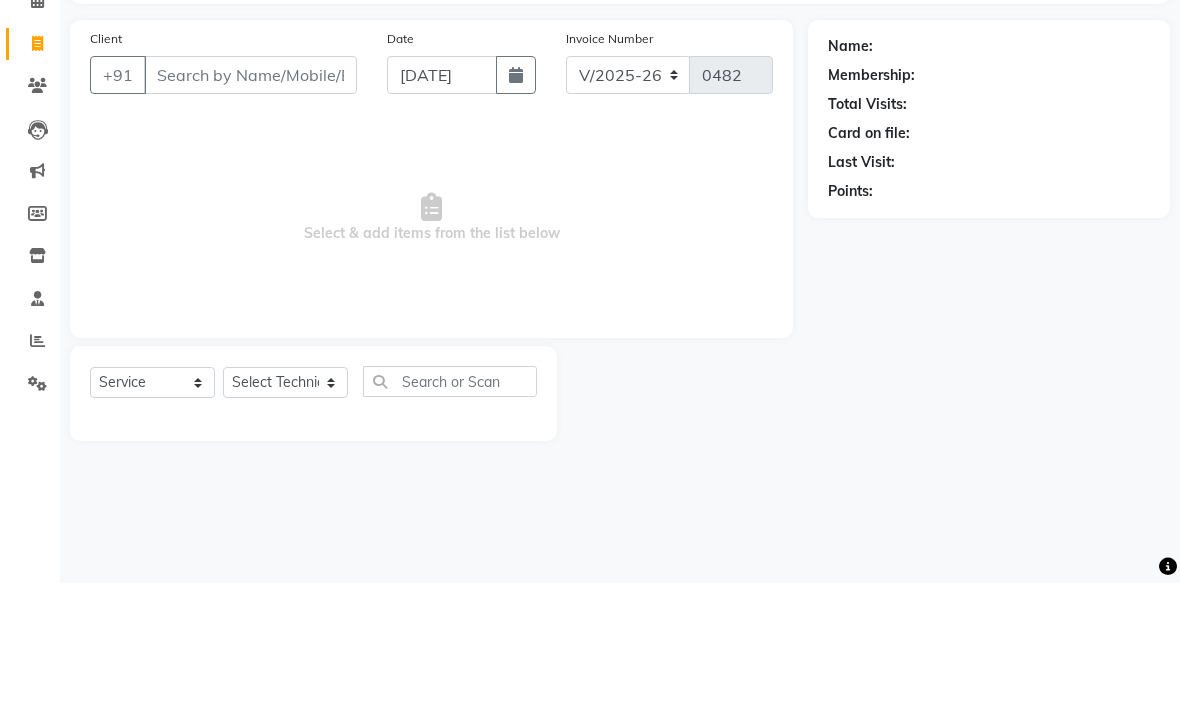 click 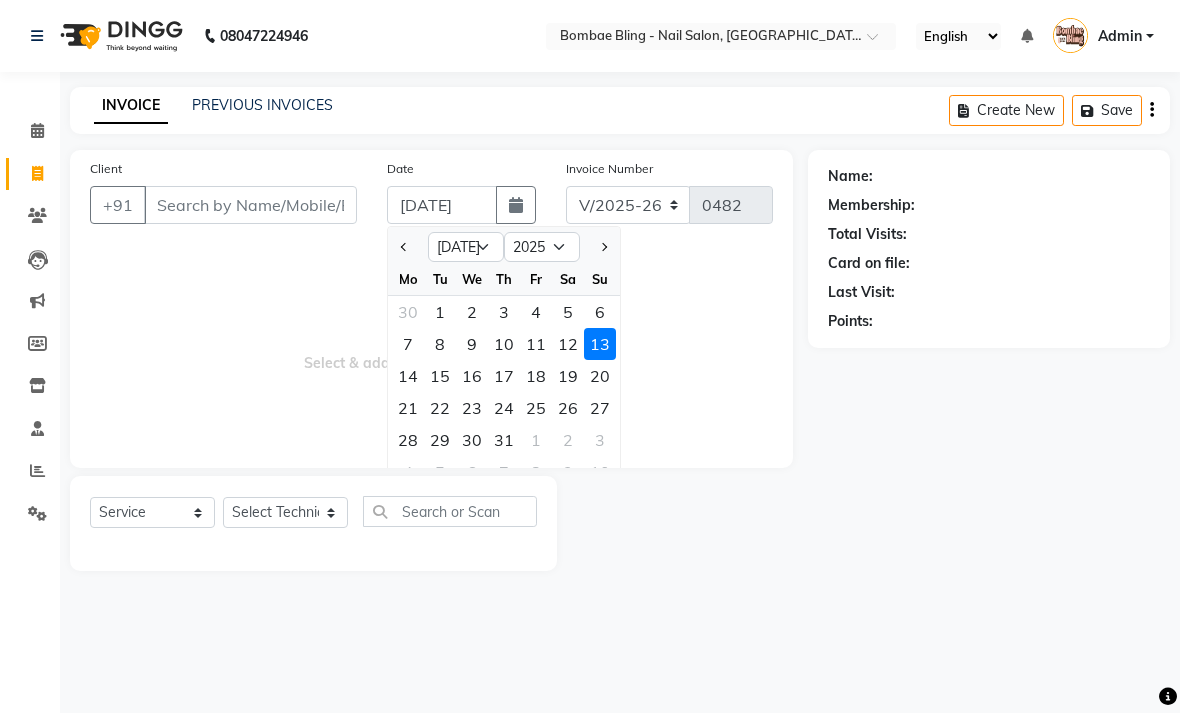 click on "12" 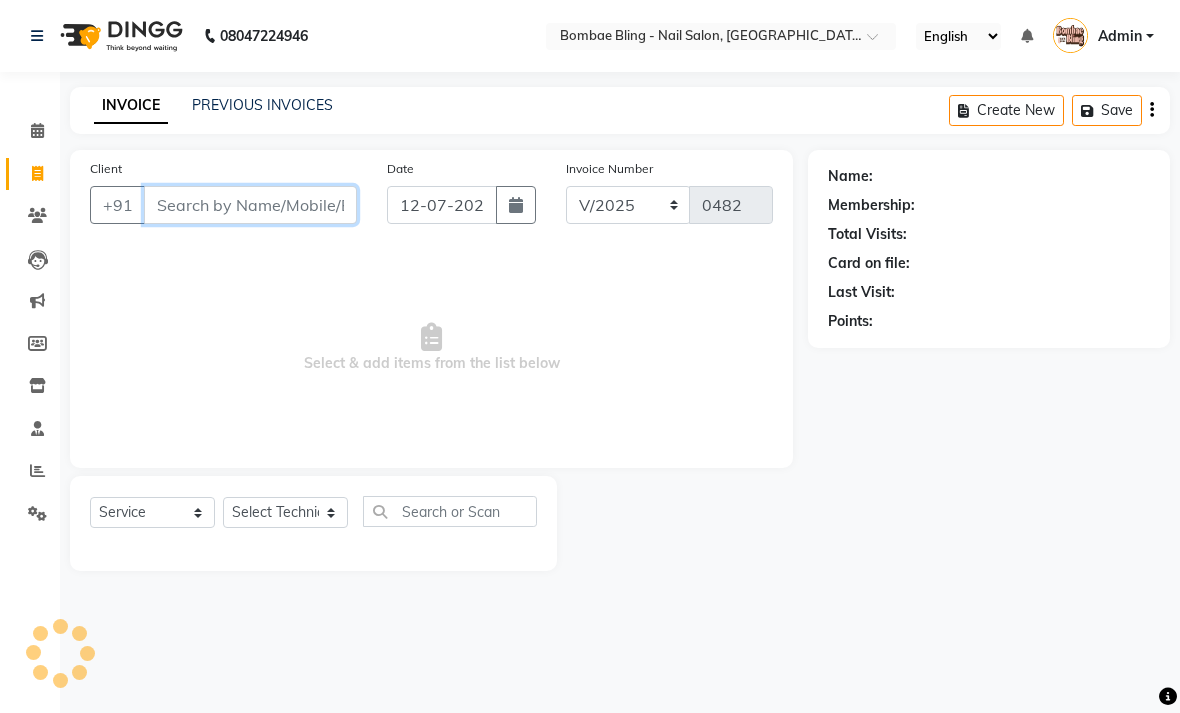 click on "Client" at bounding box center (250, 205) 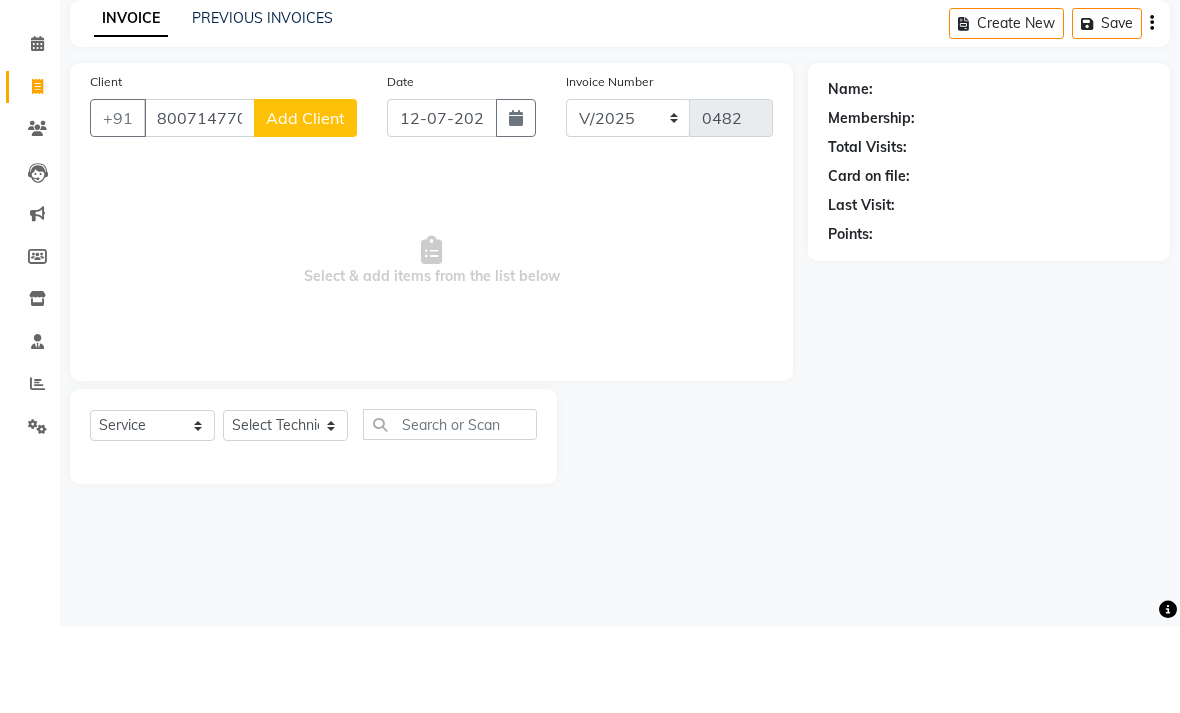 click on "Add Client" 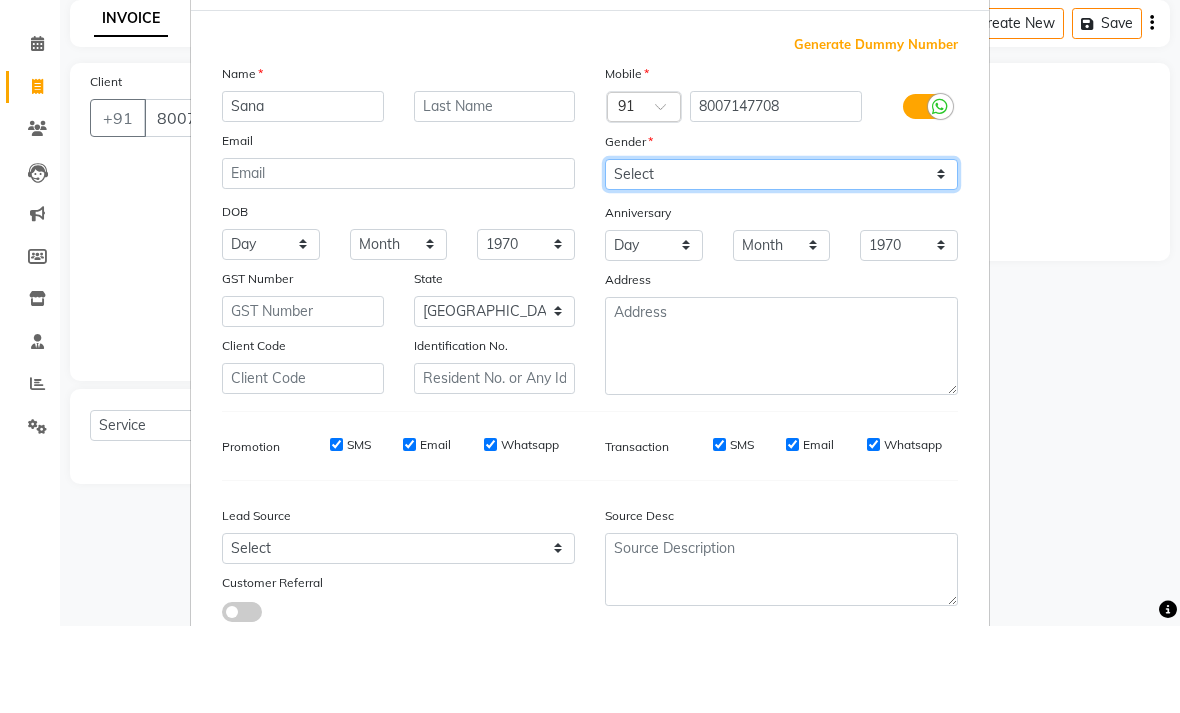 click on "Select [DEMOGRAPHIC_DATA] [DEMOGRAPHIC_DATA] Other Prefer Not To Say" at bounding box center [781, 261] 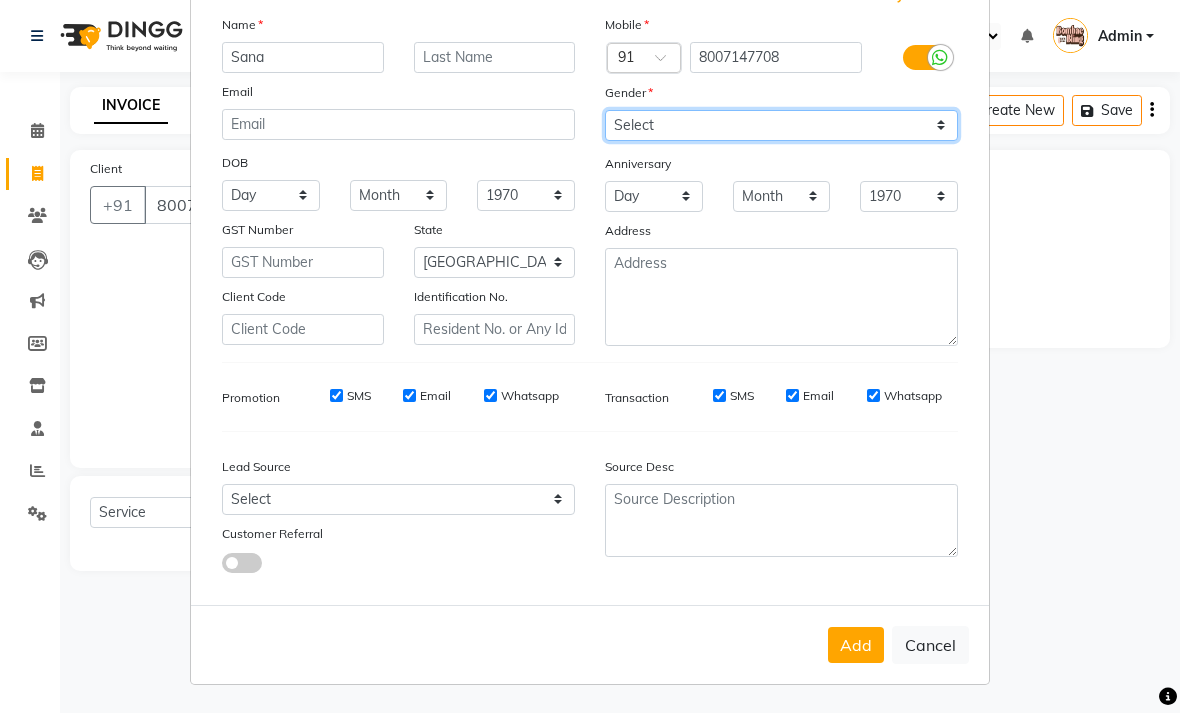 scroll, scrollTop: 135, scrollLeft: 0, axis: vertical 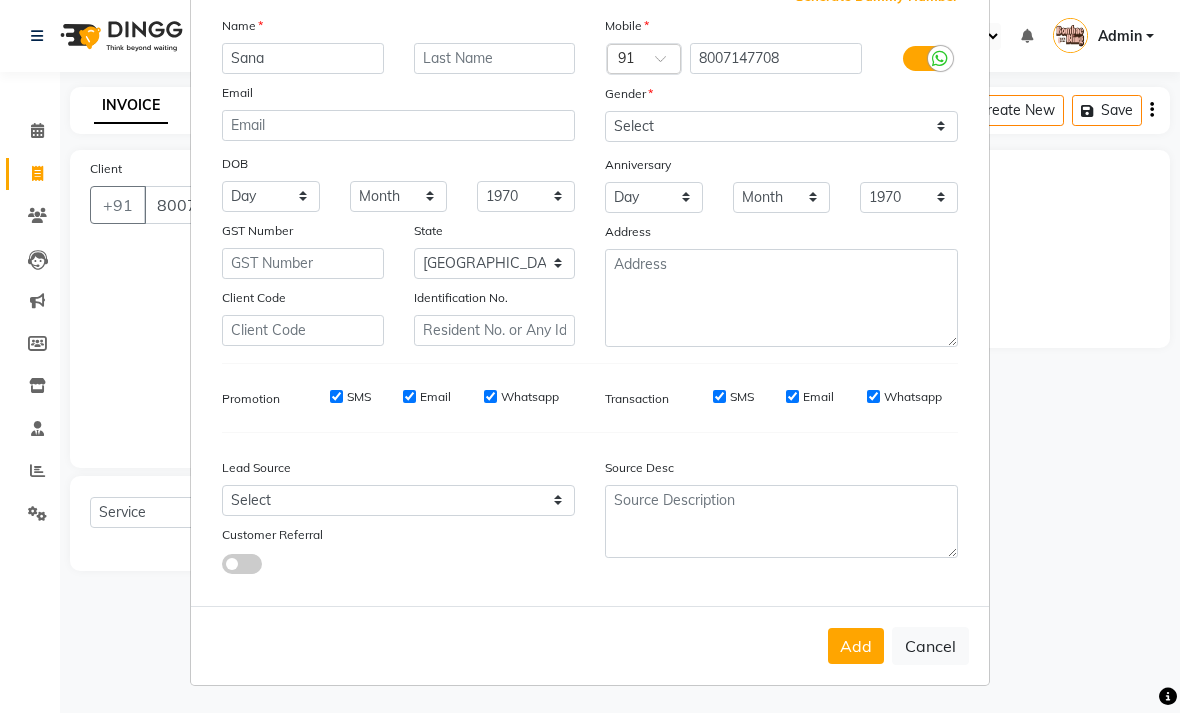 click on "Add" at bounding box center [856, 646] 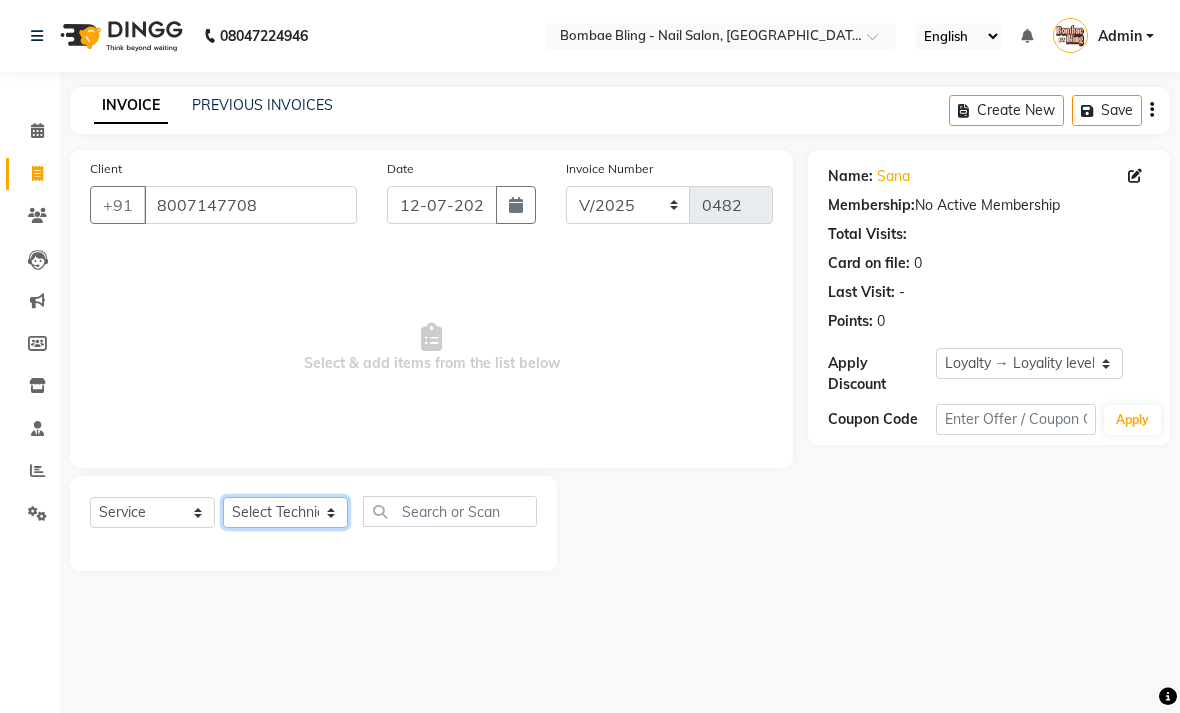 click on "Select Technician [PERSON_NAME] [PERSON_NAME] Front Desk Jyoti Kajal [PERSON_NAME] pei [PERSON_NAME] [PERSON_NAME]" 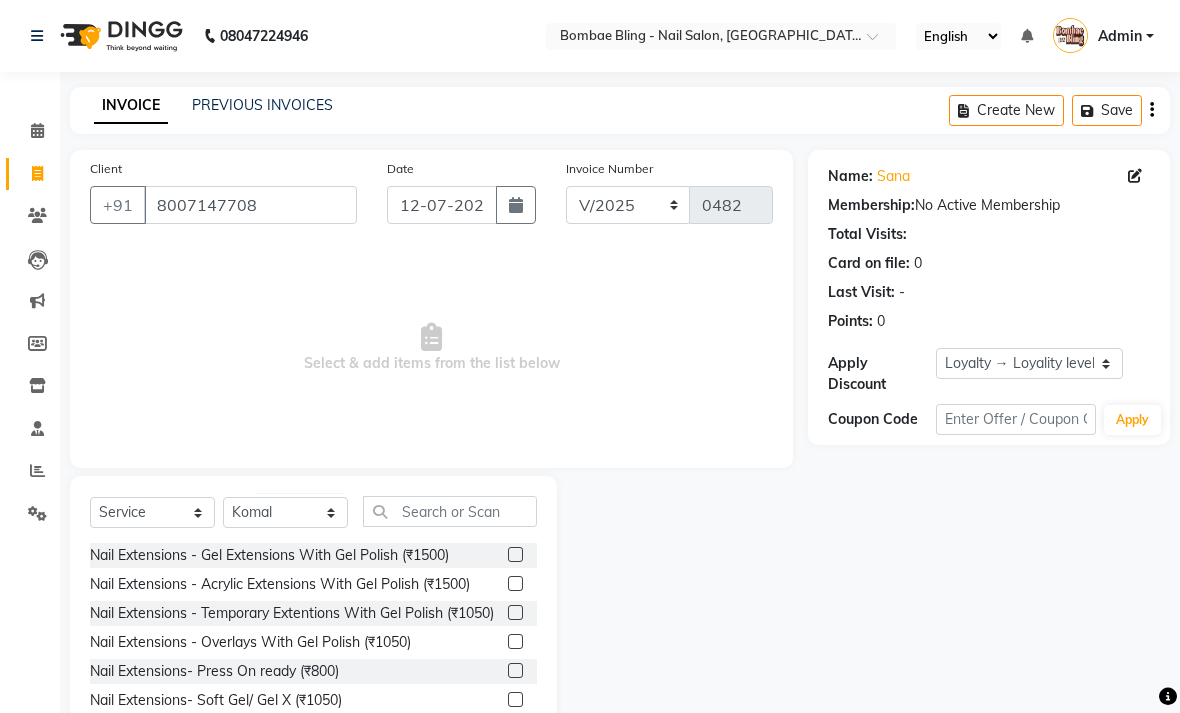 click on "Save" 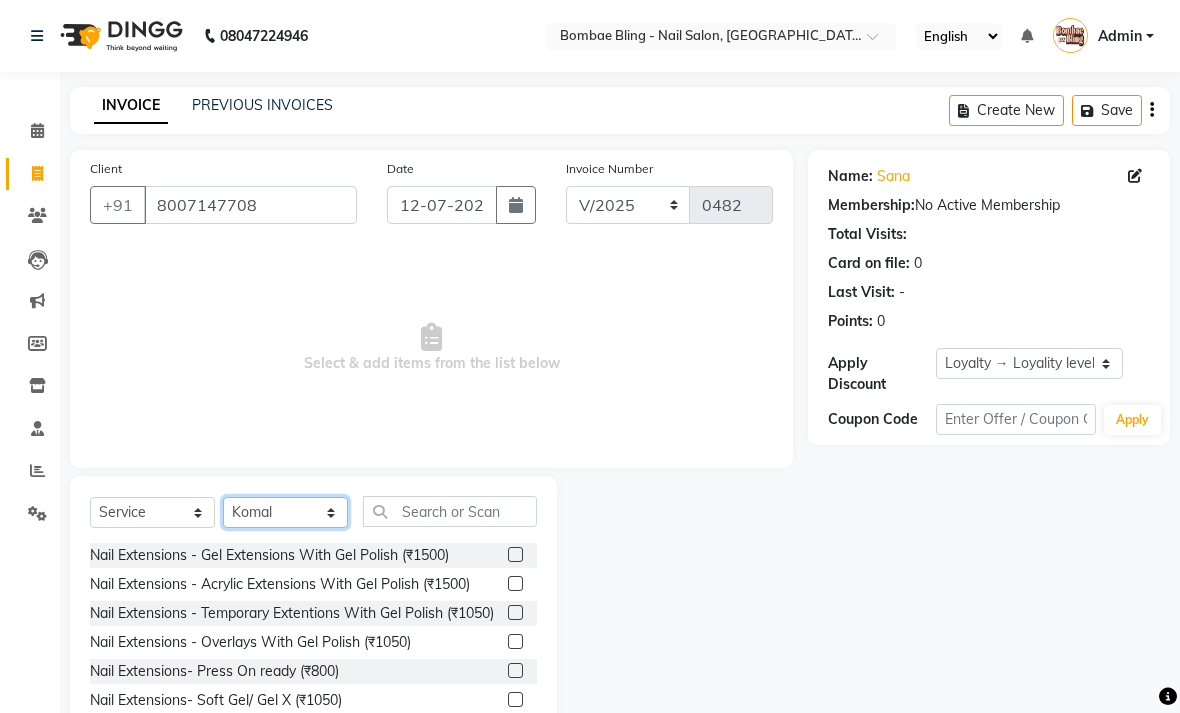 click on "Select Technician [PERSON_NAME] [PERSON_NAME] Front Desk Jyoti Kajal [PERSON_NAME] pei [PERSON_NAME] [PERSON_NAME]" 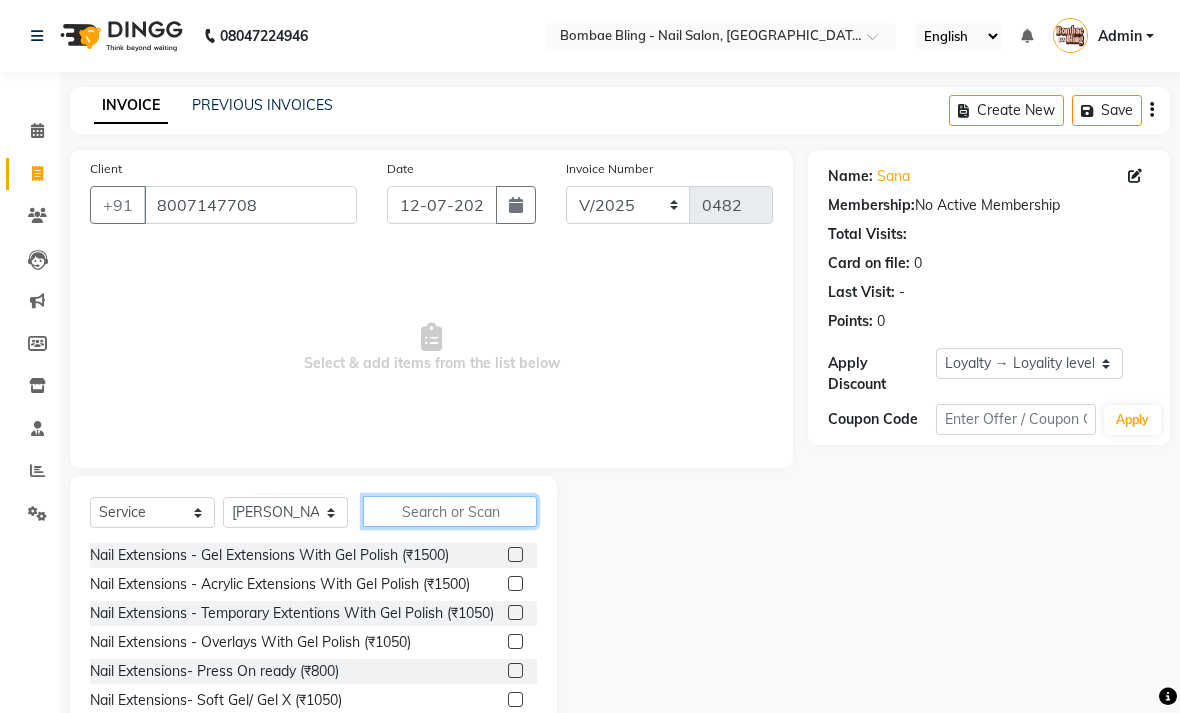 click 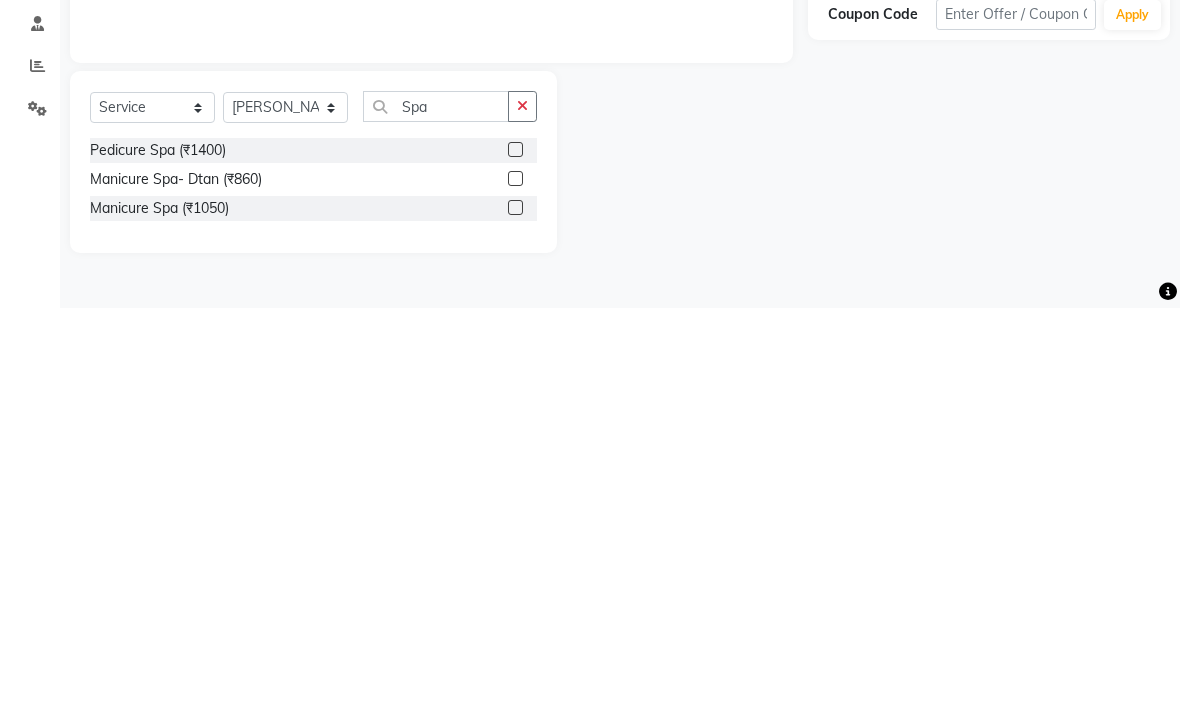 click on "Manicure Spa (₹1050)" 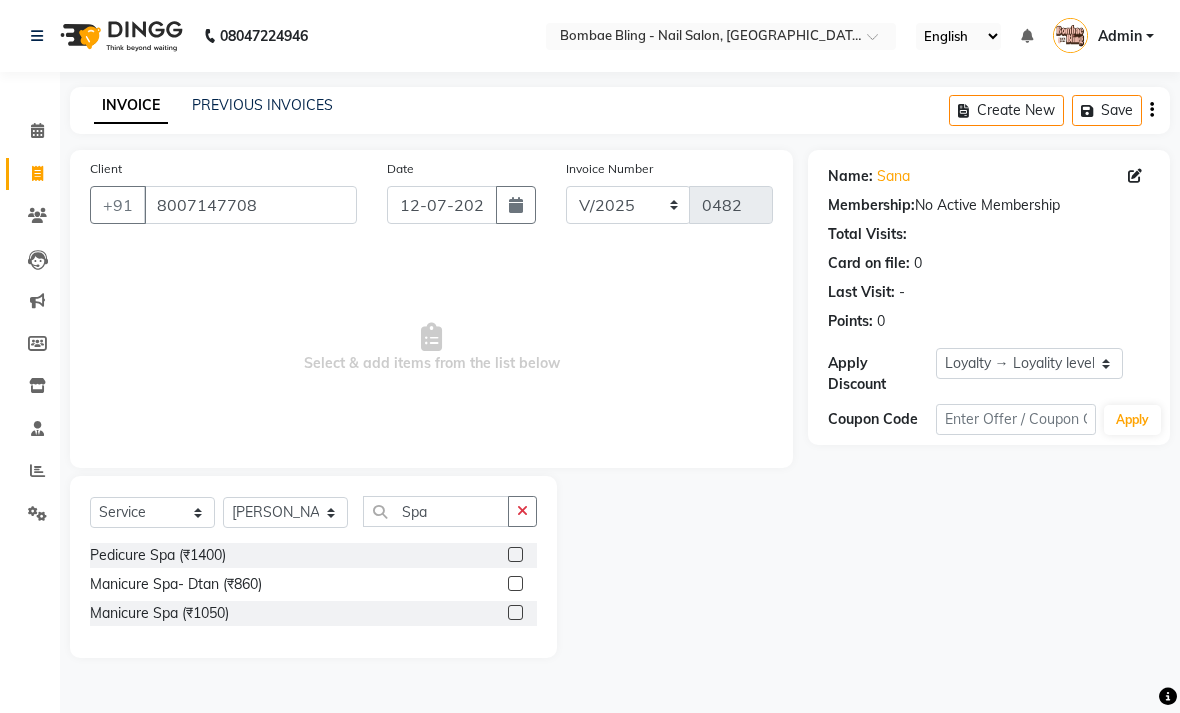 click on "Manicure Spa (₹1050)" 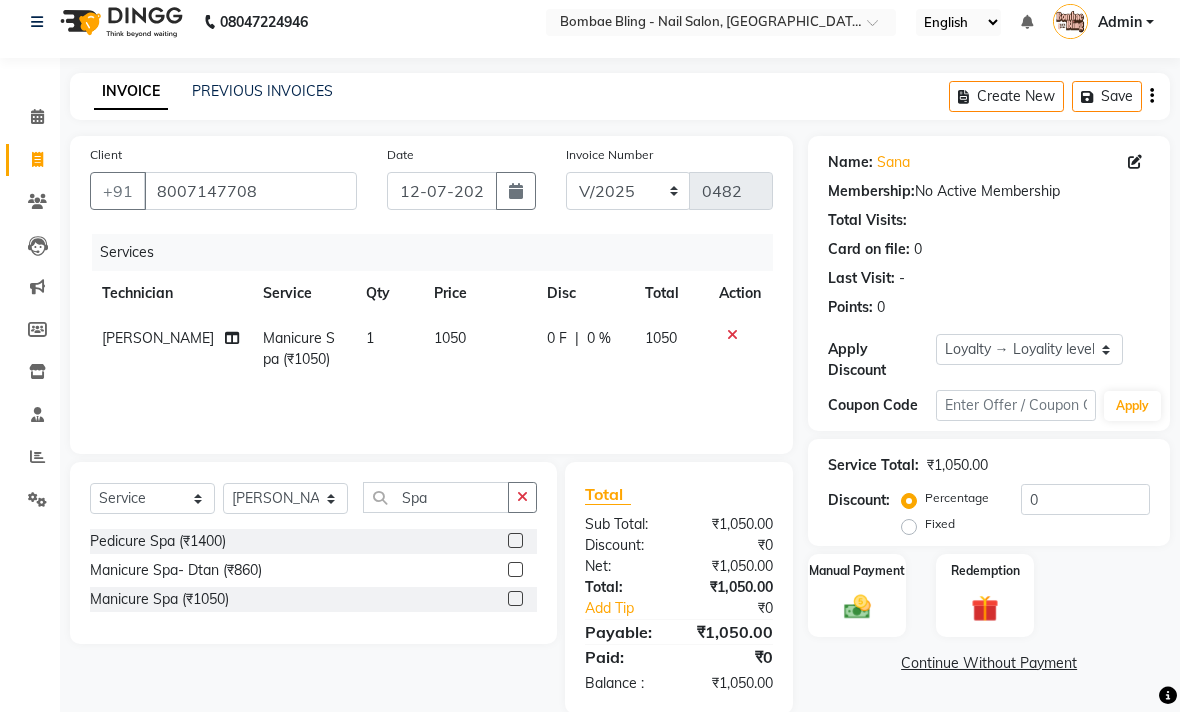 scroll, scrollTop: 9, scrollLeft: 0, axis: vertical 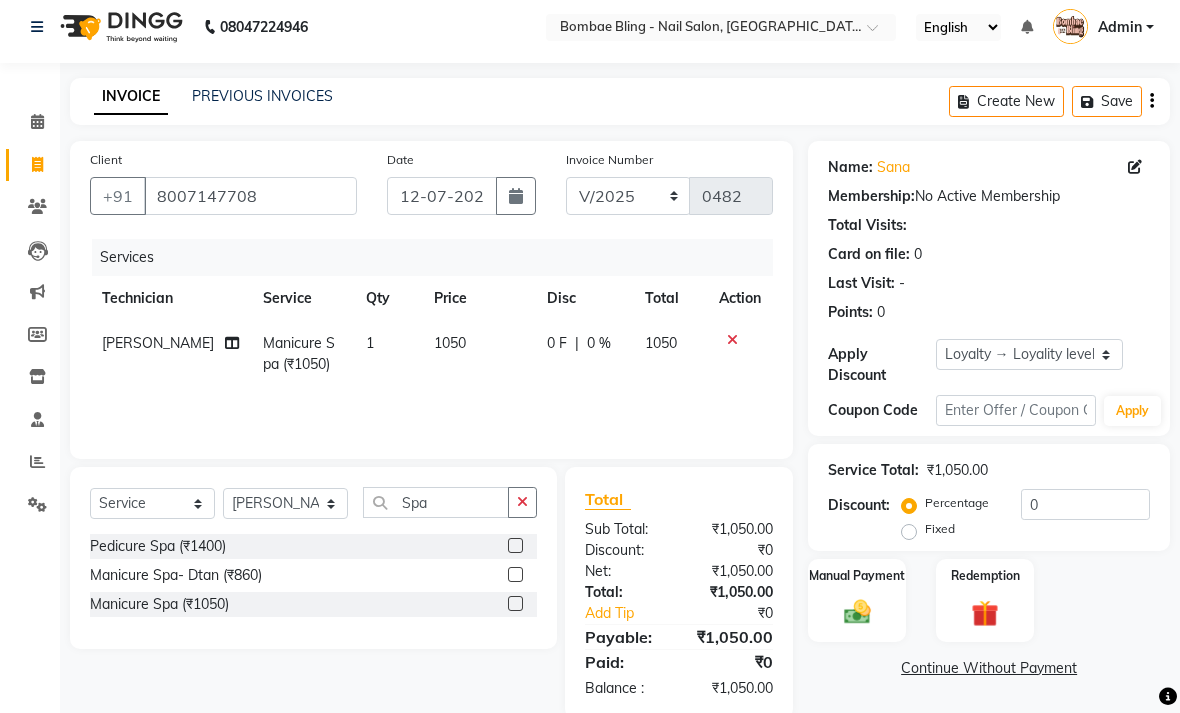 click on "Manual Payment" 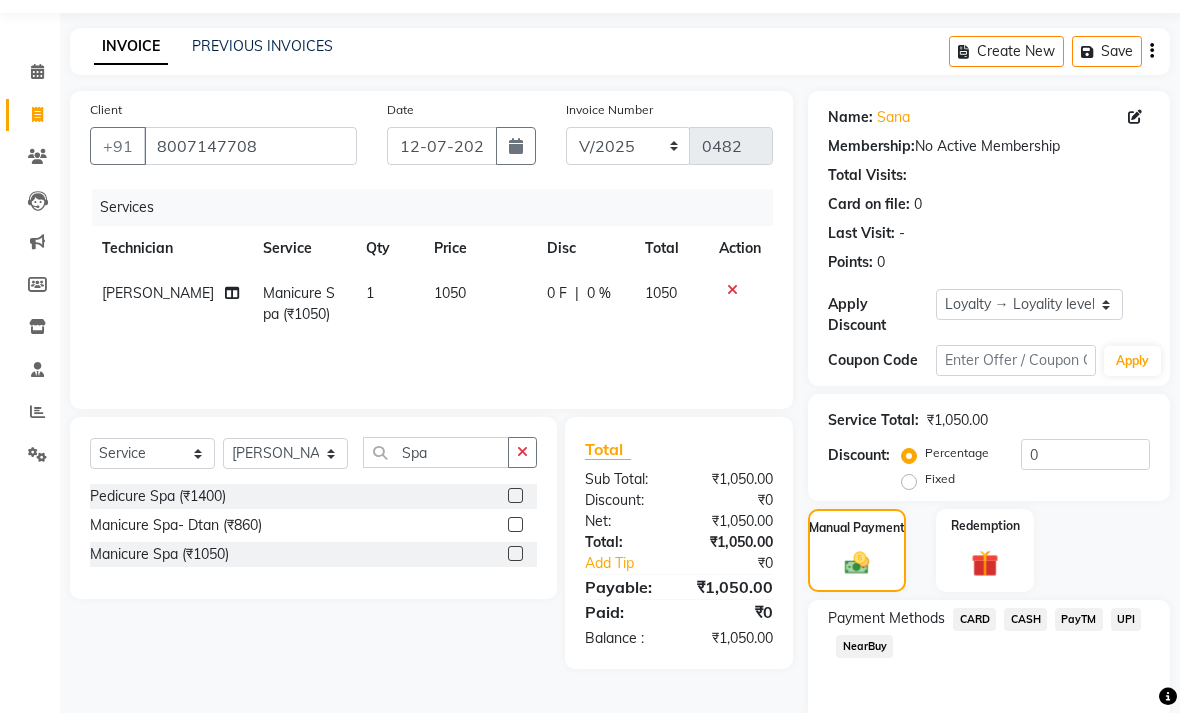 scroll, scrollTop: 62, scrollLeft: 0, axis: vertical 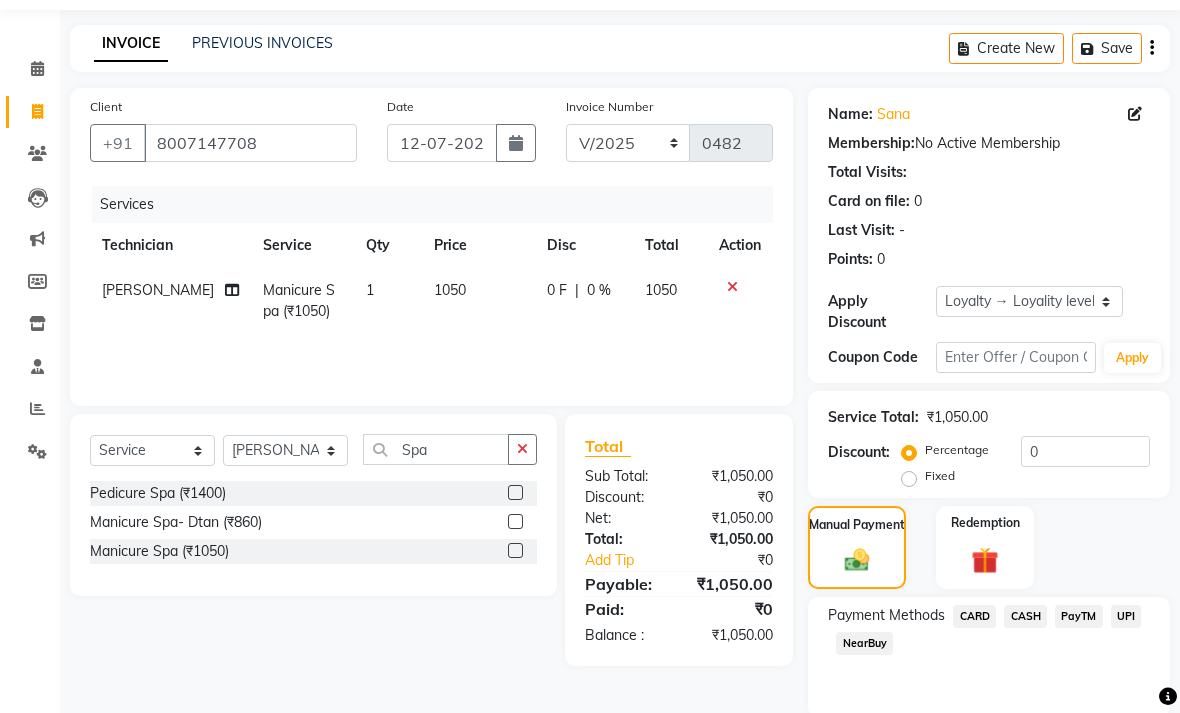 click on "CASH" 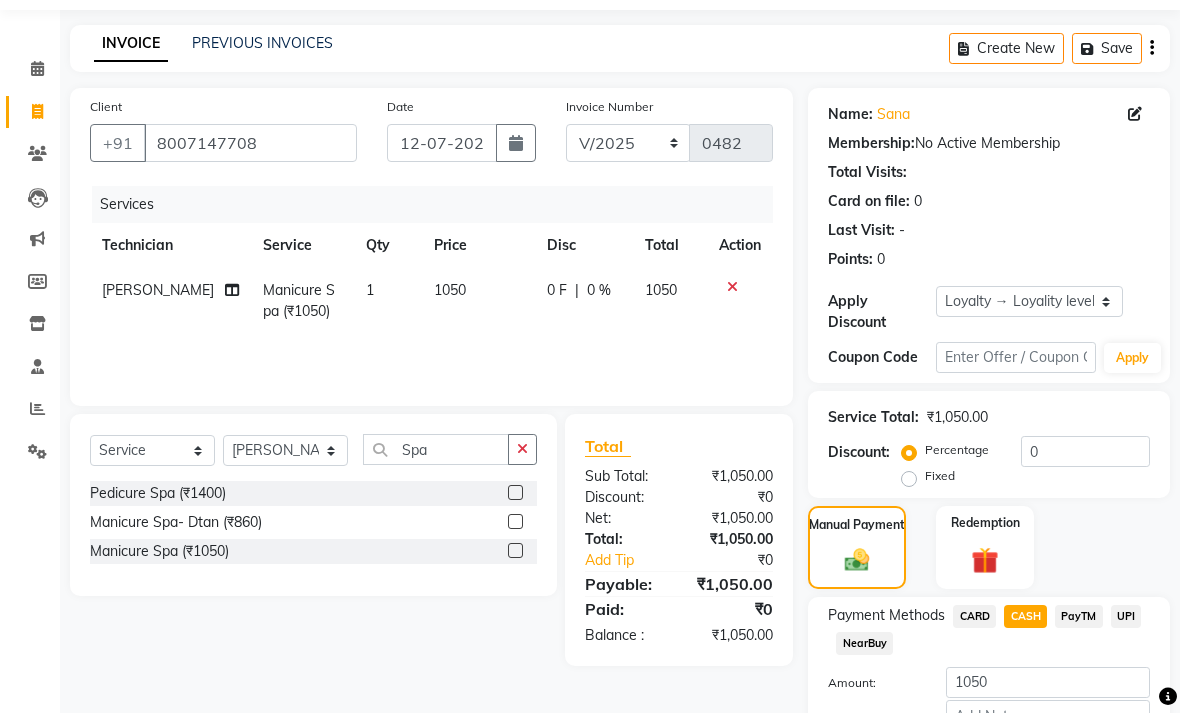 click on "PayTM" 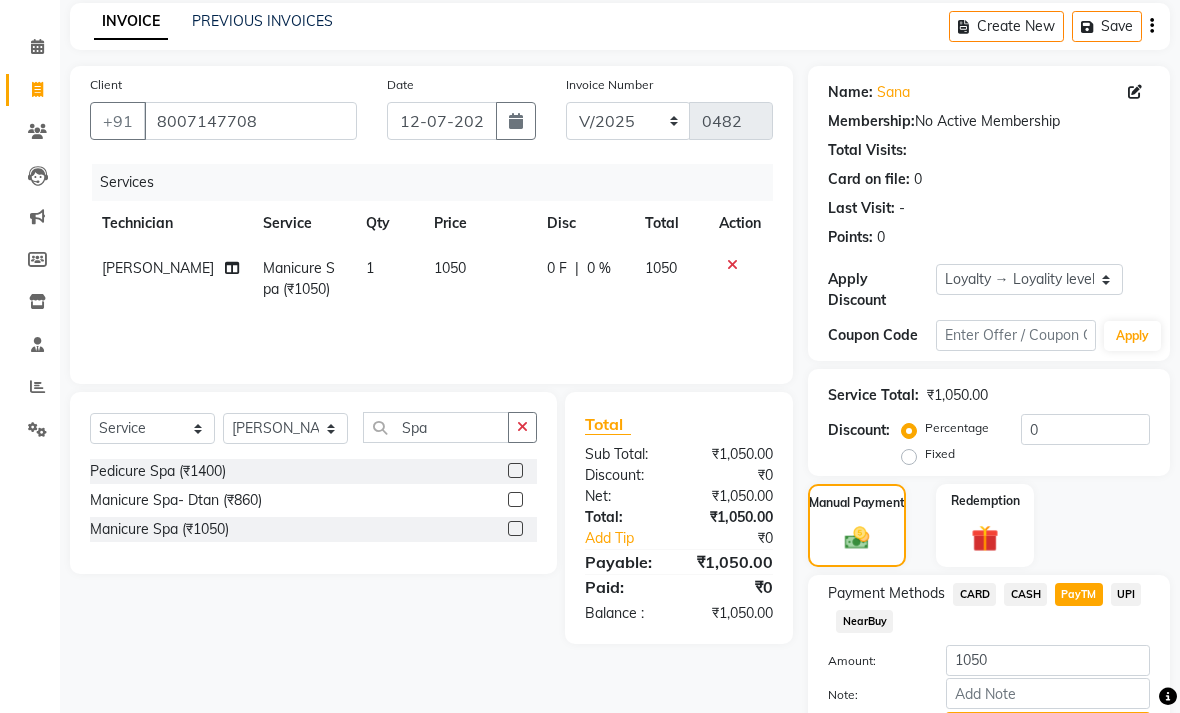 scroll, scrollTop: 160, scrollLeft: 0, axis: vertical 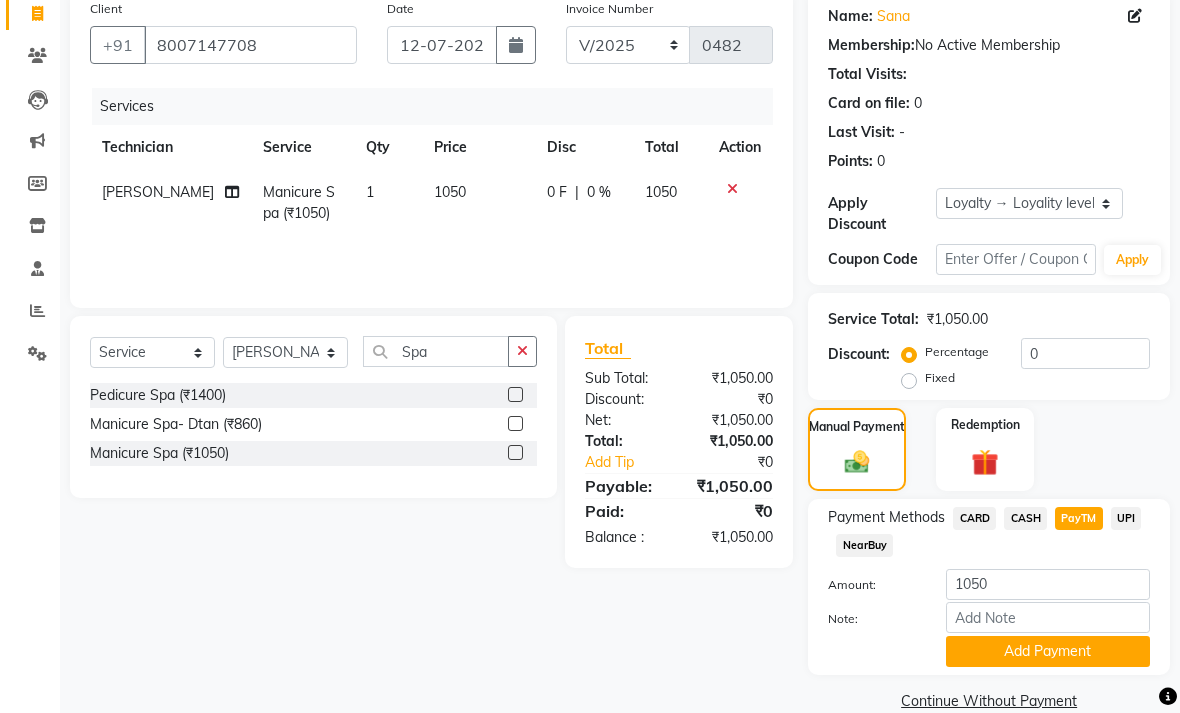 click on "Add Payment" 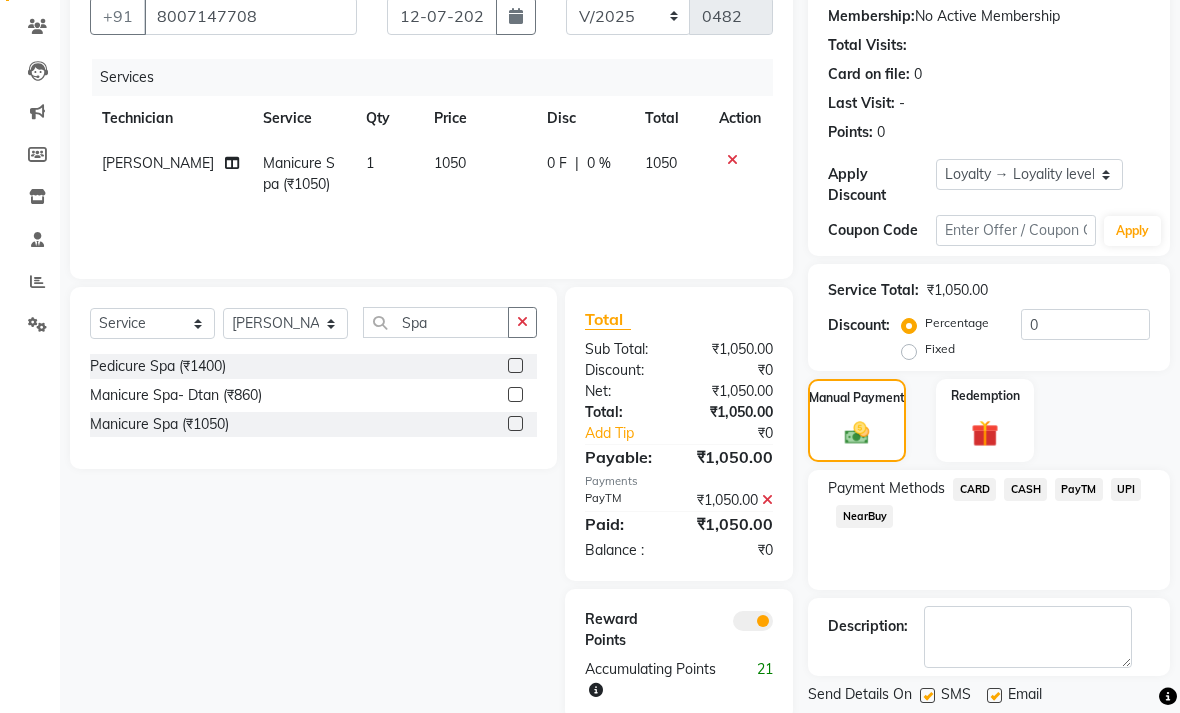 scroll, scrollTop: 216, scrollLeft: 0, axis: vertical 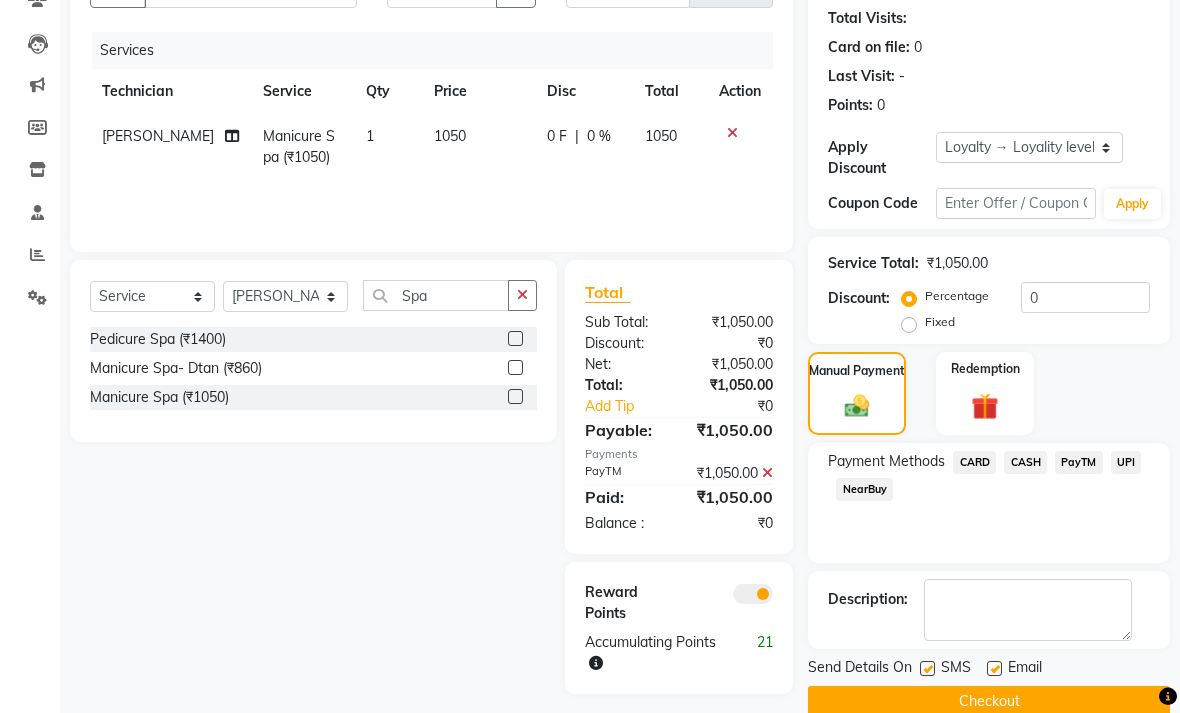 click 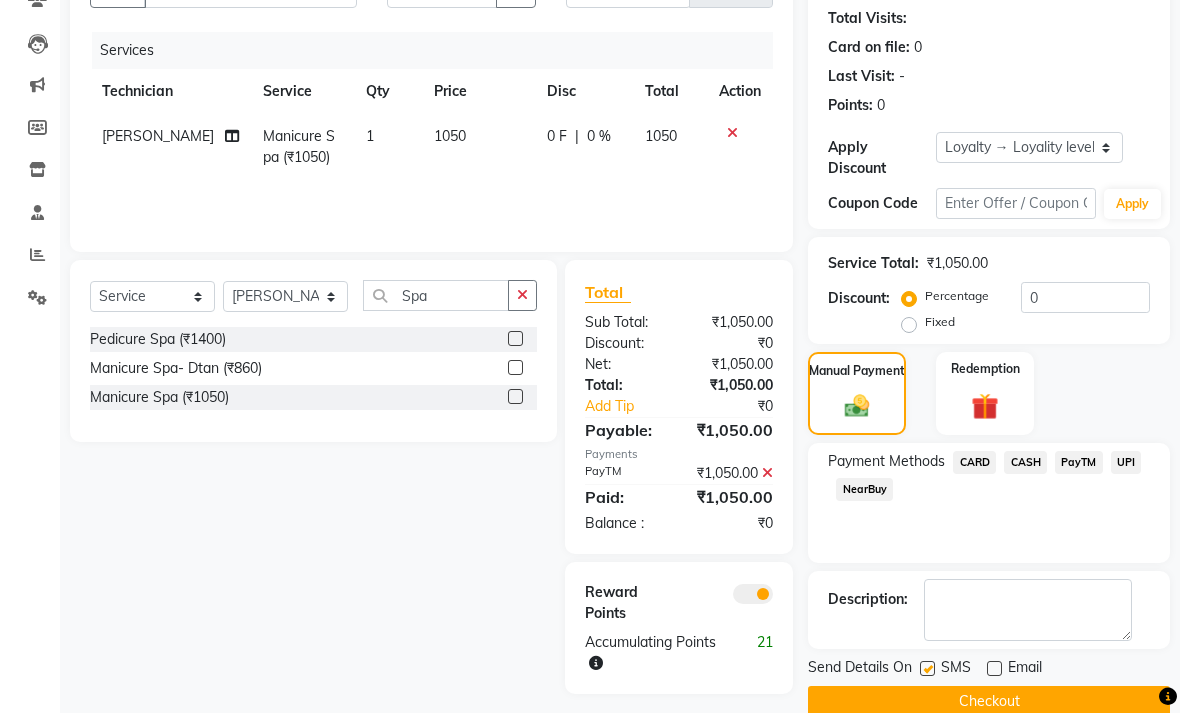click 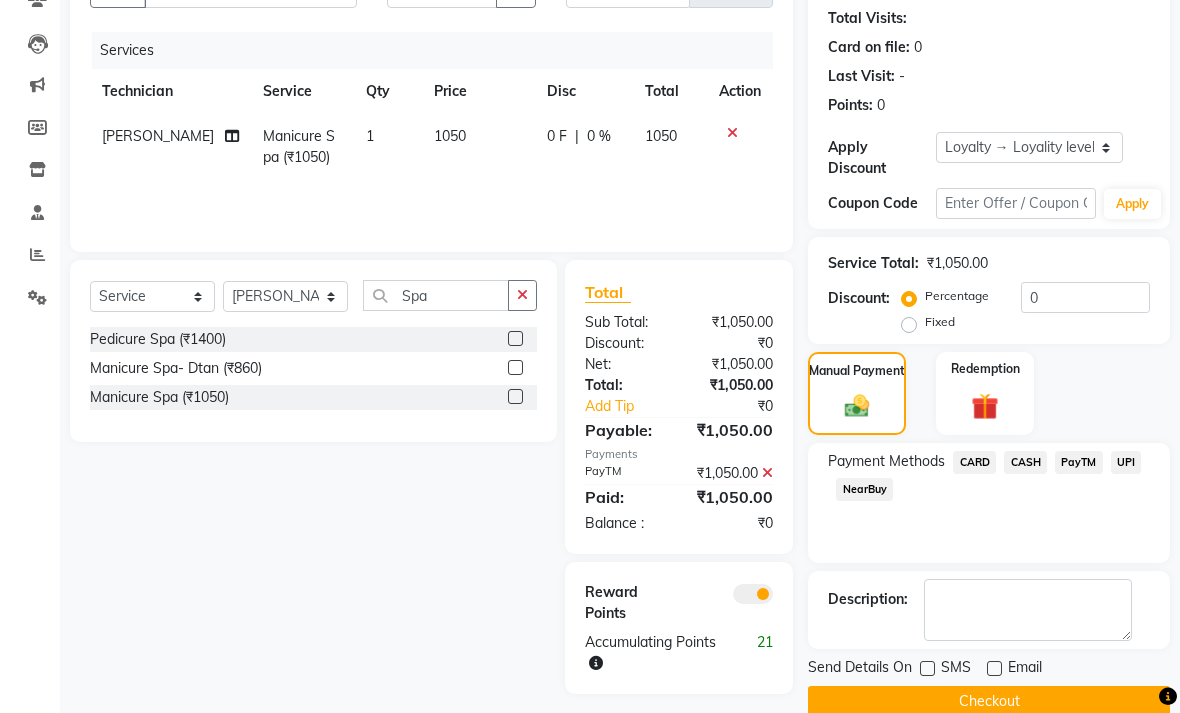 click on "Checkout" 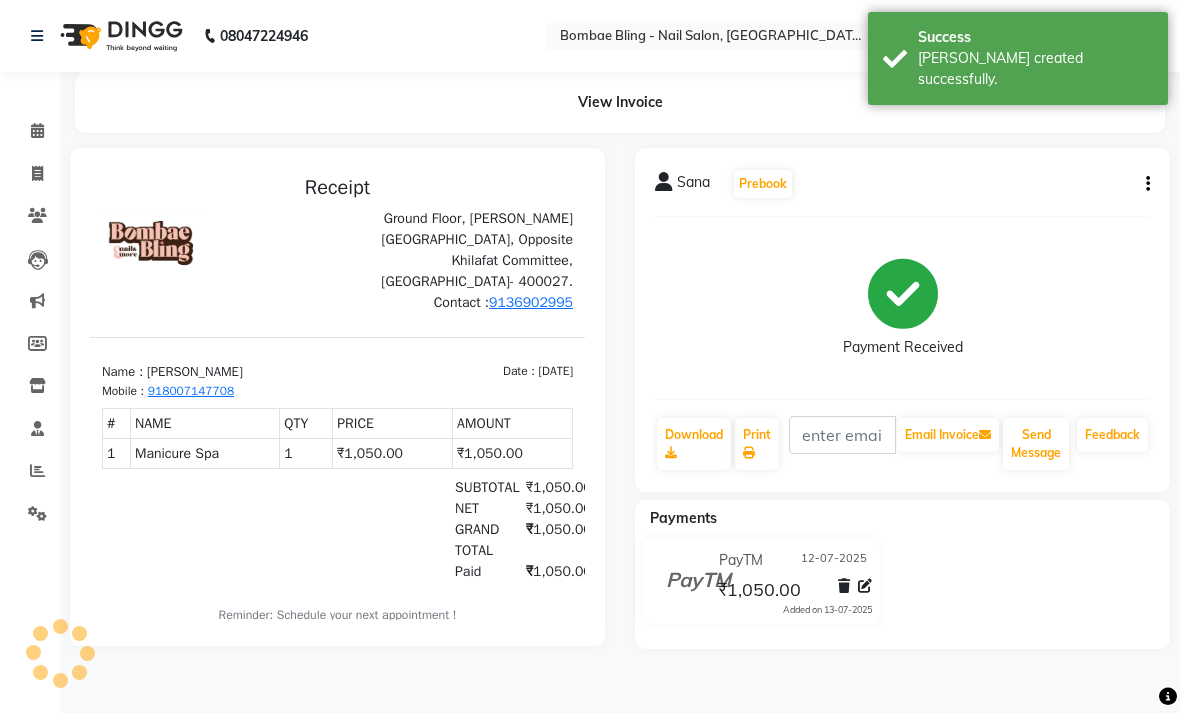 scroll, scrollTop: 0, scrollLeft: 0, axis: both 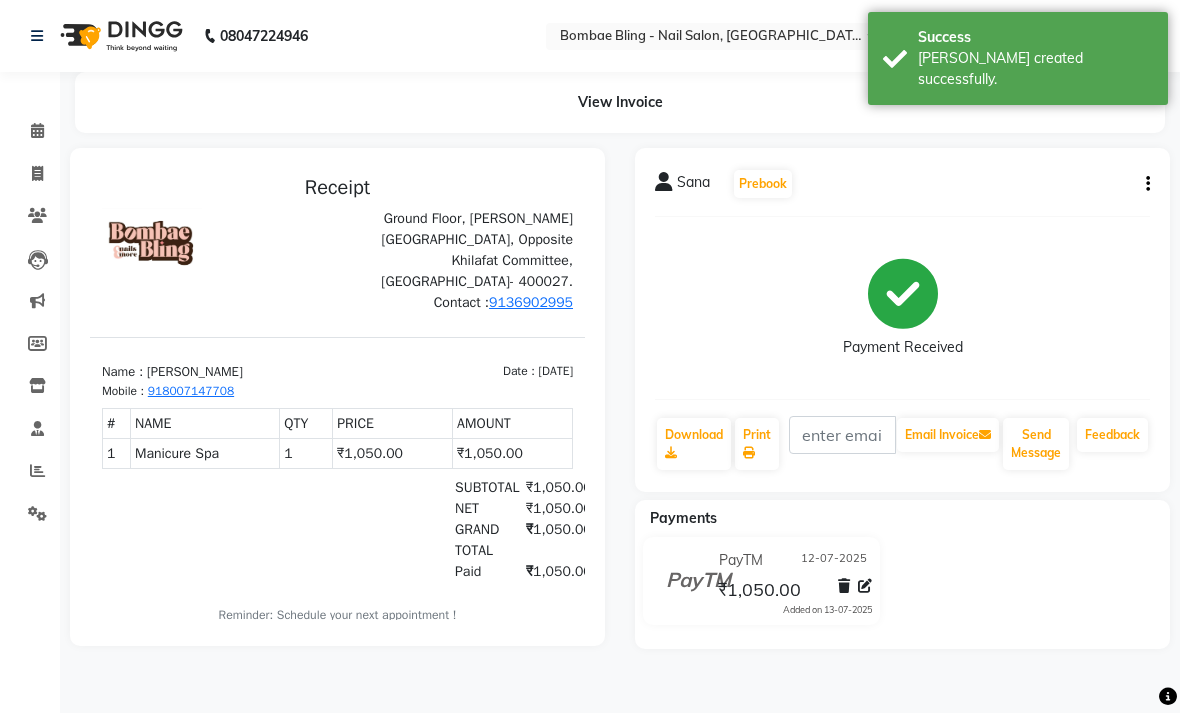 click on "Calendar" 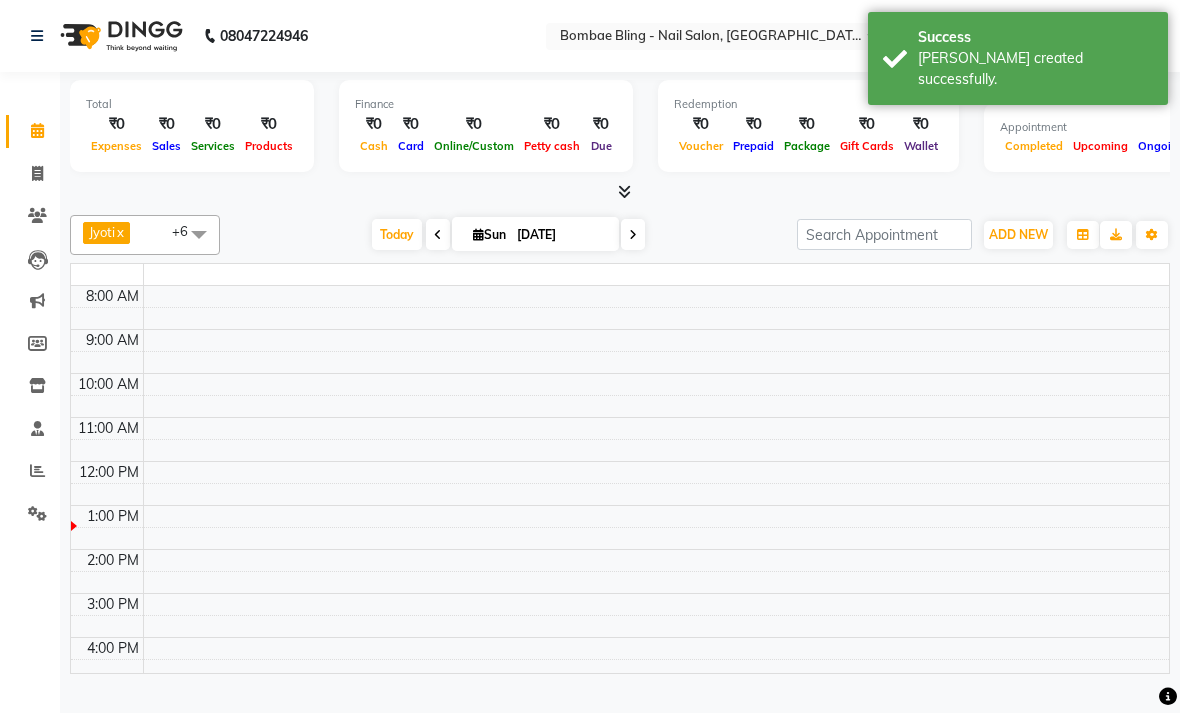 scroll, scrollTop: 0, scrollLeft: 0, axis: both 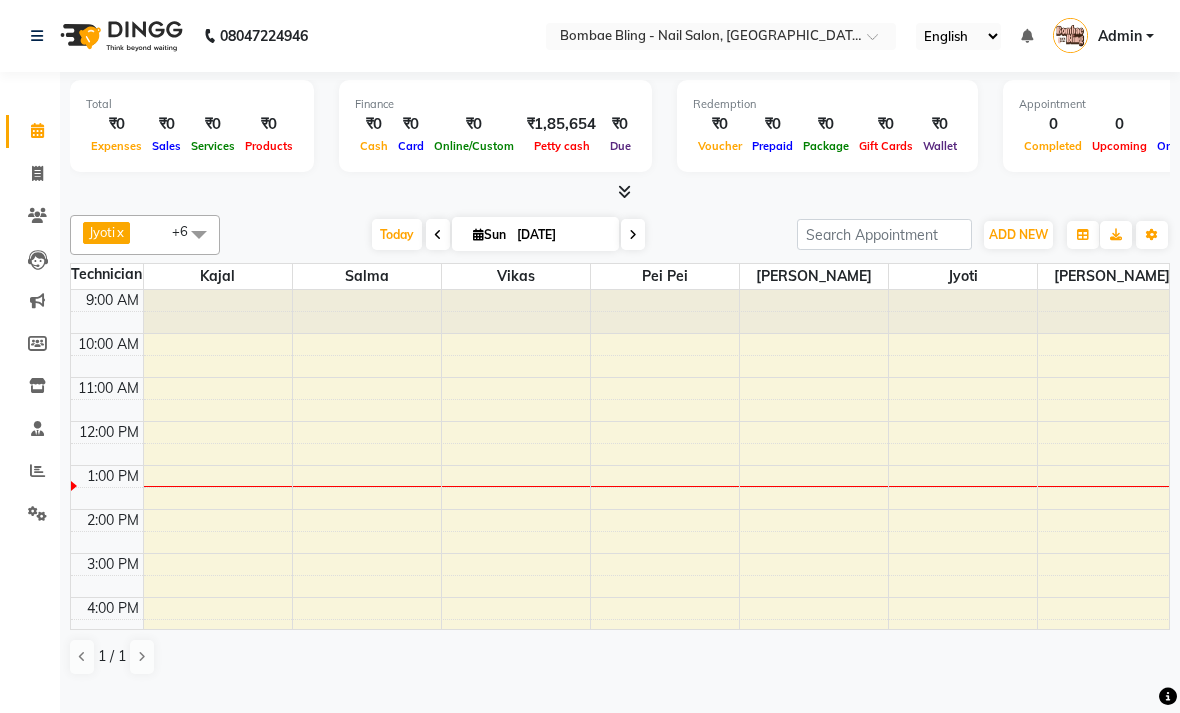 click 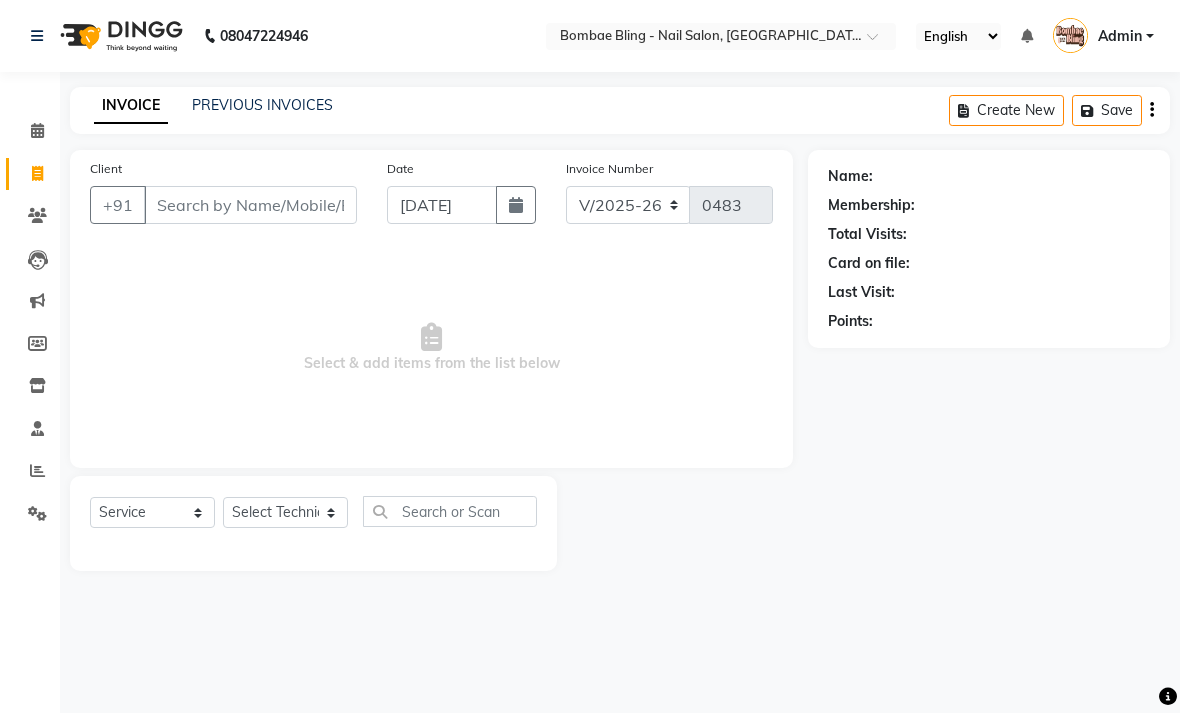 click on "PREVIOUS INVOICES" 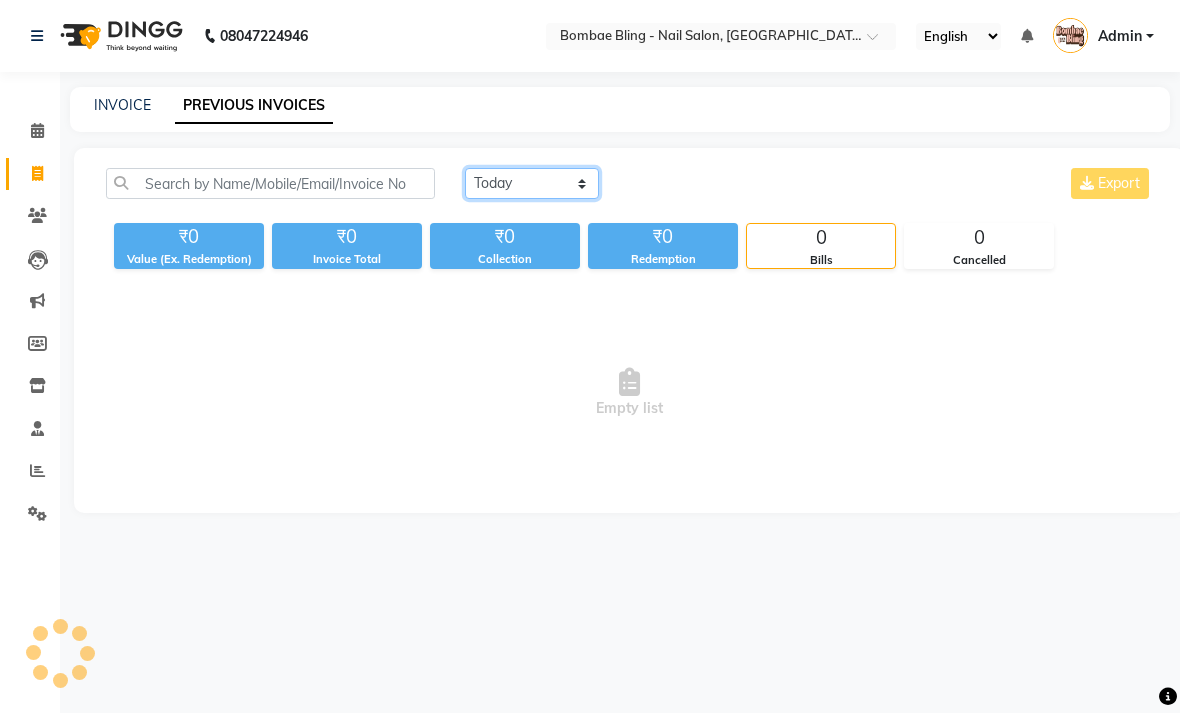 click on "[DATE] [DATE] Custom Range" 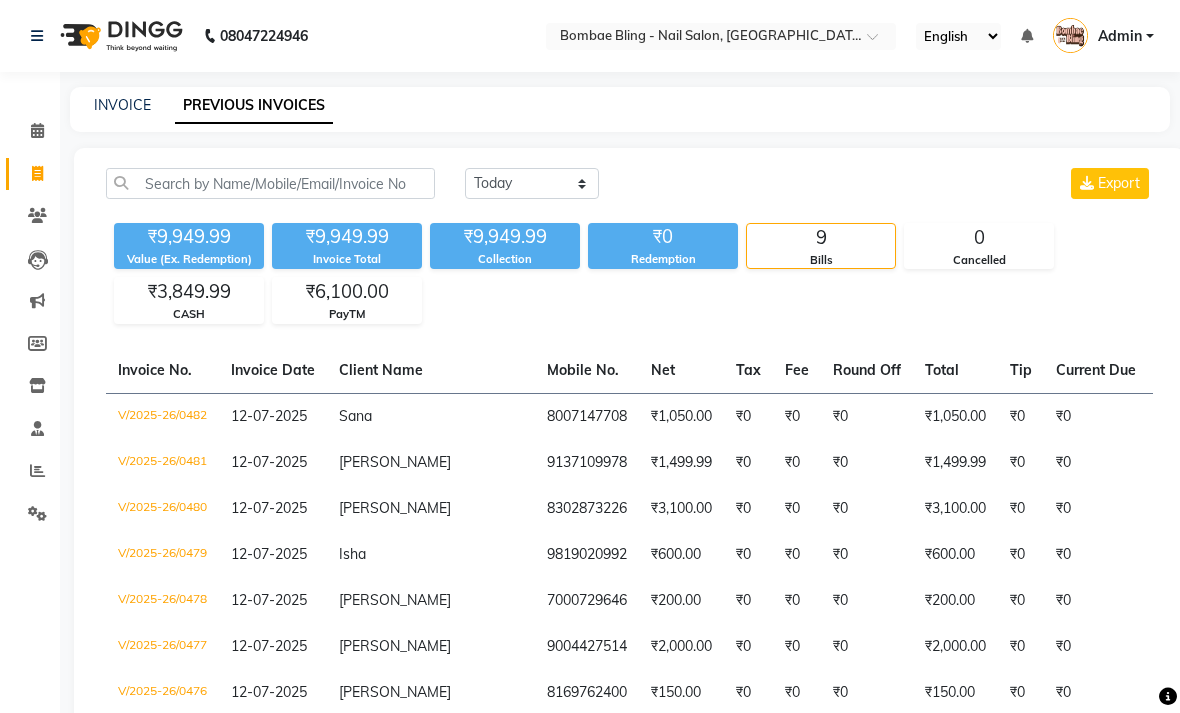 click 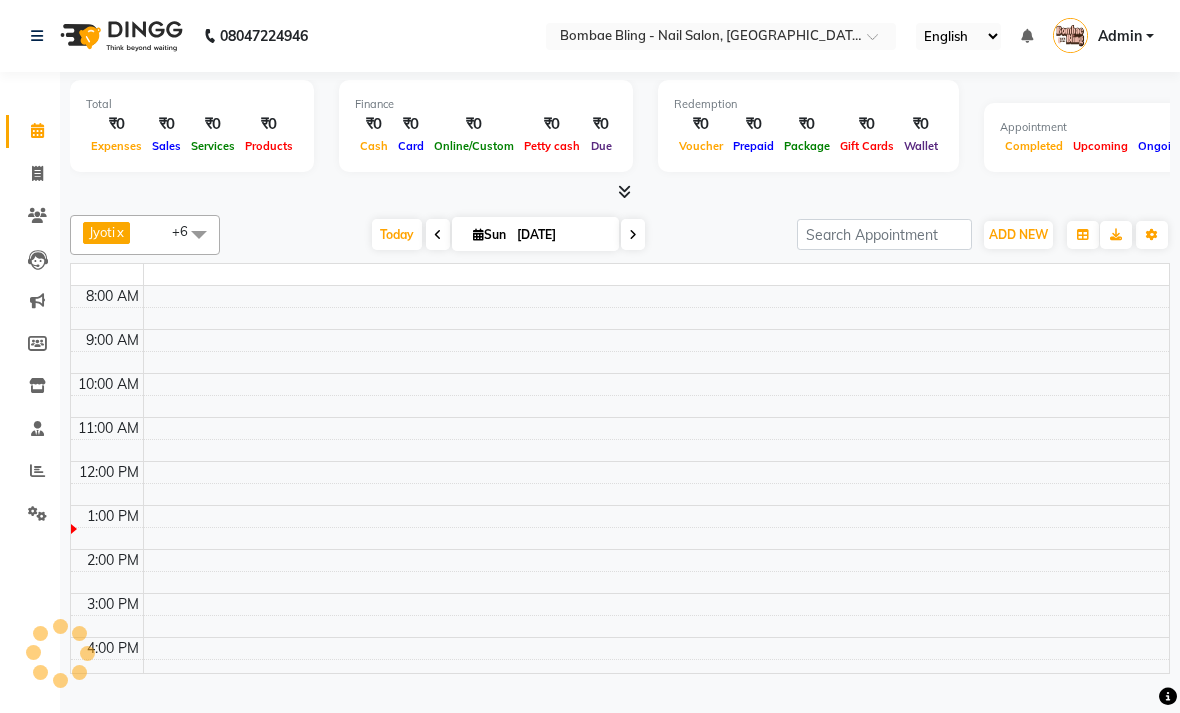scroll, scrollTop: 0, scrollLeft: 0, axis: both 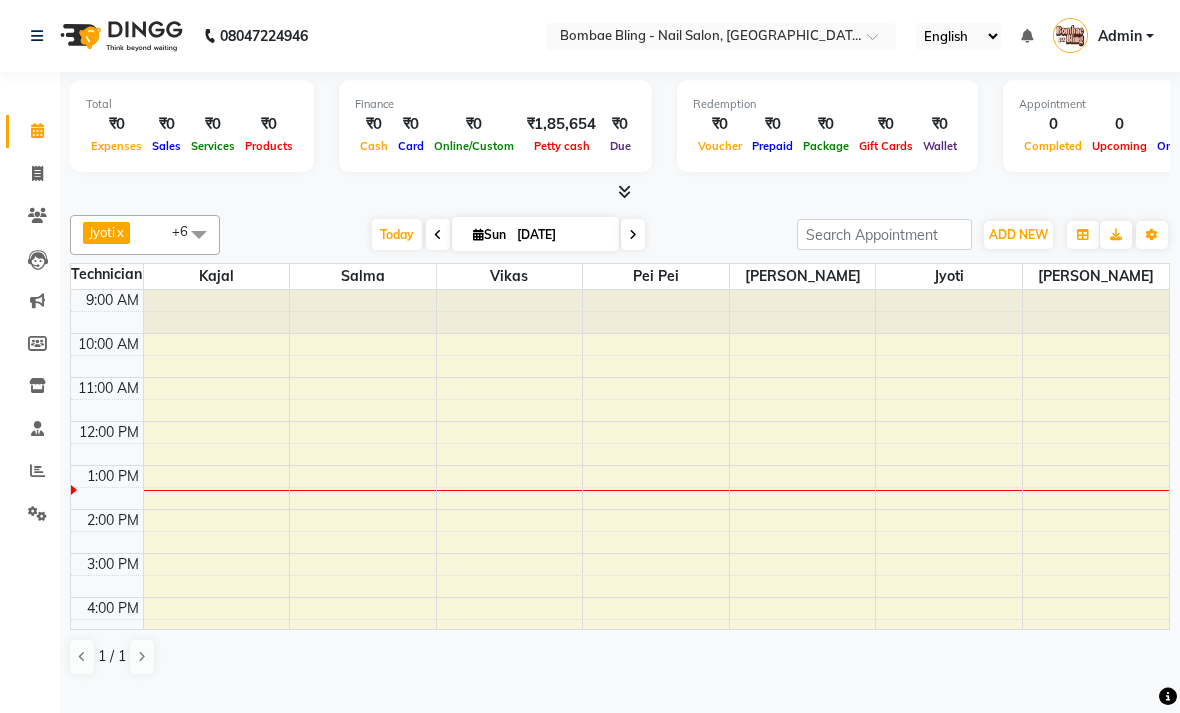 click on "Settings" 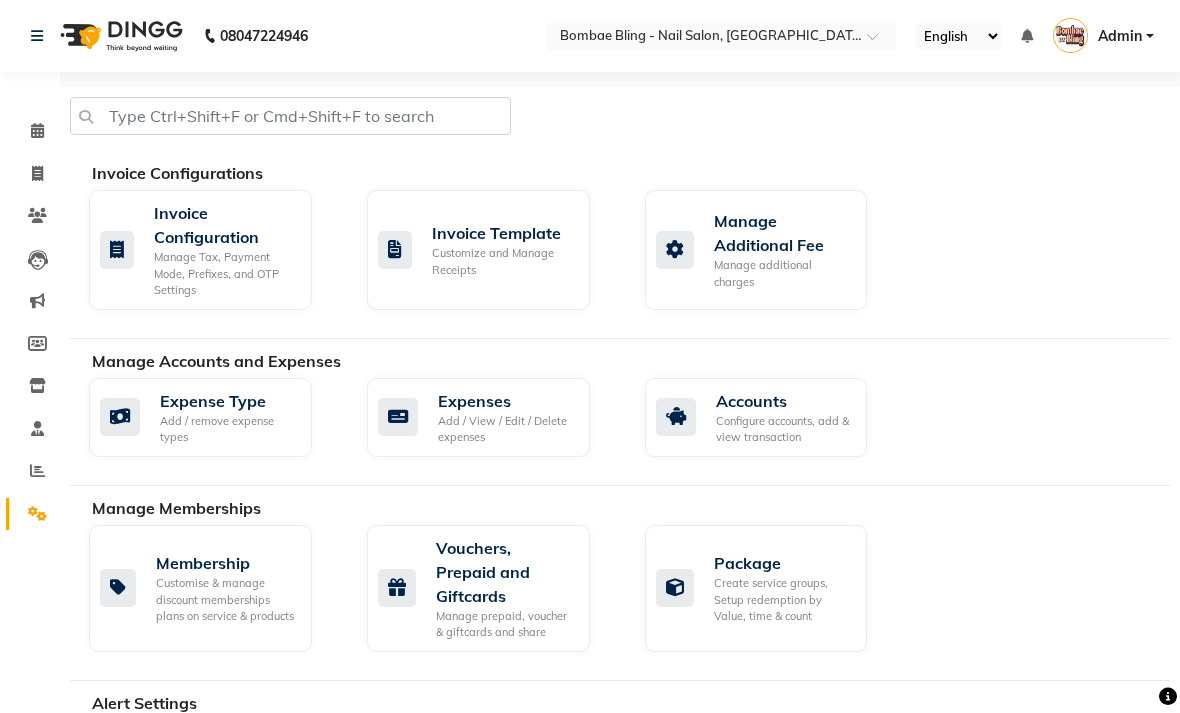 click on "Invoice" 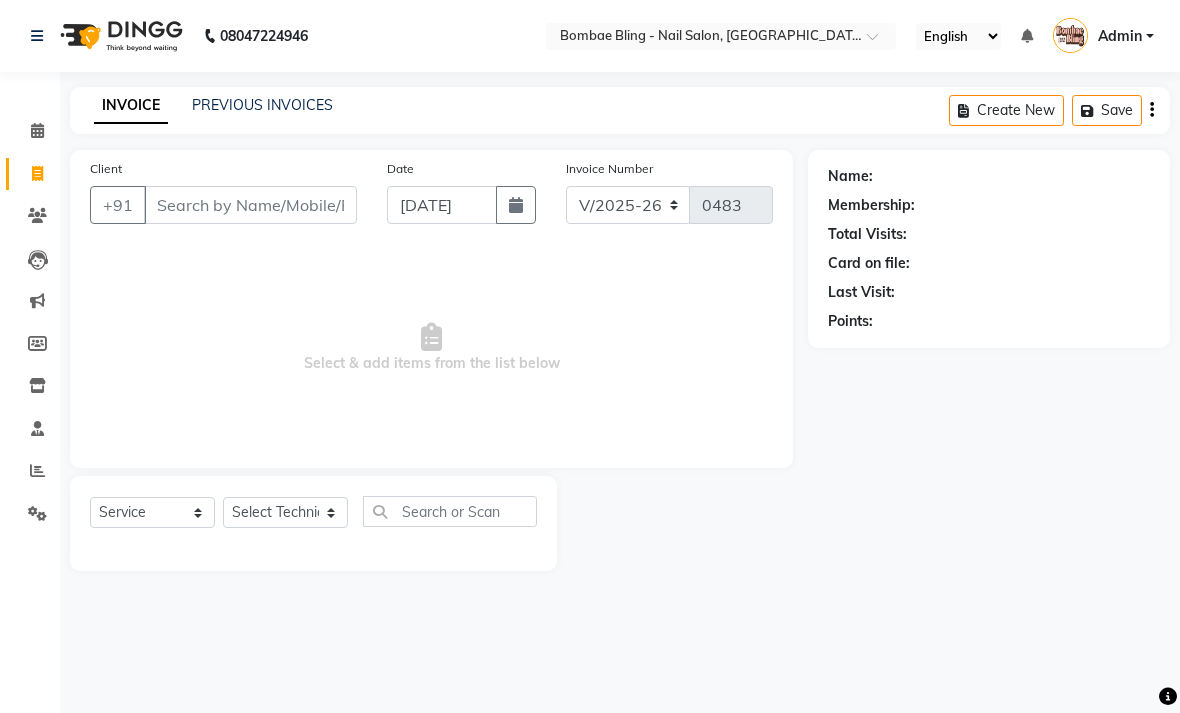 click 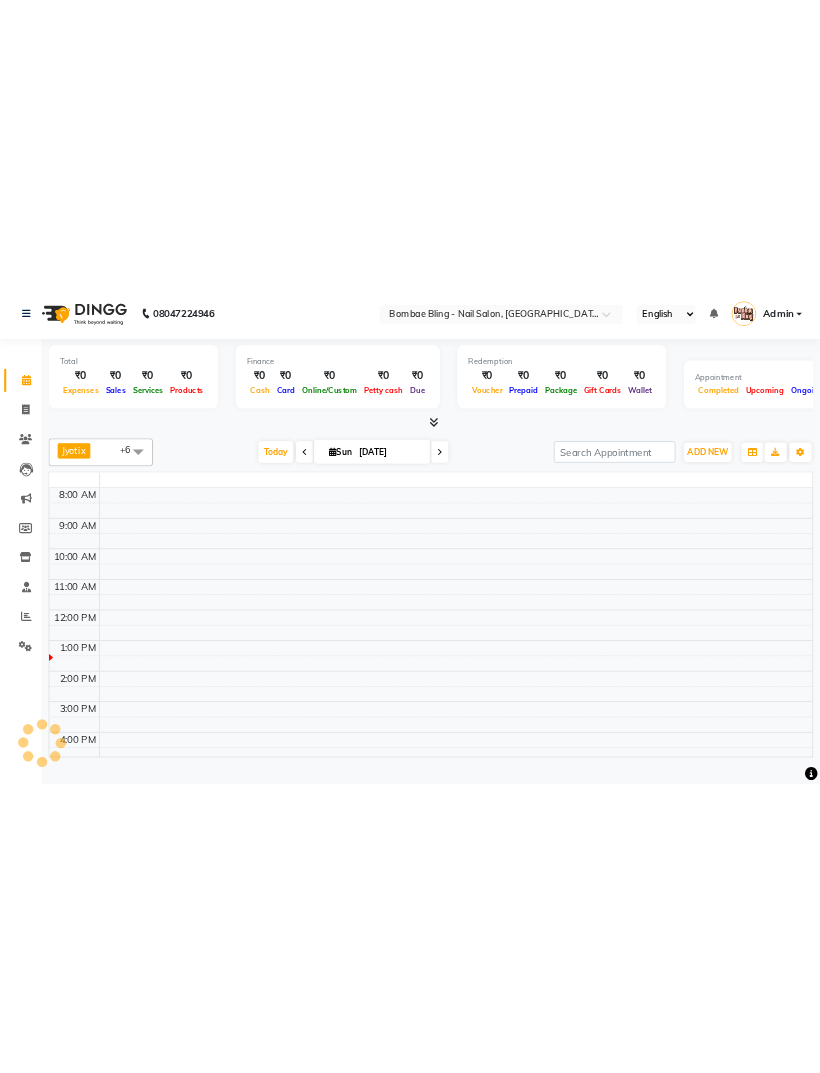scroll, scrollTop: 0, scrollLeft: 0, axis: both 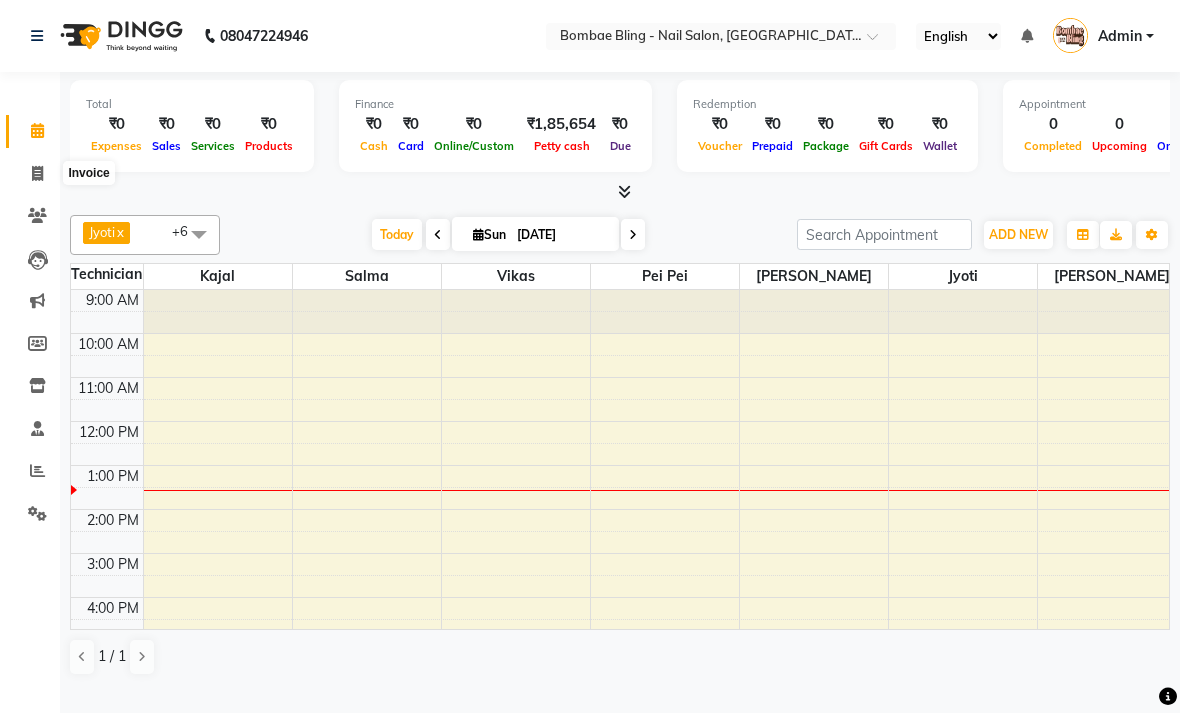 click 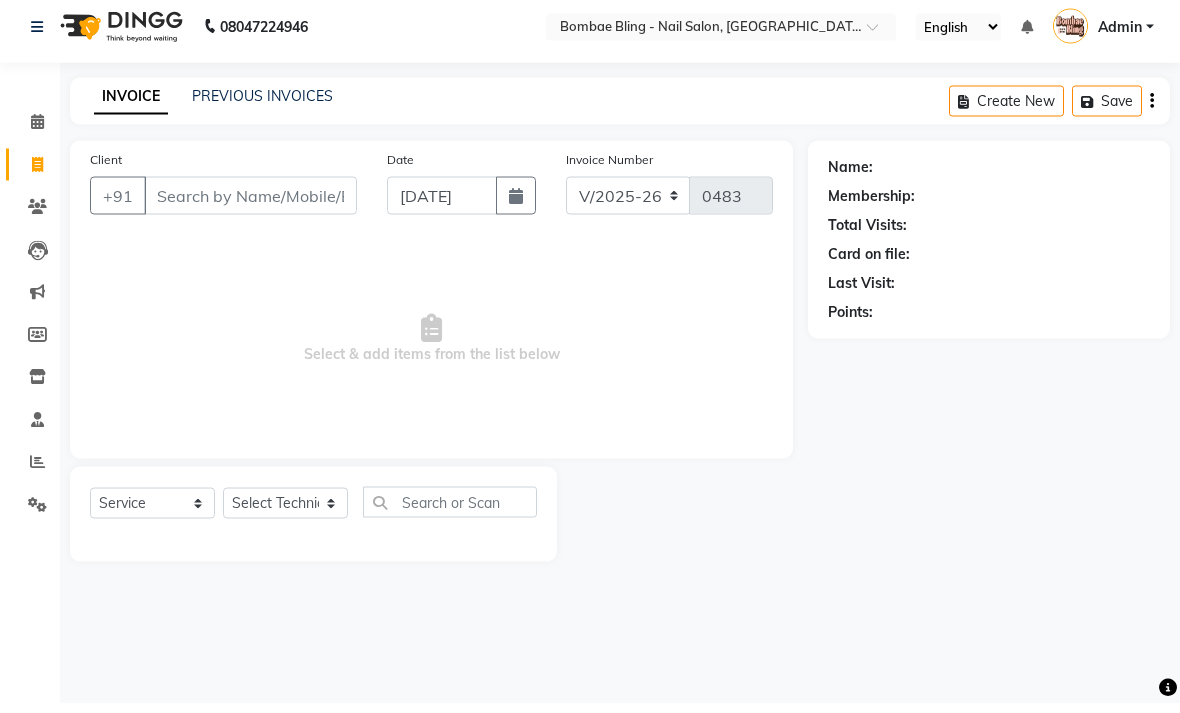 click on "PREVIOUS INVOICES" 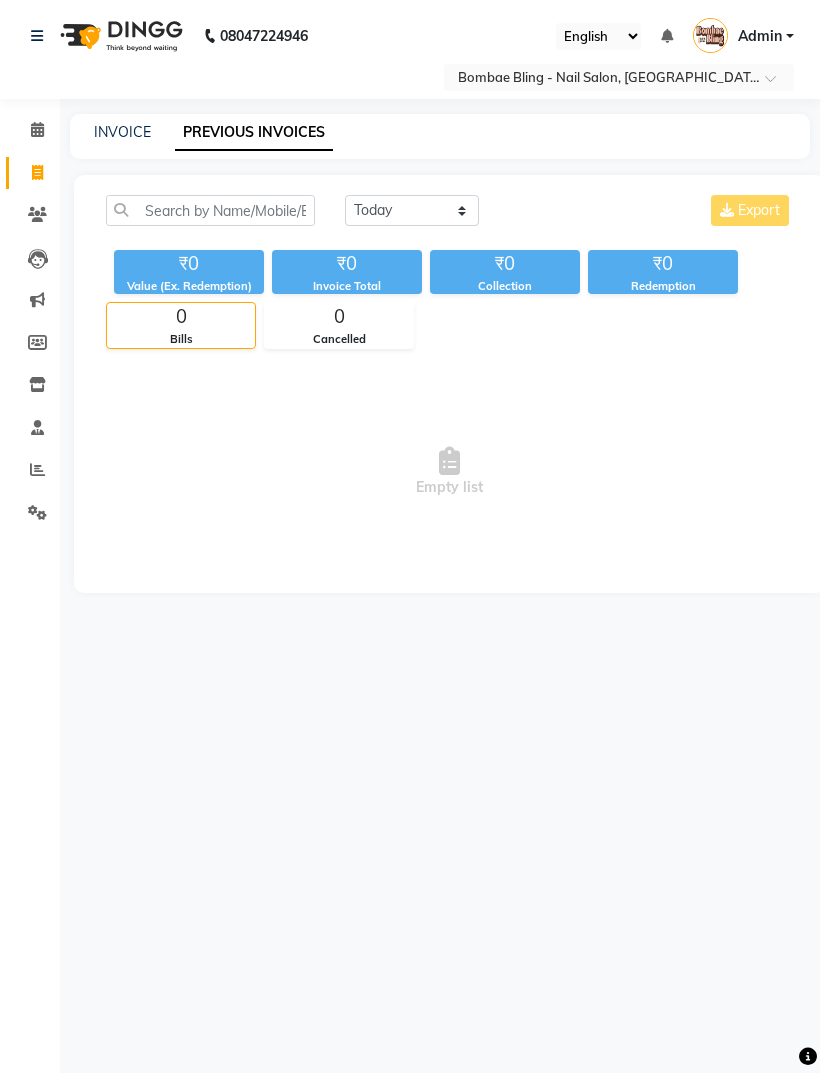 click on "Calendar" 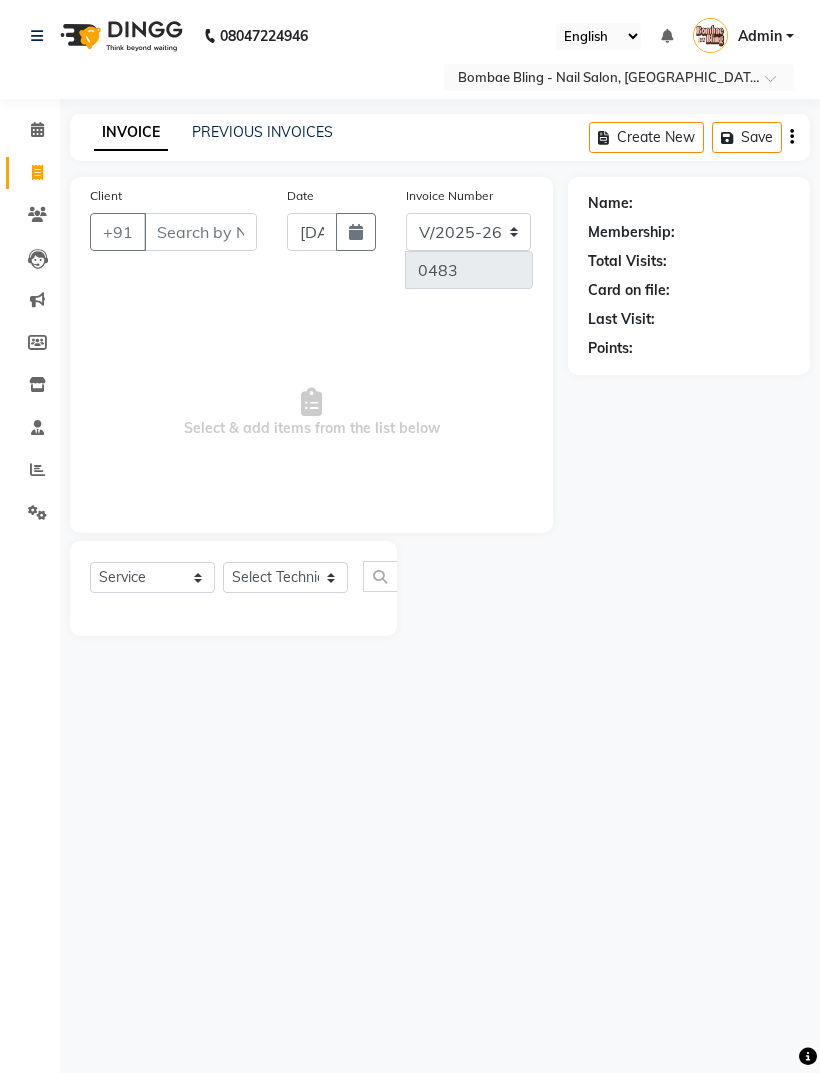 click on "Reports" 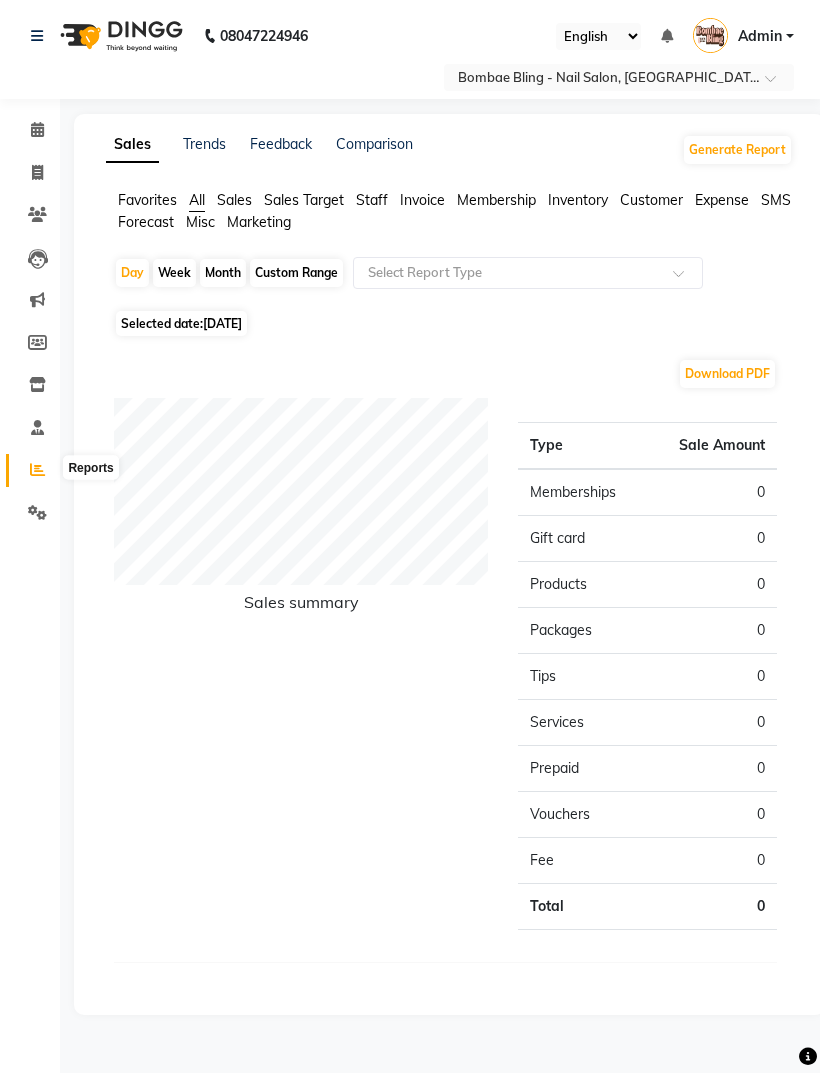 click 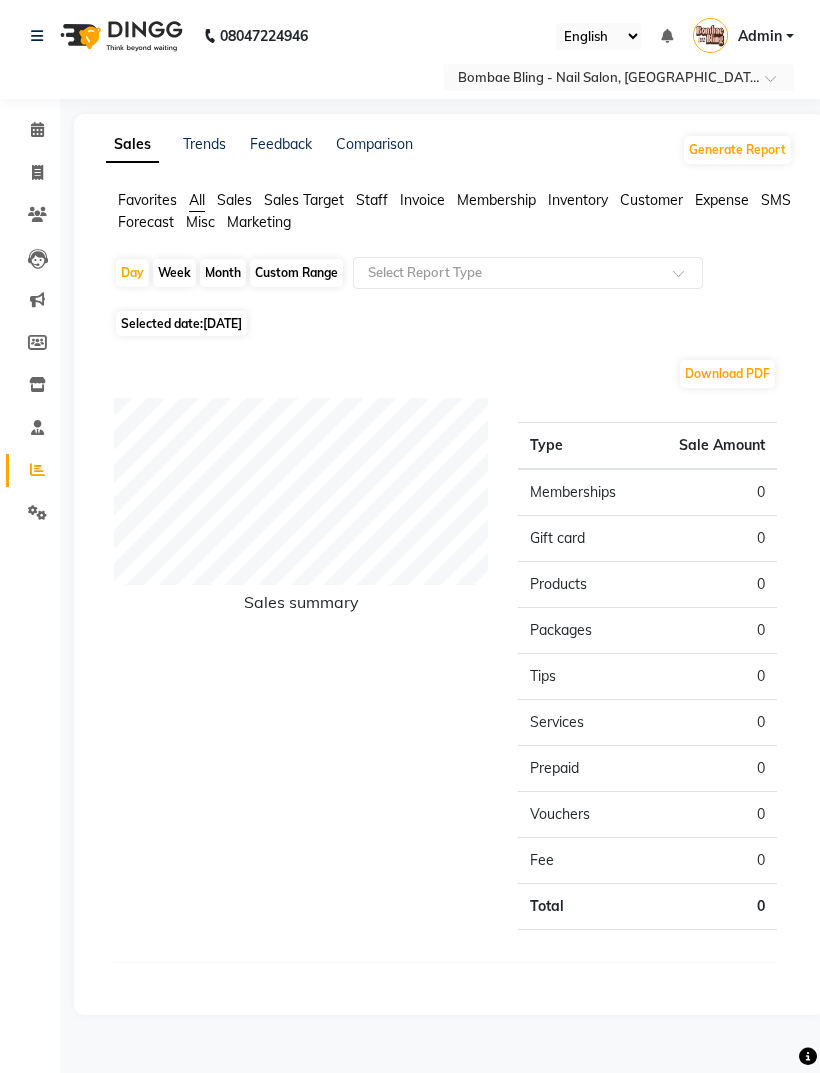 click 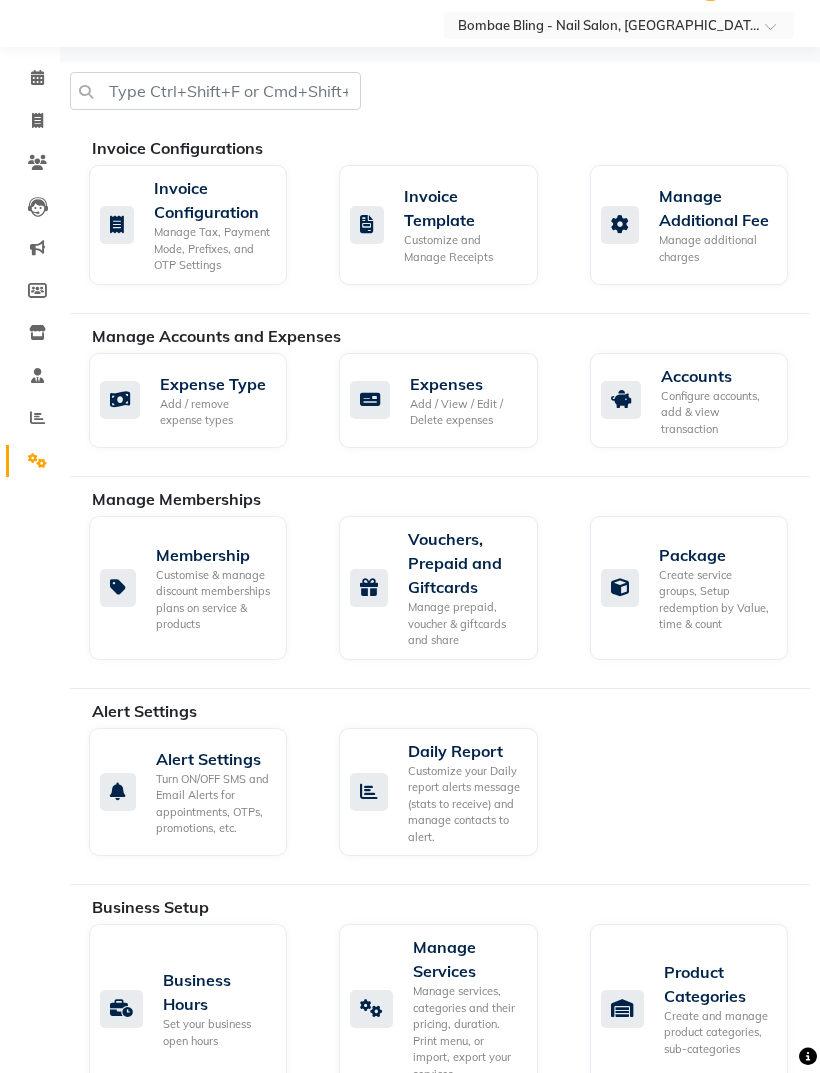 scroll, scrollTop: 25, scrollLeft: 0, axis: vertical 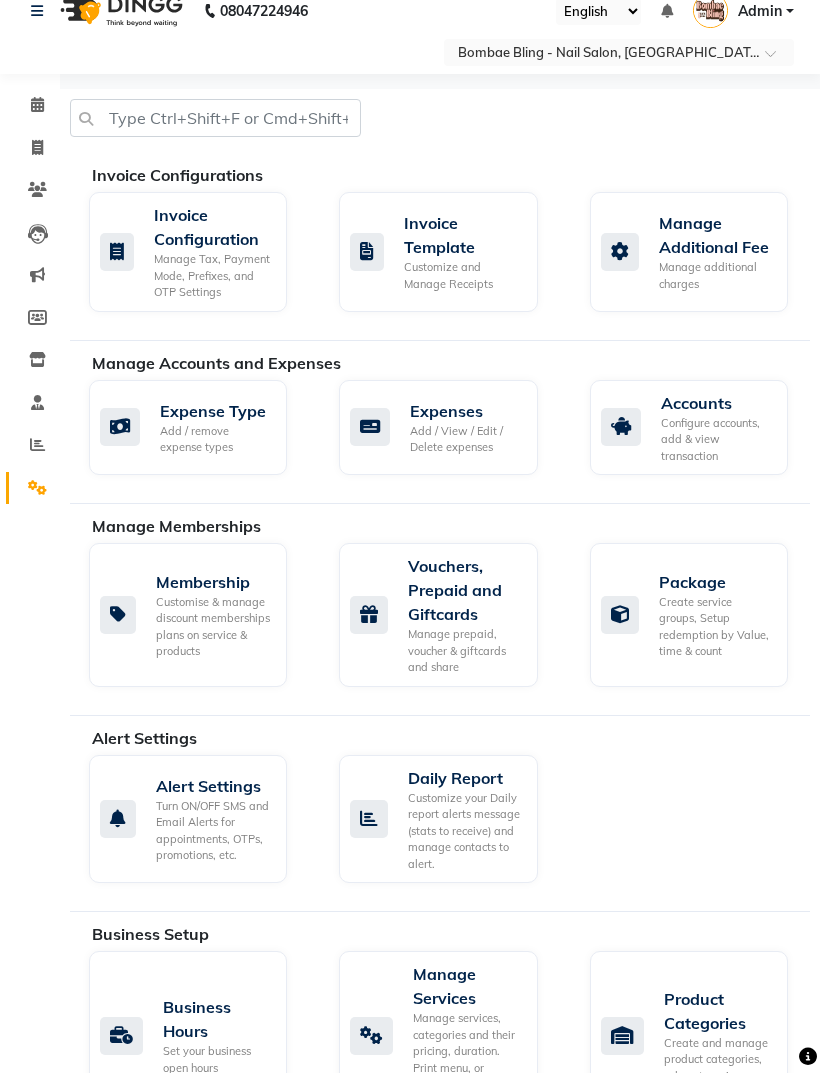 click 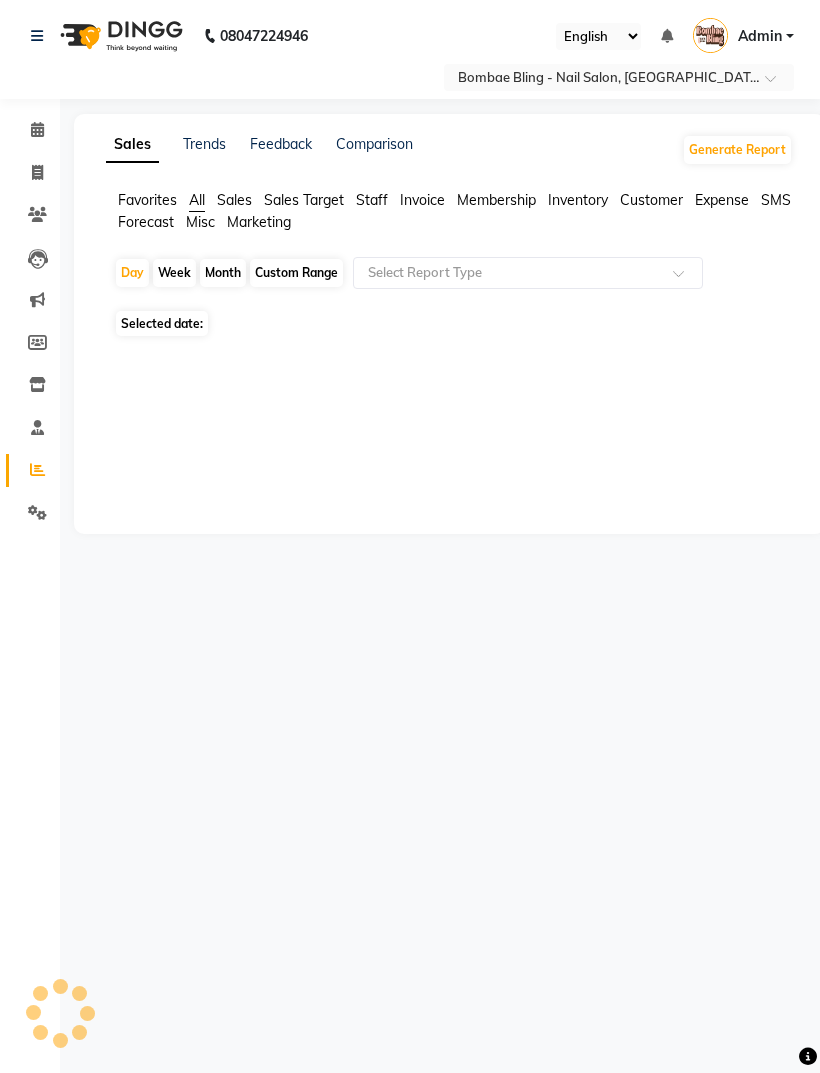 scroll, scrollTop: 0, scrollLeft: 0, axis: both 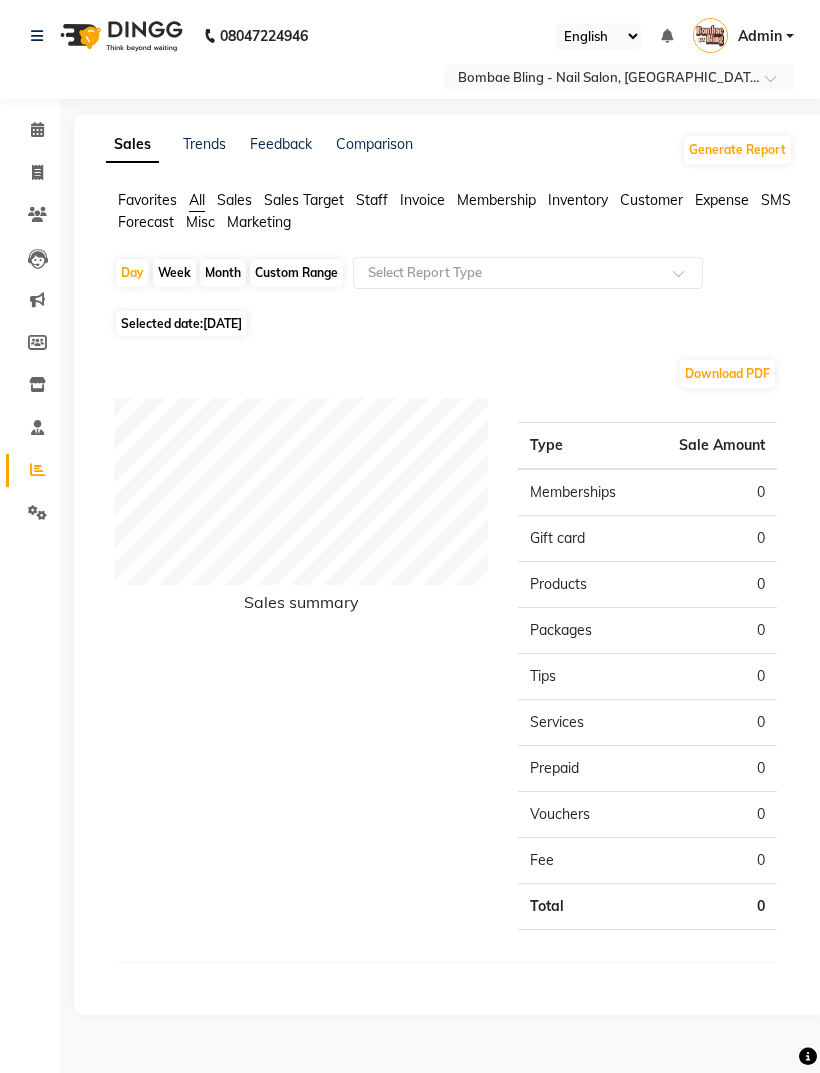 click on "Selected date:  [DATE]" 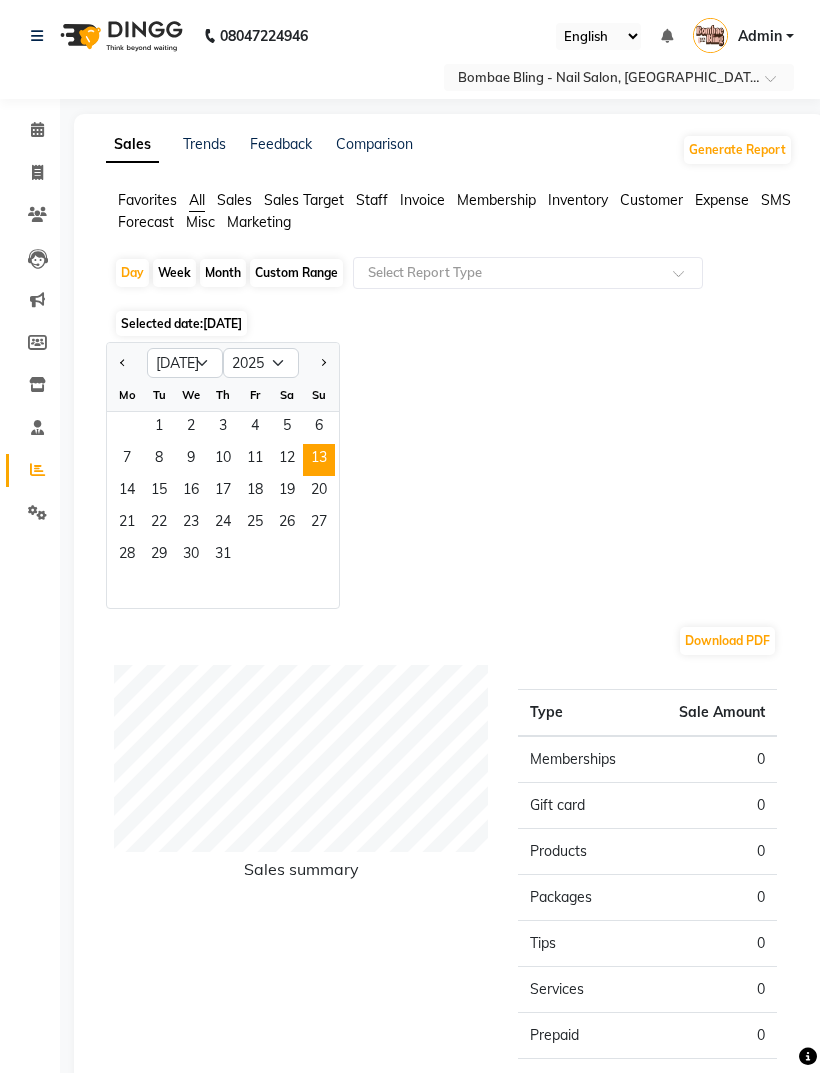 click 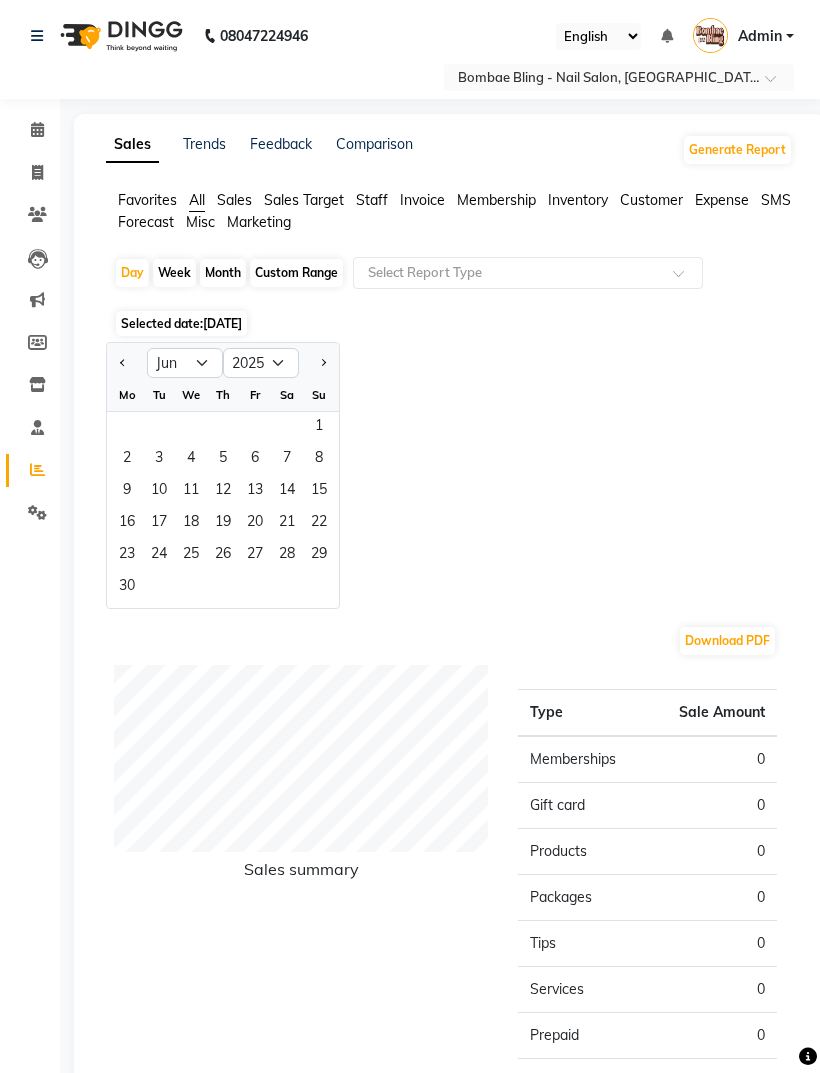 click 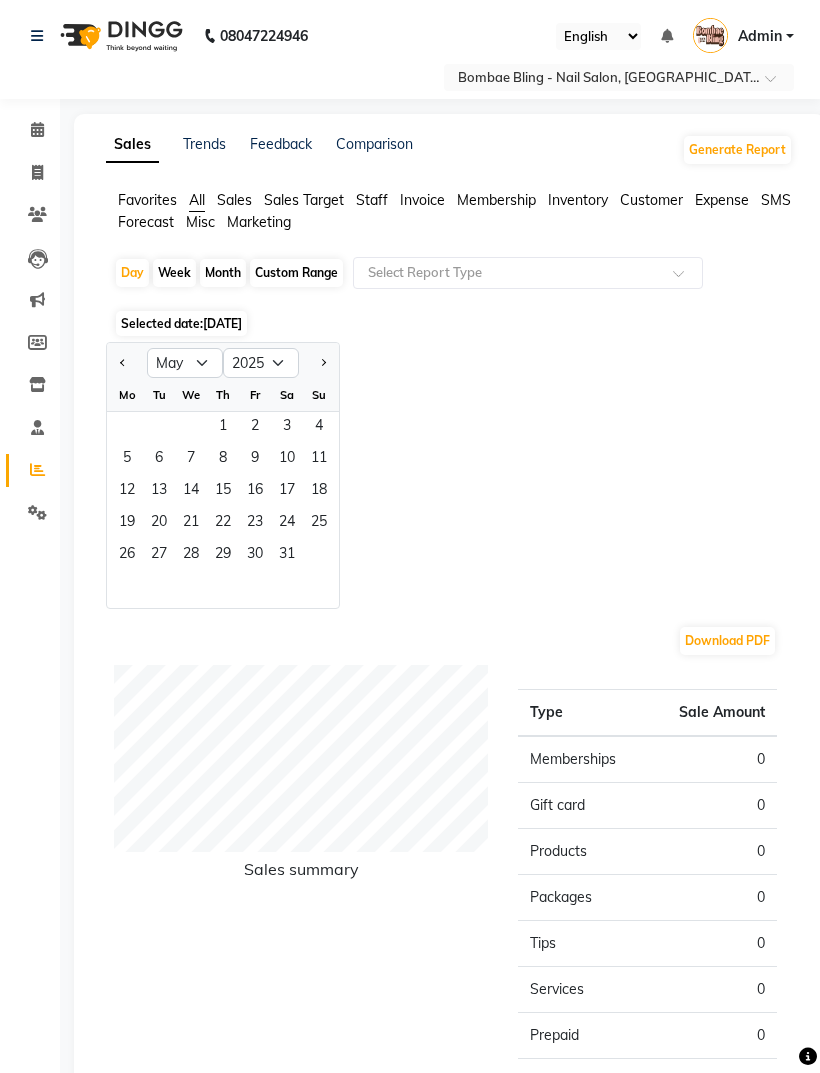click on "1   2   3   4" 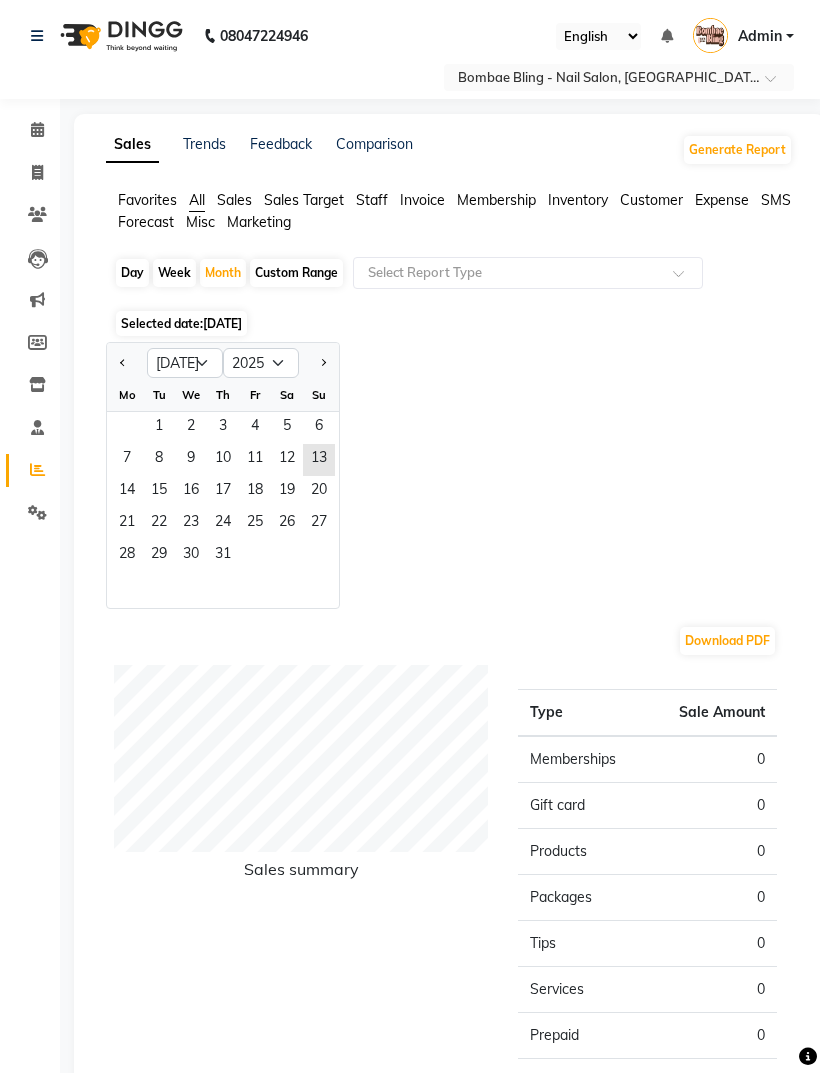 click on "Month" 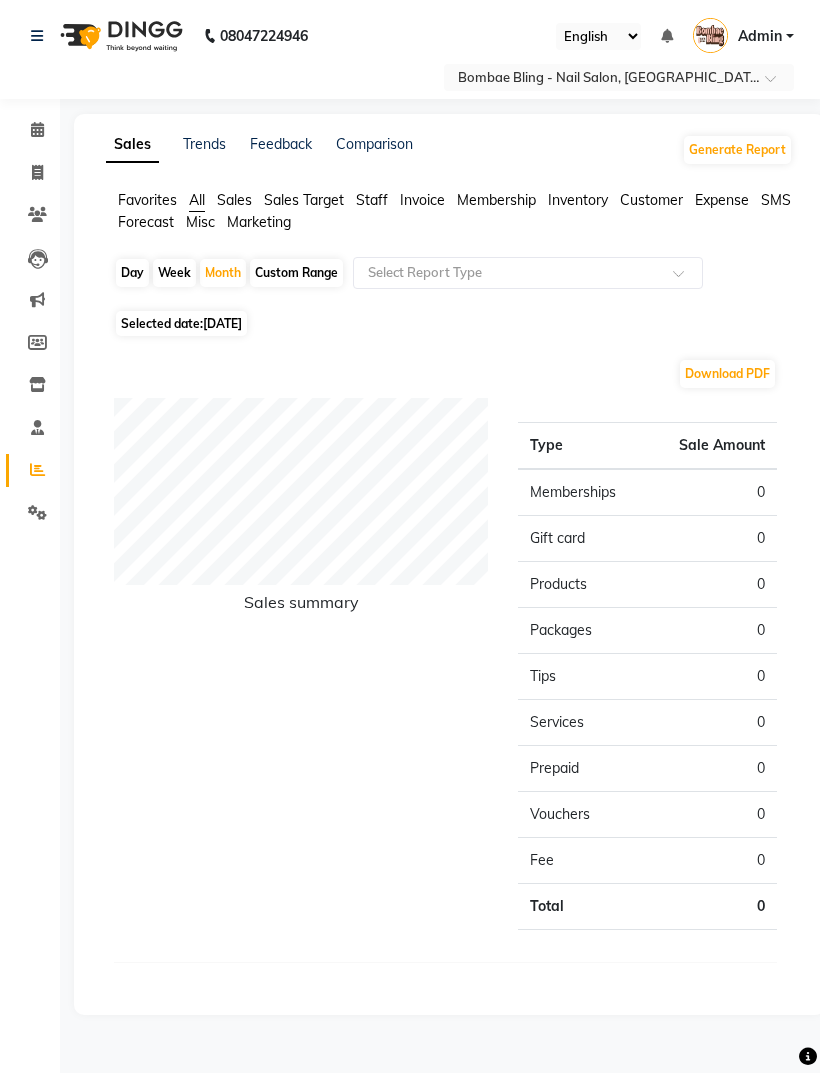 click on "Month" 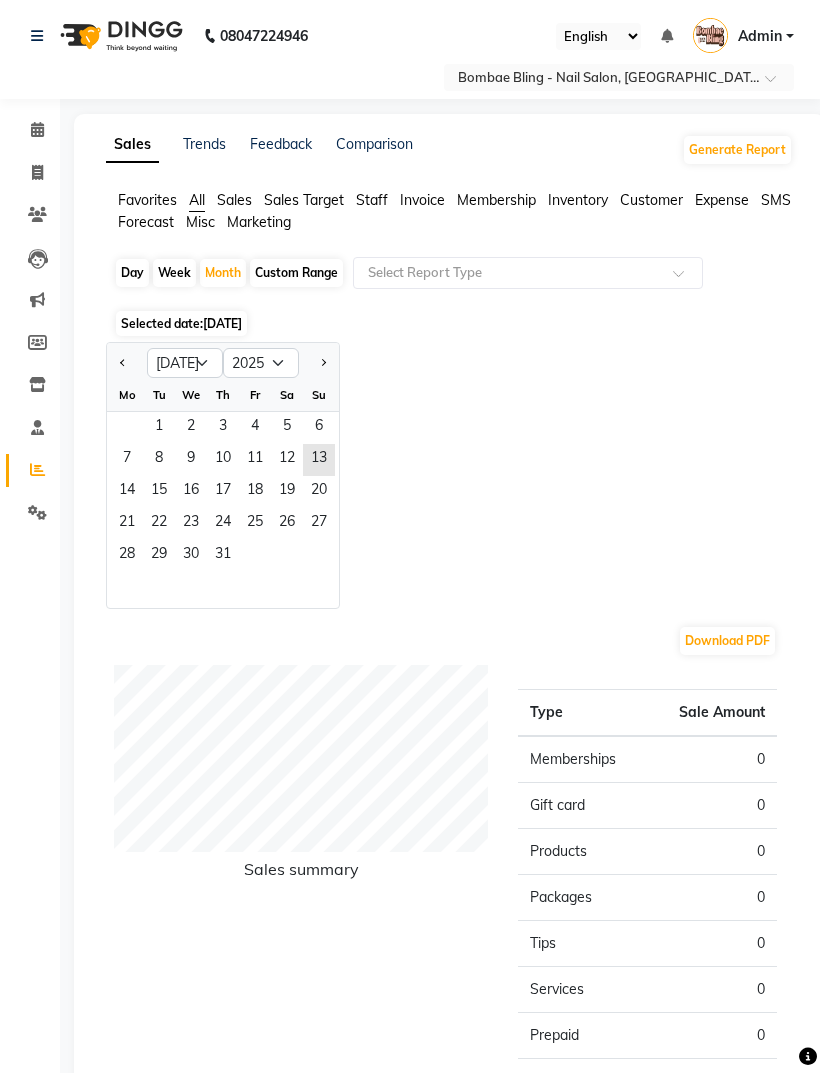 click on "1" 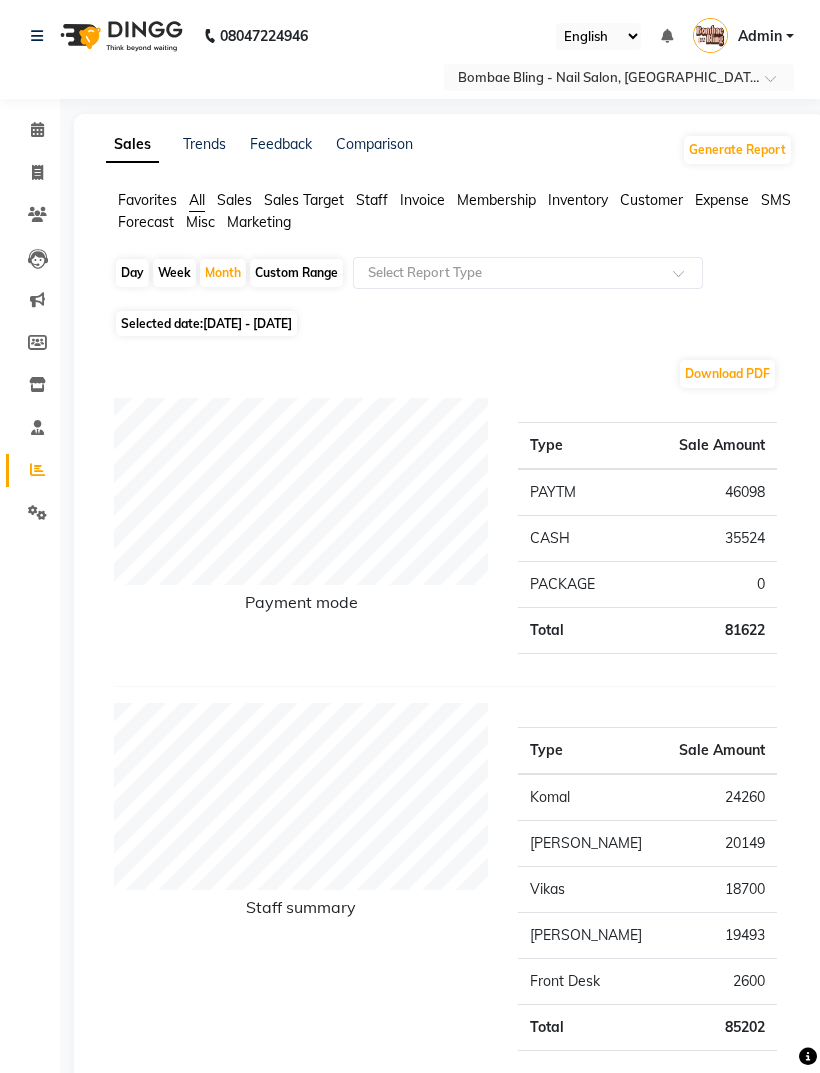 click on "Download PDF" 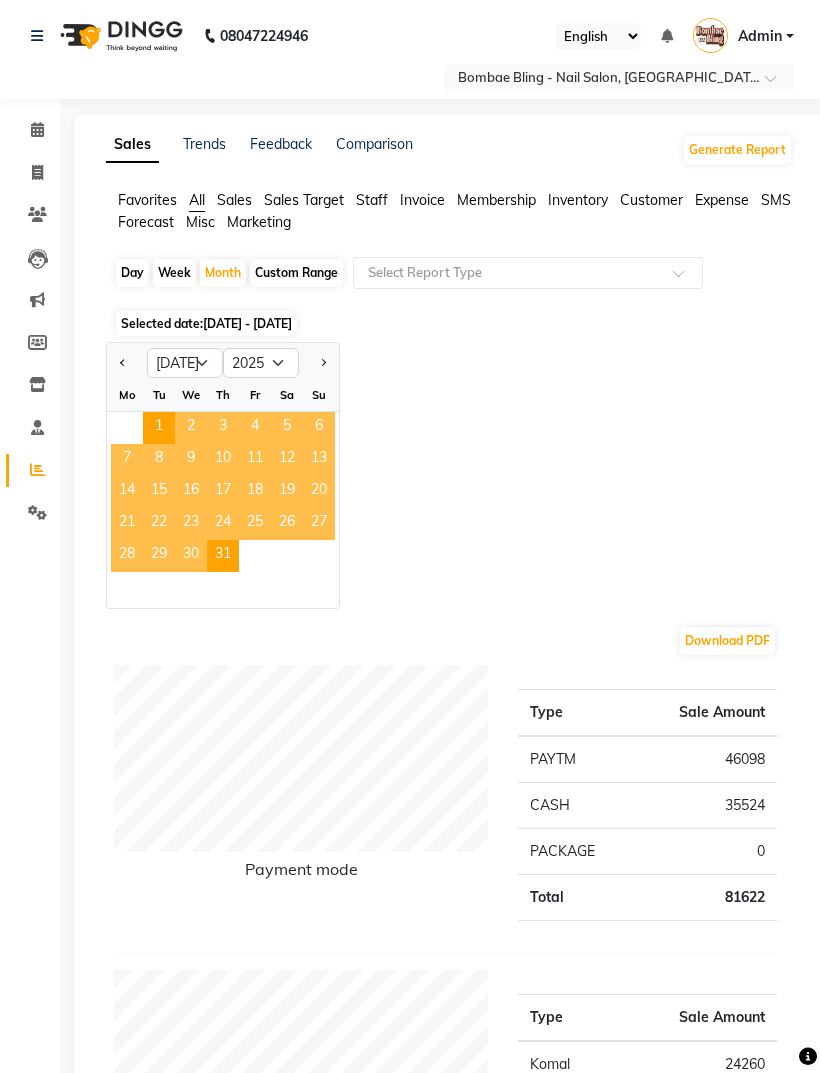 click 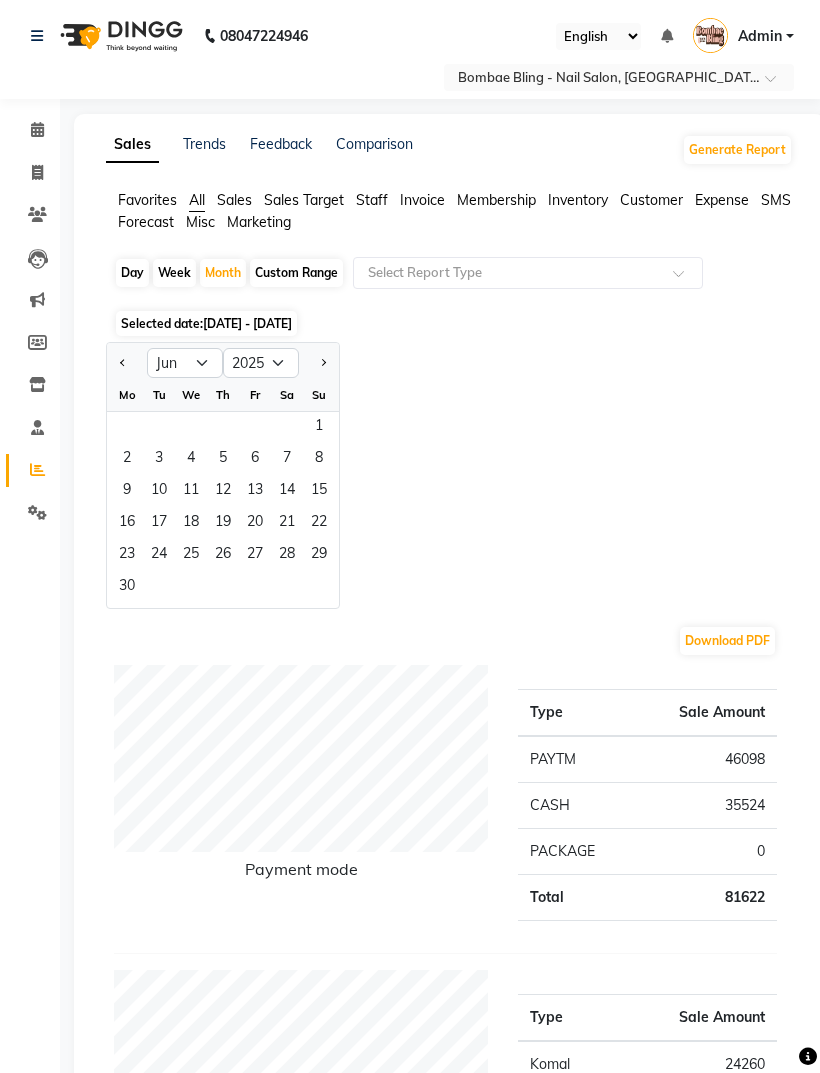 click 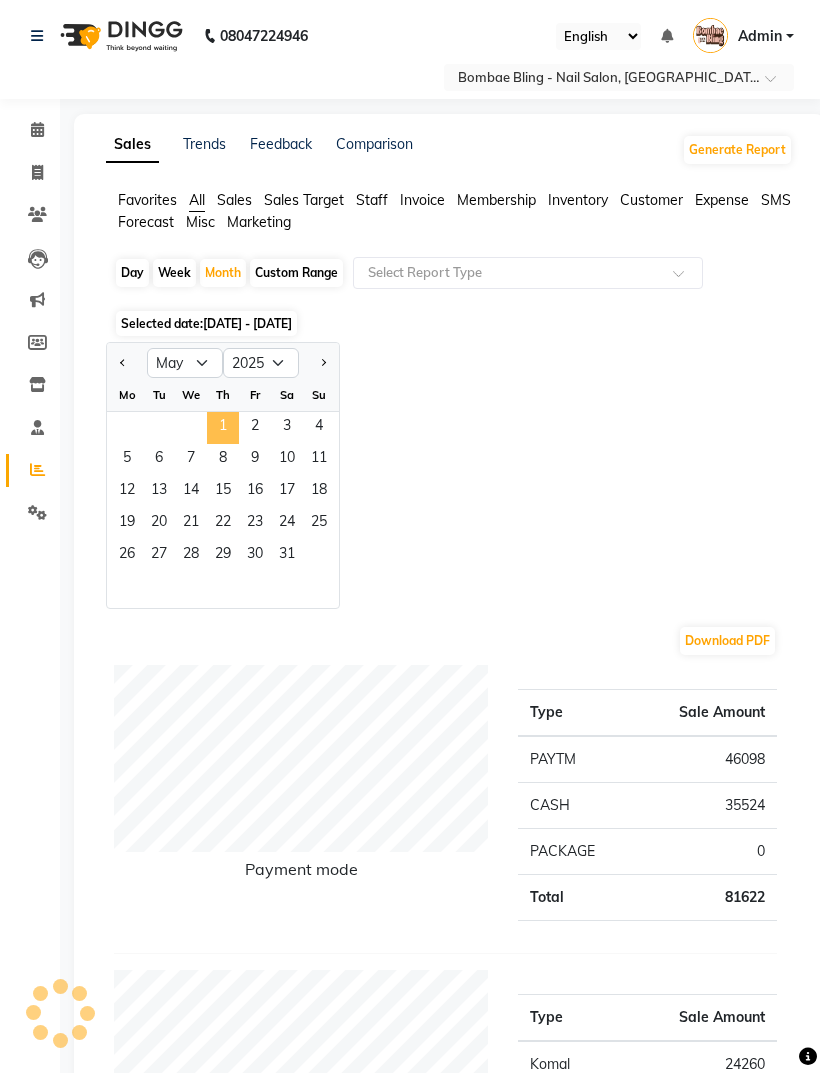 click on "1" 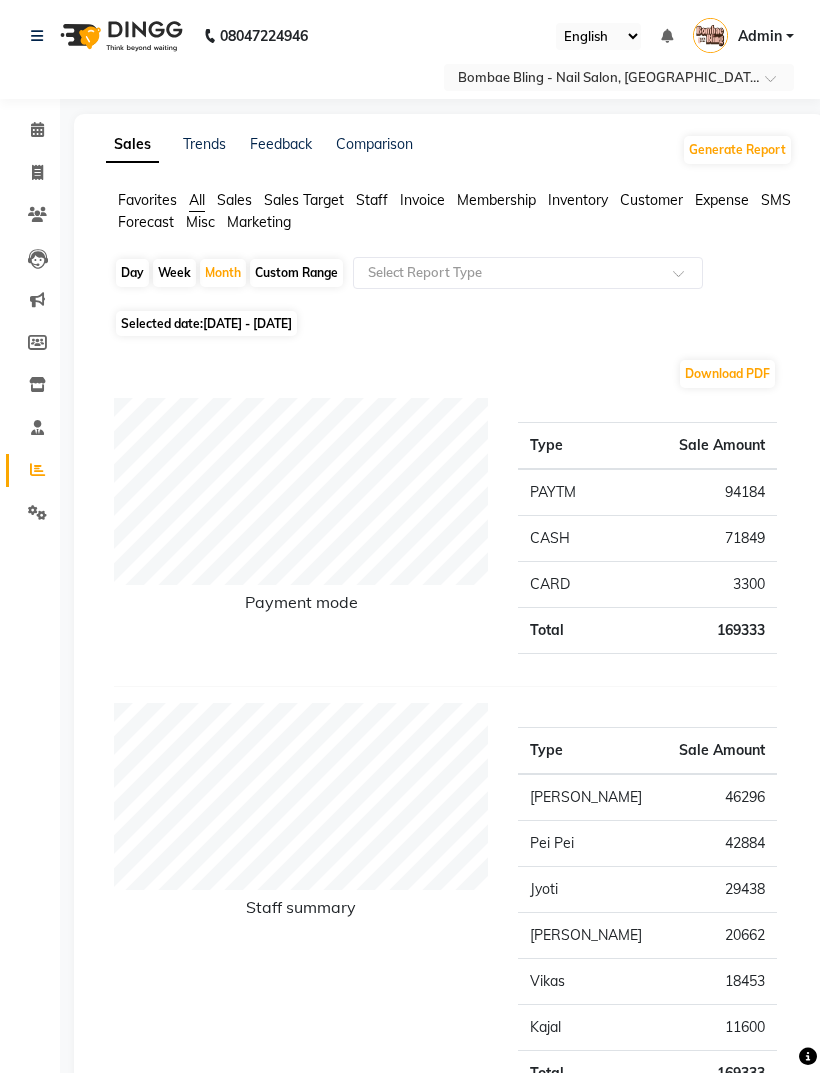 click on "Clients" 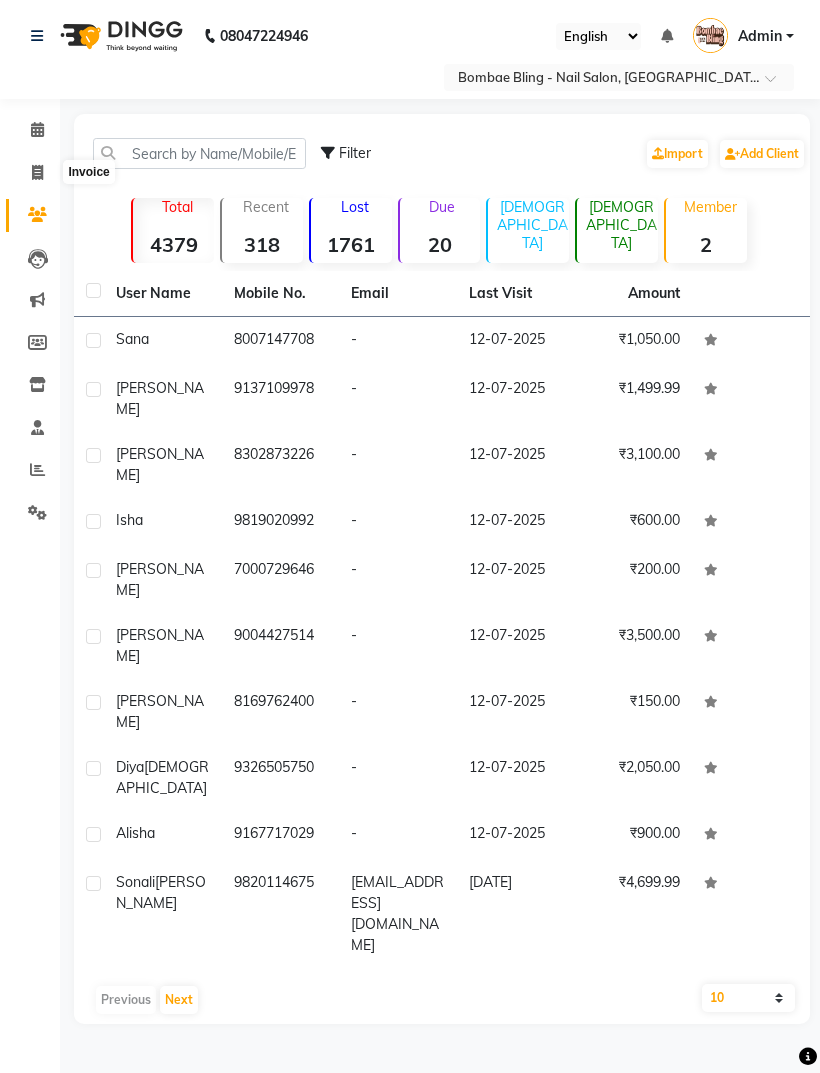 click 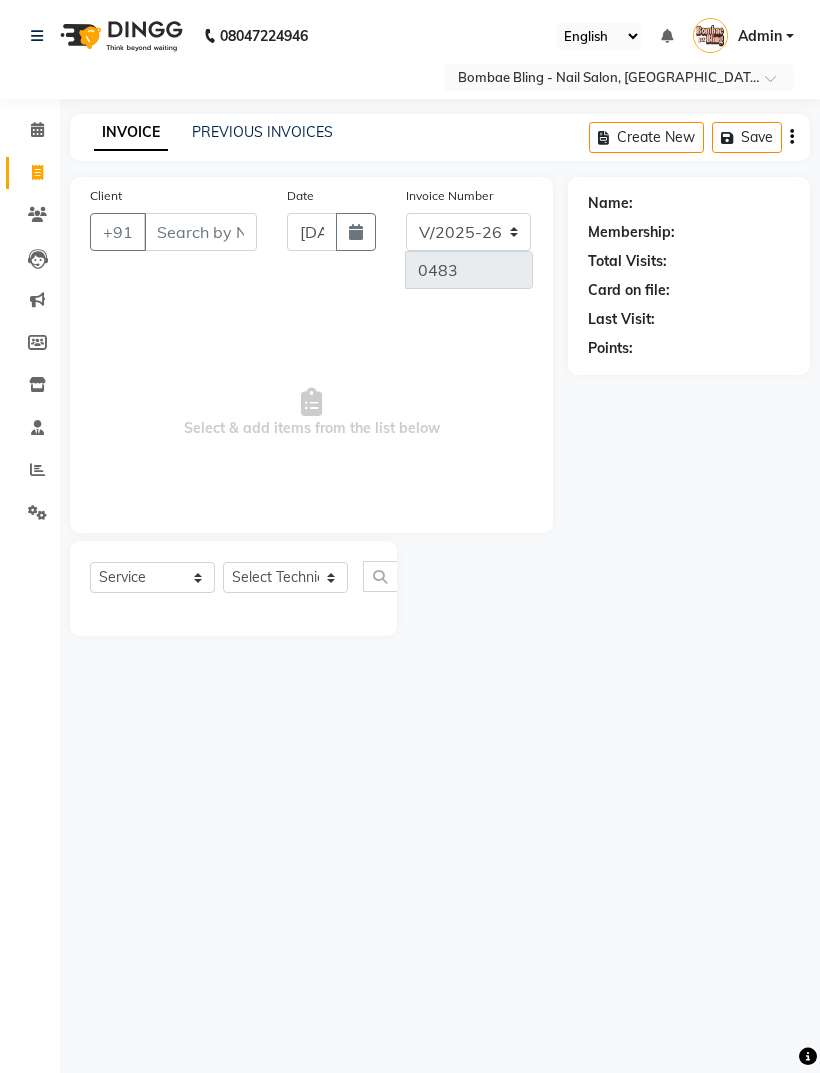 click on "PREVIOUS INVOICES" 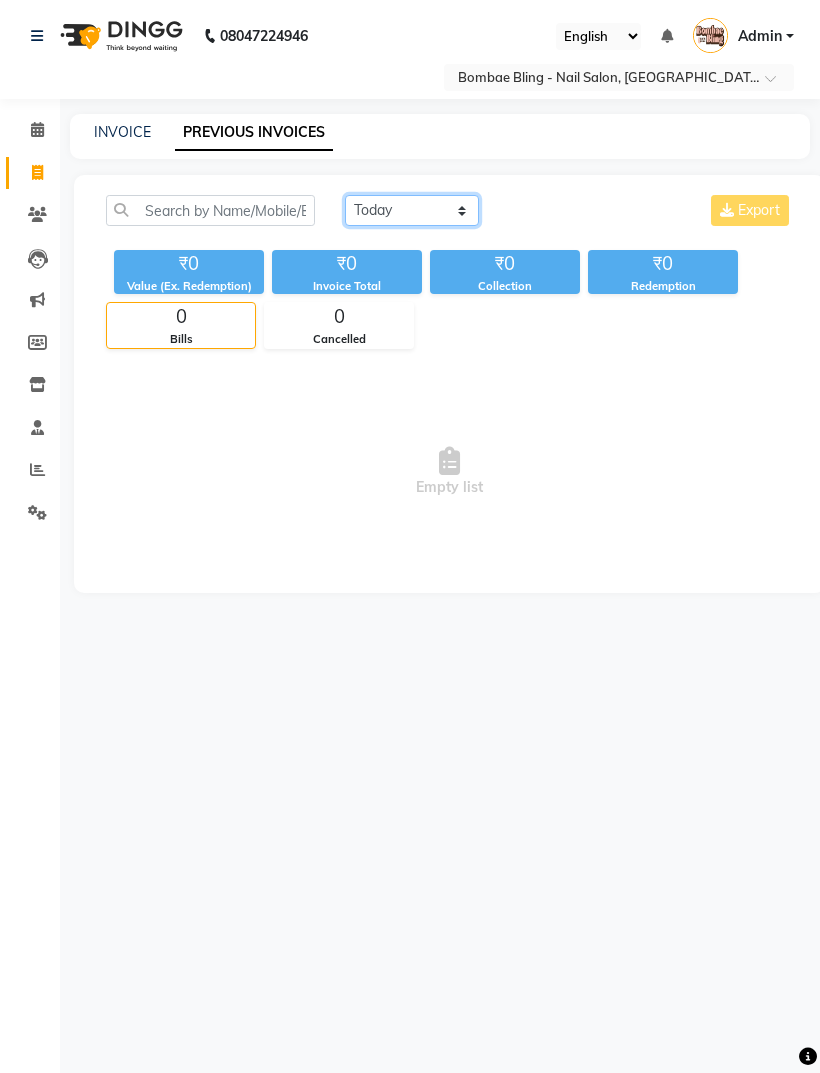 click on "[DATE] [DATE] Custom Range" 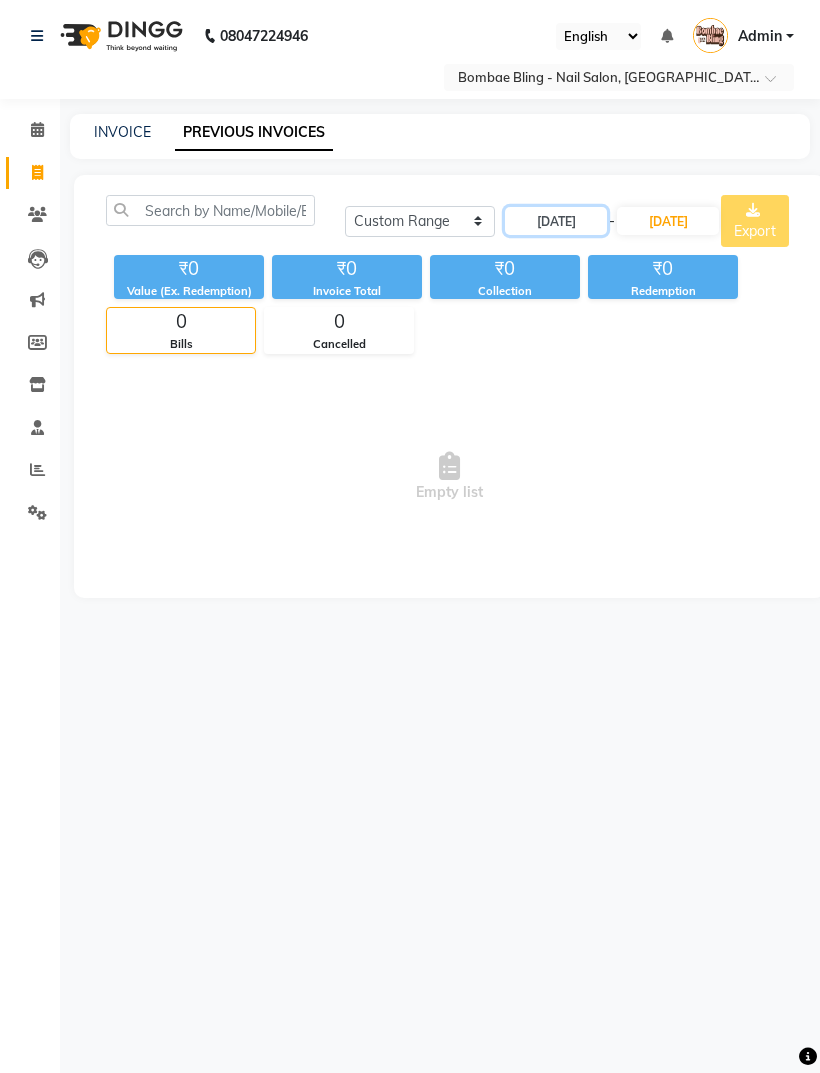 click on "[DATE]" 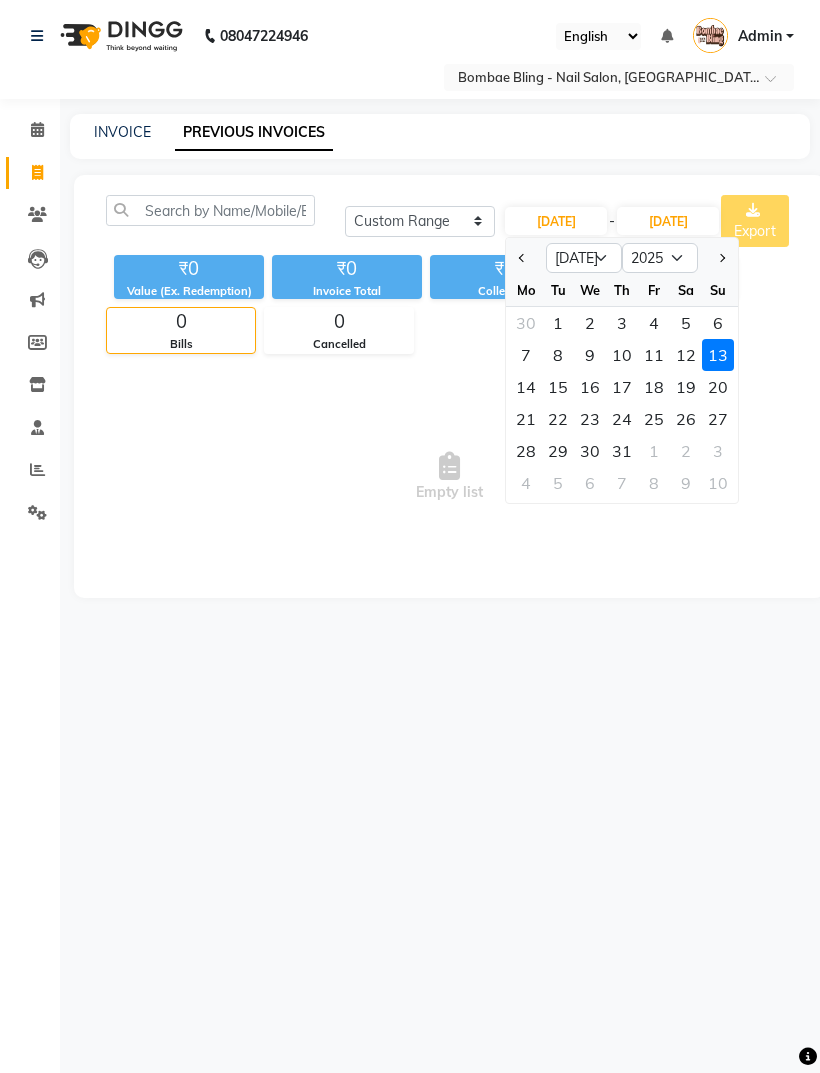 click 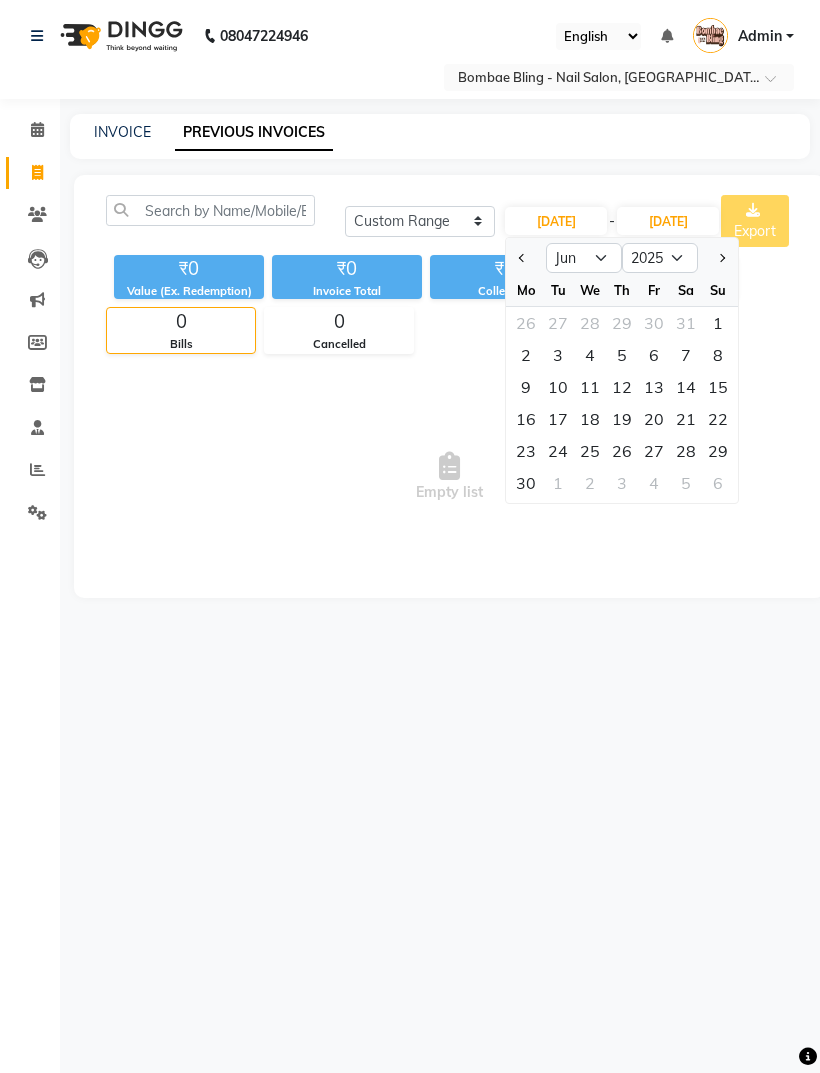 click 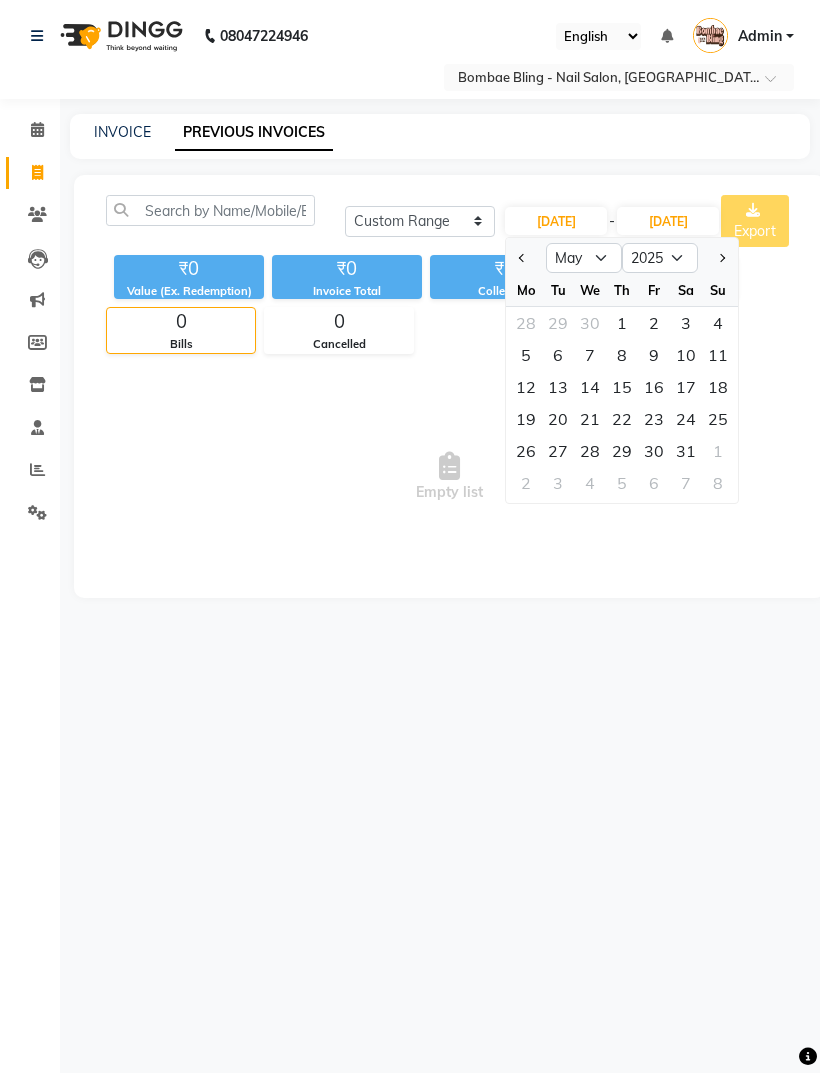 click on "31" 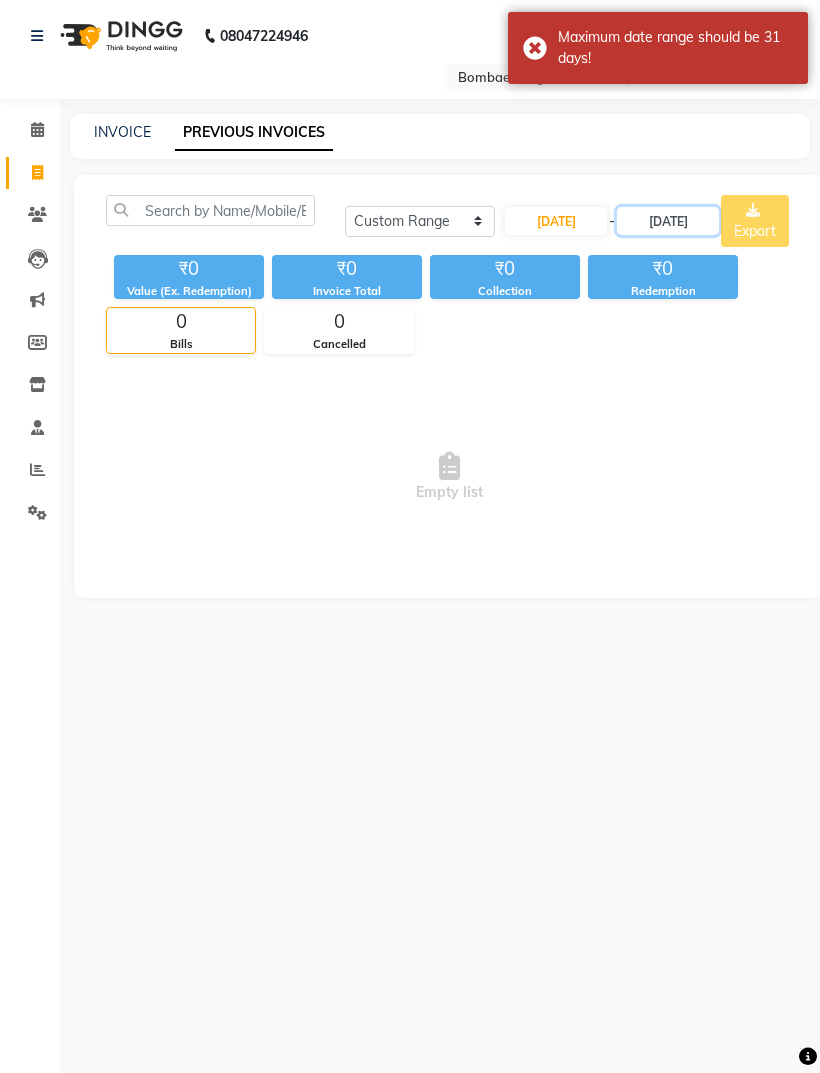 click on "[DATE]" 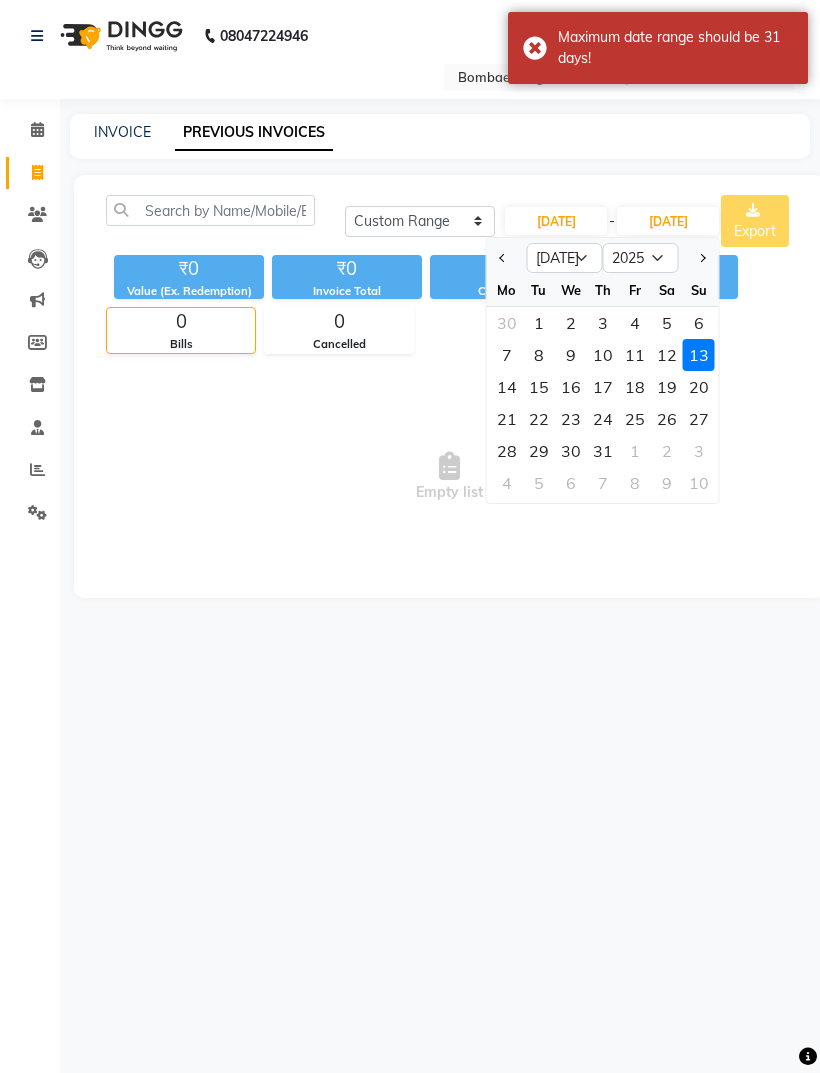 click 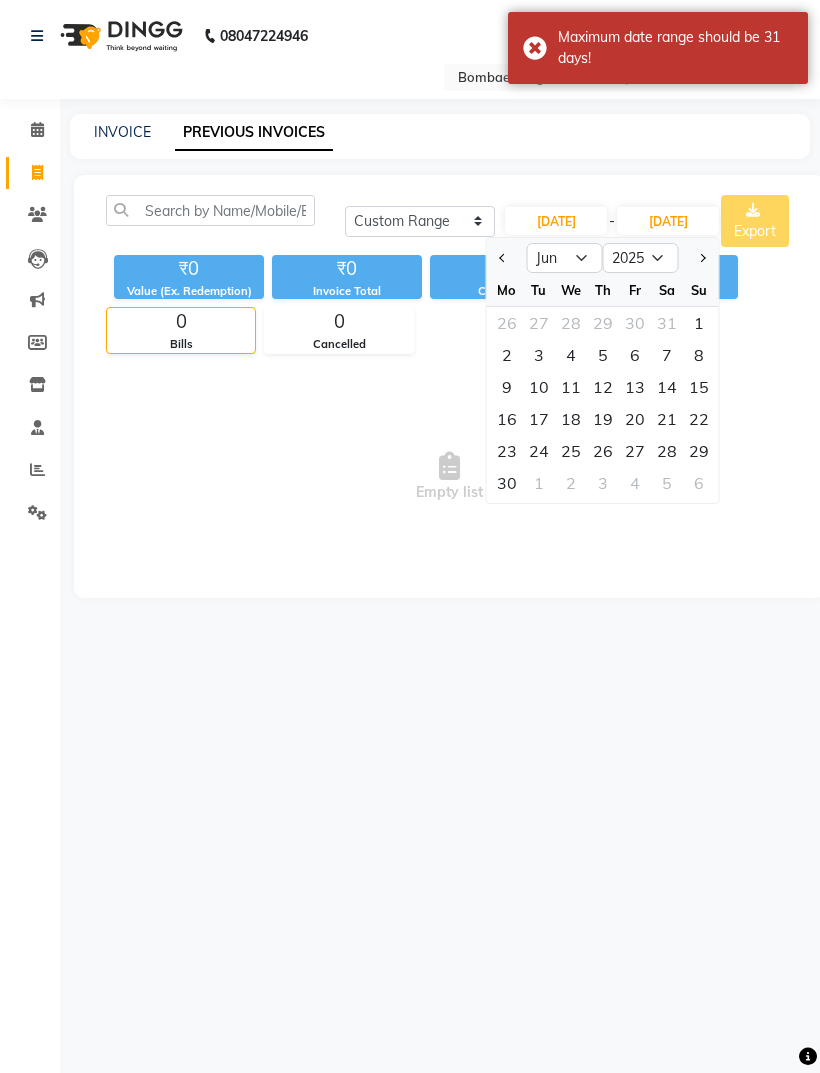 click 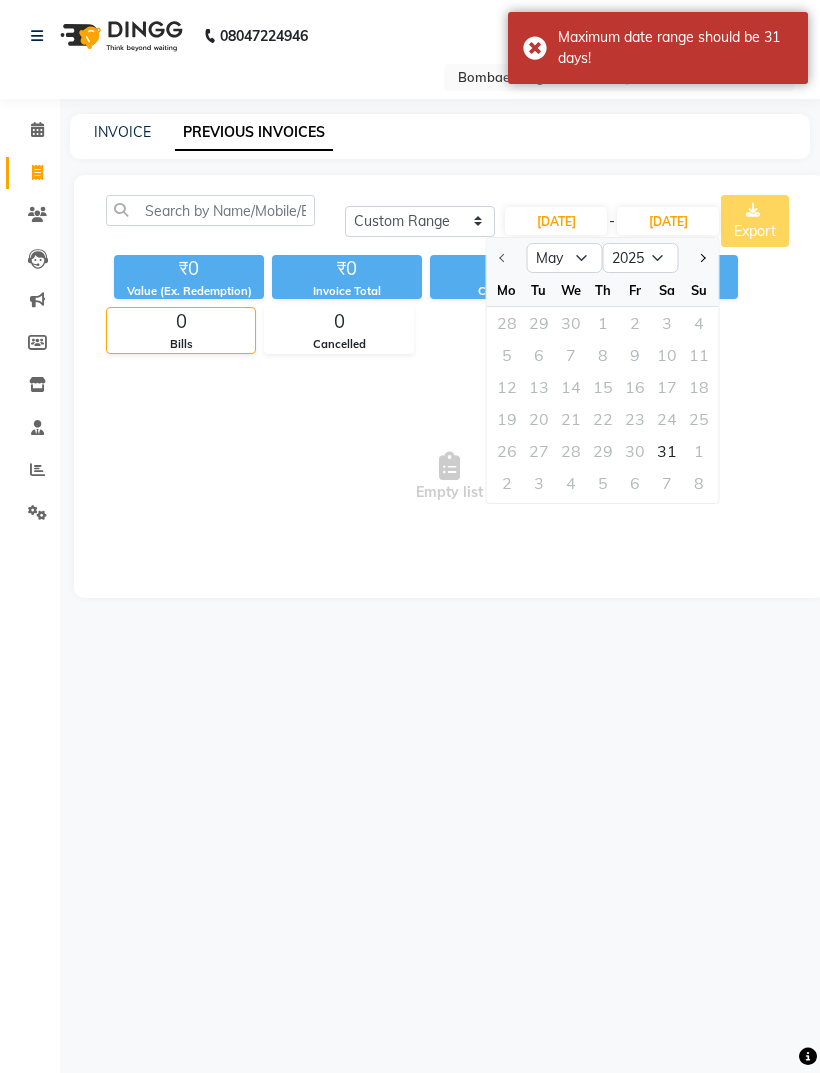 click on "31" 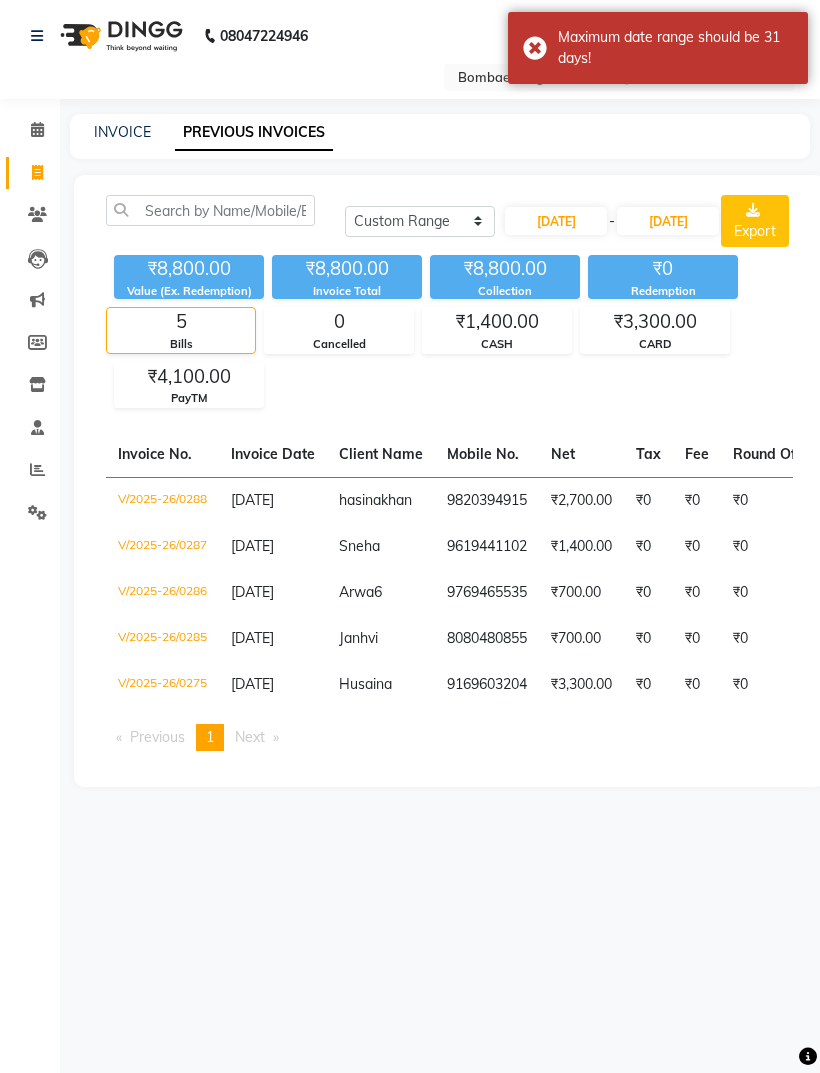 click on "₹8,800.00 Value (Ex. Redemption) ₹8,800.00 Invoice Total  ₹8,800.00 Collection ₹0 Redemption 5 Bills 0 Cancelled ₹1,400.00 CASH ₹3,300.00 CARD ₹4,100.00 PayTM" 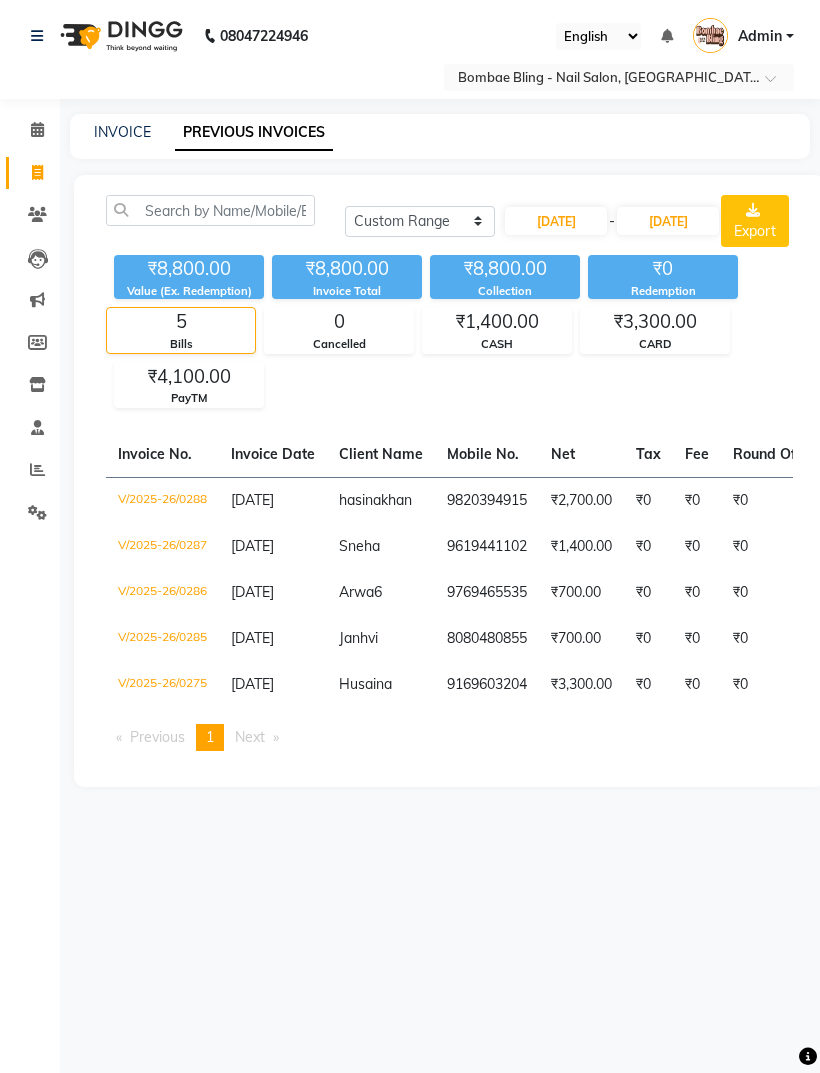 click on "PayTM" 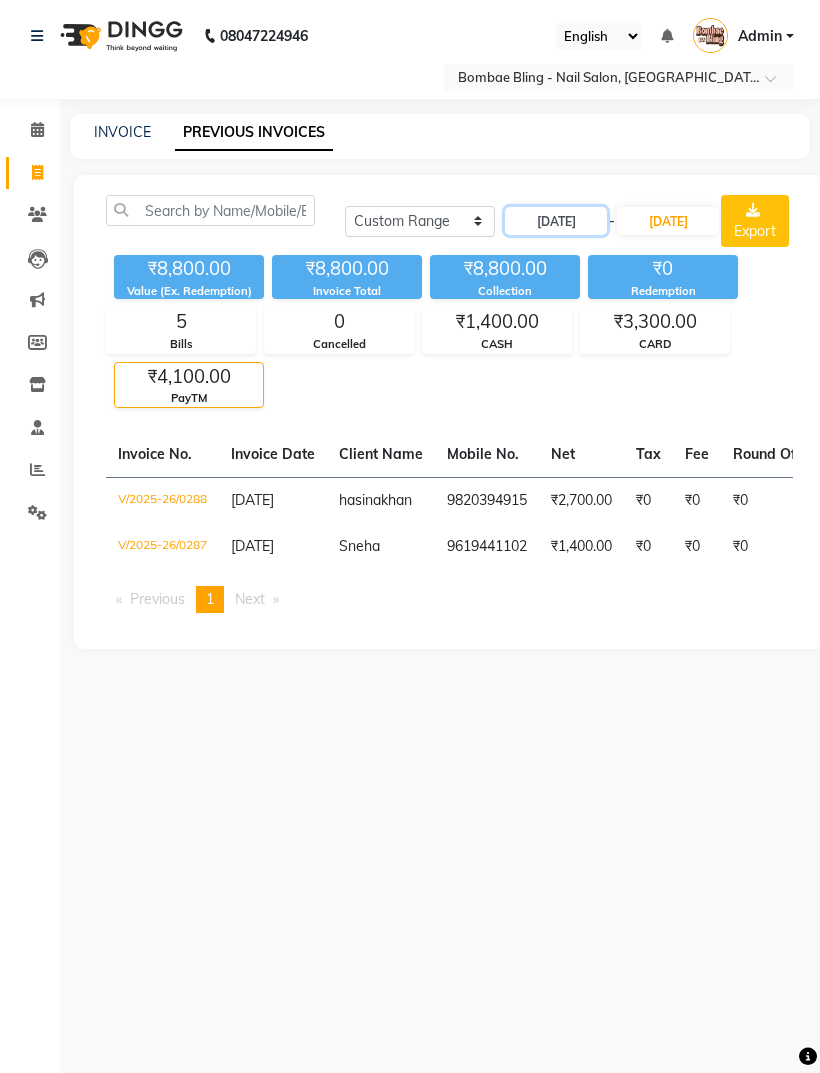 click on "[DATE]" 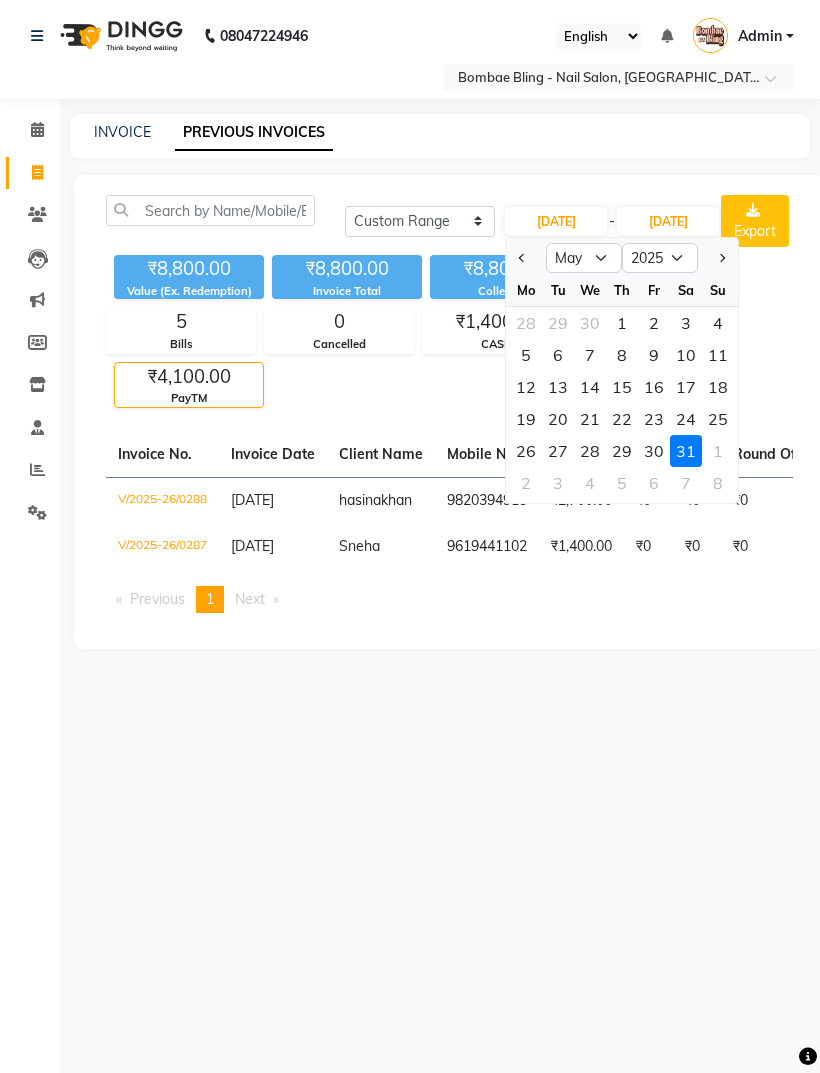 click on "30" 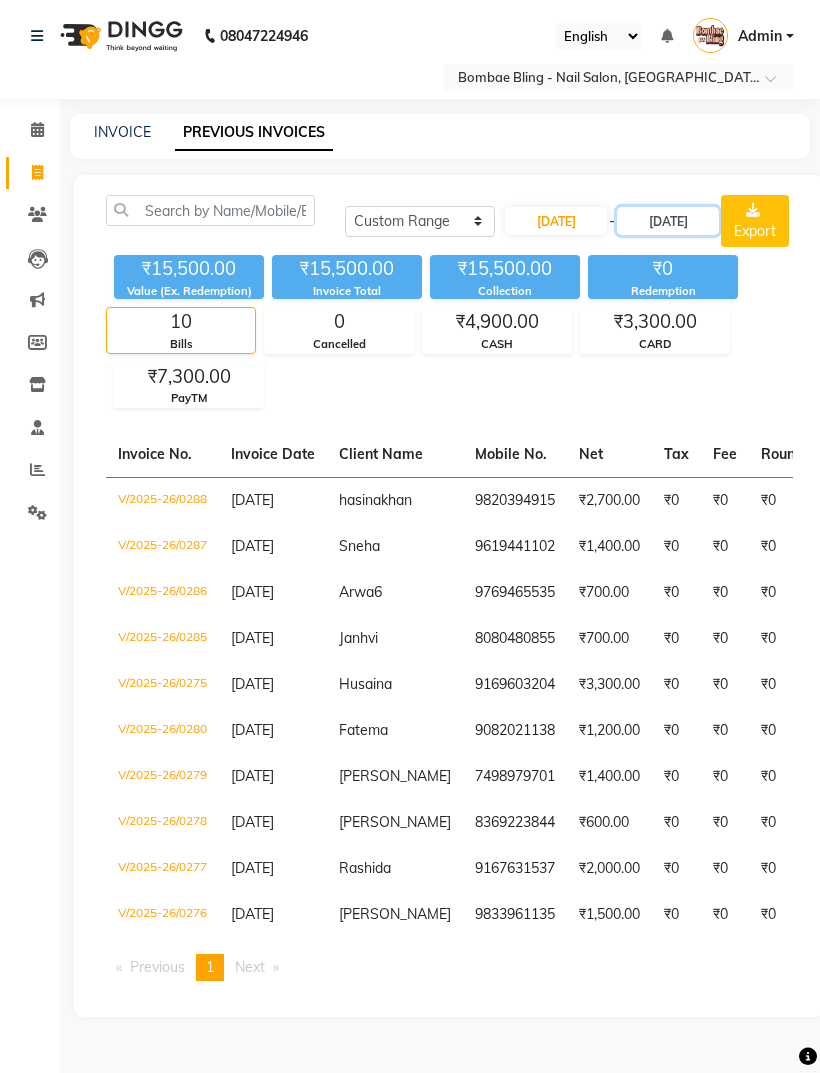 click on "[DATE]" 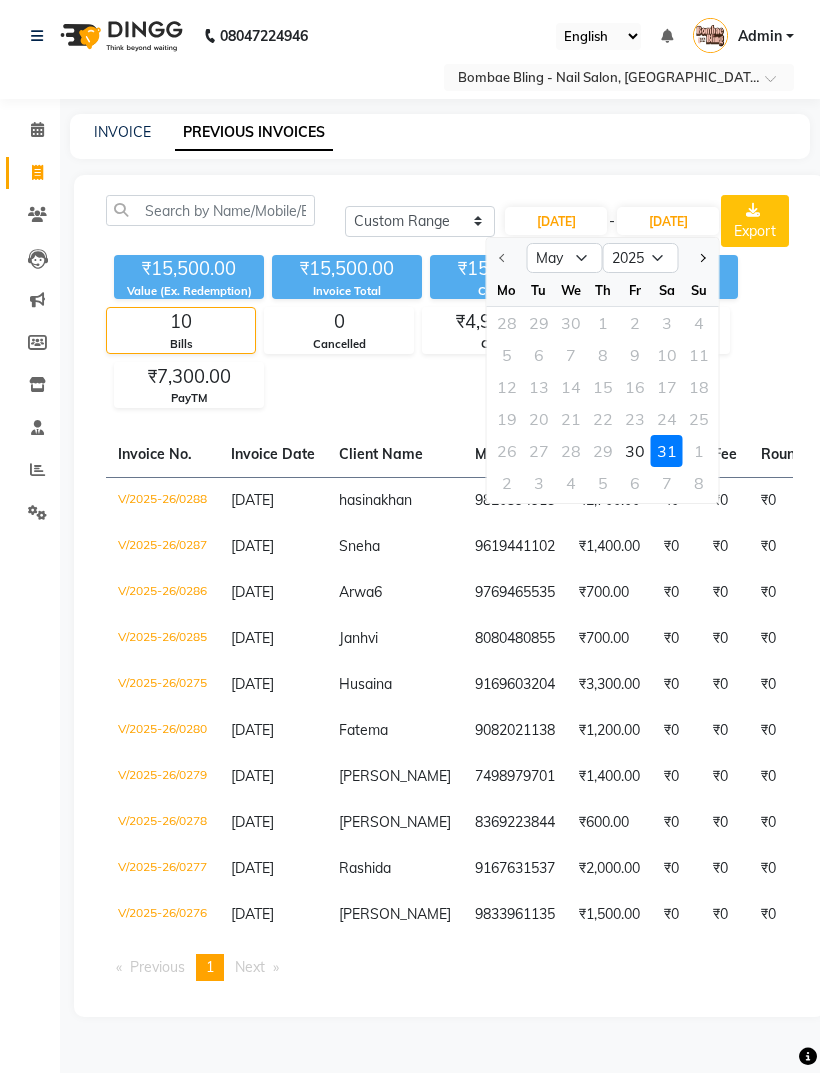 click on "30" 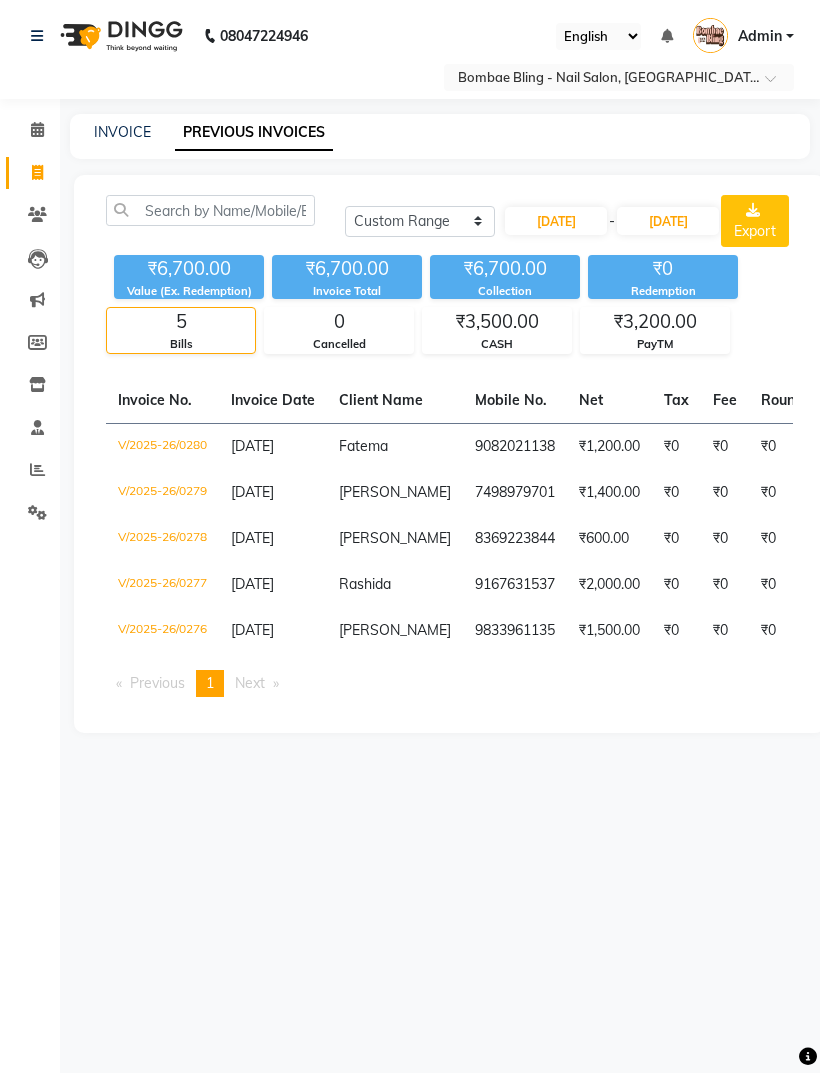 click on "Round Off" 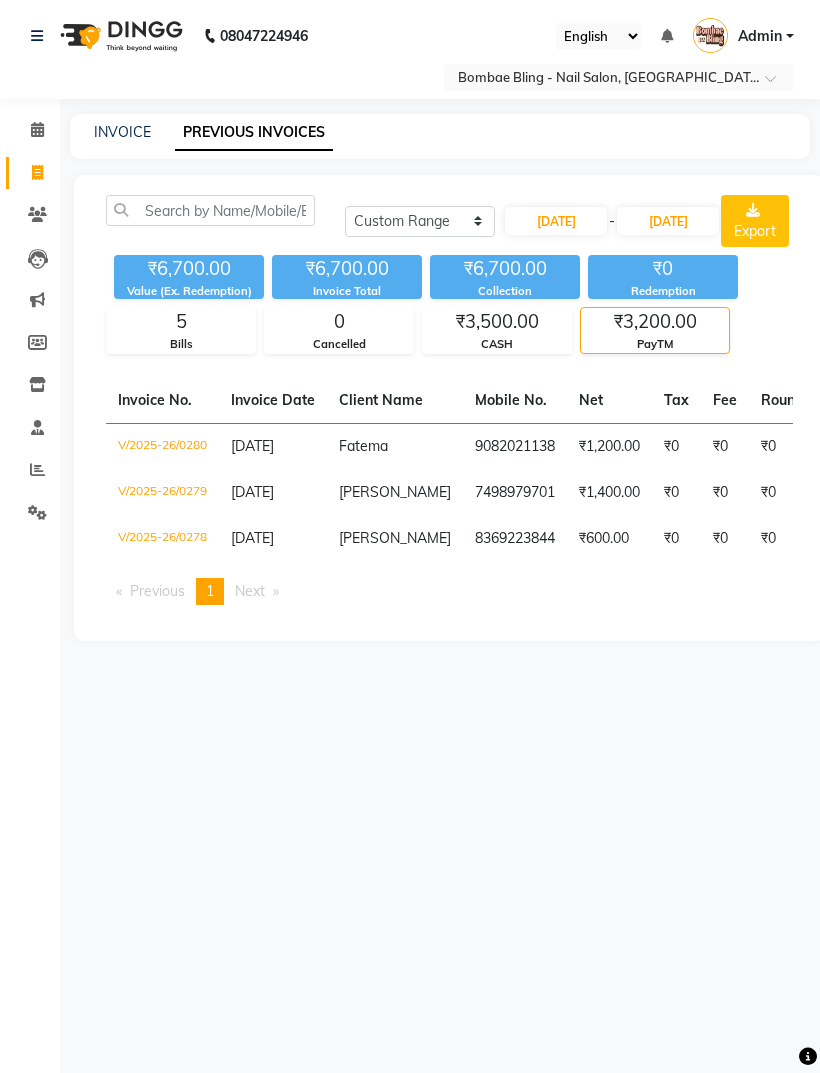 click on "CASH" 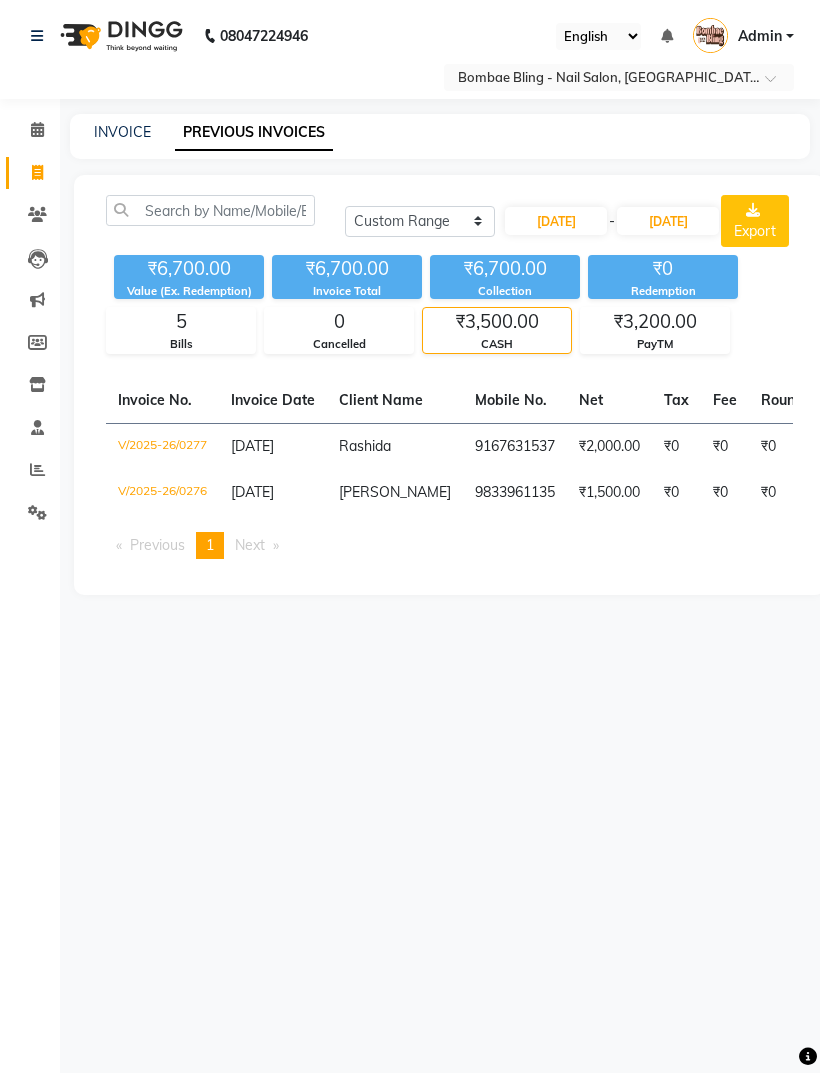 click on "₹3,200.00" 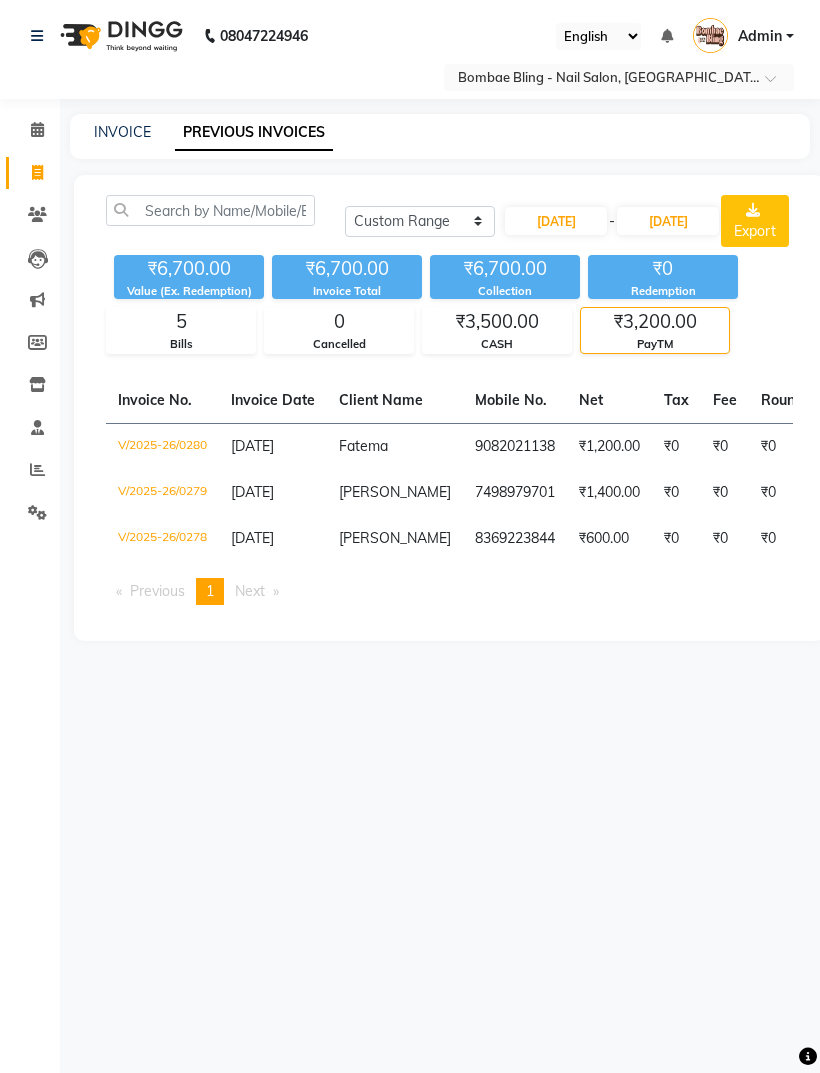 click on "₹0" 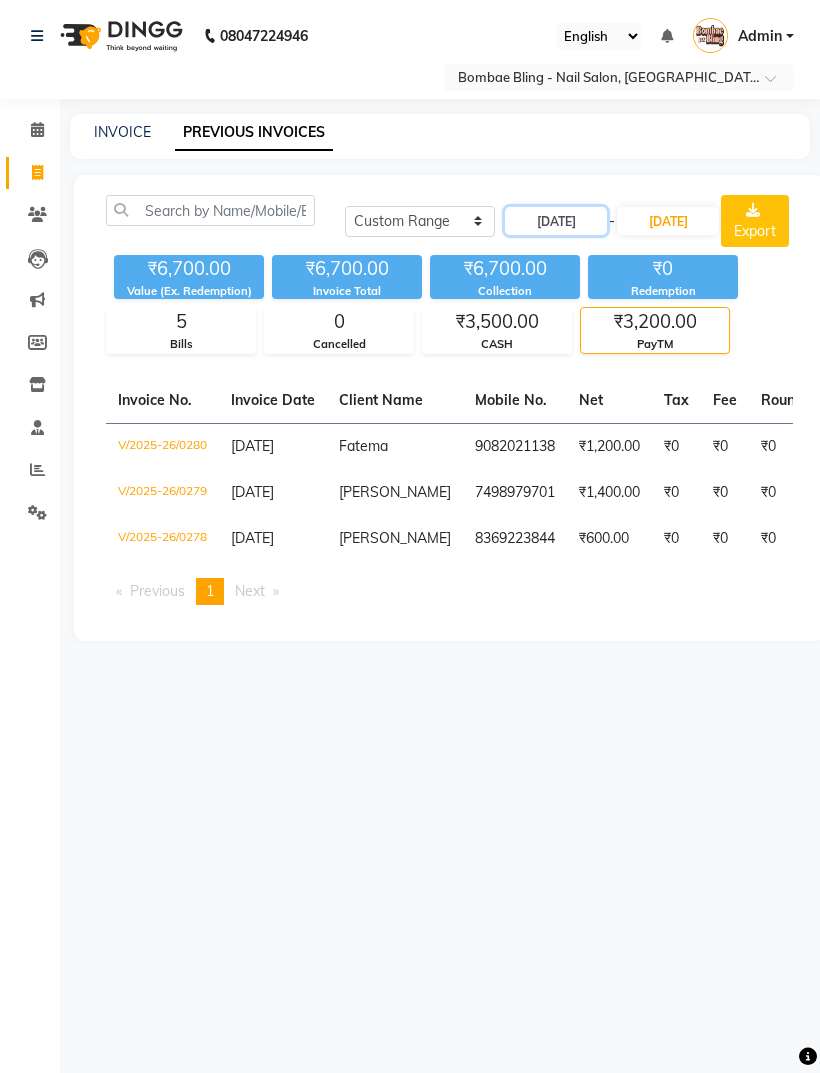 click on "[DATE]" 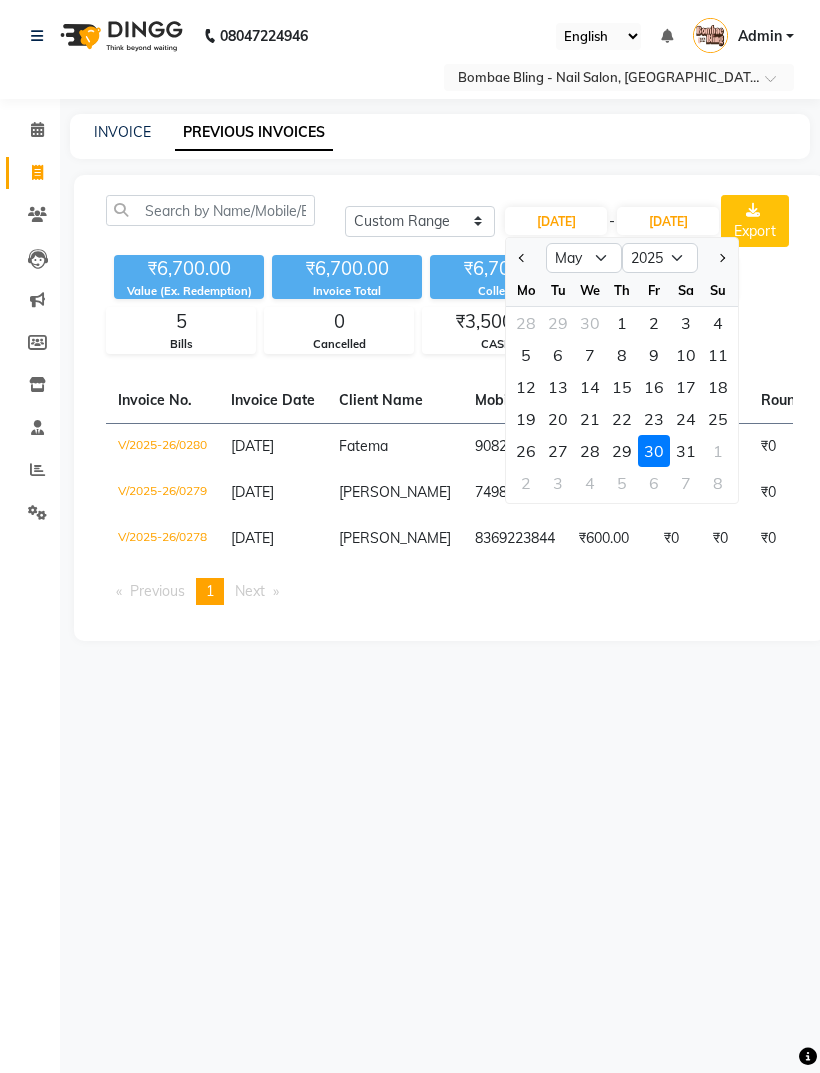 click on "29" 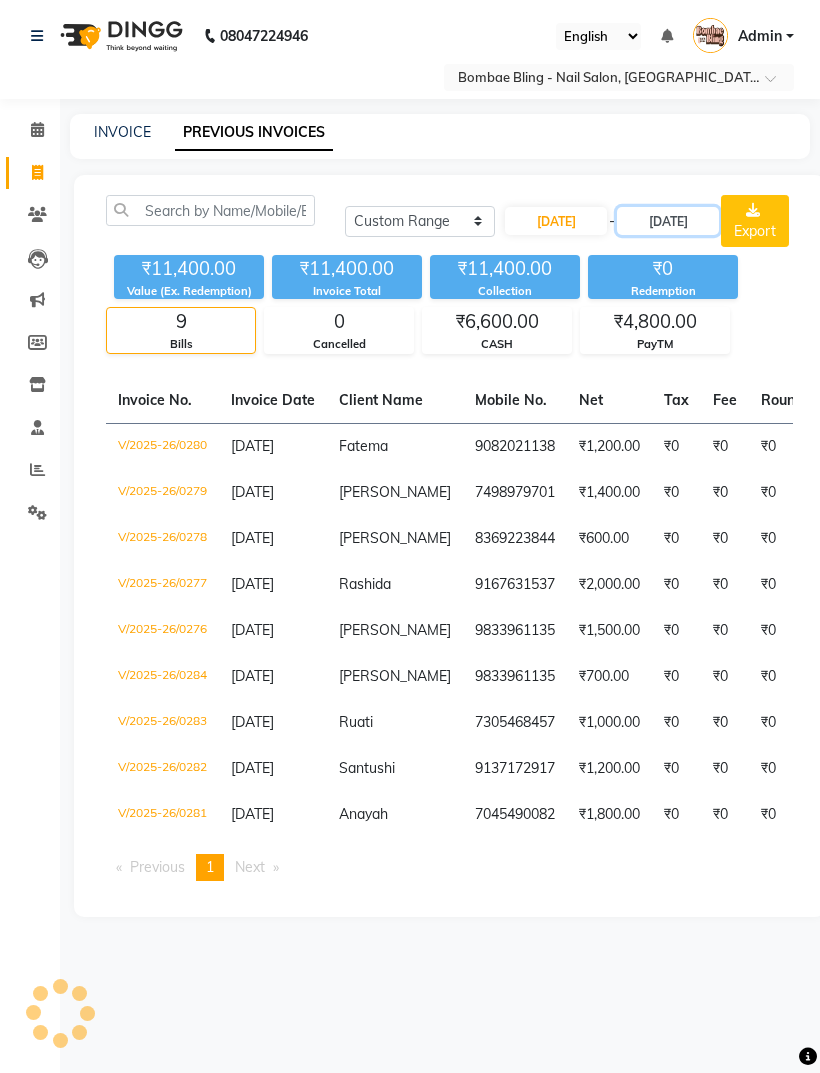 click on "[DATE]" 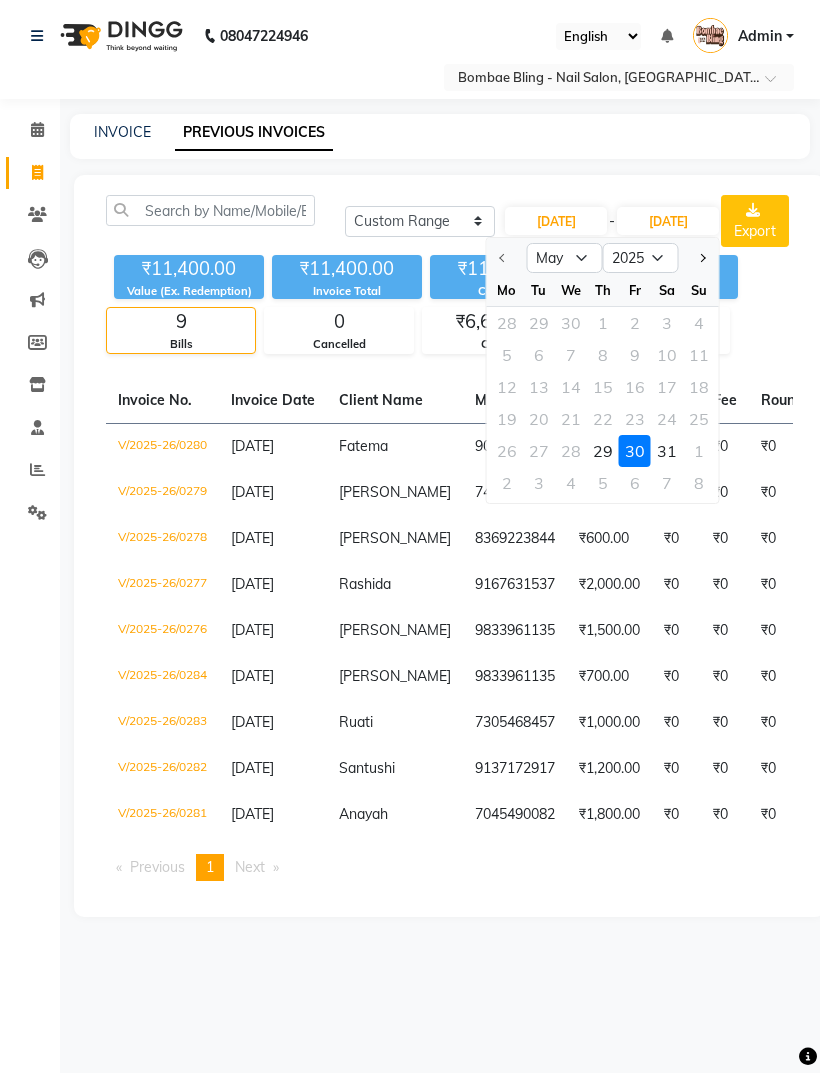 click on "29" 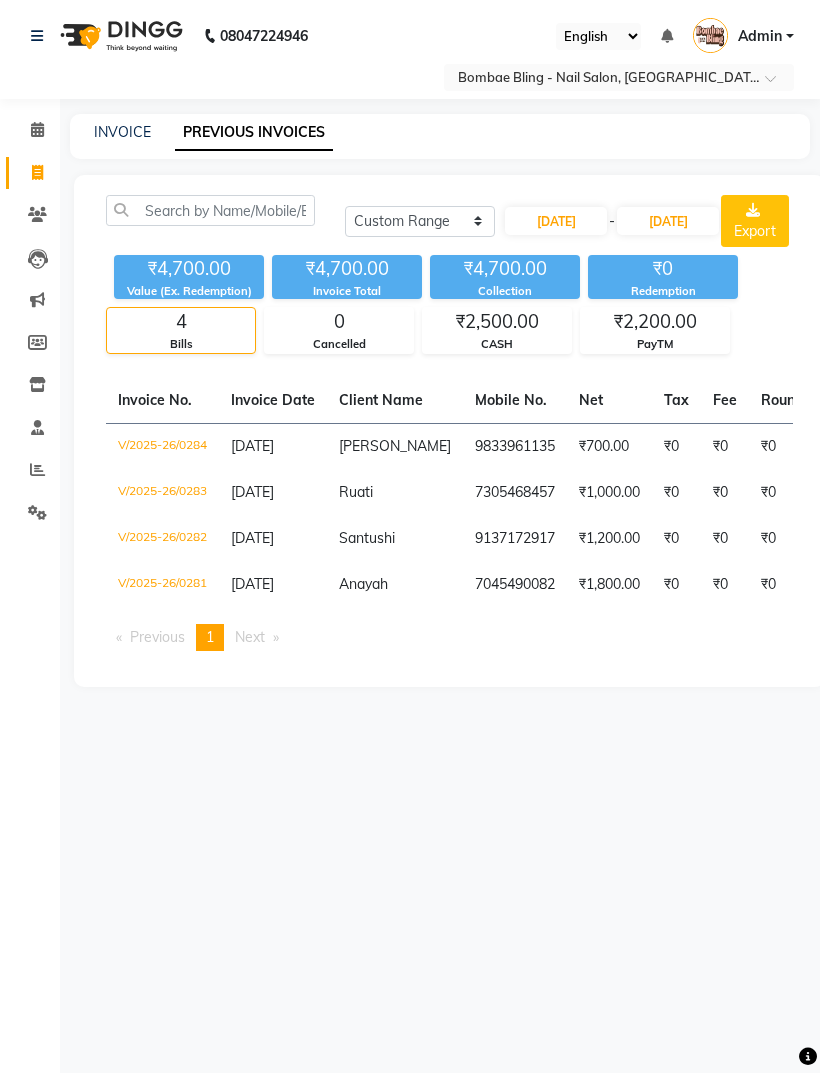 click on "[DATE] [DATE] Custom Range [DATE] - [DATE] Export ₹4,700.00 Value (Ex. Redemption) ₹4,700.00 Invoice Total  ₹4,700.00 Collection ₹0 Redemption 4 Bills 0 Cancelled ₹2,500.00 CASH ₹2,200.00 PayTM  Invoice No.   Invoice Date   Client Name   Mobile No.   Net   Tax   Fee   Round Off   Total   Tip   Current Due   Last Payment Date   Payment Amount   Payment Methods   Cancel Reason   Status   V/2025-26/0284  [DATE] [PERSON_NAME]   9833961135 ₹700.00 ₹0  ₹0  ₹0 ₹700.00 ₹0 ₹0 [DATE] ₹700.00  PayTM - PAID  V/2025-26/0283  [DATE] Ruati   7305468457 ₹1,000.00 ₹0  ₹0  ₹0 ₹1,000.00 ₹0 ₹0 [DATE] ₹1,000.00  CASH,  PayTM - PAID  V/2025-26/0282  [DATE] Santushi   9137172917 ₹1,200.00 ₹0  ₹0  ₹0 ₹1,200.00 ₹0 ₹0 [DATE] ₹1,200.00  PayTM - PAID  V/2025-26/0281  [DATE] Anayah   7045490082 ₹1,800.00 ₹0  ₹0  ₹0 ₹1,800.00 ₹0 ₹0 [DATE] ₹1,800.00  CASH - PAID  Previous  page  1 / 1  You're on page  1  Next  page" 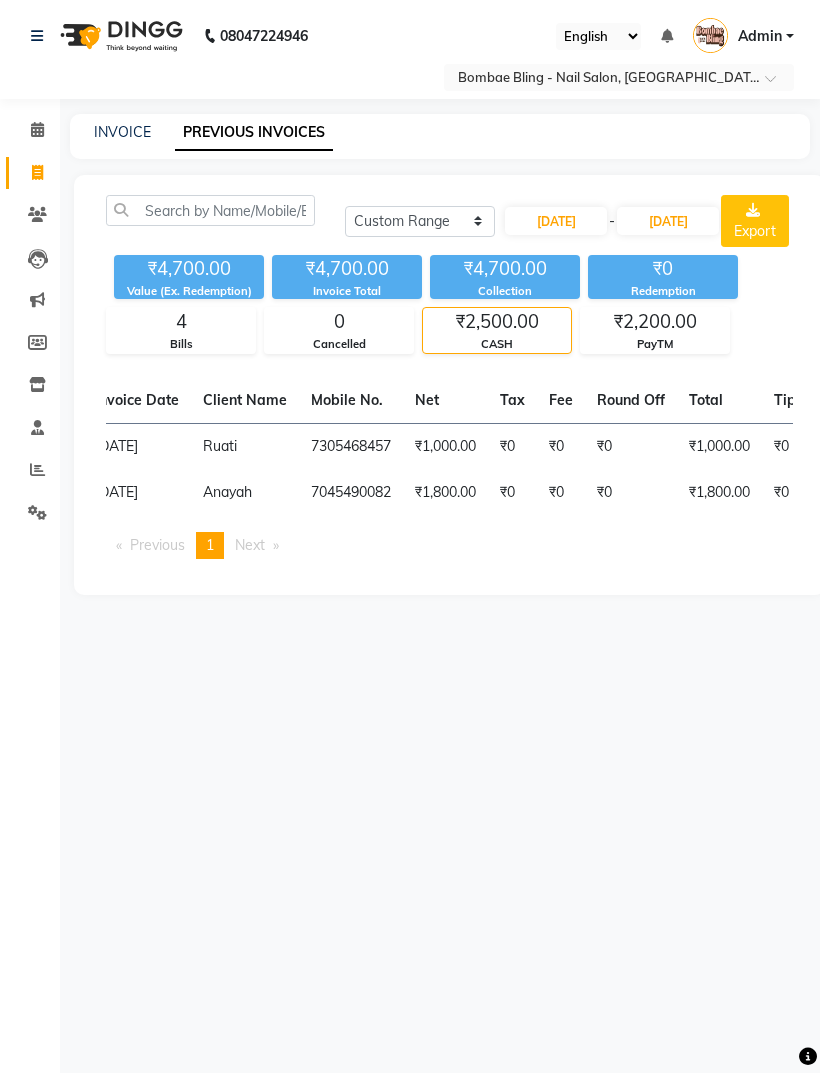 scroll, scrollTop: 0, scrollLeft: 132, axis: horizontal 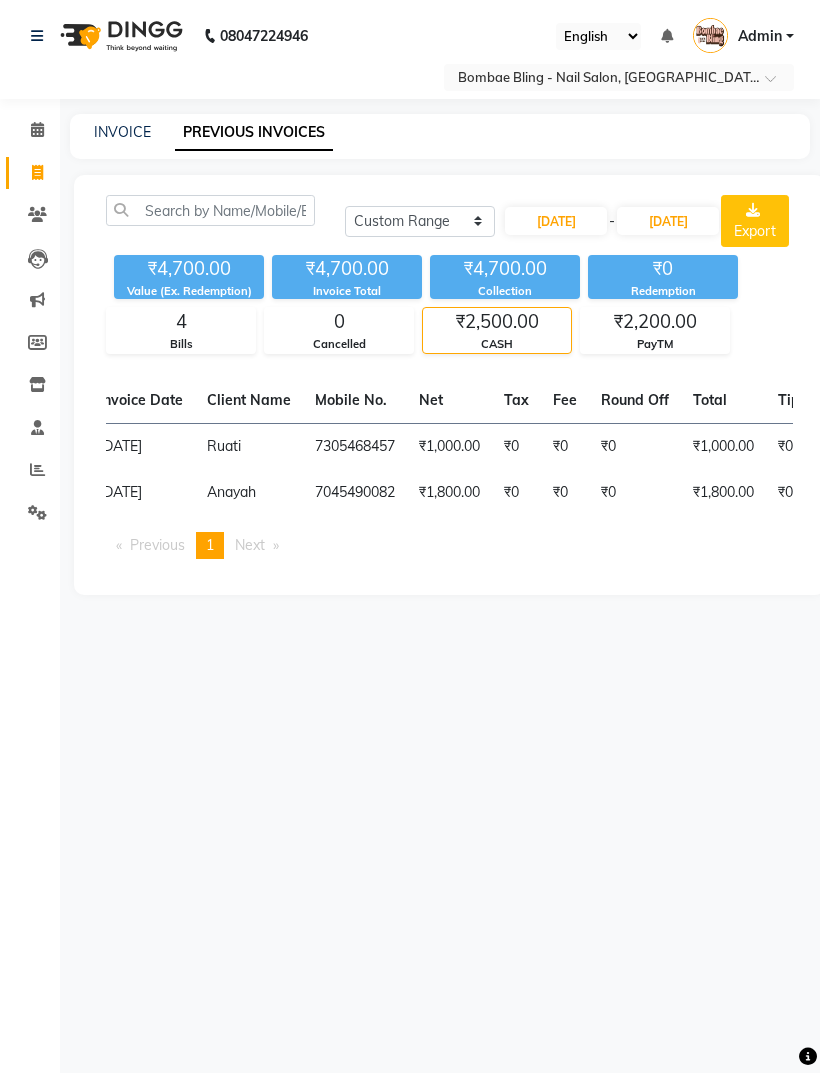 click on "₹2,200.00" 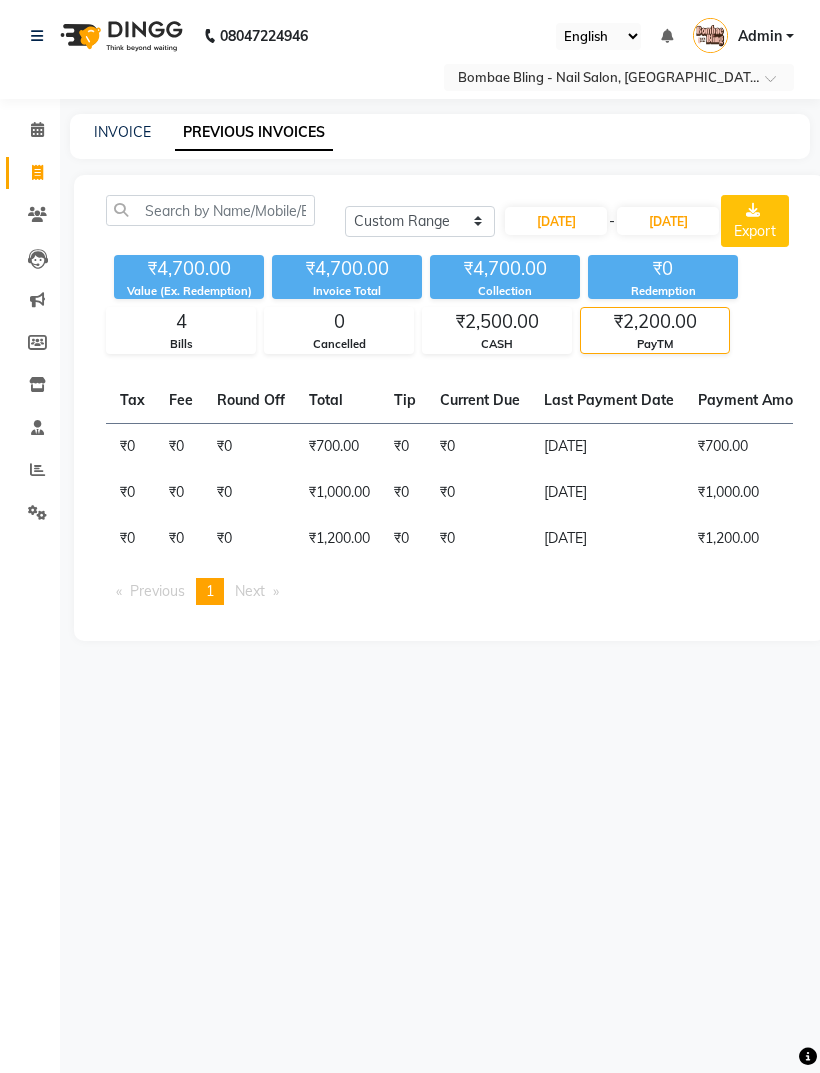 scroll, scrollTop: 0, scrollLeft: 543, axis: horizontal 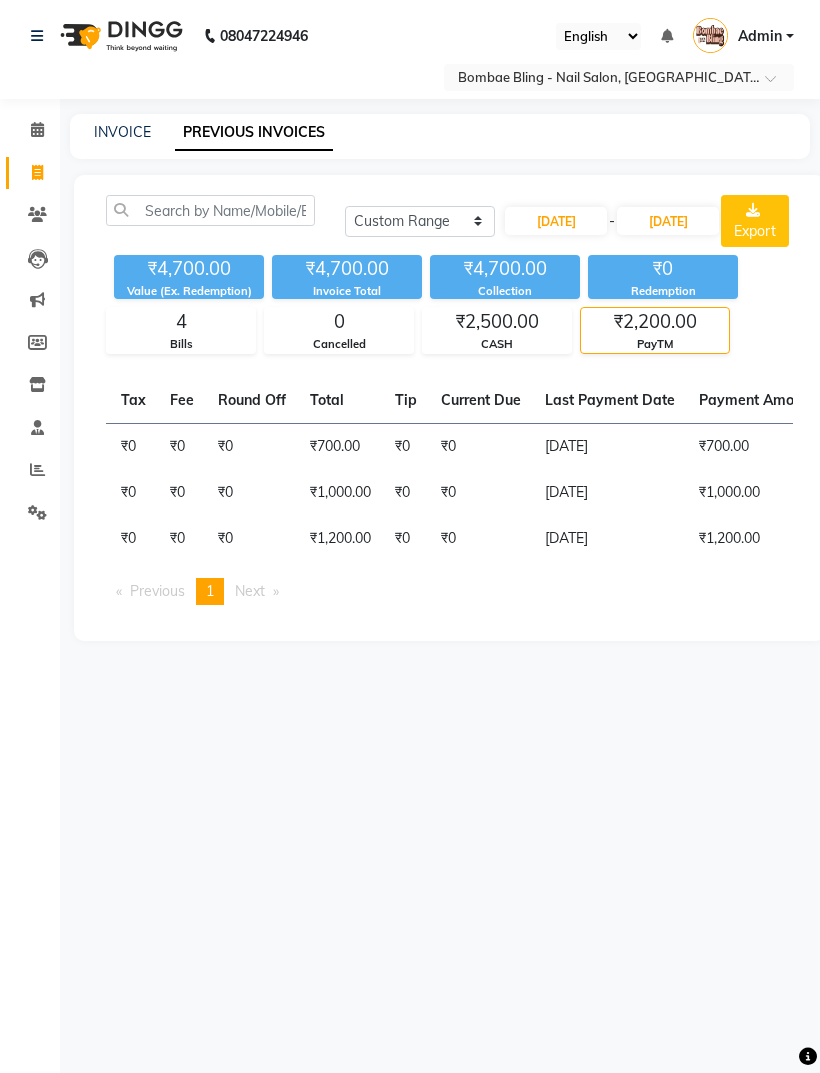 click on "[DATE]" 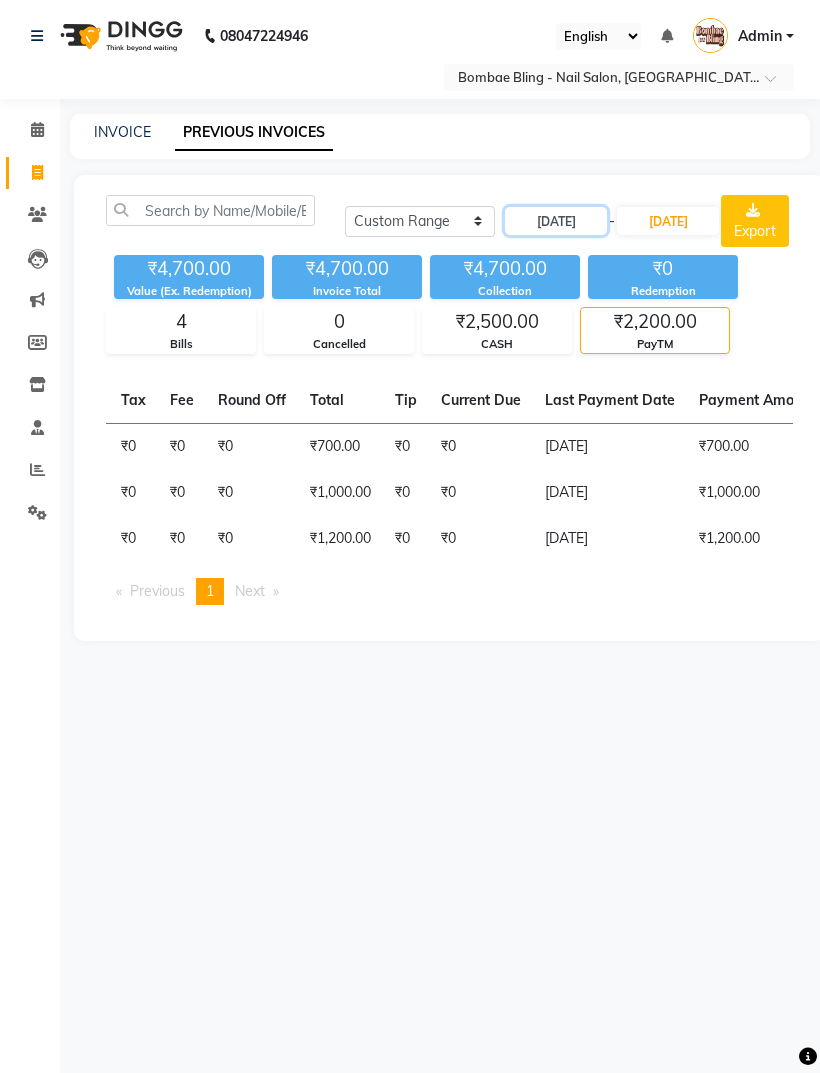 click on "[DATE]" 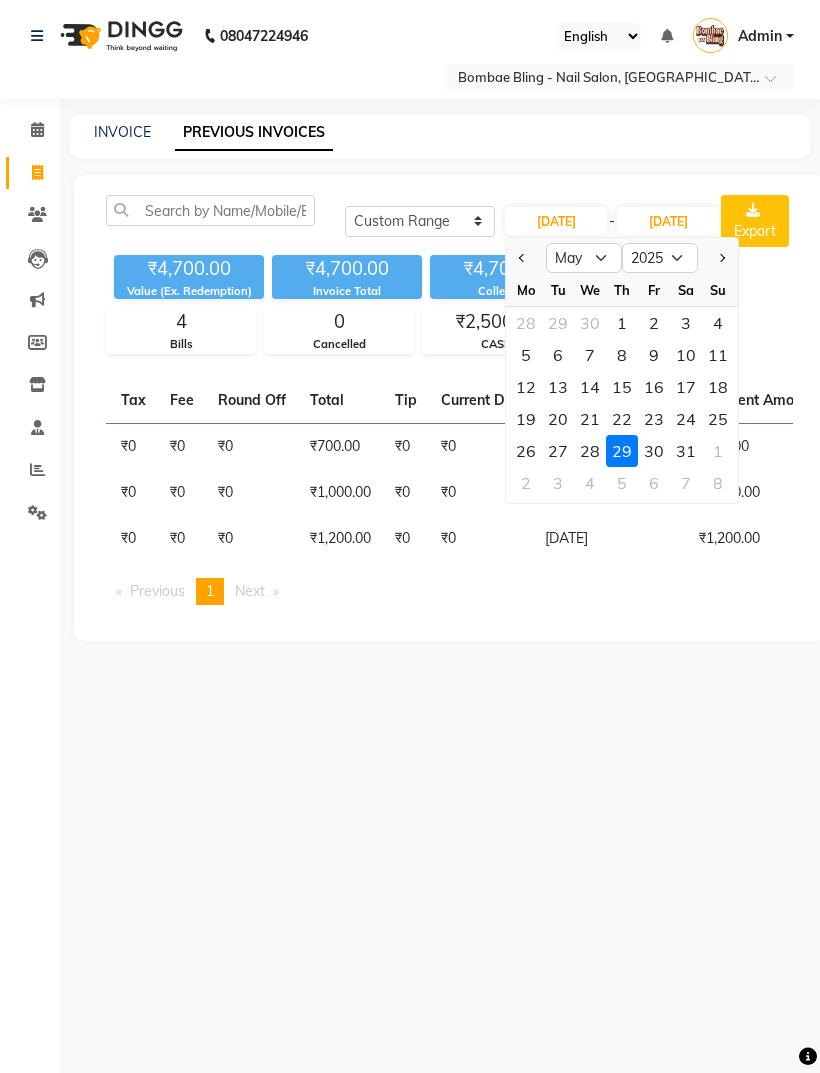 click on "28" 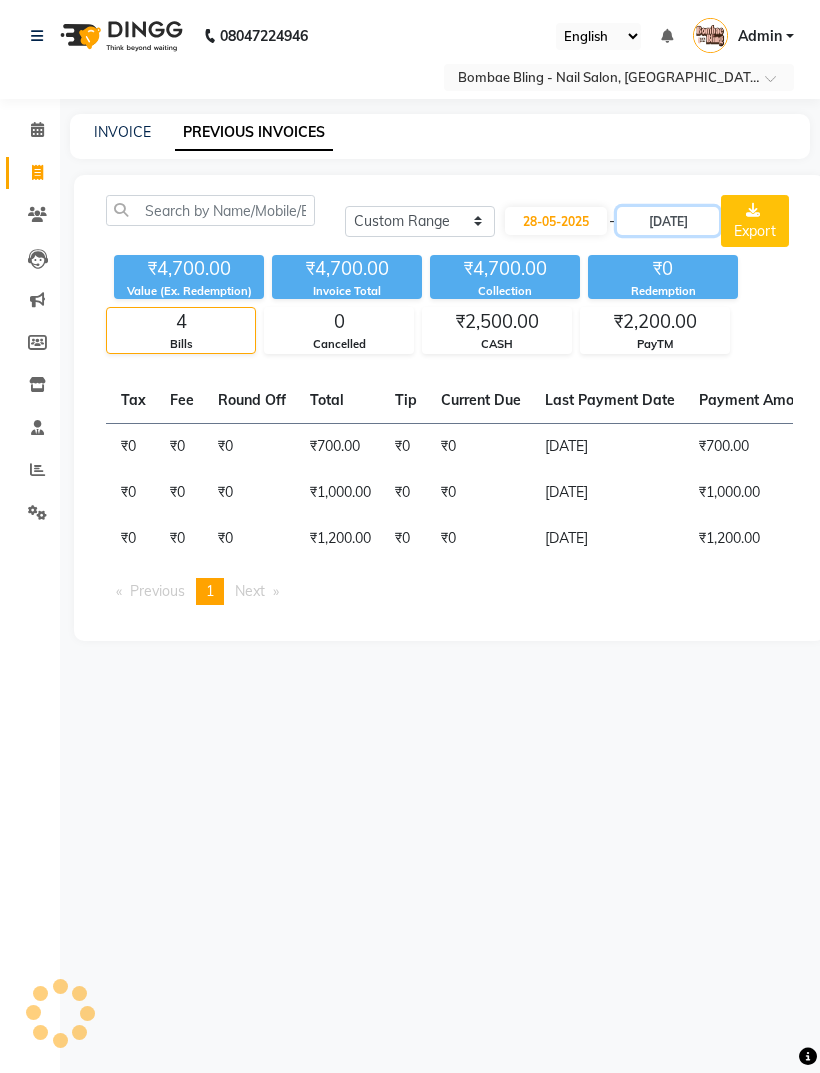 click on "[DATE]" 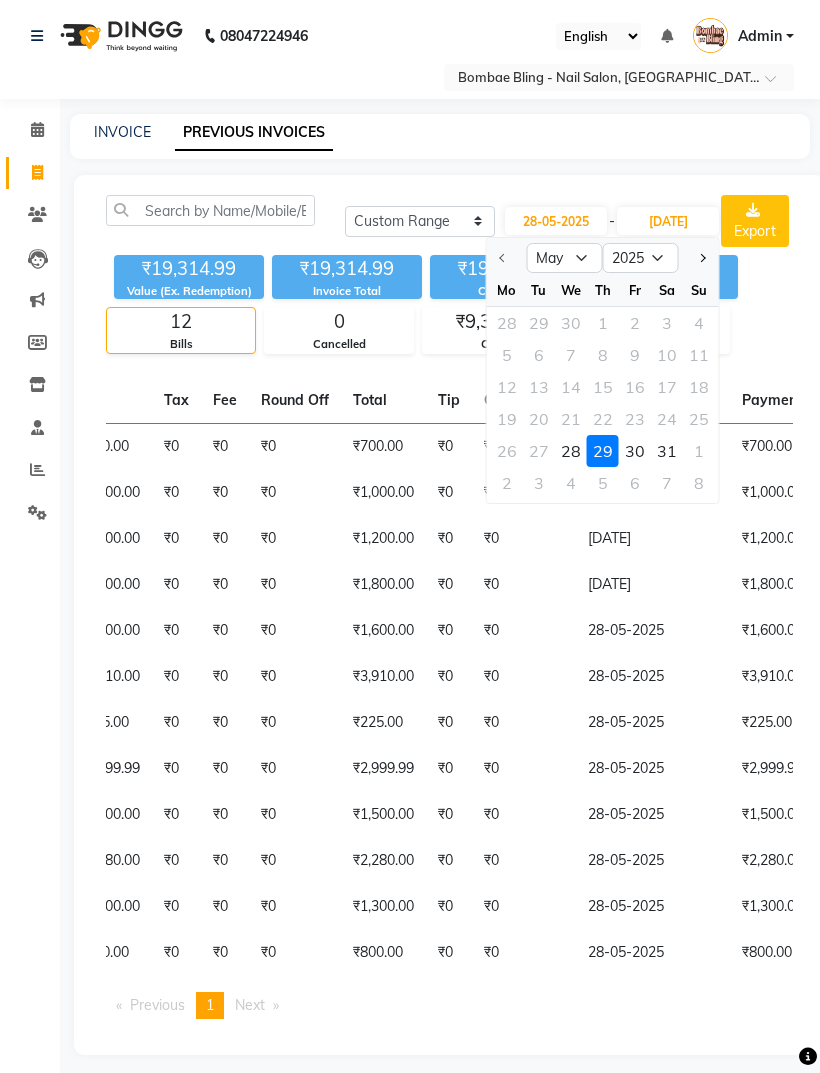 click on "28" 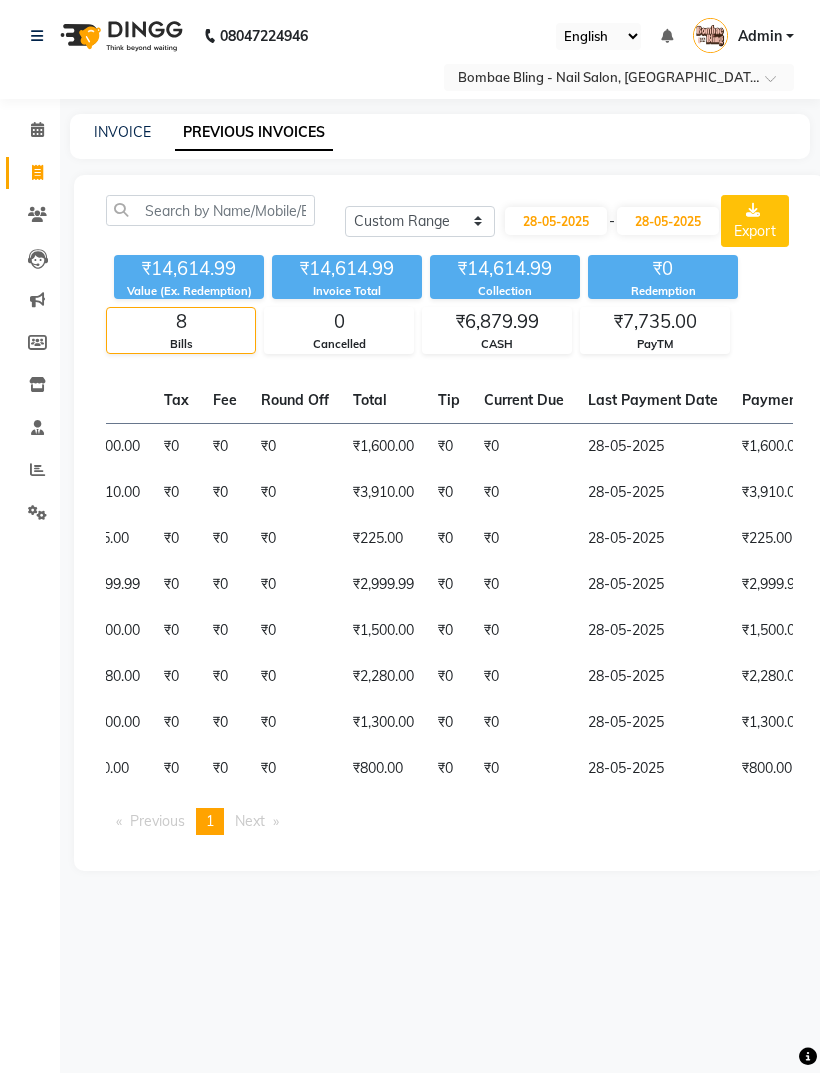 click on "PayTM" 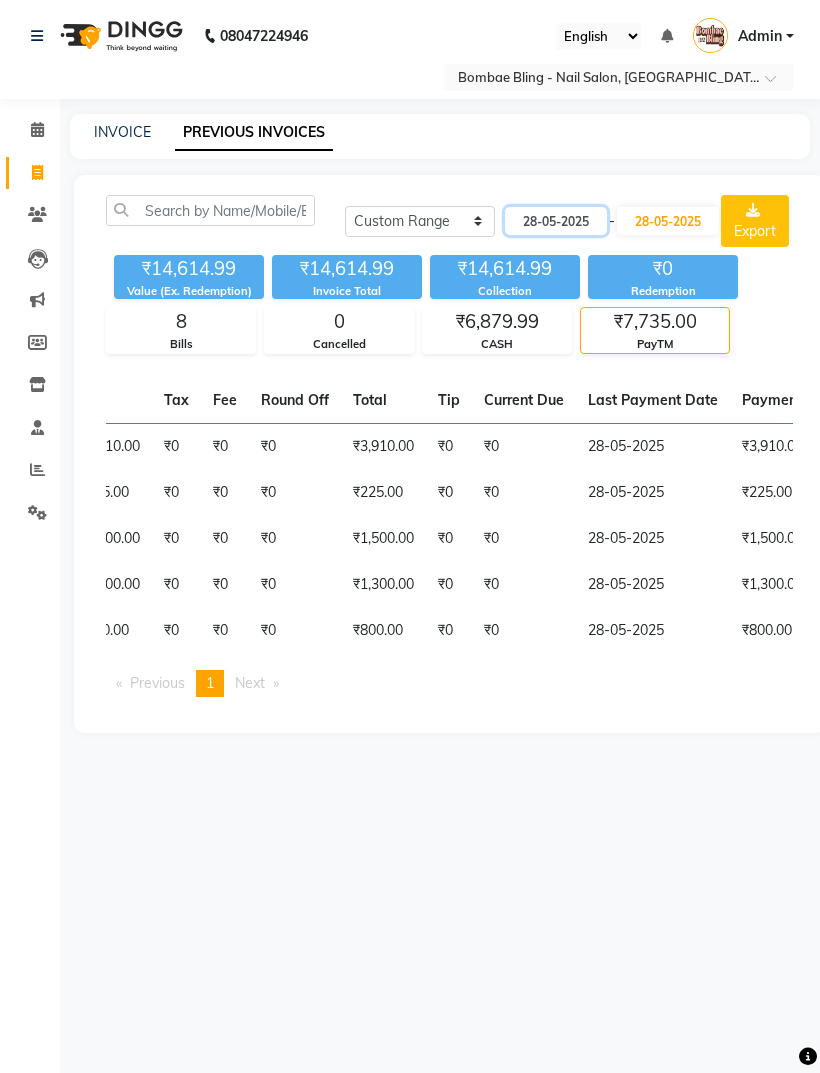 click on "28-05-2025" 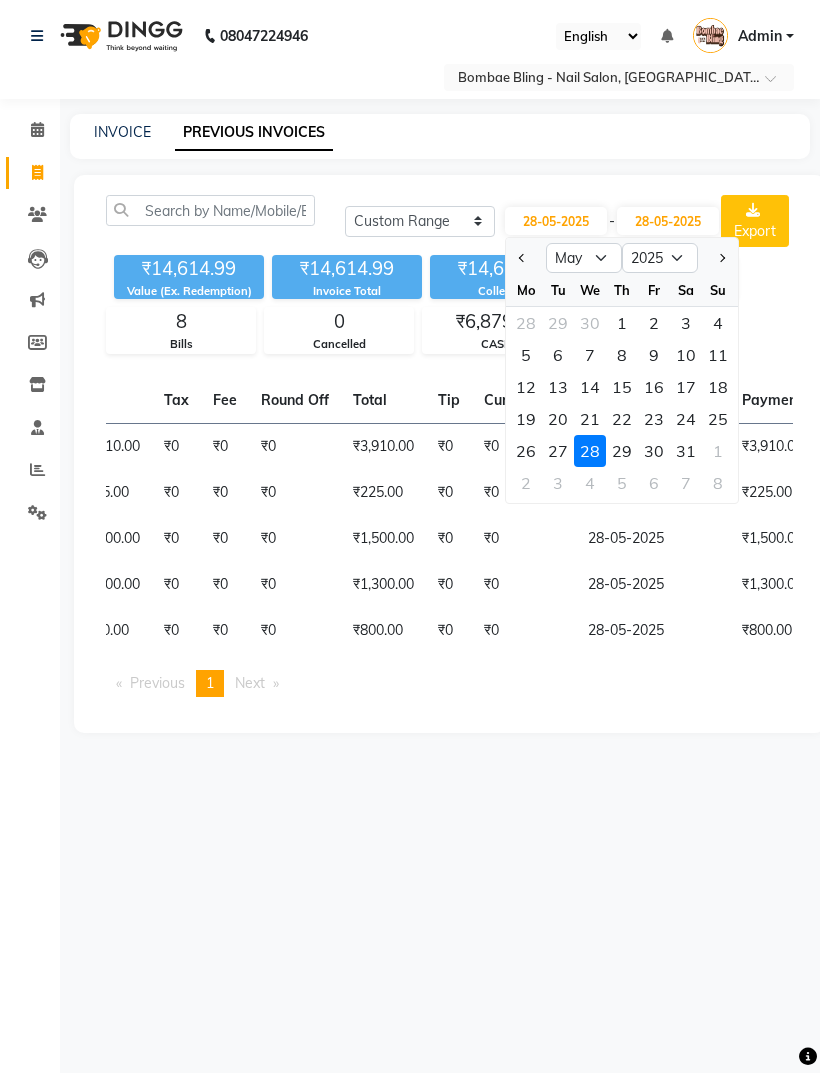 click on "27" 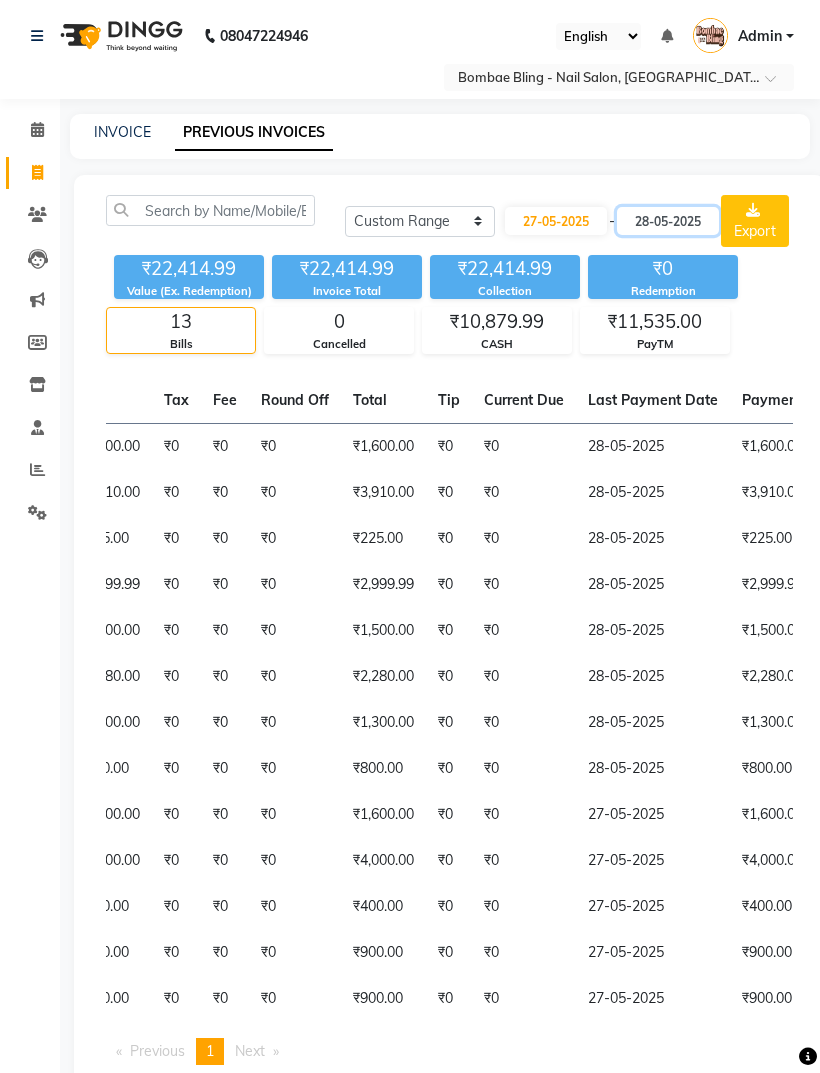 click on "28-05-2025" 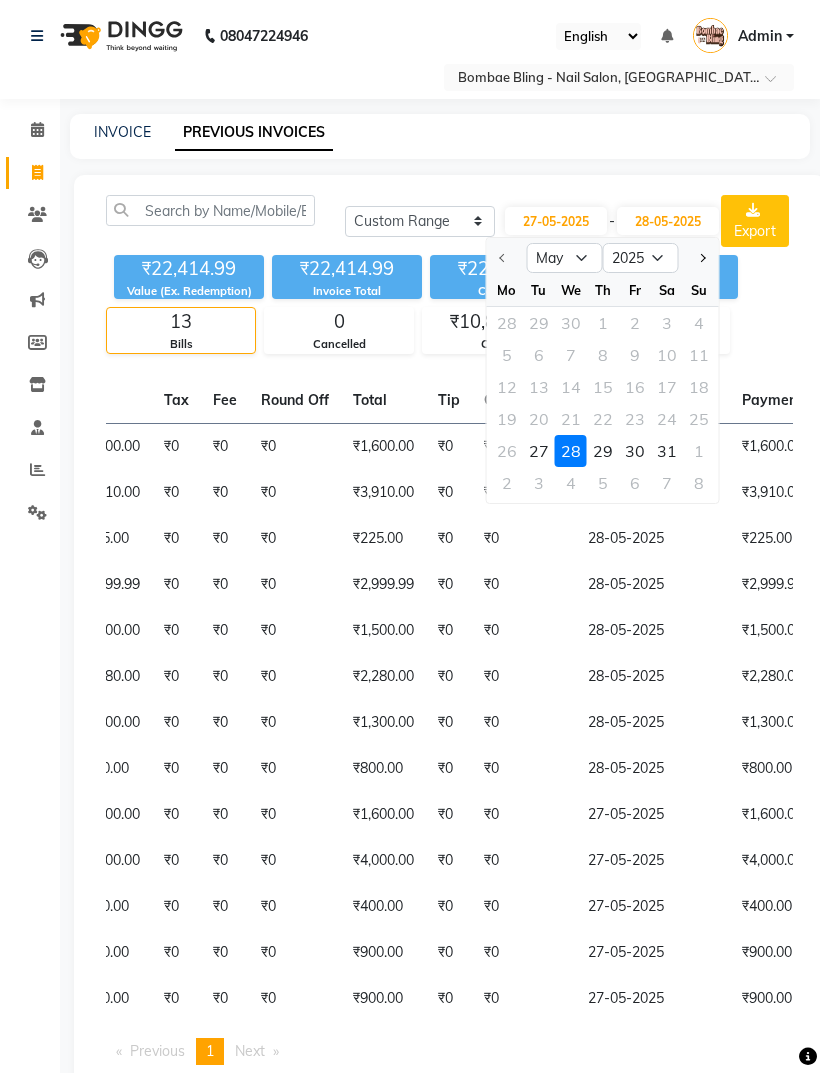 click on "27" 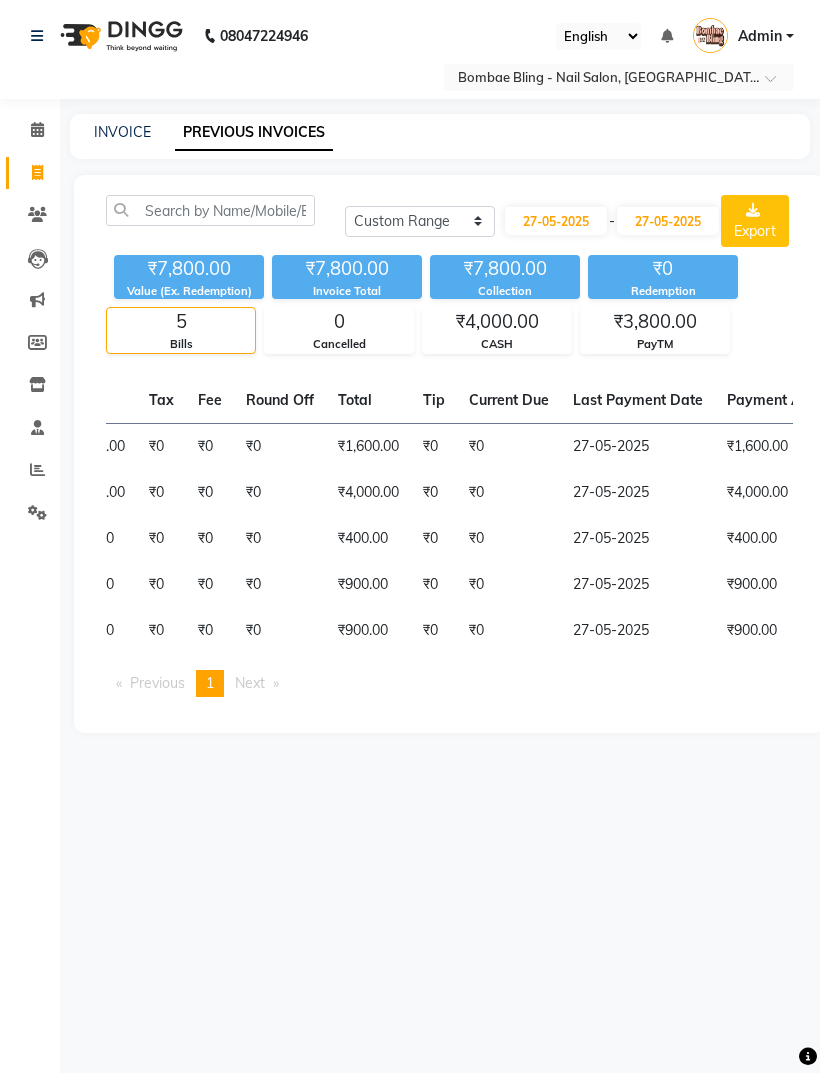 click on "INVOICE PREVIOUS INVOICES" 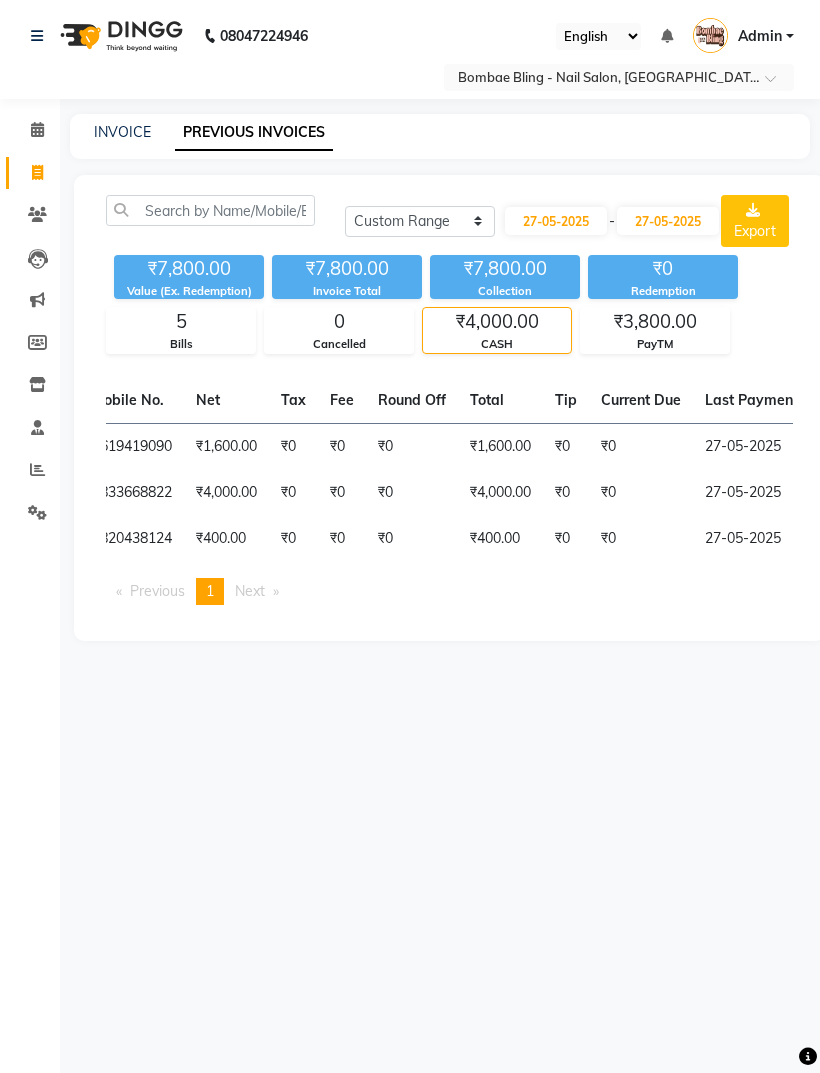 scroll, scrollTop: 0, scrollLeft: 400, axis: horizontal 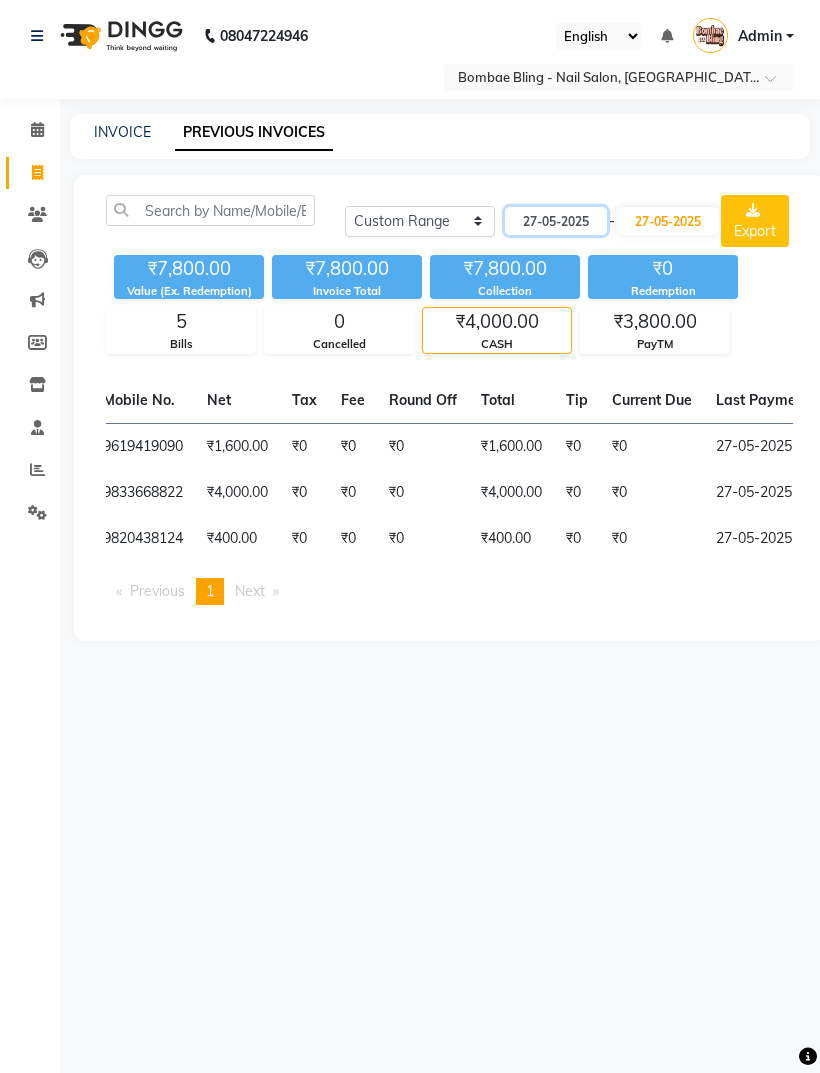 click on "27-05-2025" 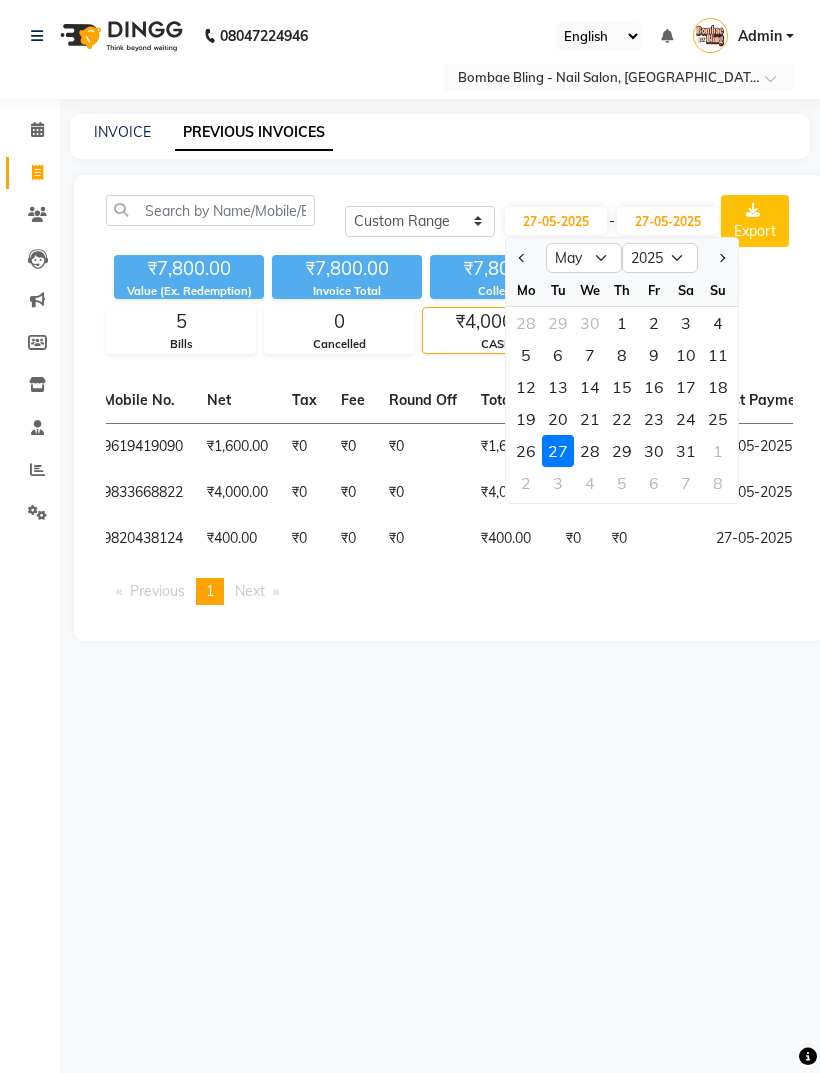 click on "25" 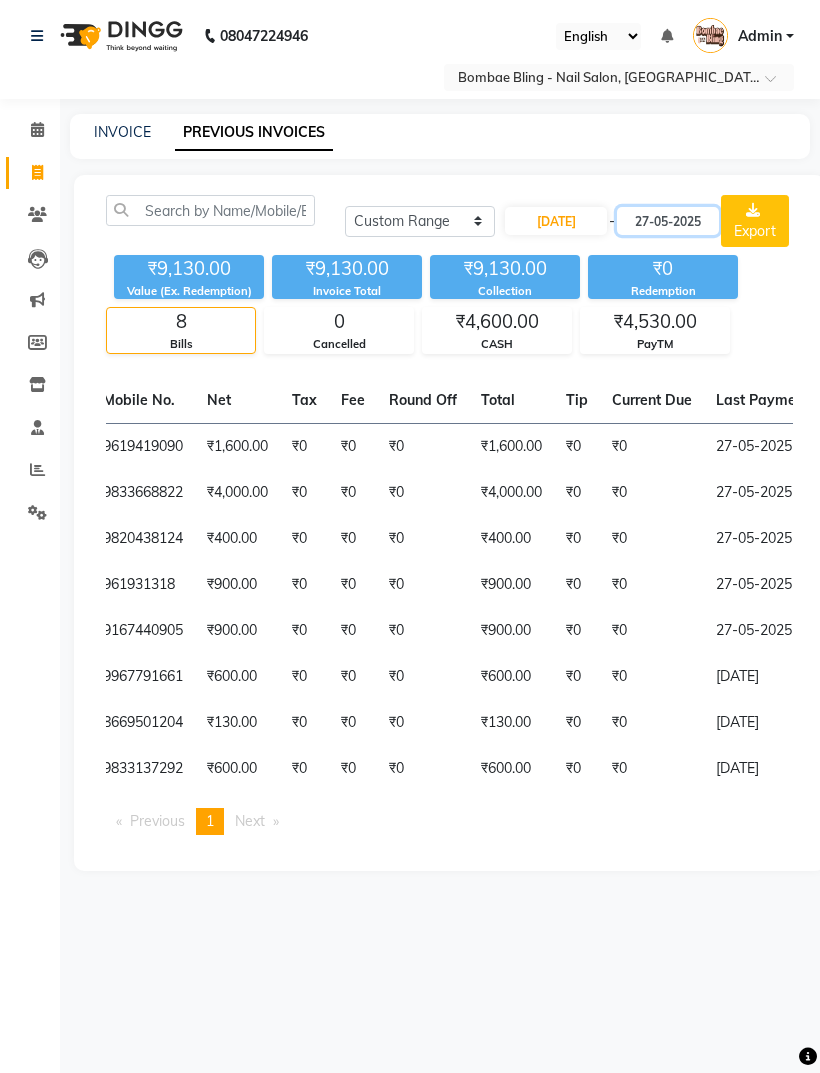 click on "27-05-2025" 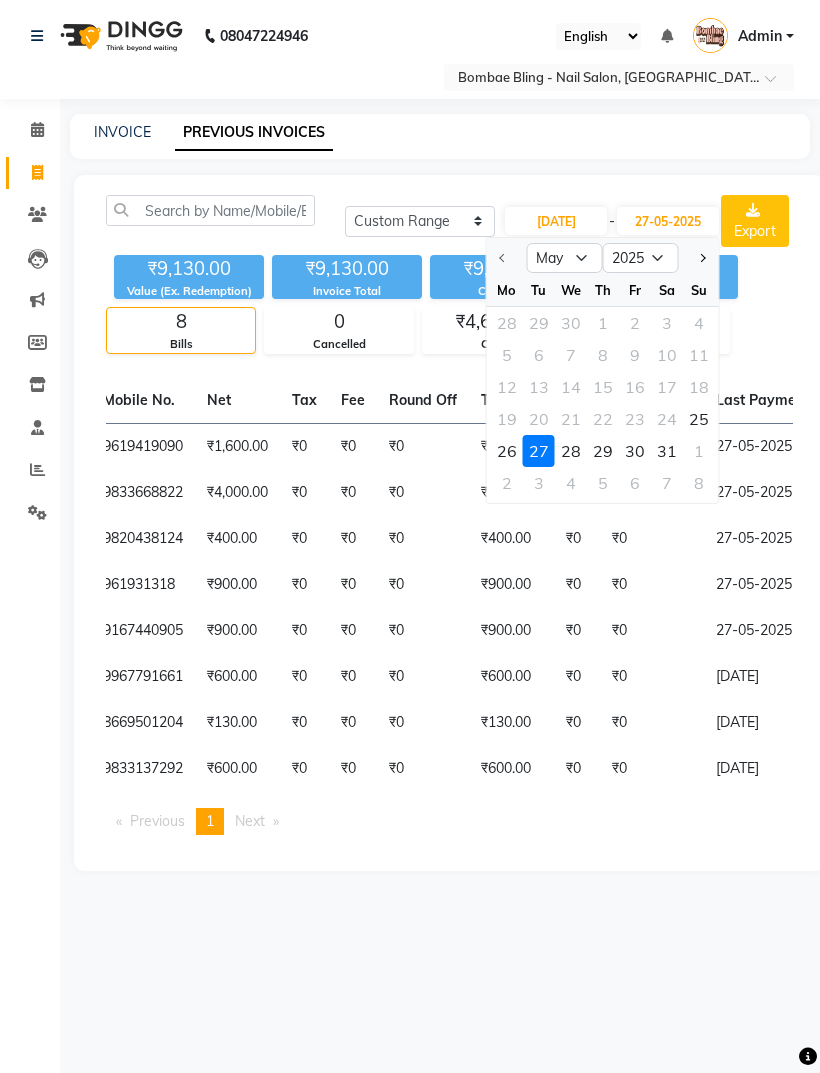 click on "25" 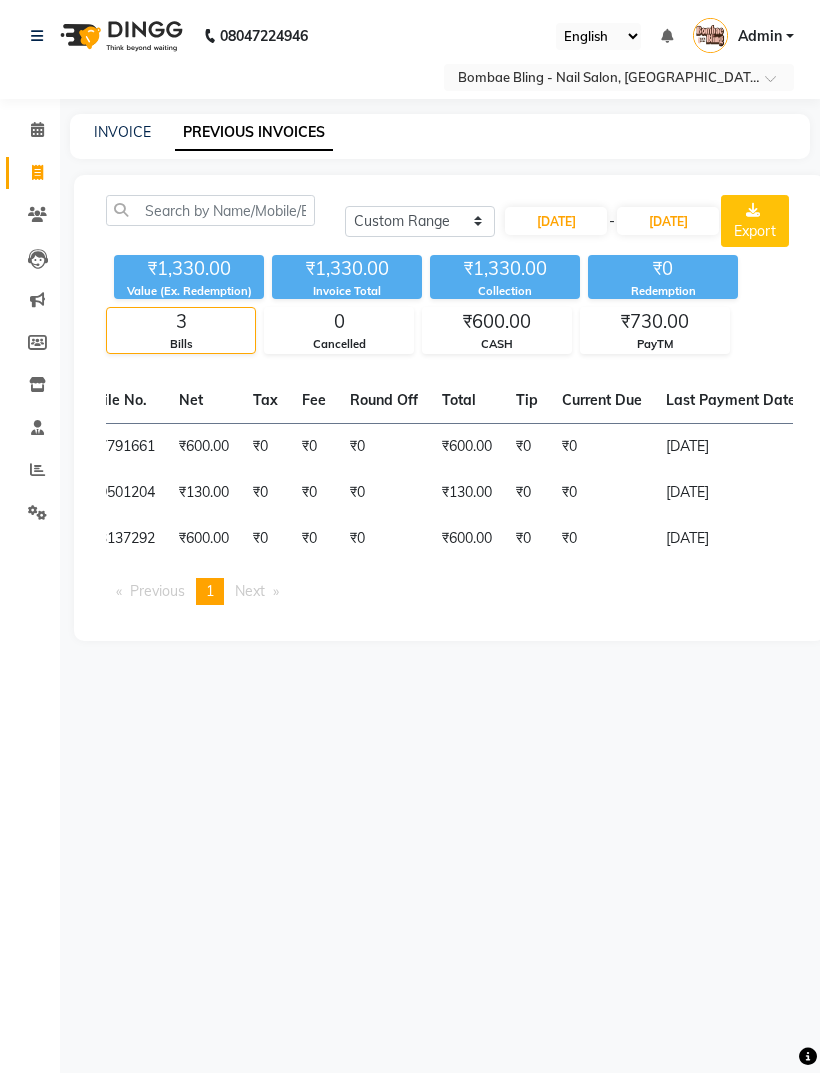 click on "₹1,330.00 Value (Ex. Redemption) ₹1,330.00 Invoice Total  ₹1,330.00 Collection ₹0 Redemption 3 Bills 0 Cancelled ₹600.00 CASH ₹730.00 PayTM" 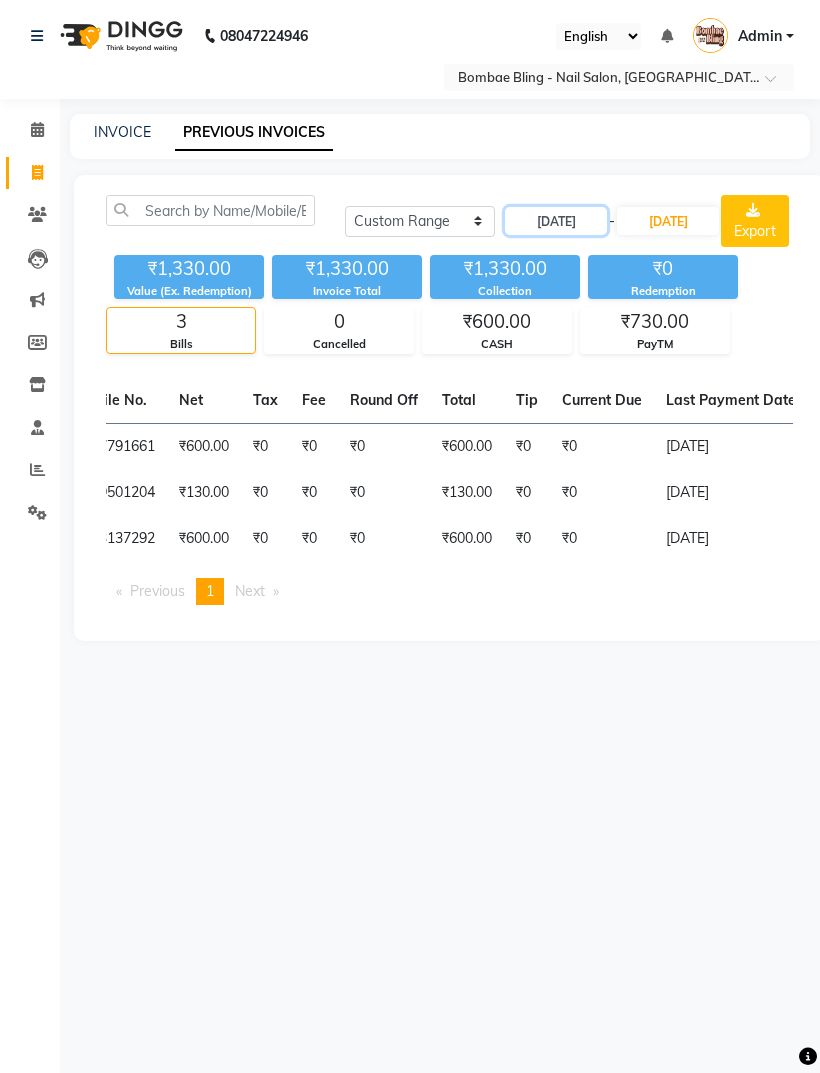 click on "[DATE]" 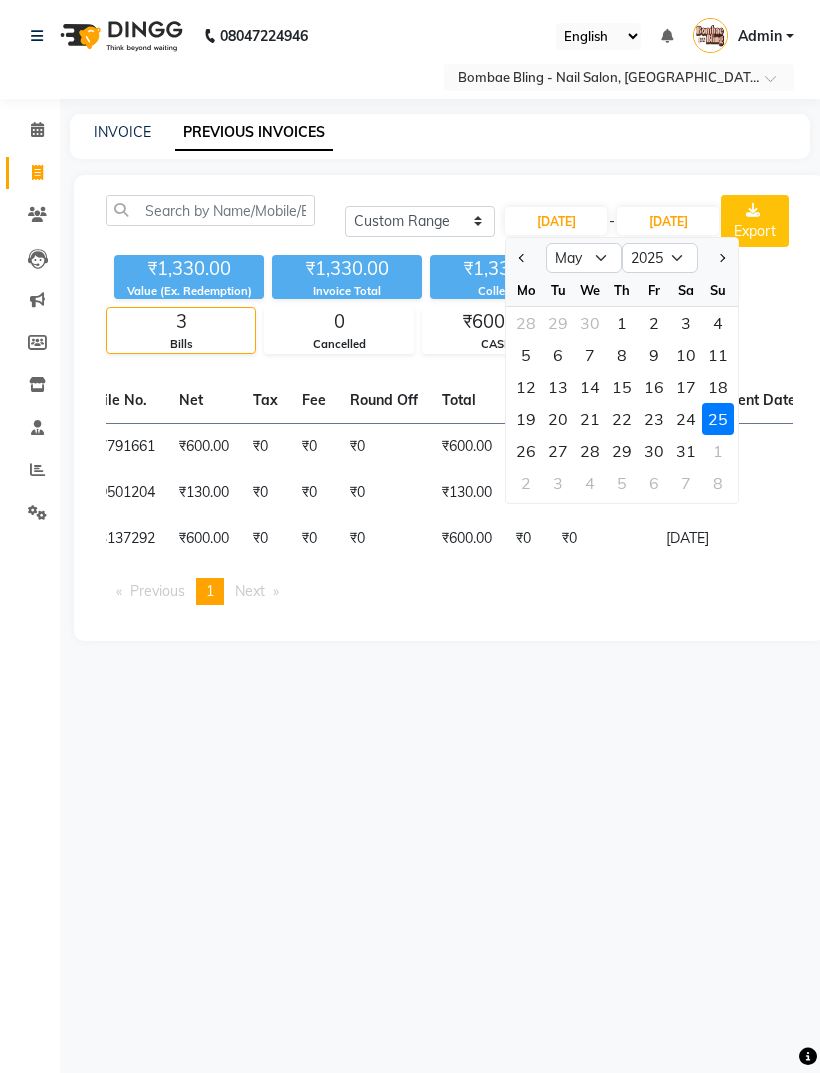 click on "24" 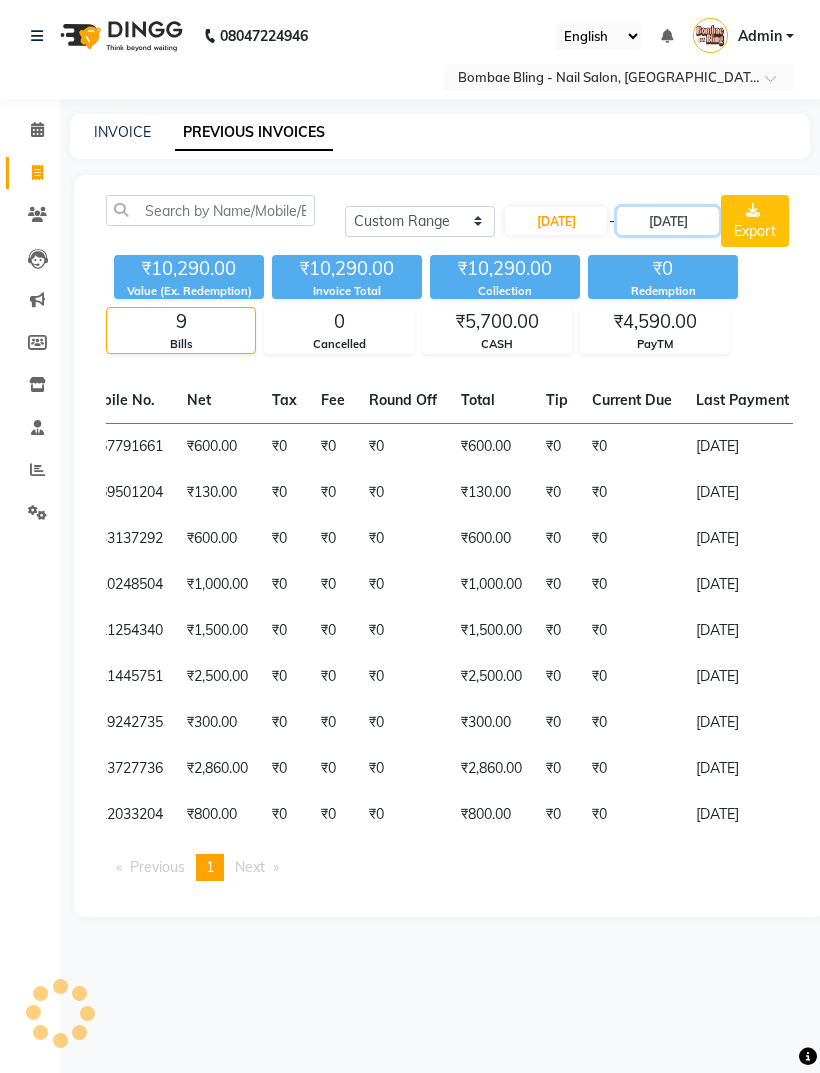 click on "[DATE]" 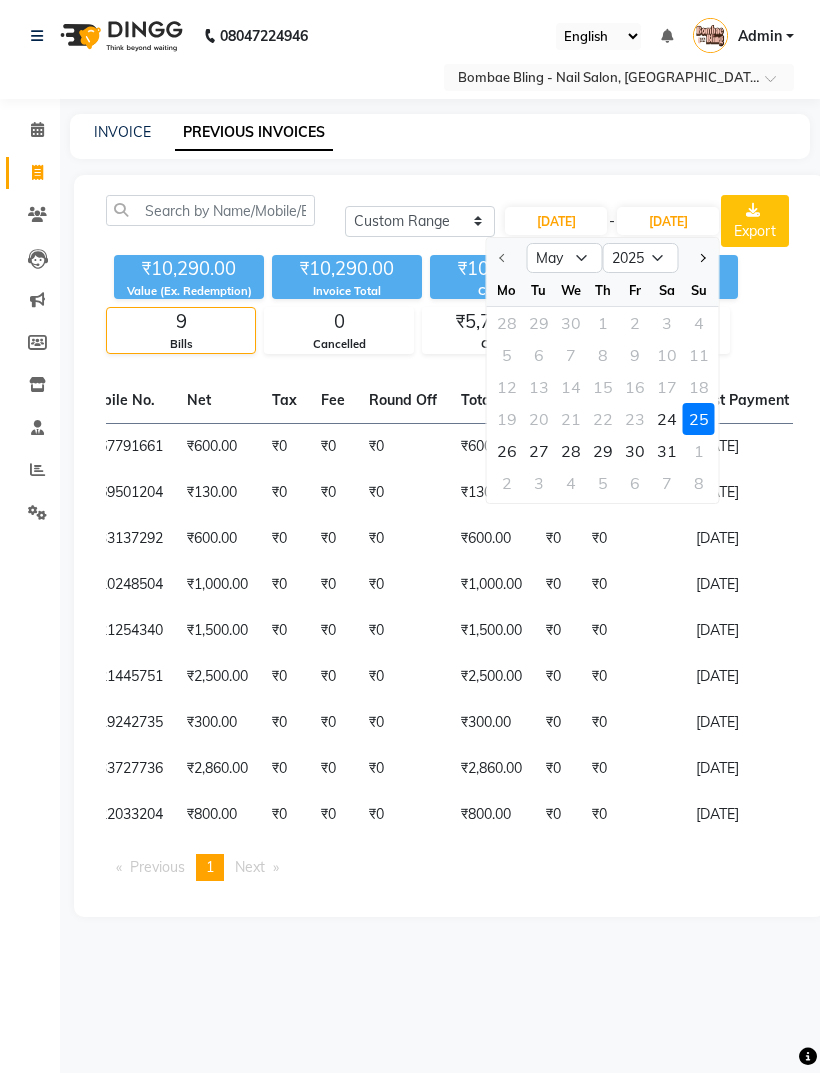 click on "24" 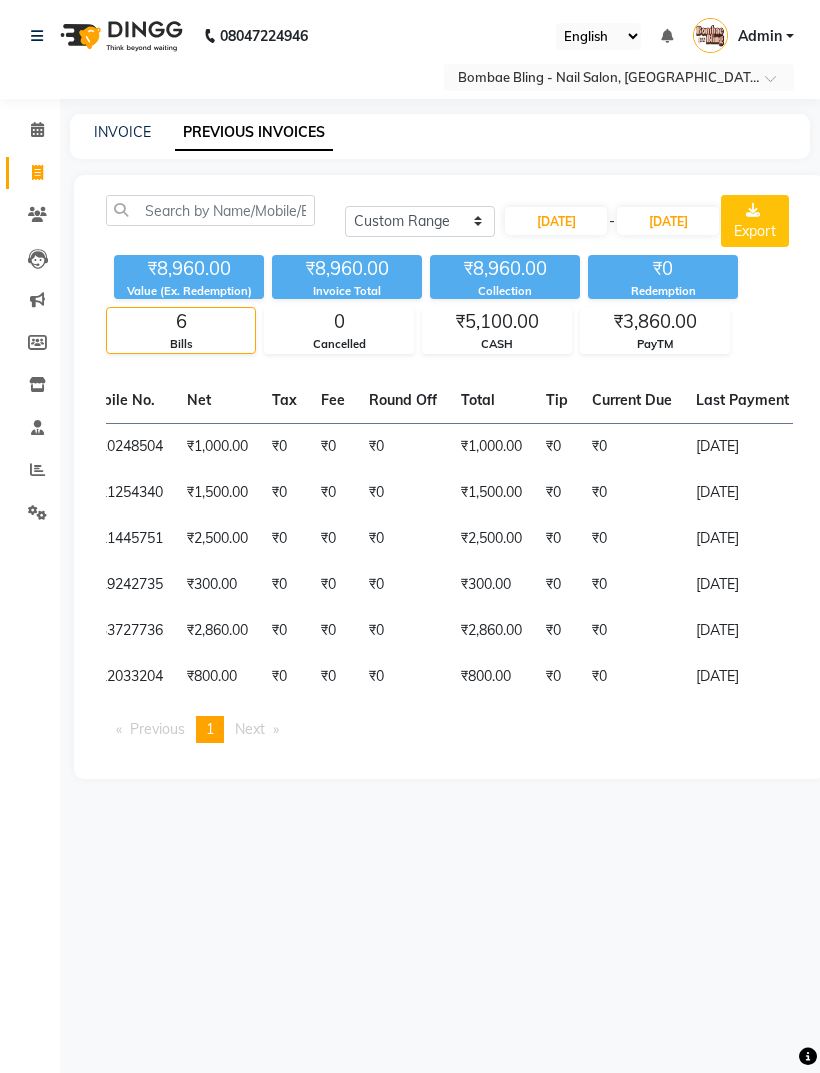 click on "INVOICE PREVIOUS INVOICES" 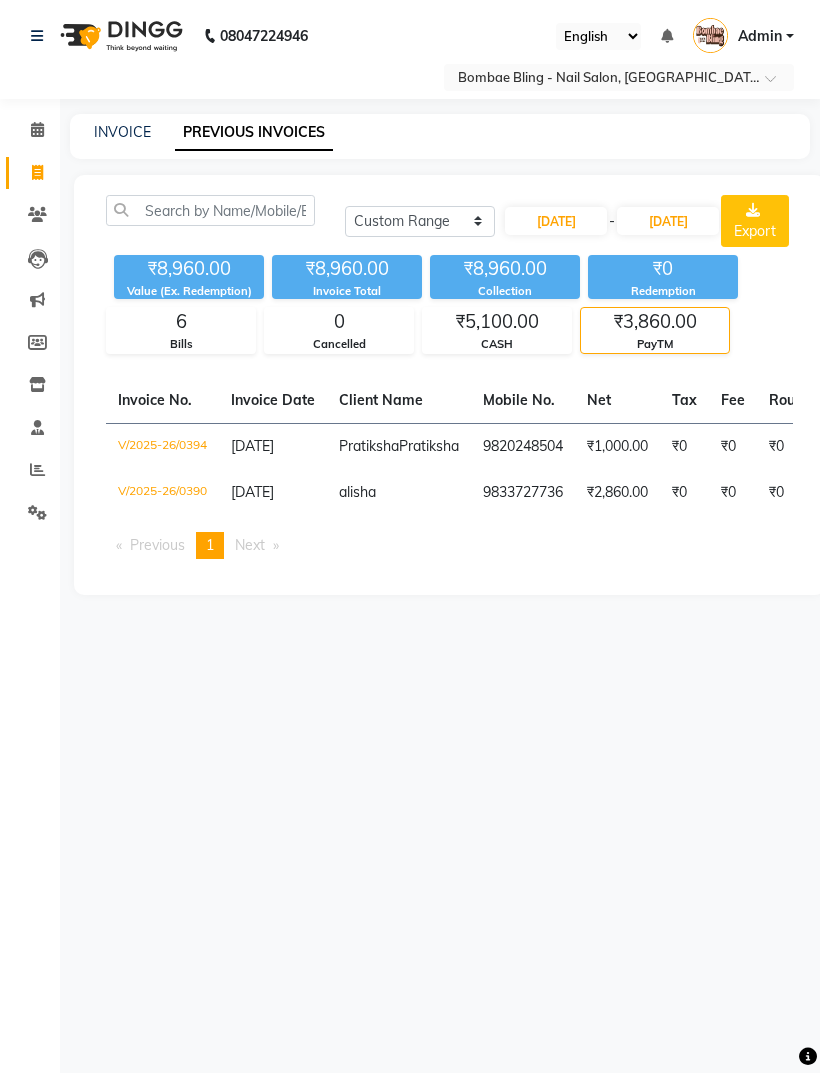 scroll, scrollTop: 0, scrollLeft: 0, axis: both 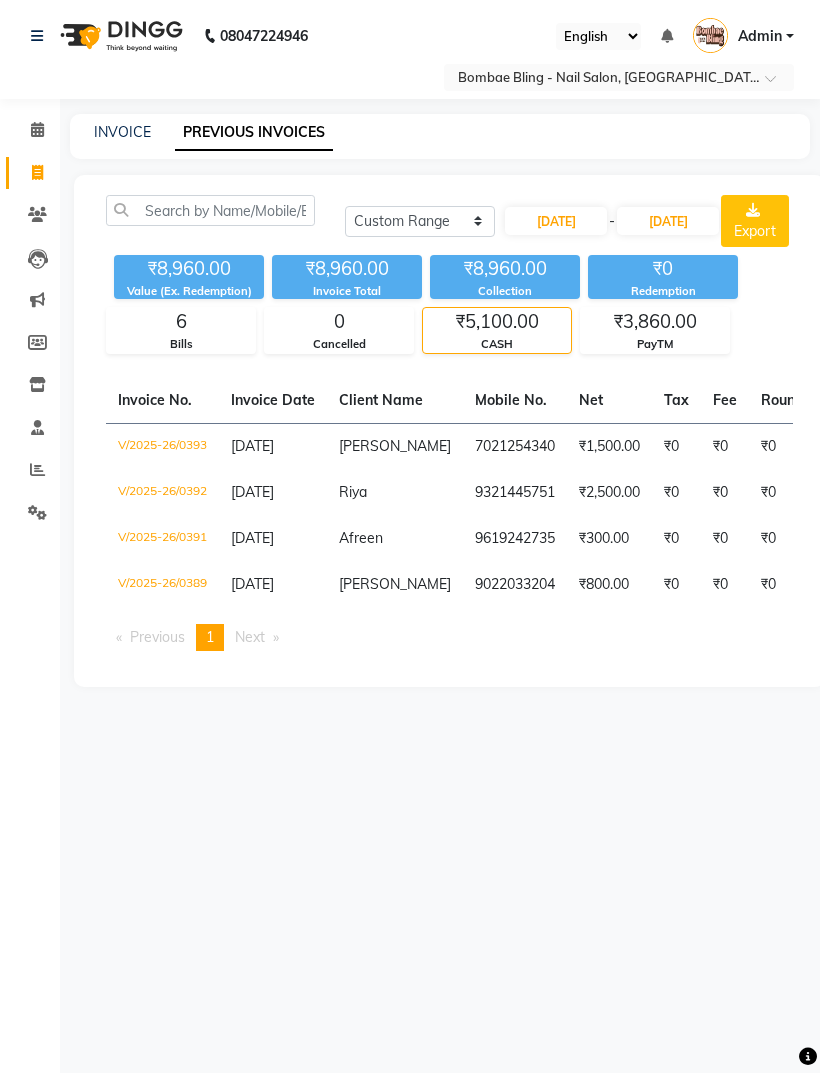 click on "9022033204" 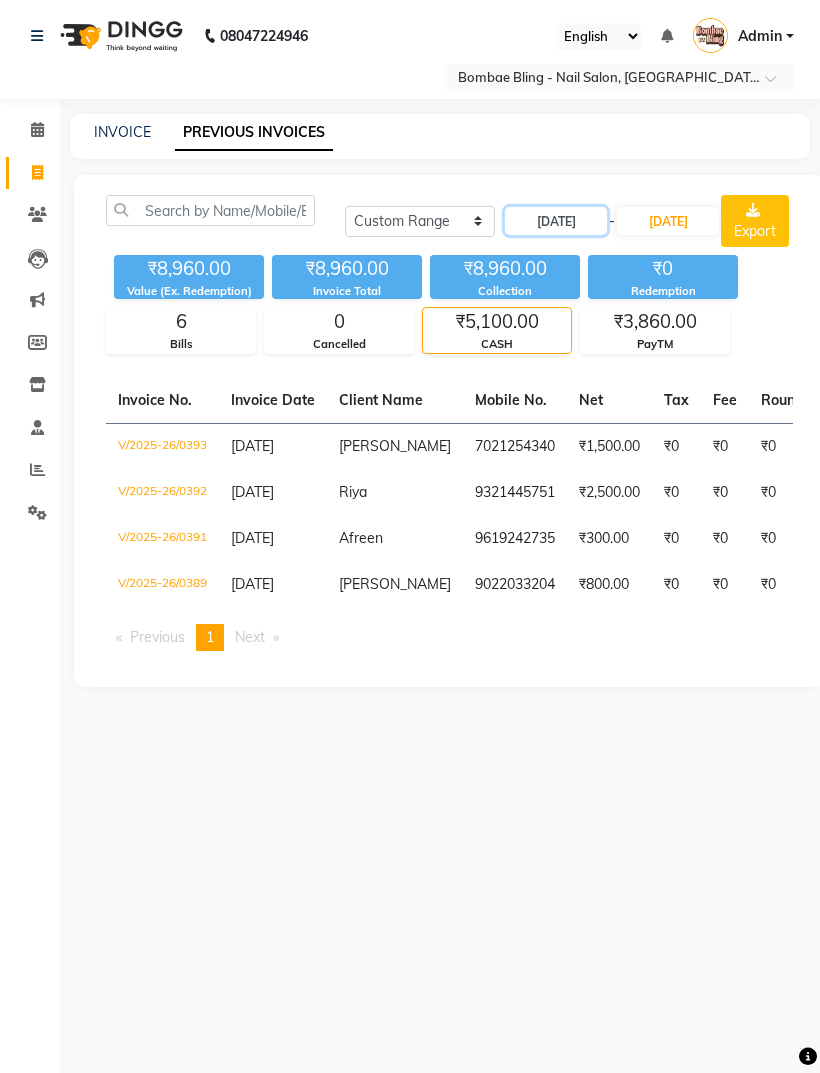 click on "[DATE]" 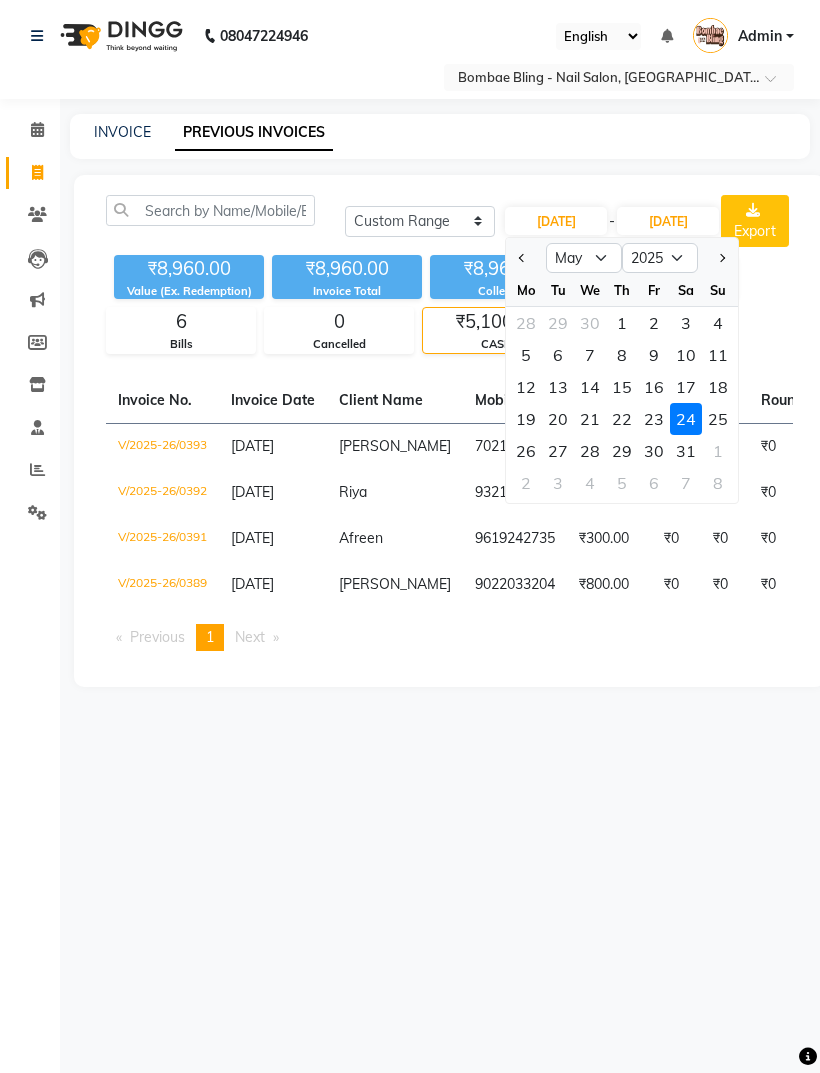 click on "23" 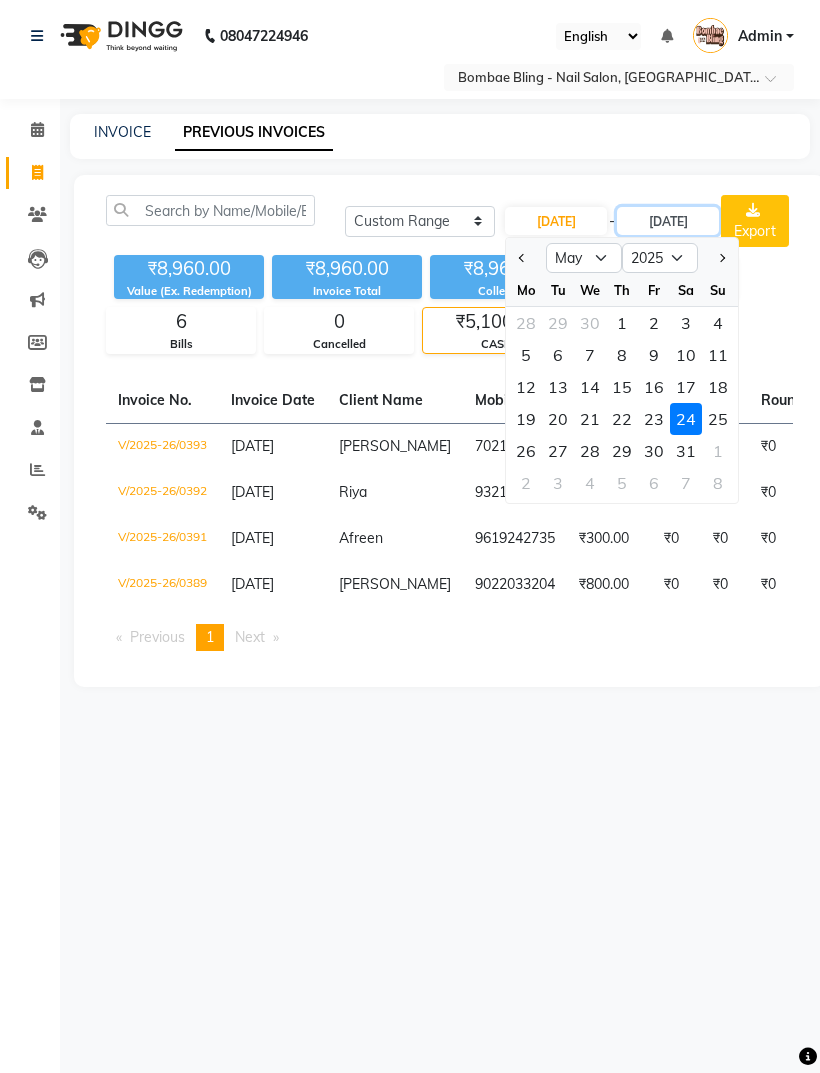 click on "[DATE]" 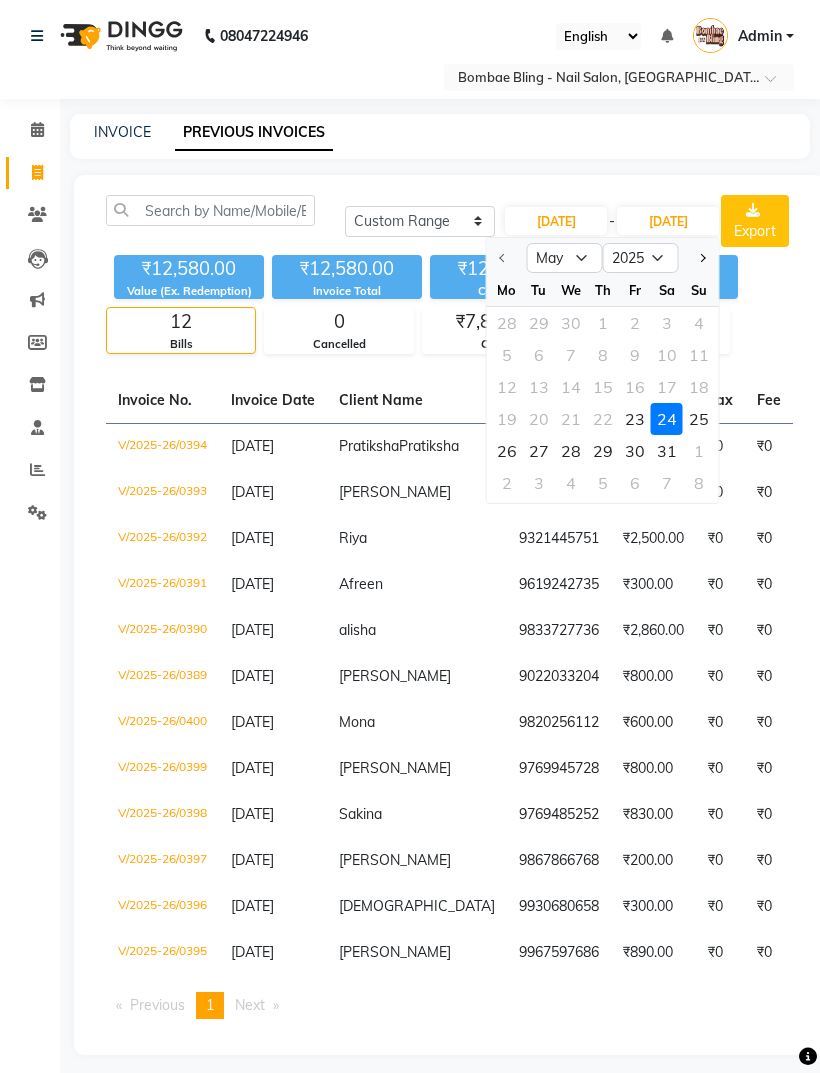 click on "23" 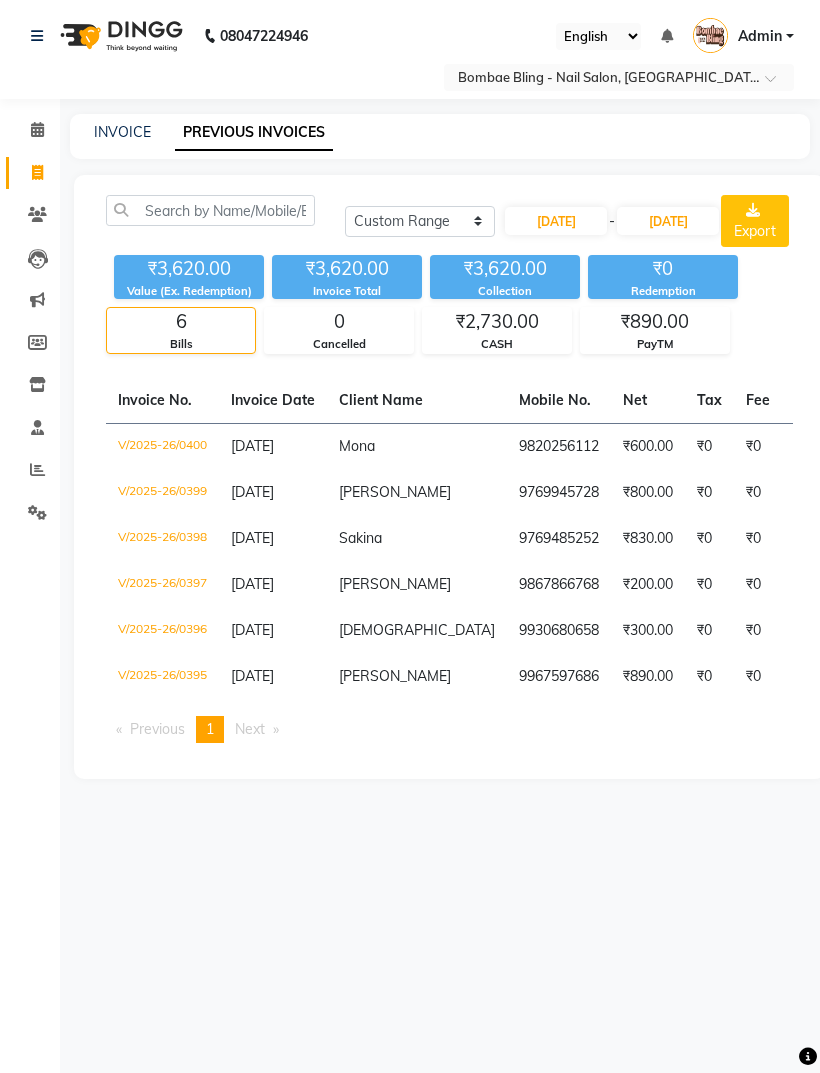 click on "₹3,620.00 Value (Ex. Redemption) ₹3,620.00 Invoice Total  ₹3,620.00 Collection ₹0 Redemption 6 Bills 0 Cancelled ₹2,730.00 CASH ₹890.00 PayTM" 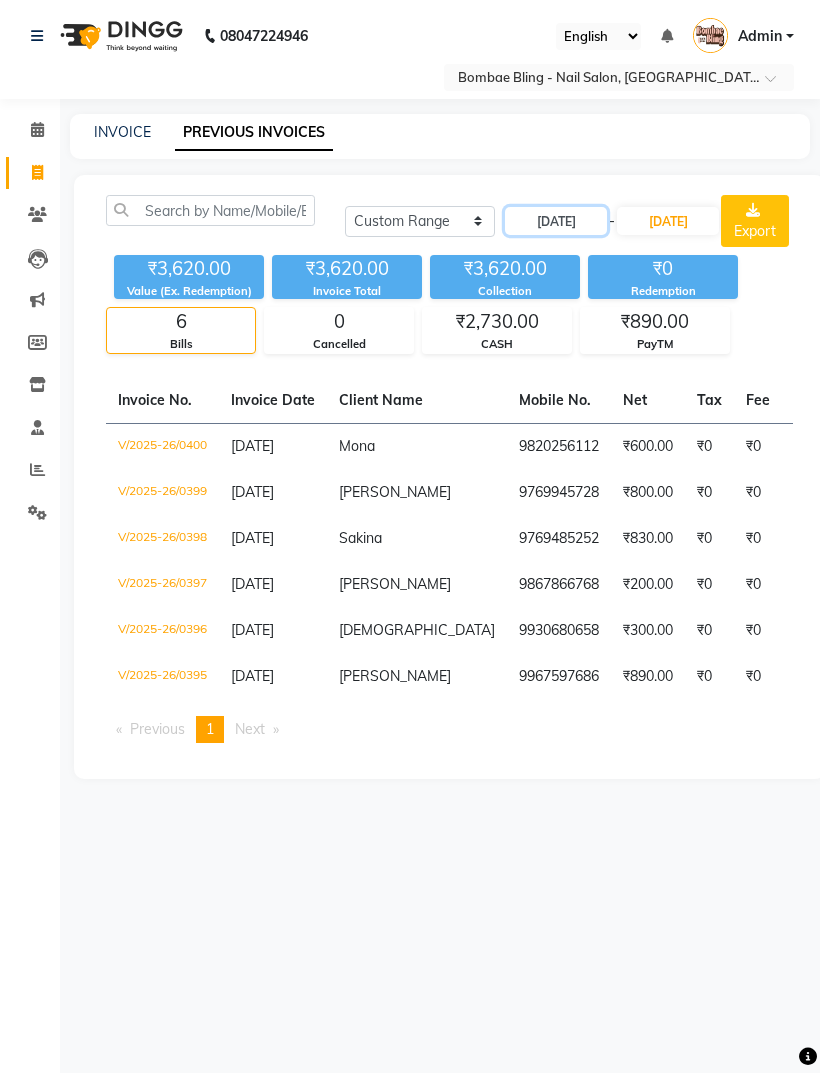 click on "[DATE]" 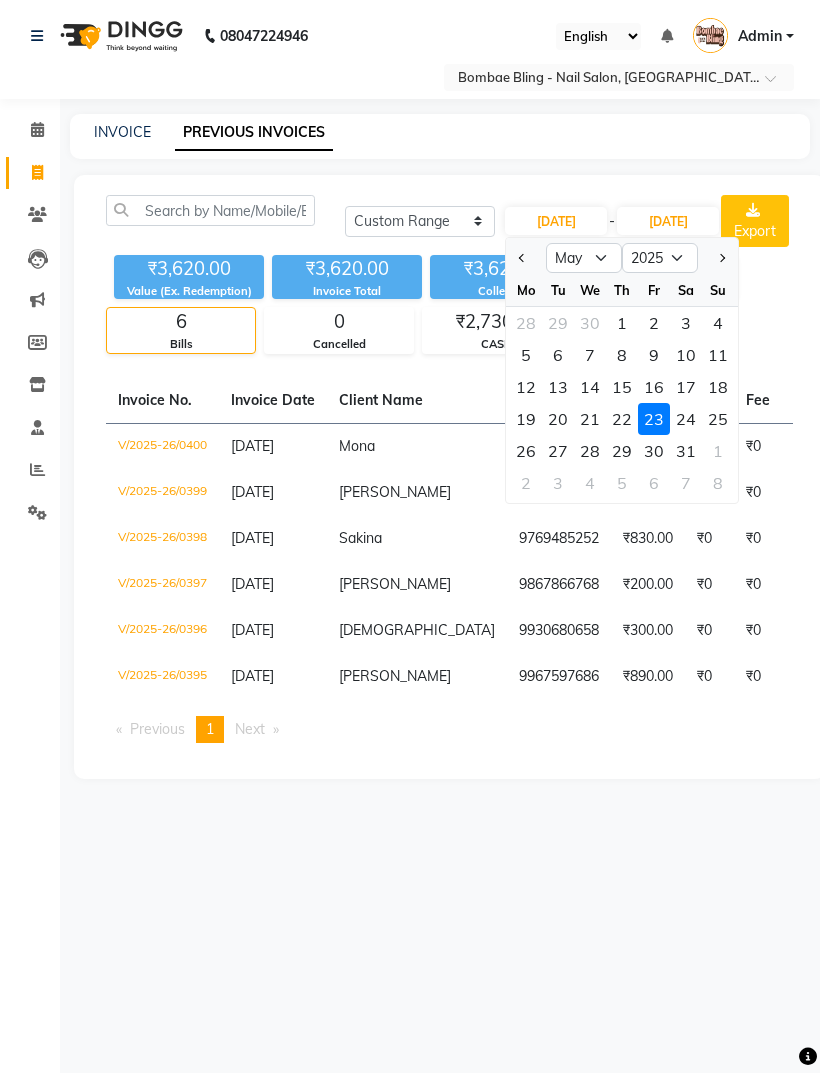 click on "08047224946 Select Location × Bombae Bling - Nail Salon, Byculla English ENGLISH Español العربية मराठी हिंदी ગુજરાતી தமிழ் 中文 Notifications nothing to show Admin Manage Profile Change Password Sign out  Version:3.15.4  ☀ Bombae Bling - Nail Salon, Byculla  Calendar  Invoice  Clients  Leads   Marketing  Members  Inventory  Staff  Reports  Settings Completed InProgress Upcoming Dropped Tentative Check-In Confirm Bookings Generate Report Segments Page Builder INVOICE PREVIOUS INVOICES [DATE] [DATE] Custom Range [DATE] Jan Feb Mar Apr May Jun [DATE] Aug Sep Oct Nov [DATE] 2016 2017 2018 2019 2020 2021 2022 2023 2024 2025 2026 2027 2028 2029 2030 2031 2032 2033 2034 2035 Mo Tu We Th Fr Sa Su 28 29 30 1 2 3 4 5 6 7 8 9 10 11 12 13 14 15 16 17 18 19 20 21 22 23 24 25 26 27 28 29 30 31 1 2 3 4 5 6 7 8 - [DATE] Export ₹3,620.00 Value (Ex. Redemption) ₹3,620.00 Invoice Total  ₹3,620.00 Collection ₹0 Redemption 6 Bills 0 Cancelled CASH   -" at bounding box center [410, 536] 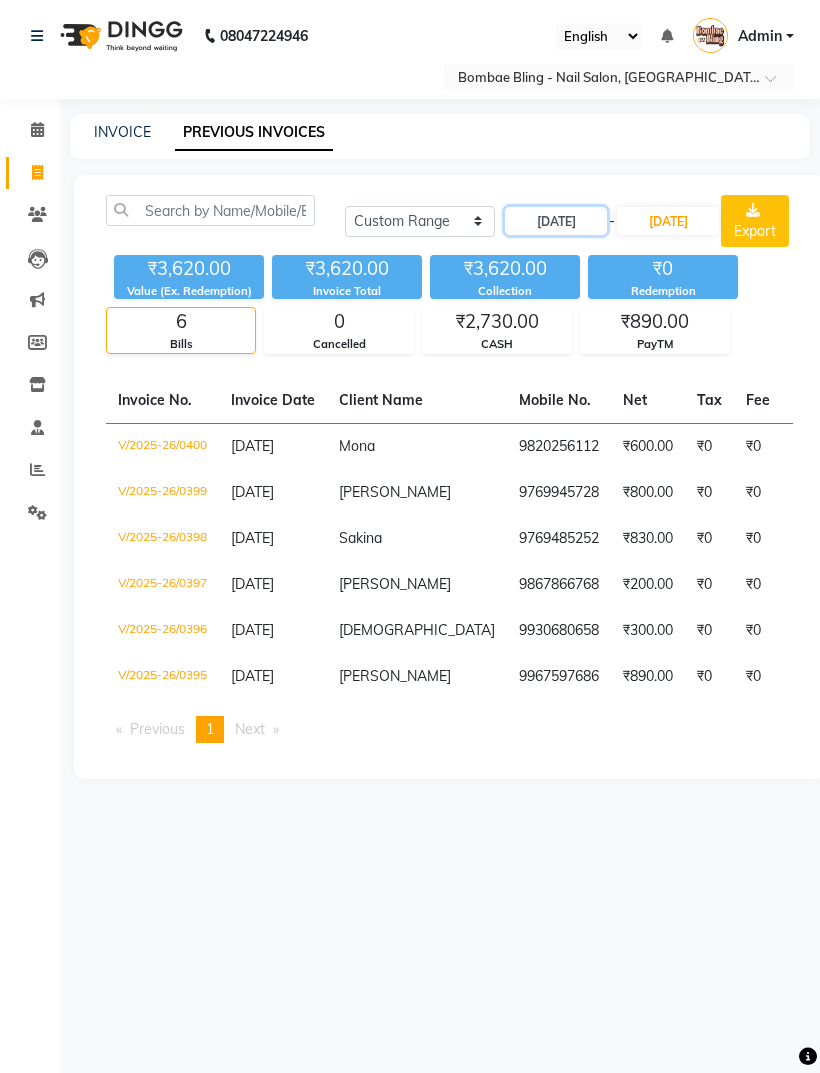 click on "[DATE]" 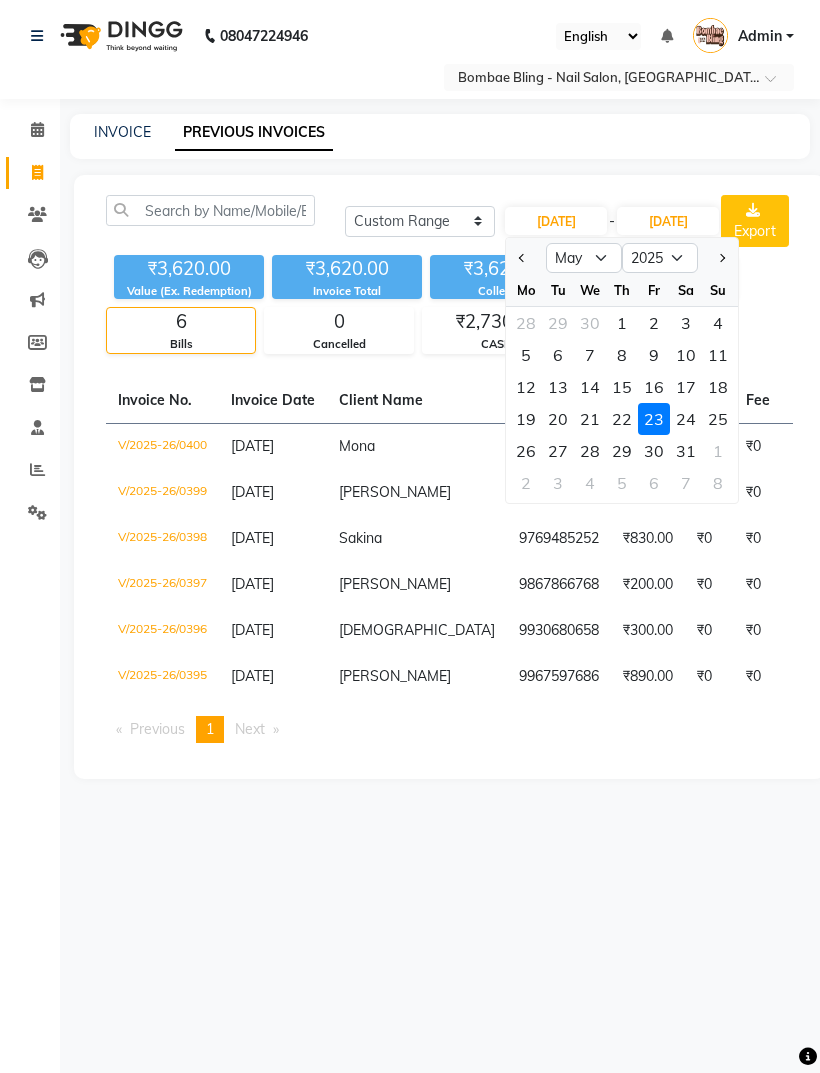click on "22" 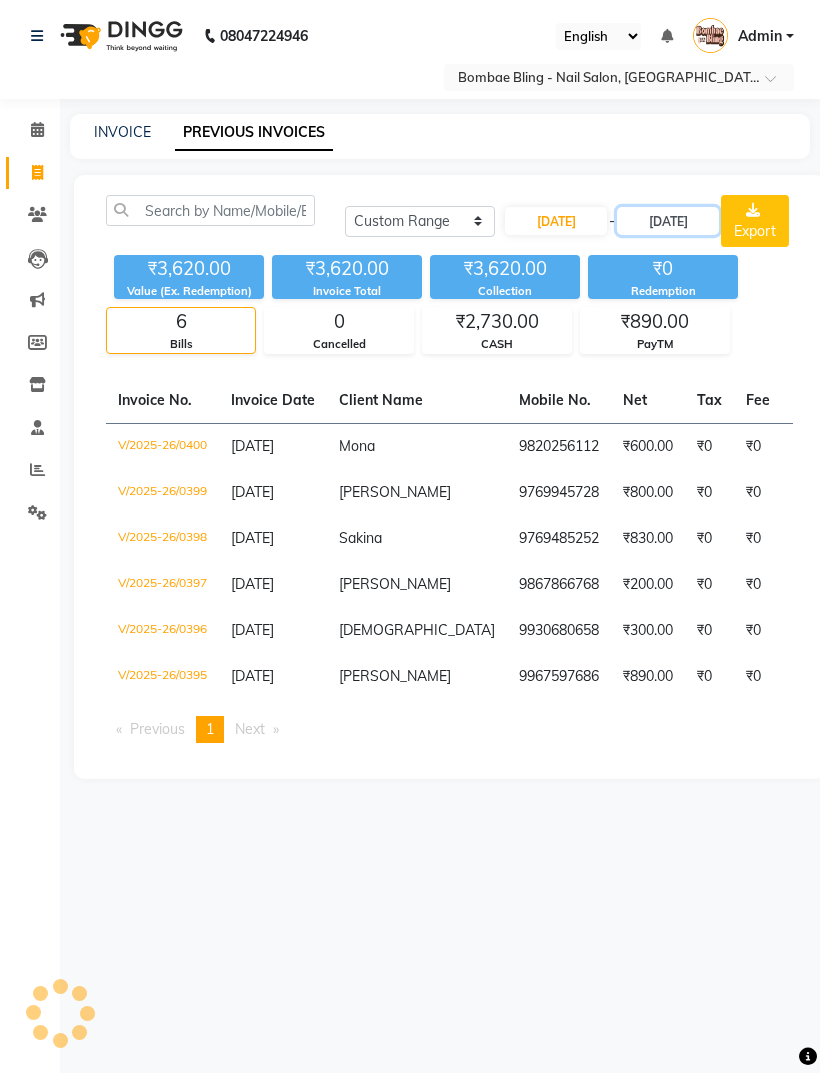 click on "[DATE]" 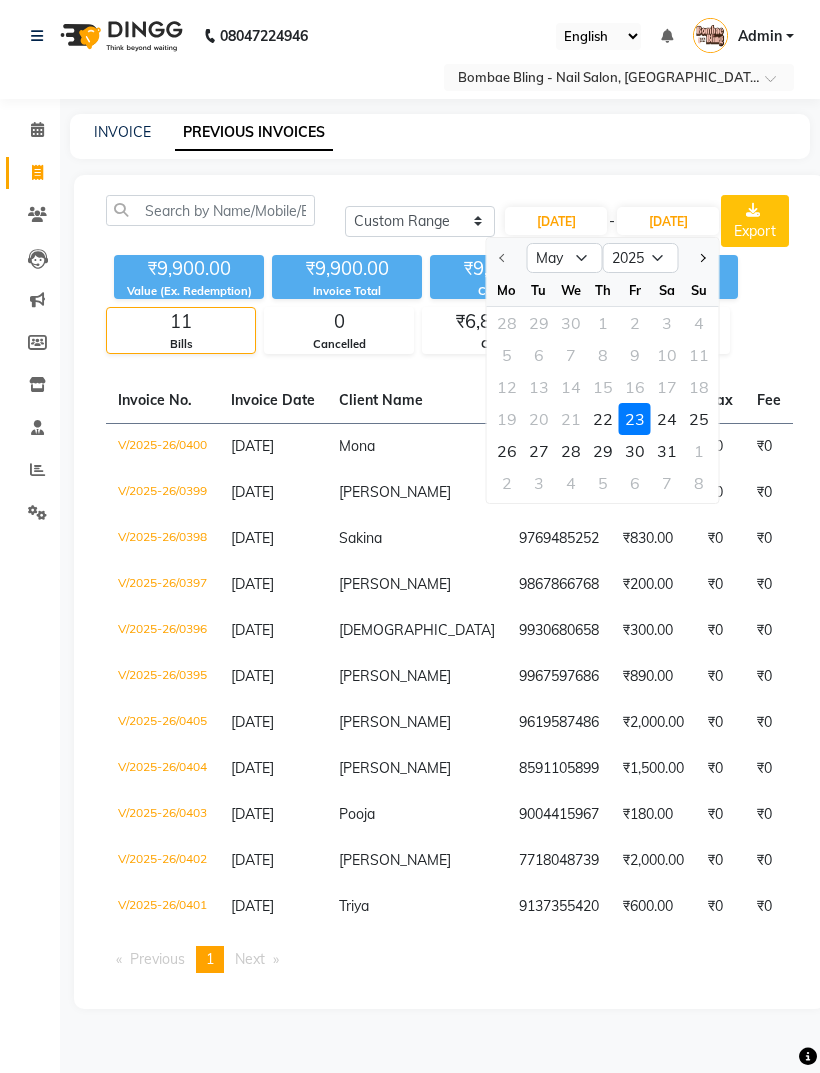 click on "22" 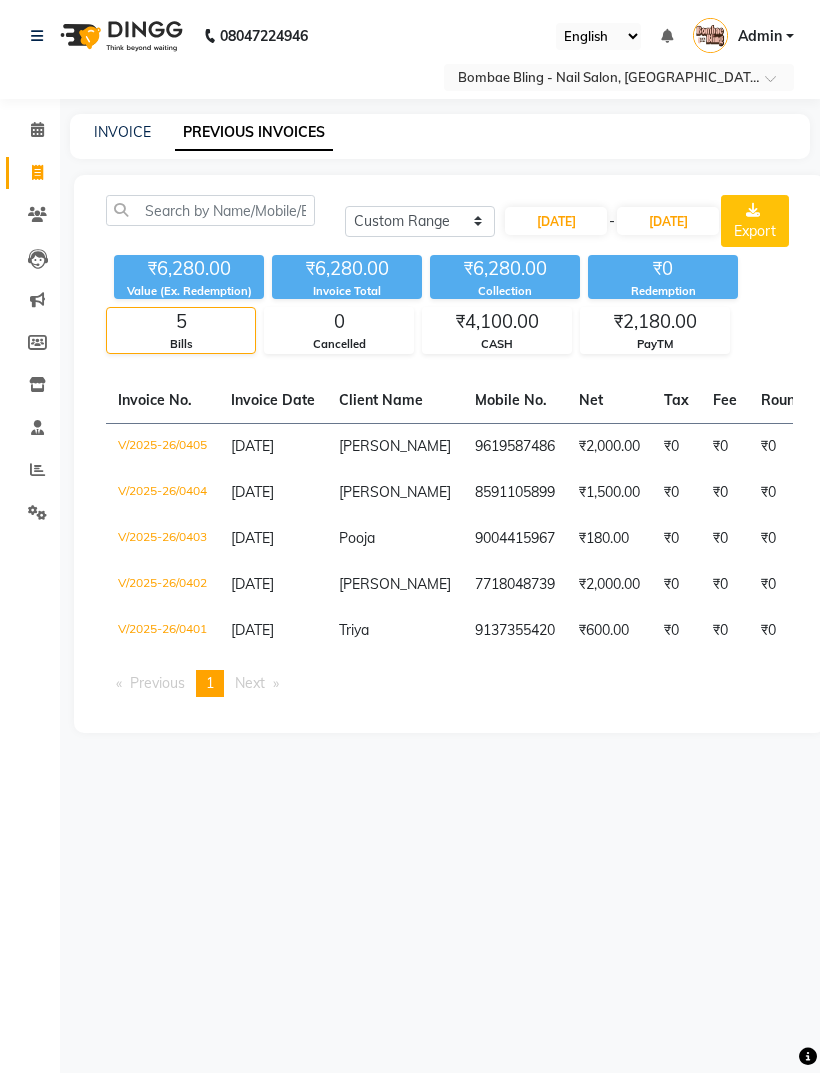 click on "₹6,280.00 Value (Ex. Redemption) ₹6,280.00 Invoice Total  ₹6,280.00 Collection ₹0 Redemption 5 Bills 0 Cancelled ₹4,100.00 CASH ₹2,180.00 PayTM" 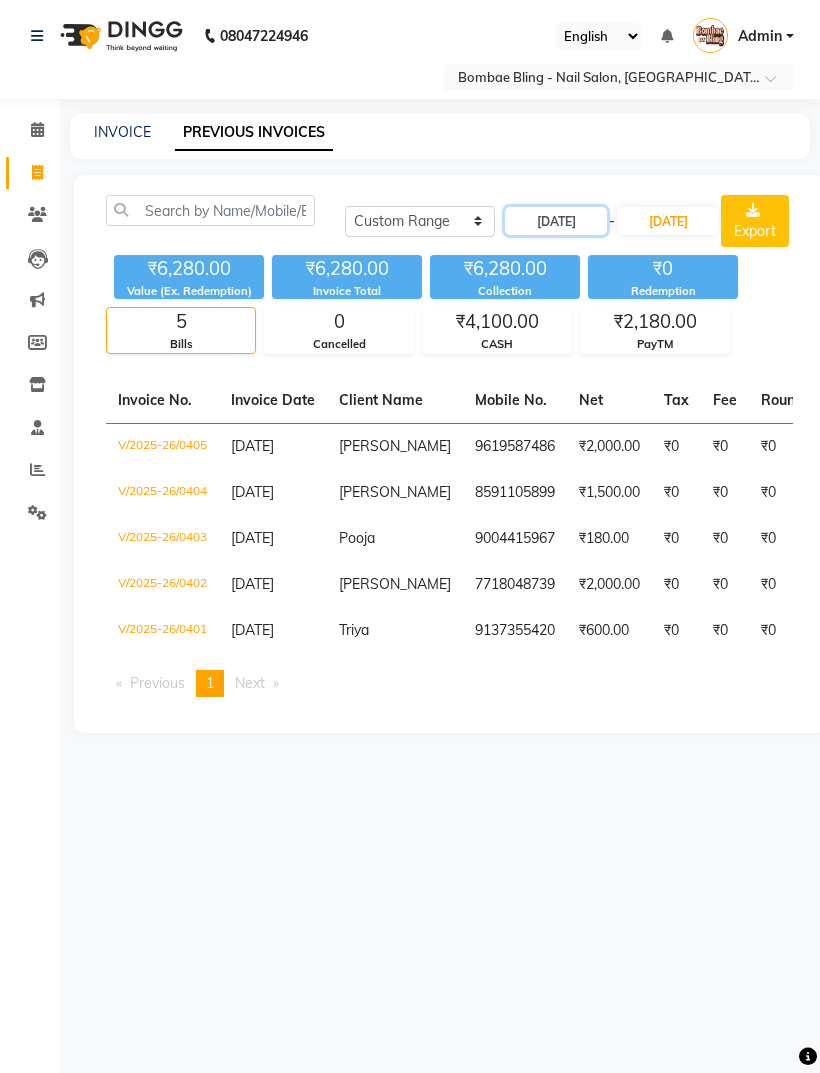 click on "[DATE]" 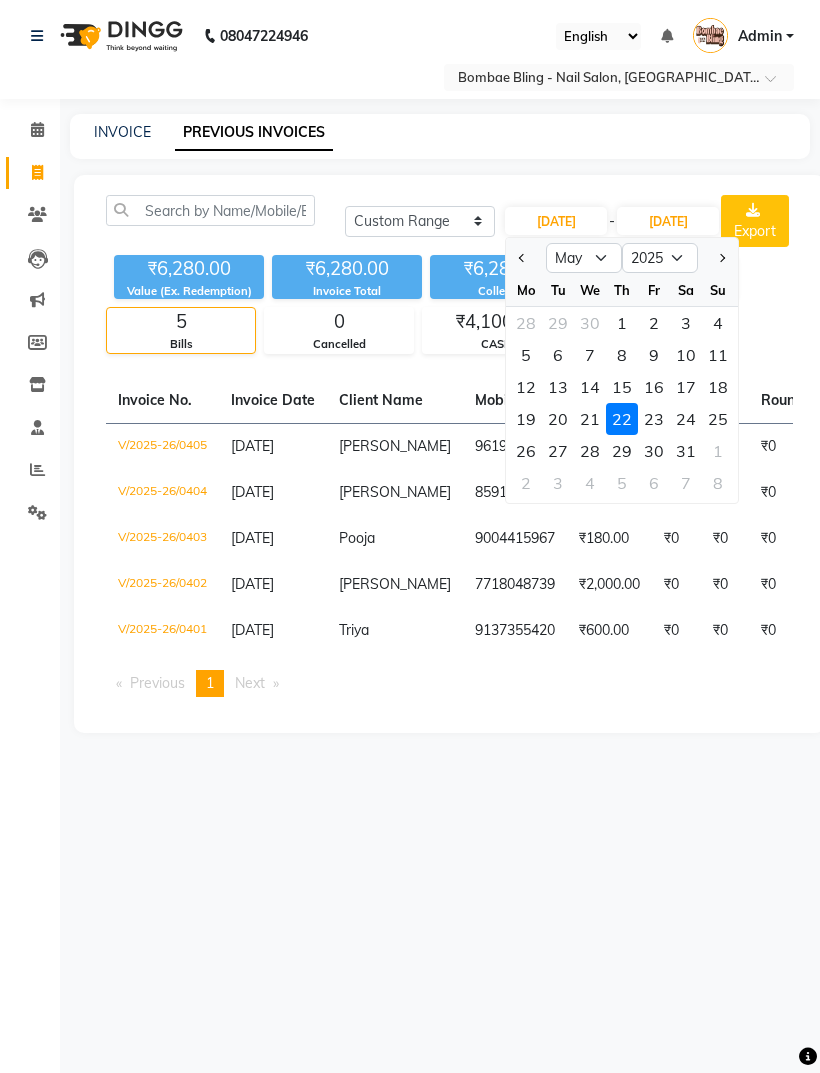 click on "21" 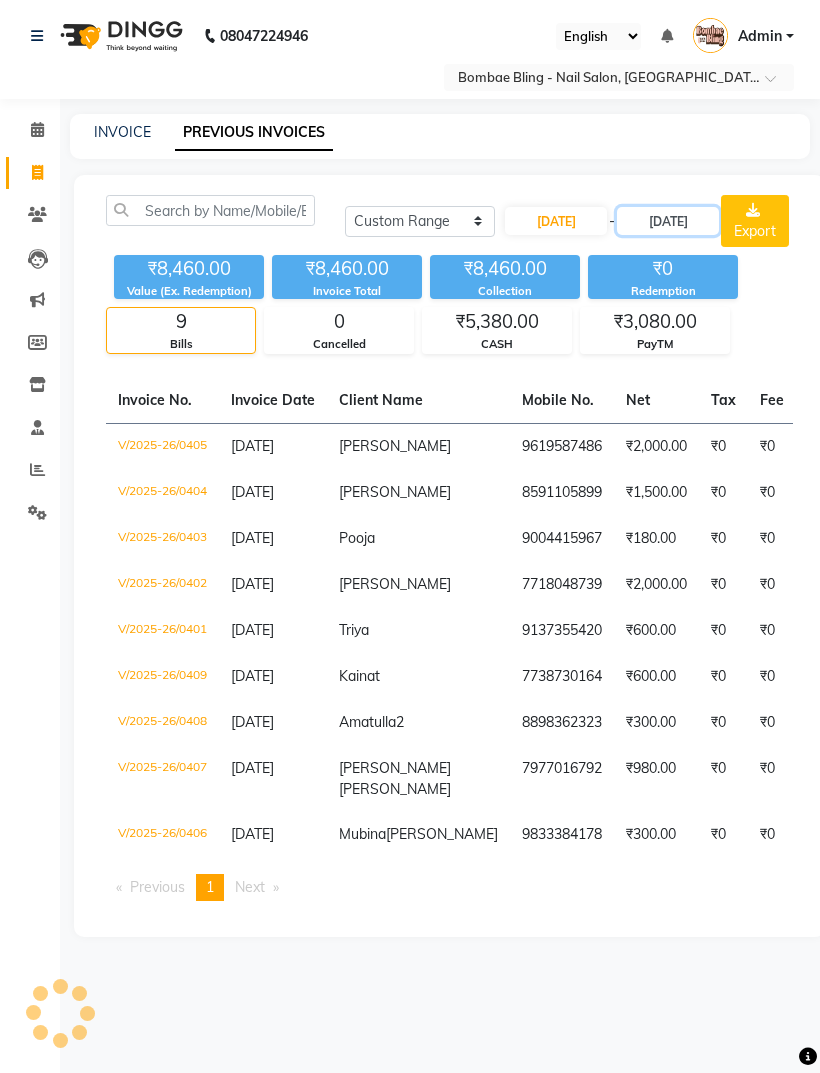 click on "[DATE]" 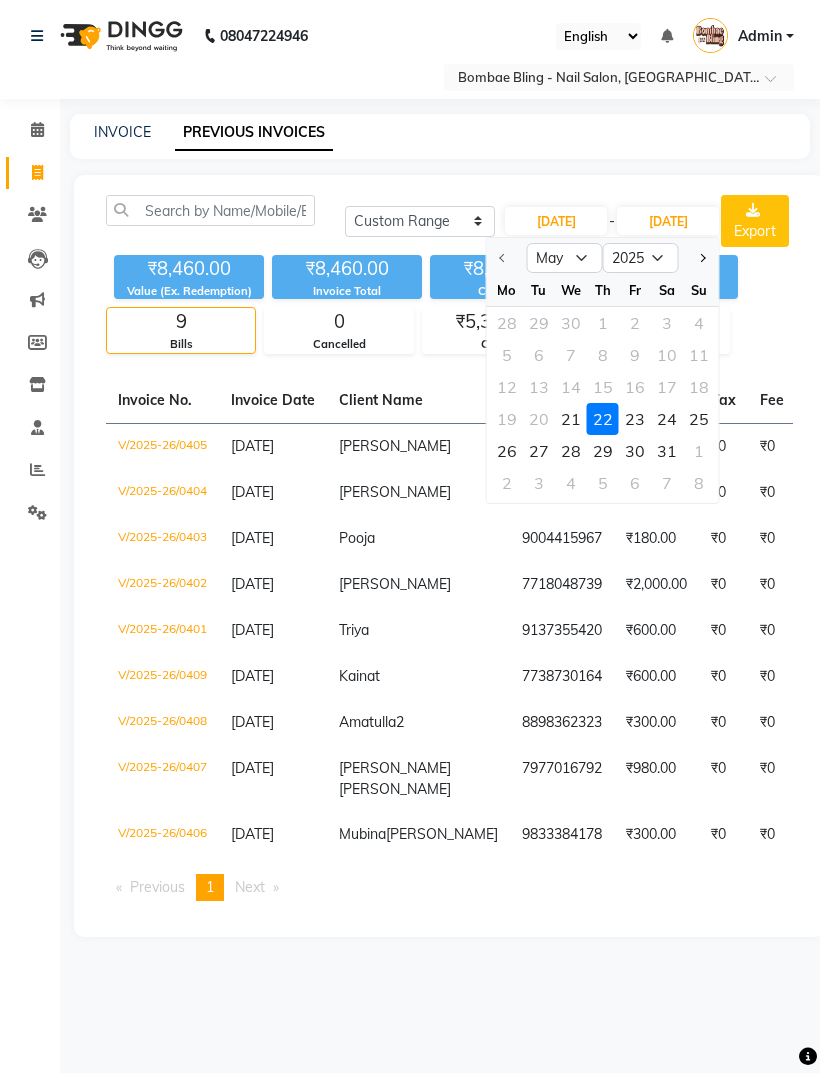 click on "21" 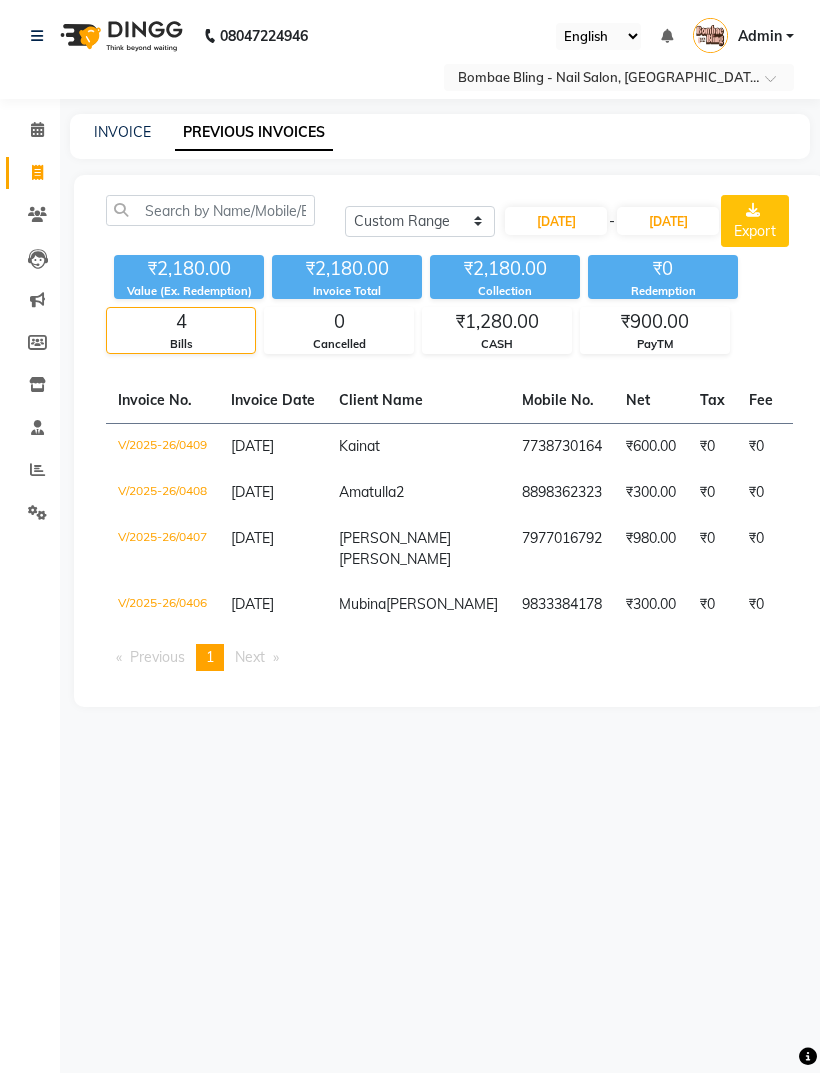 click on "₹0" 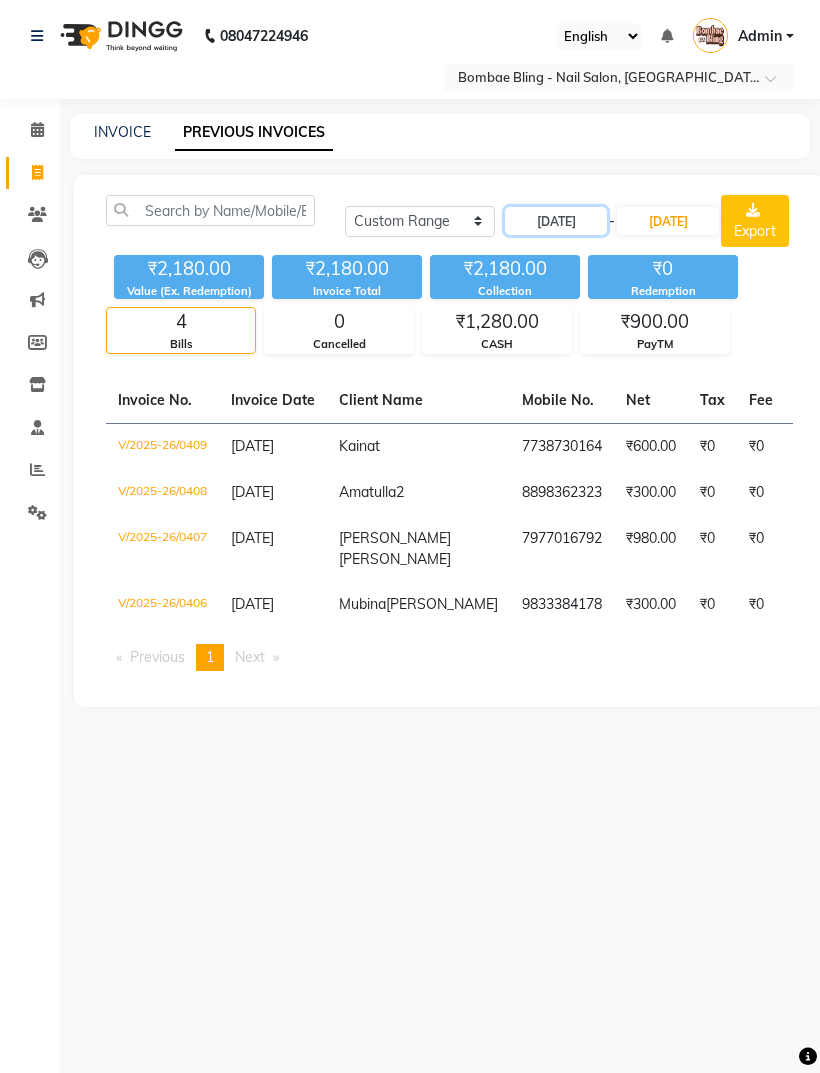 click on "[DATE]" 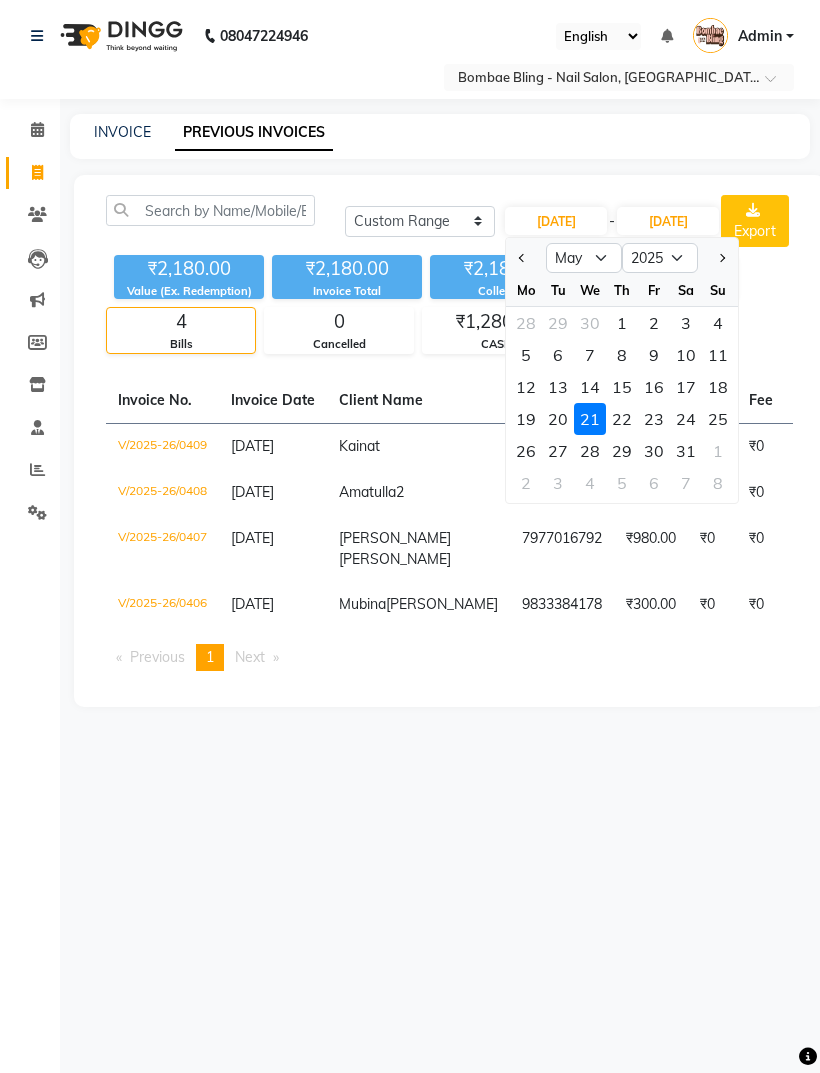 click on "20" 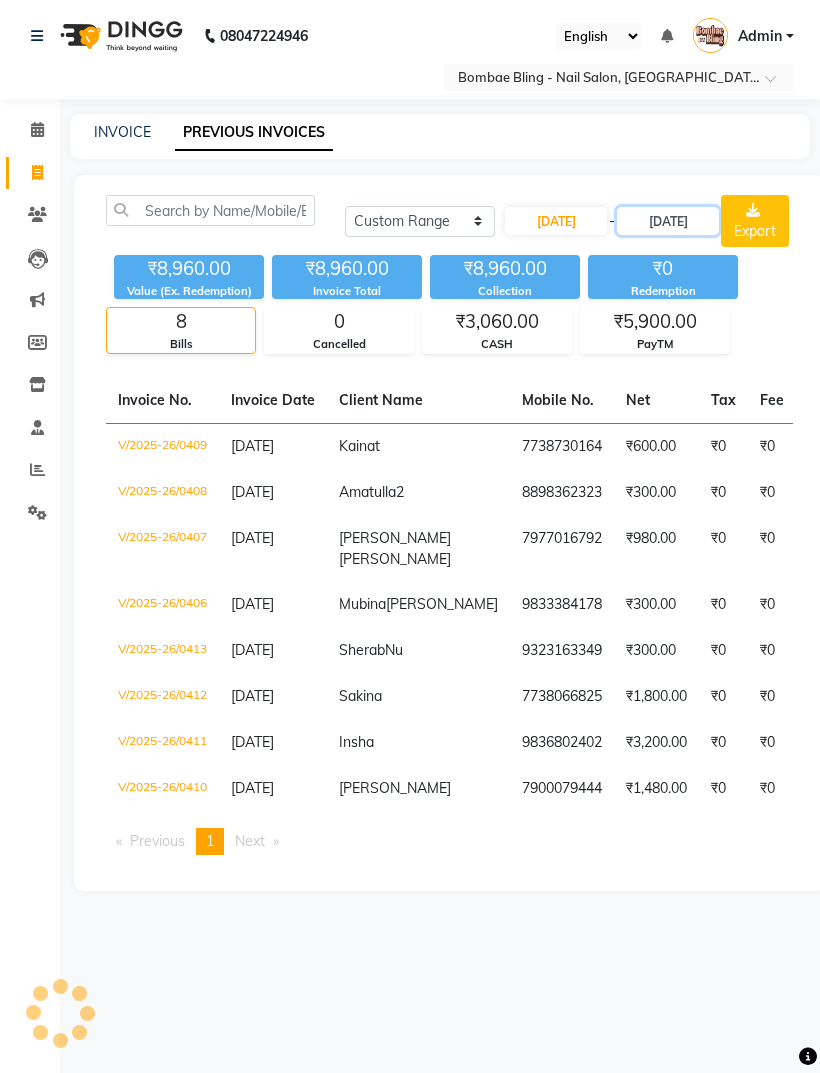 click on "[DATE]" 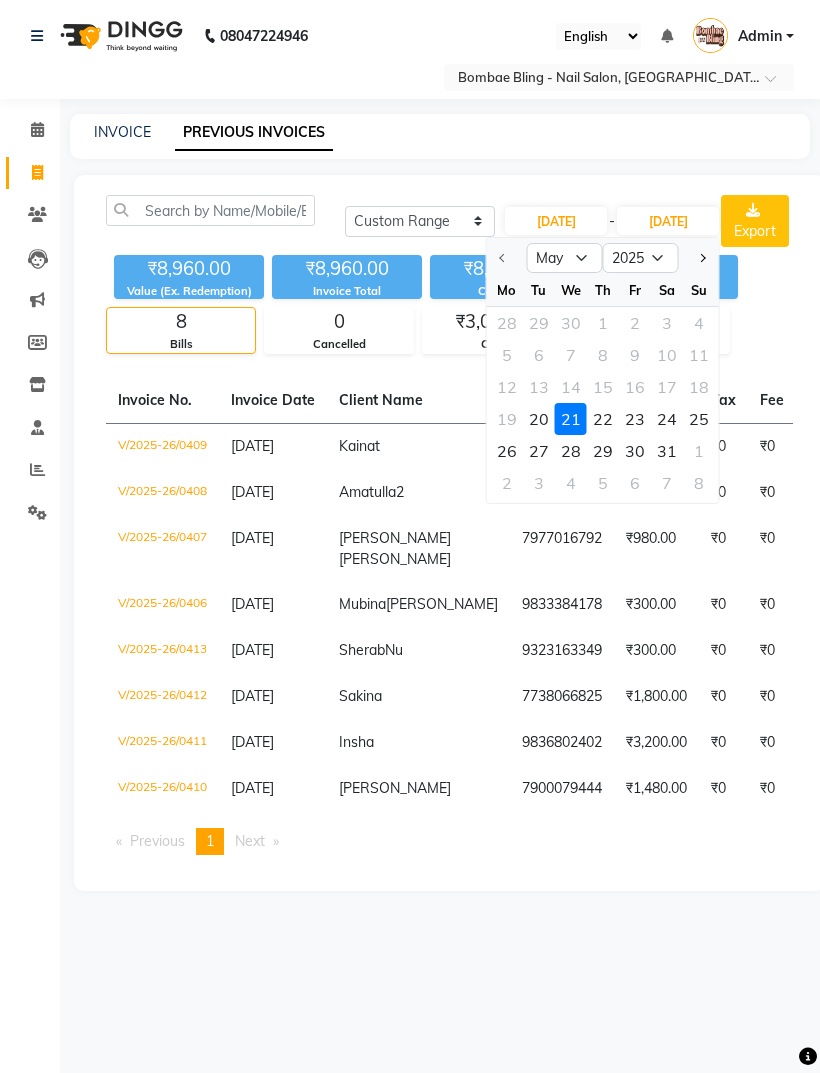 click on "20" 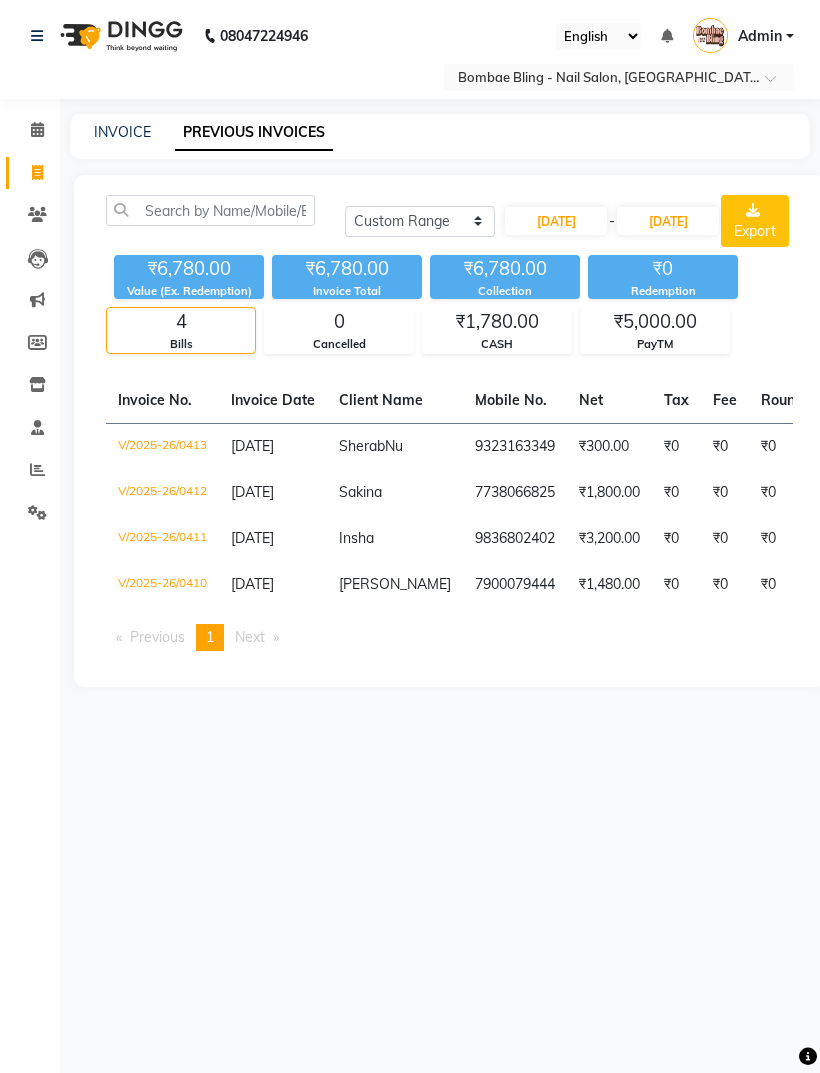 click on "INVOICE PREVIOUS INVOICES [DATE] [DATE] Custom Range [DATE] - [DATE] Export ₹6,780.00 Value (Ex. Redemption) ₹6,780.00 Invoice Total  ₹6,780.00 Collection ₹0 Redemption 4 Bills 0 Cancelled ₹1,780.00 CASH ₹5,000.00 PayTM  Invoice No.   Invoice Date   Client Name   Mobile No.   Net   Tax   Fee   Round Off   Total   Tip   Current Due   Last Payment Date   Payment Amount   Payment Methods   Cancel Reason   Status   V/2025-26/0413  [DATE] SherabNu   9323163349 ₹300.00 ₹0  ₹0  ₹0 ₹300.00 ₹0 ₹0 [DATE] ₹300.00  CASH - PAID  V/2025-26/0412  [DATE] Sakina   7738066825 ₹1,800.00 ₹0  ₹0  ₹0 ₹1,800.00 ₹0 ₹0 [DATE] ₹1,800.00  PayTM - PAID  V/2025-26/0411  [DATE] Insha   9836802402 ₹3,200.00 ₹0  ₹0  ₹0 ₹3,200.00 ₹0 ₹0 [DATE] ₹3,200.00  PayTM - PAID  V/2025-26/0410  [DATE] [PERSON_NAME]   7900079444 ₹1,480.00 ₹0  ₹0  ₹0 ₹1,480.00 ₹0 ₹0 [DATE] ₹1,480.00  CASH - PAID  Previous  page  1 / 1  You're on page  1  Next" 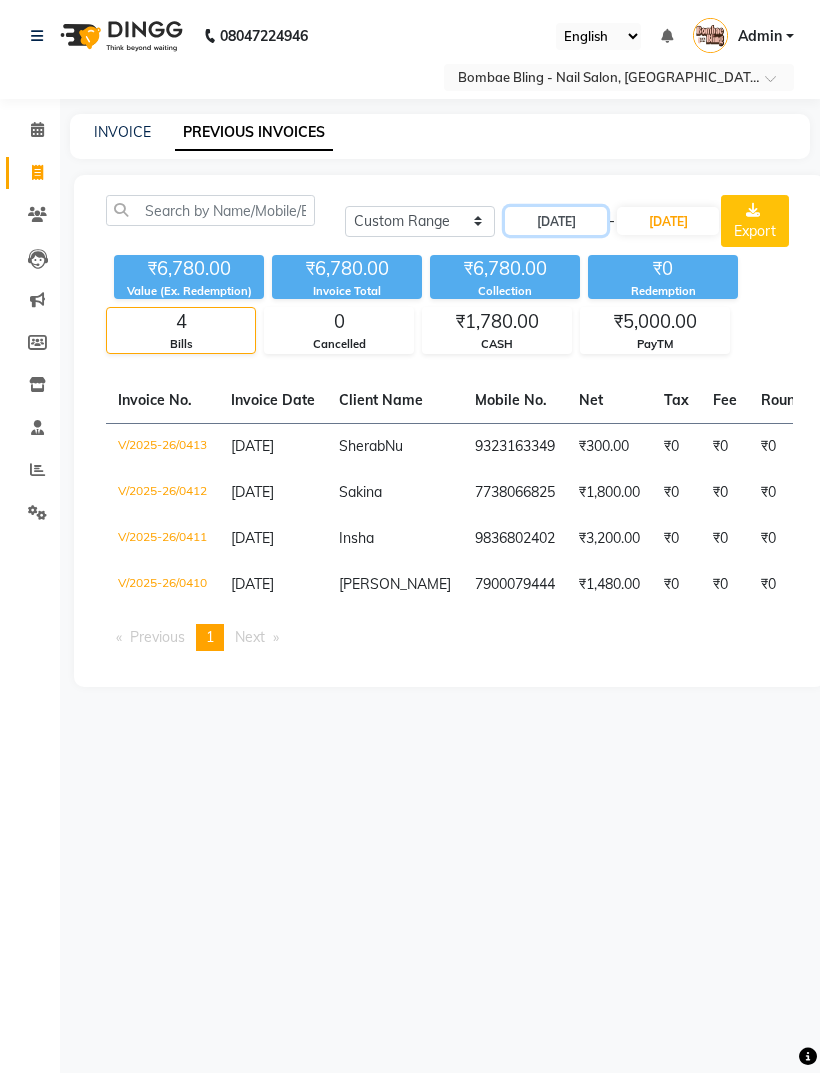 click on "[DATE]" 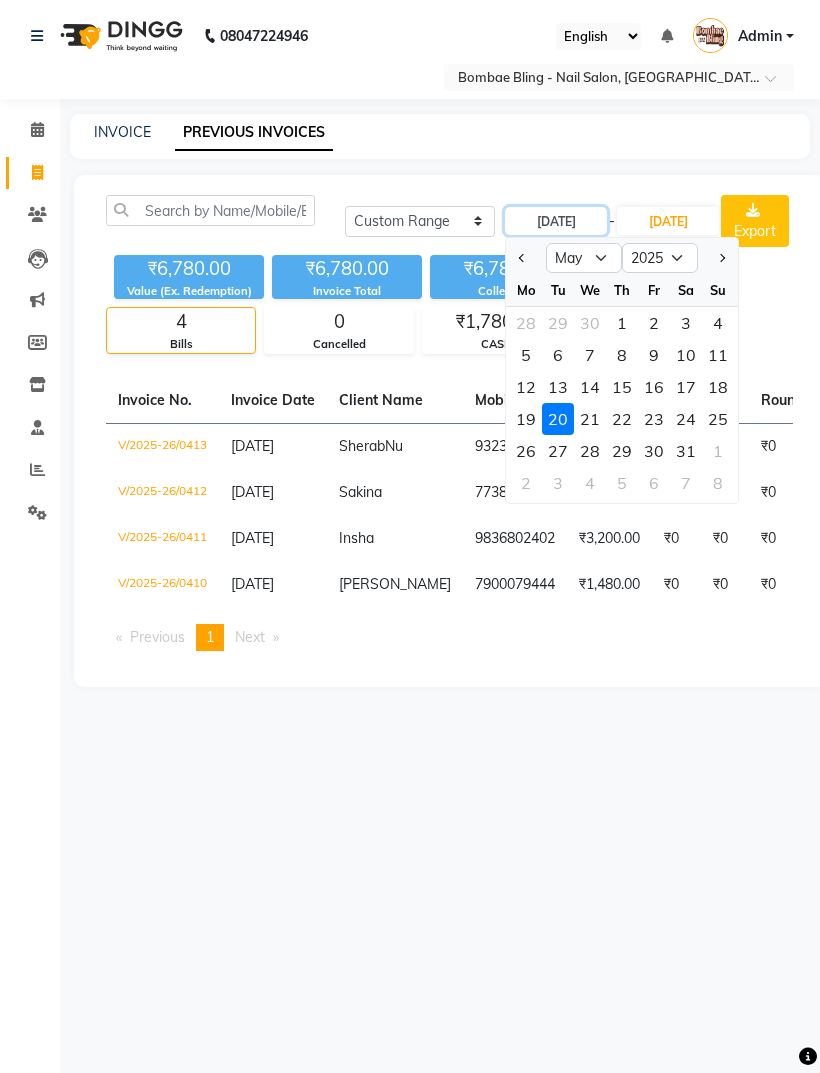 click on "[DATE]" 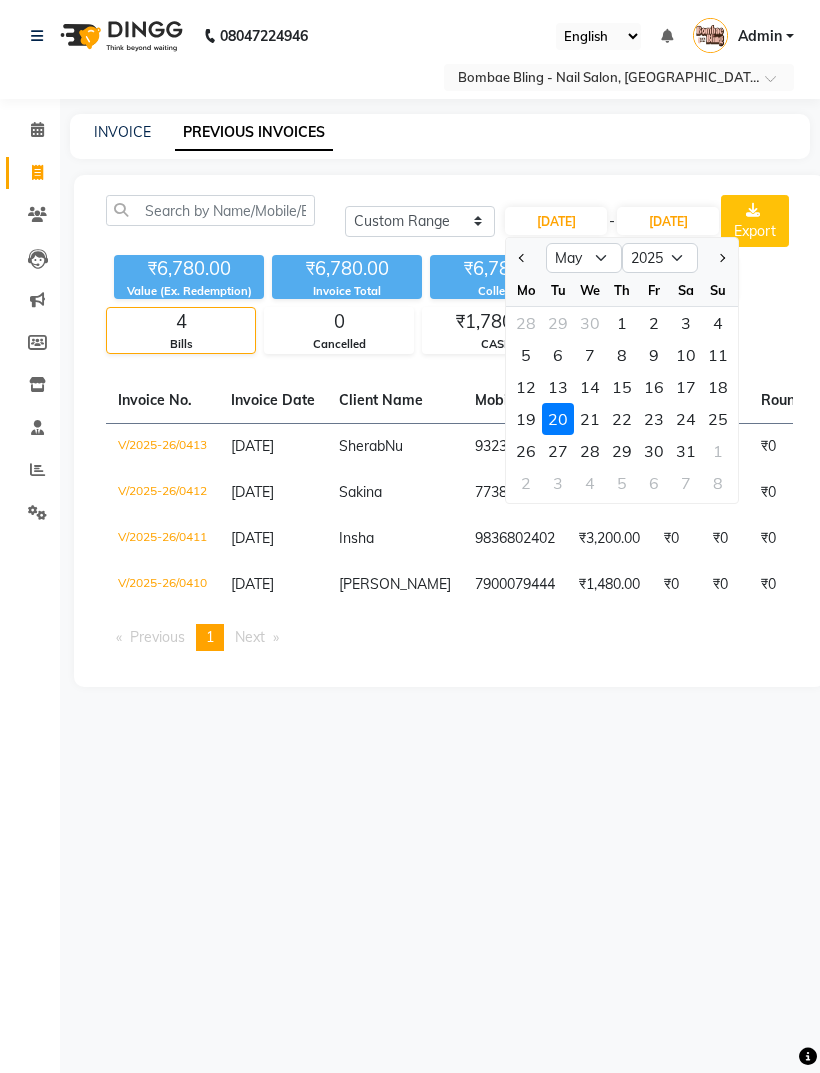 click on "18" 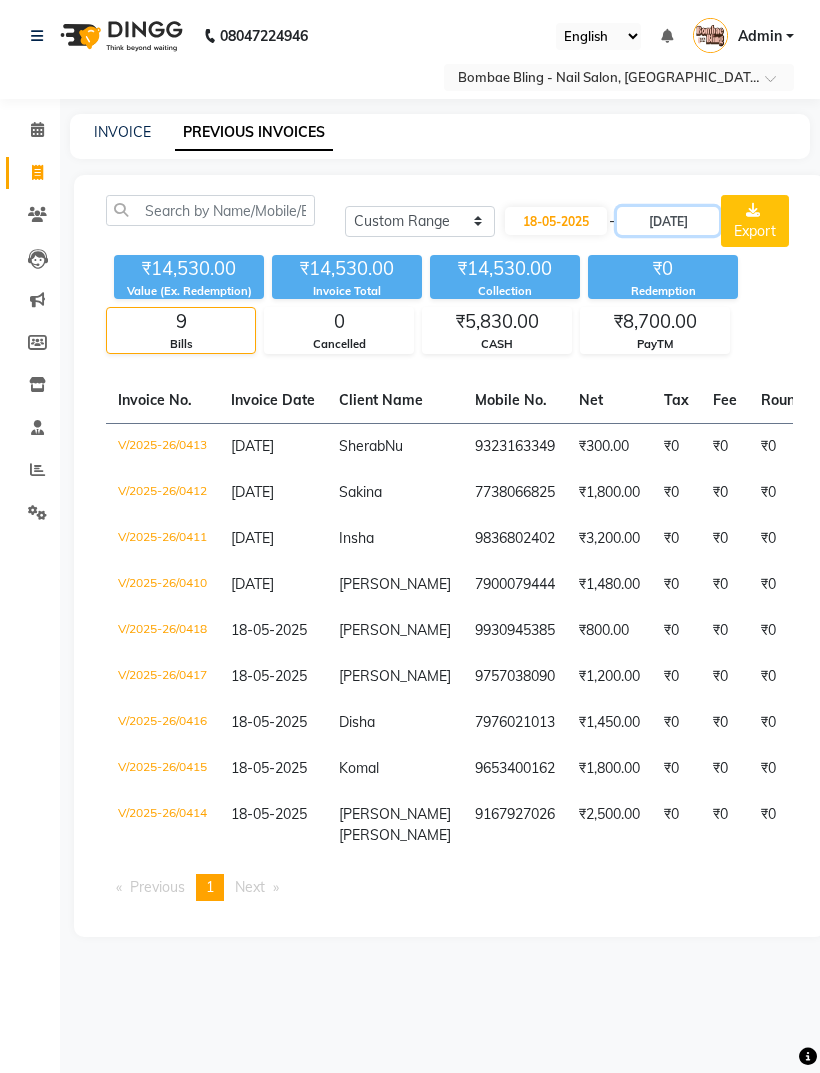 click on "[DATE]" 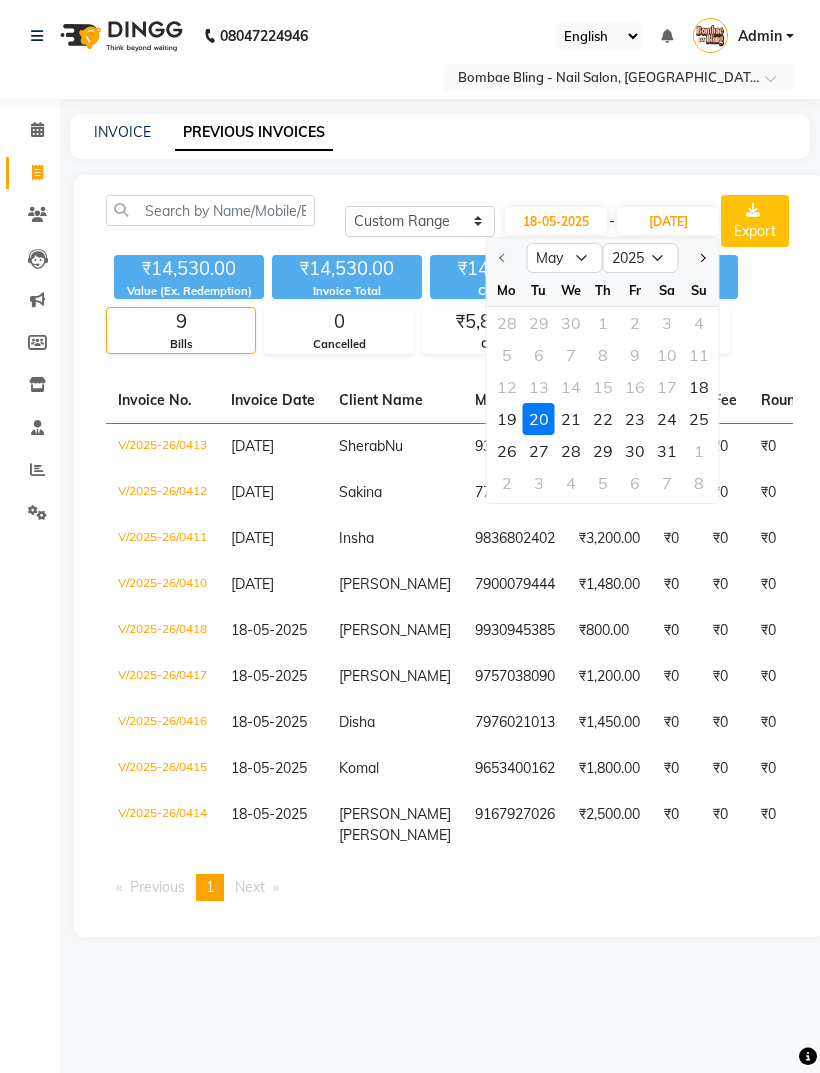 click on "18" 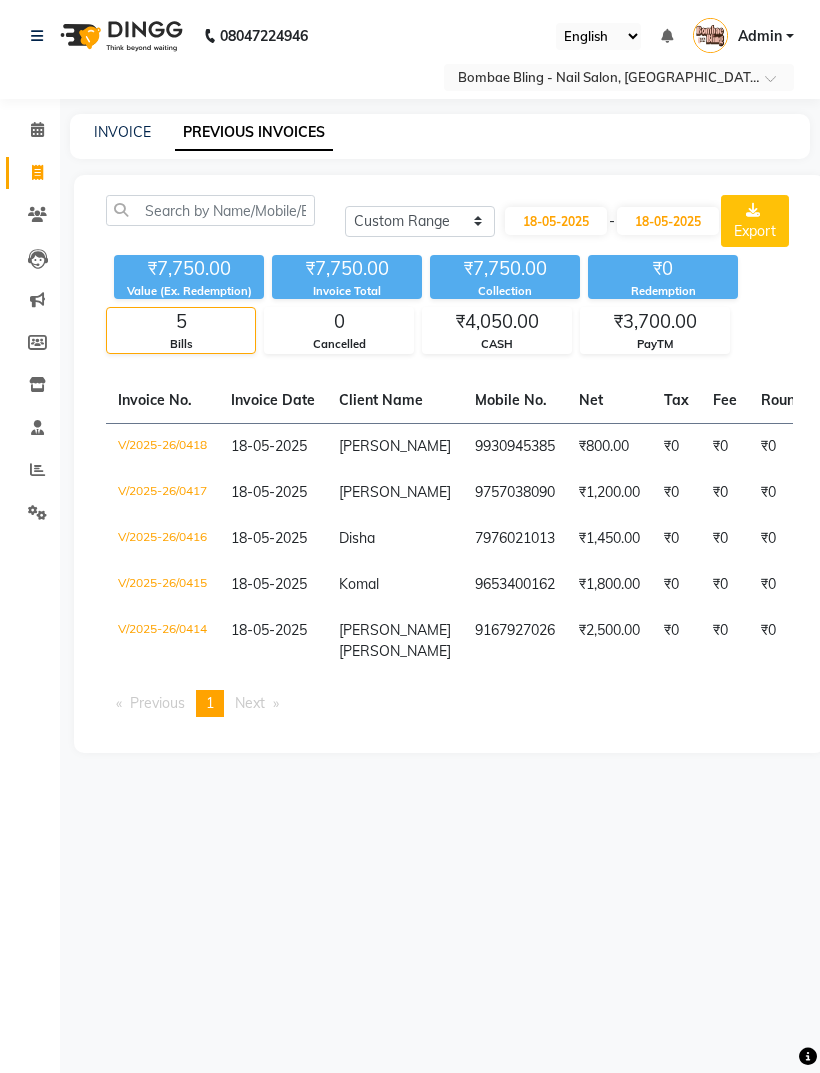 click on "₹7,750.00 Value (Ex. Redemption) ₹7,750.00 Invoice Total  ₹7,750.00 Collection ₹0 Redemption 5 Bills 0 Cancelled ₹4,050.00 CASH ₹3,700.00 PayTM" 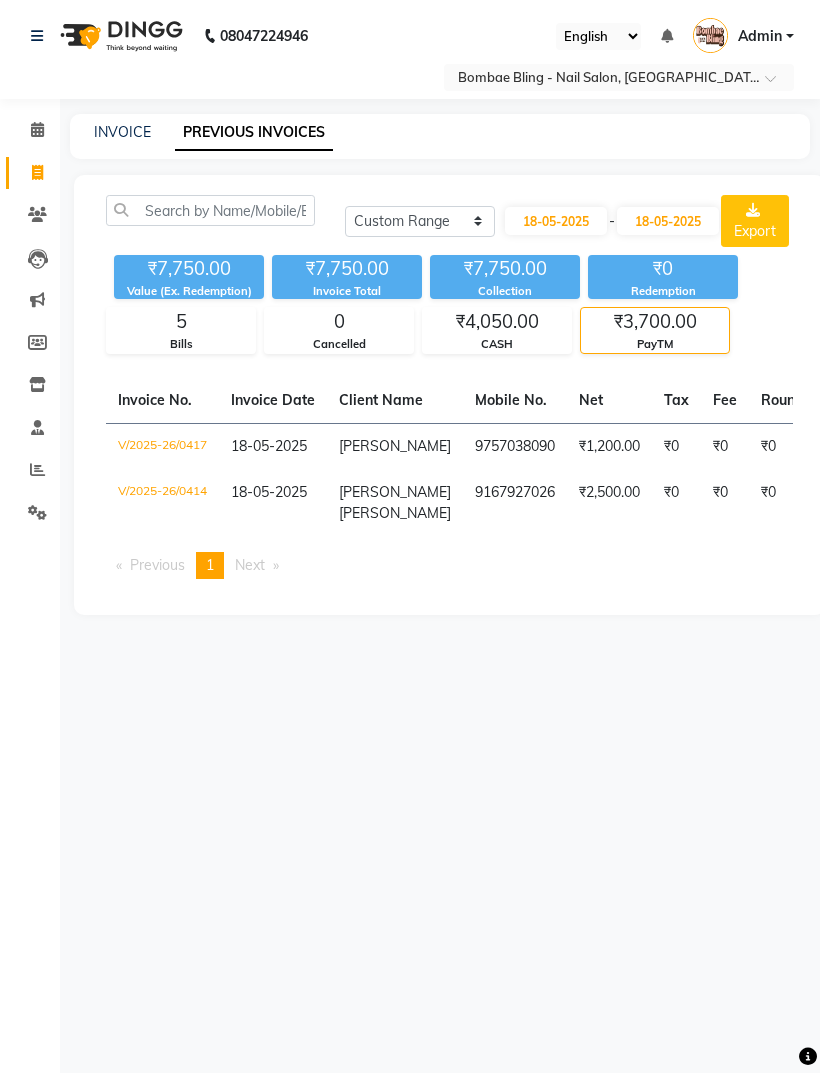 click on "9167927026" 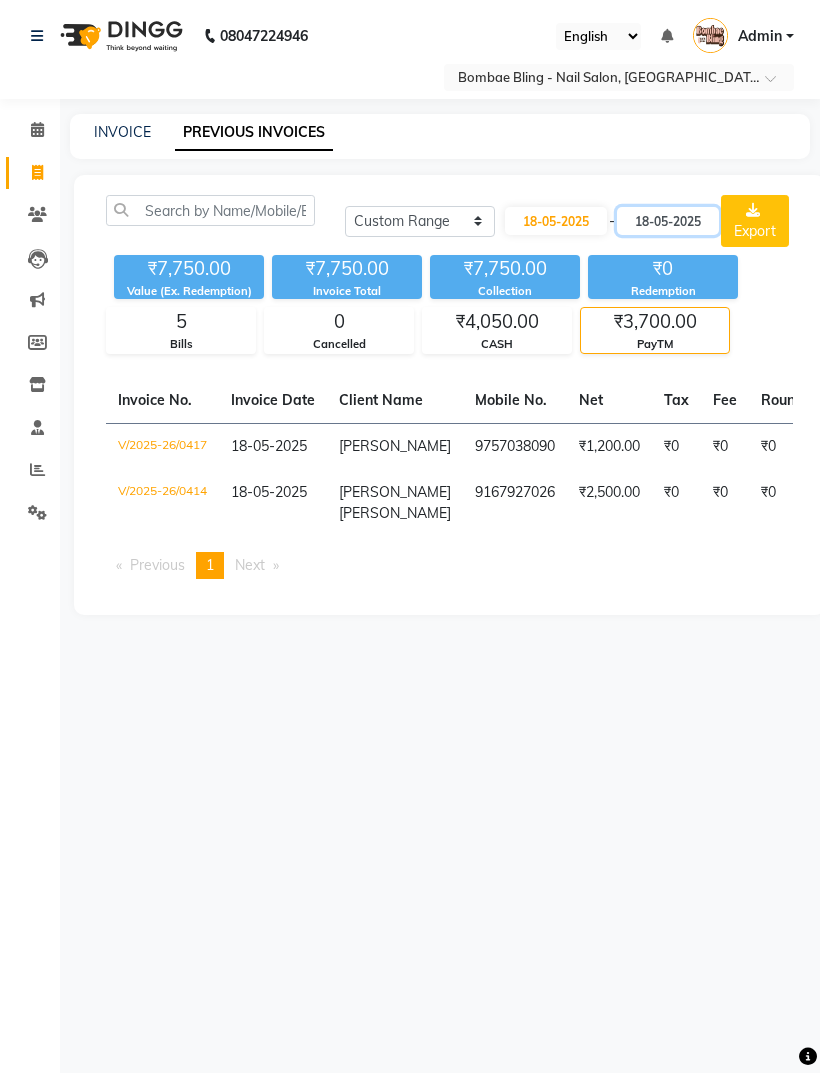 click on "18-05-2025" 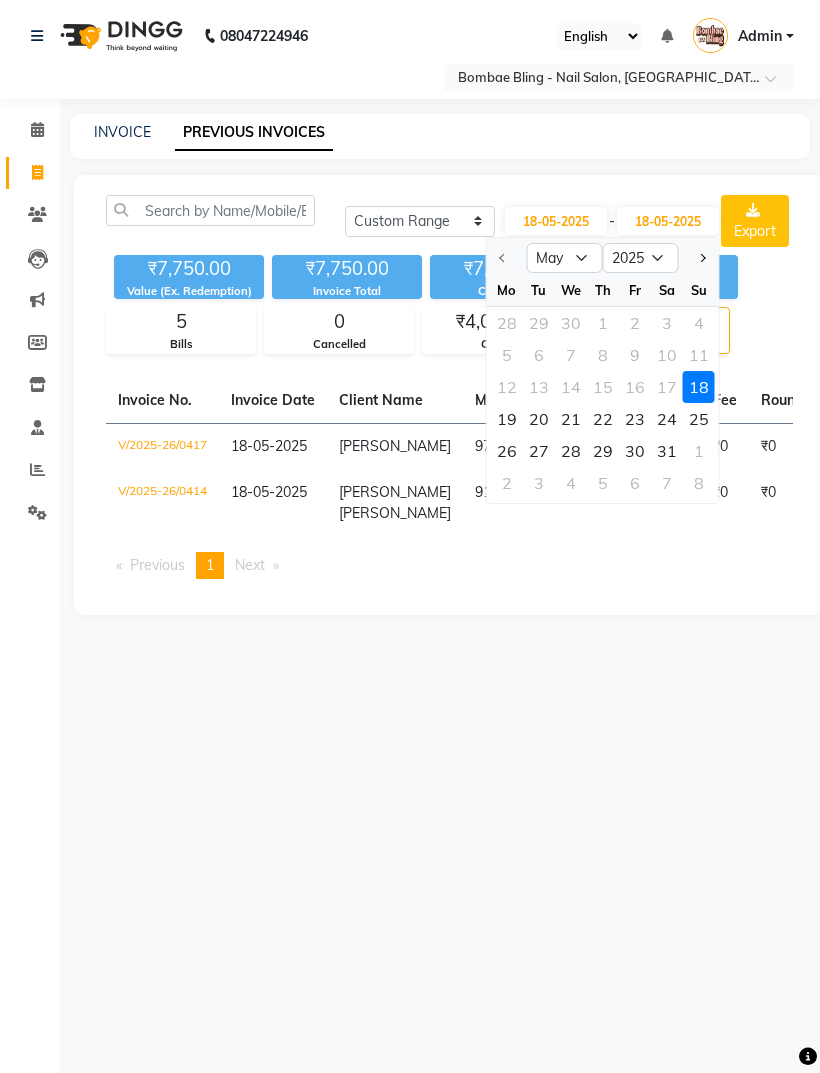 click on "18" 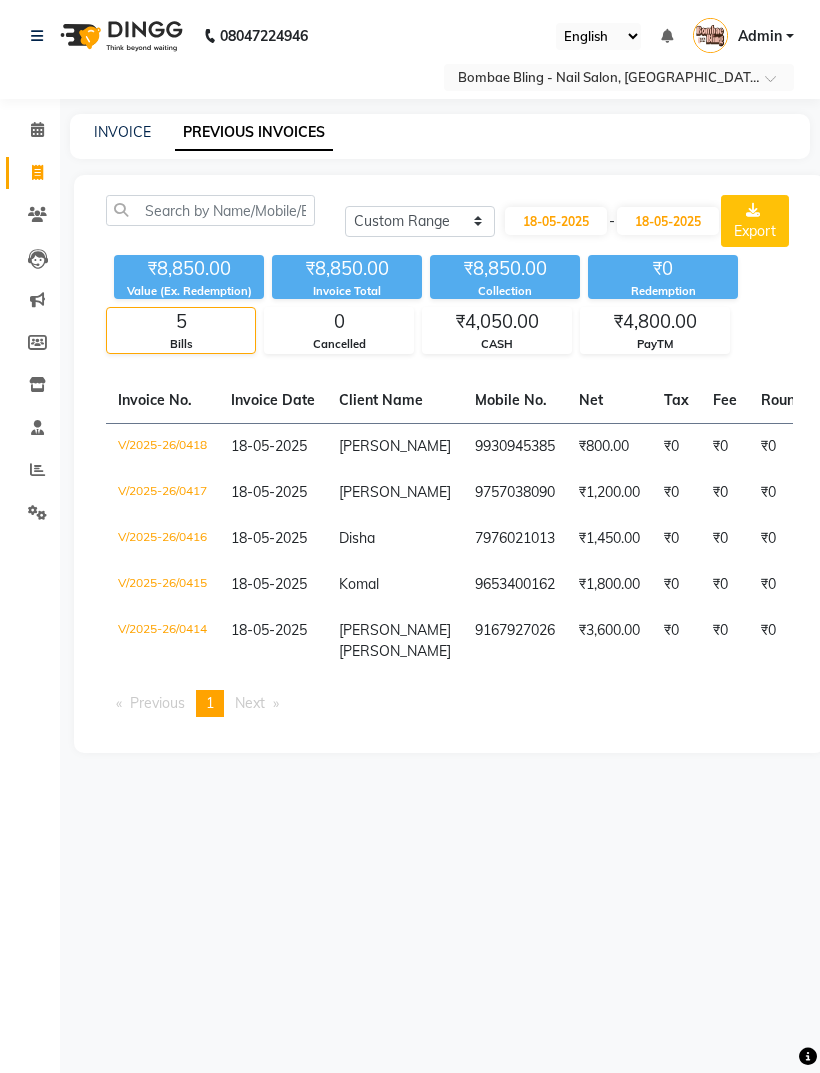click on "₹8,850.00 Value (Ex. Redemption) ₹8,850.00 Invoice Total  ₹8,850.00 Collection ₹0 Redemption 5 Bills 0 Cancelled ₹4,050.00 CASH ₹4,800.00 PayTM" 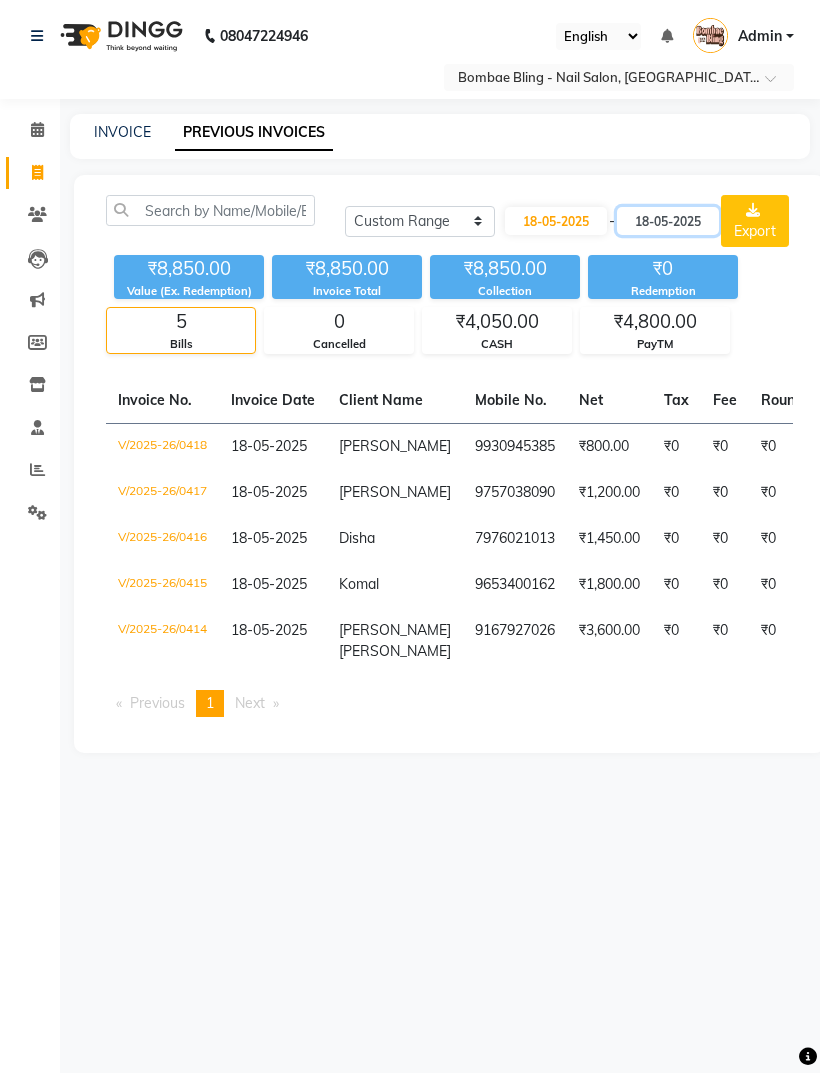 click on "18-05-2025" 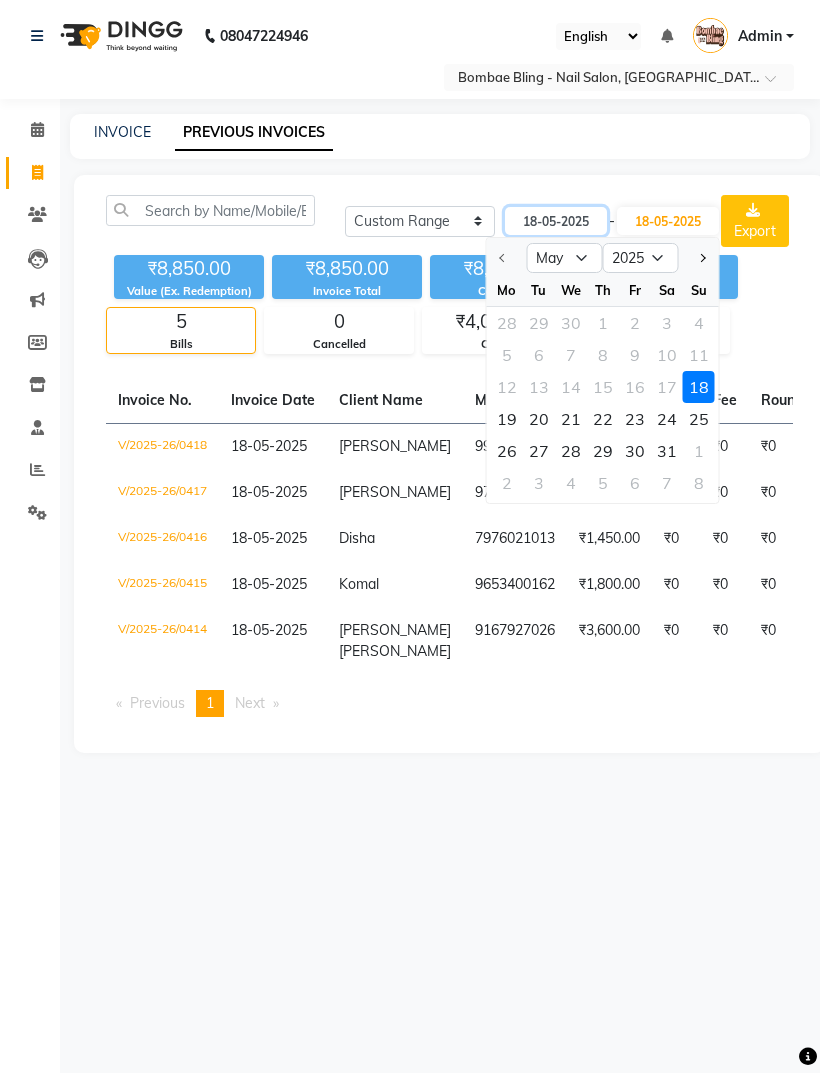 click on "18-05-2025" 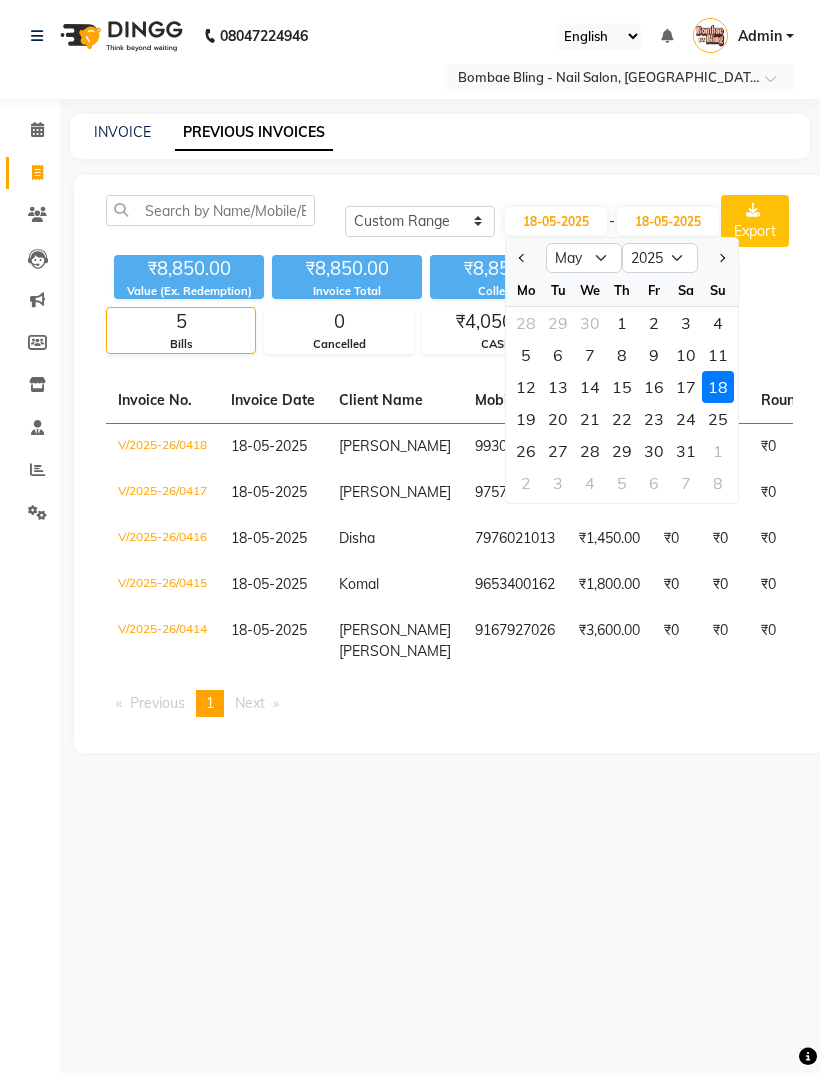 click on "17" 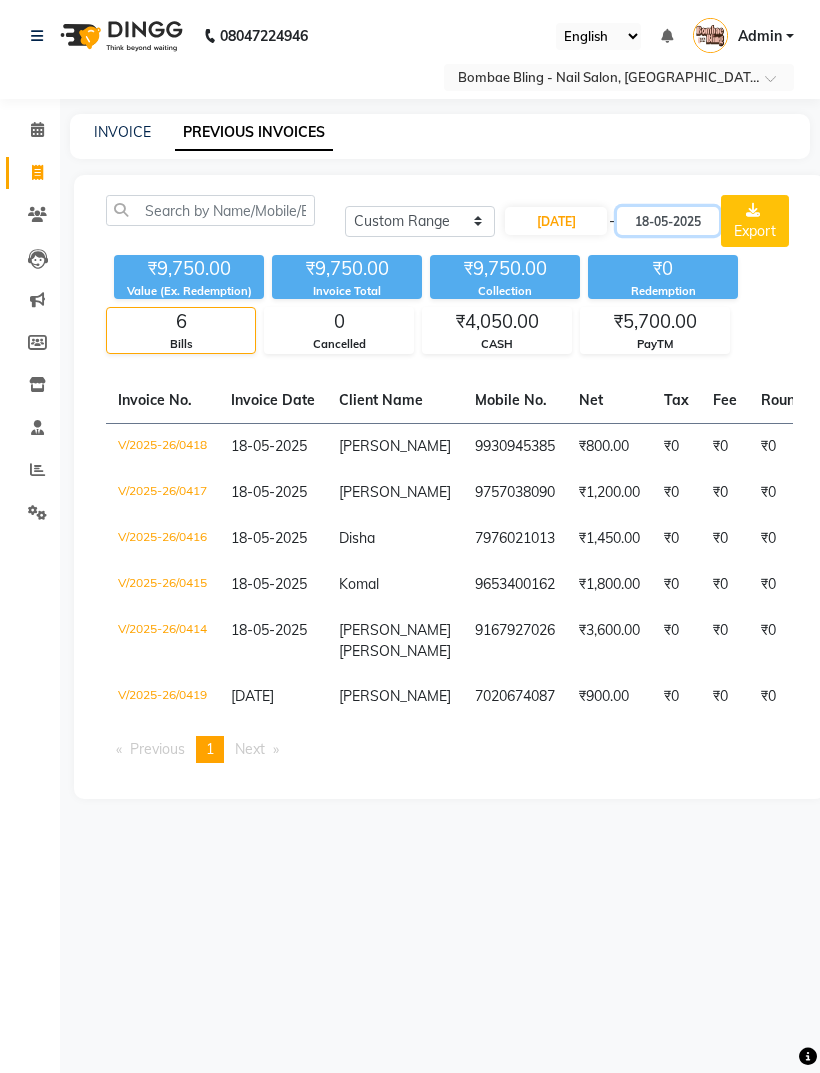 click on "18-05-2025" 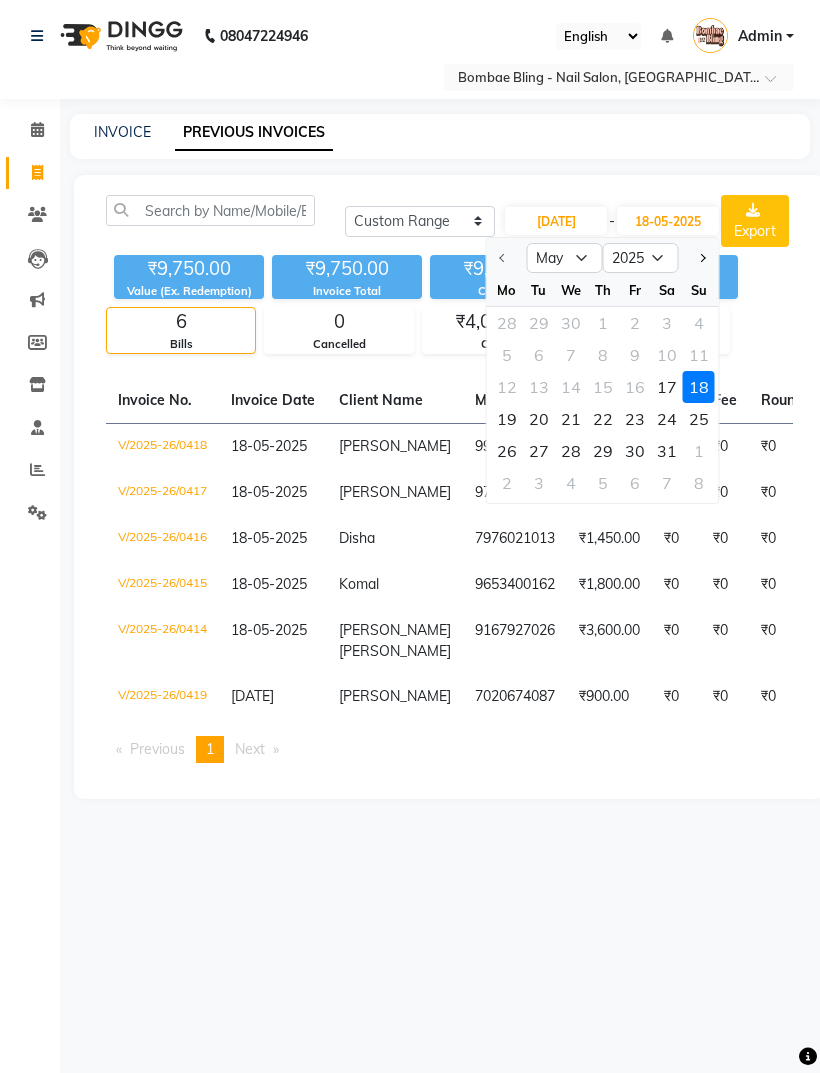 click on "17" 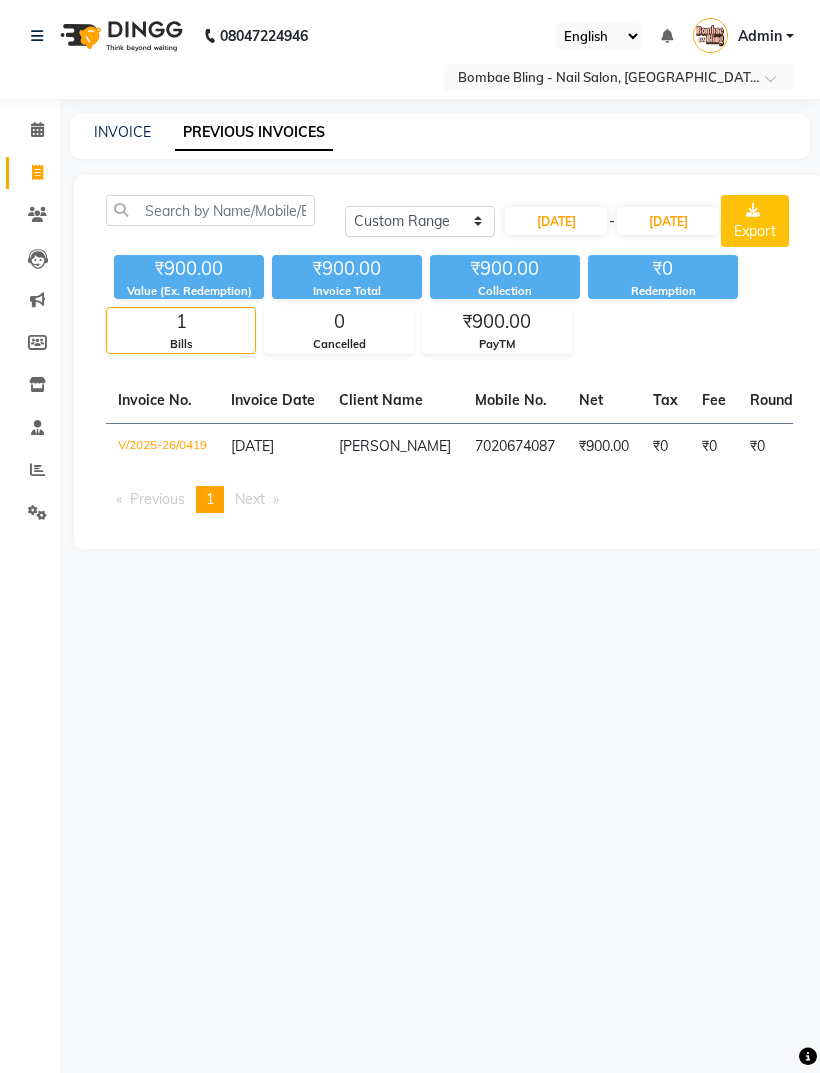 click on "₹900.00 Value (Ex. Redemption) ₹900.00 Invoice Total  ₹900.00 Collection ₹0 Redemption 1 Bills 0 Cancelled ₹900.00 PayTM" 